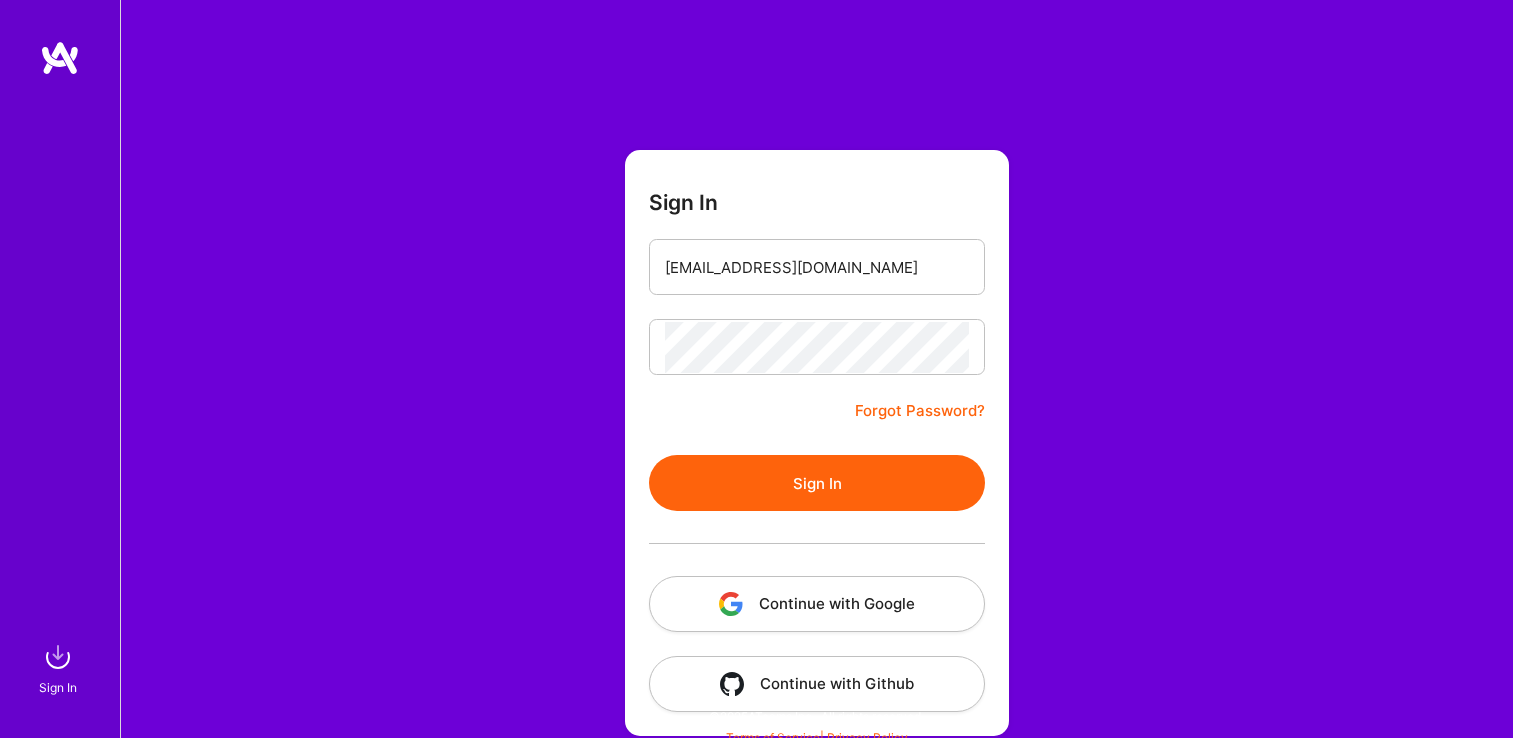 scroll, scrollTop: 0, scrollLeft: 0, axis: both 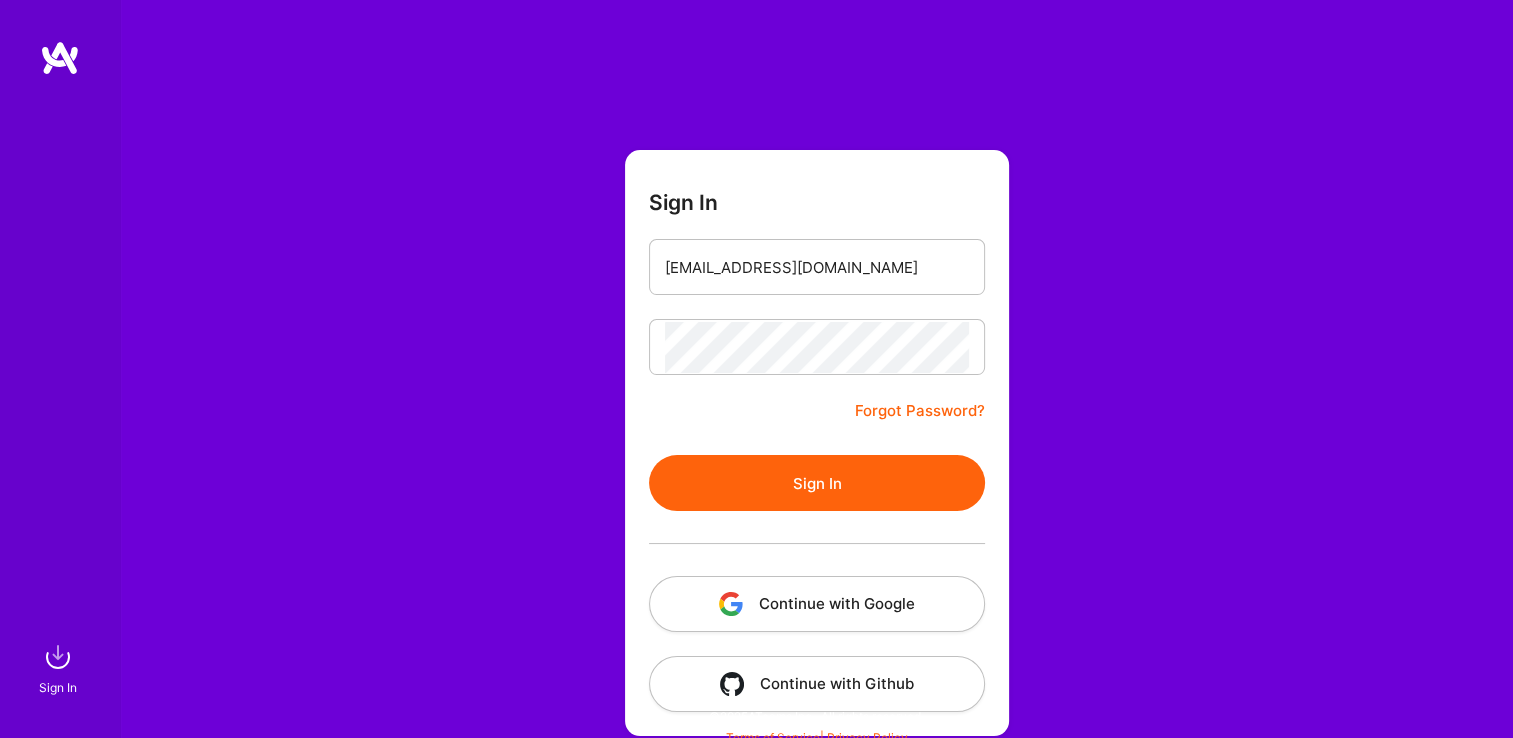 click on "Continue with Google" at bounding box center [817, 604] 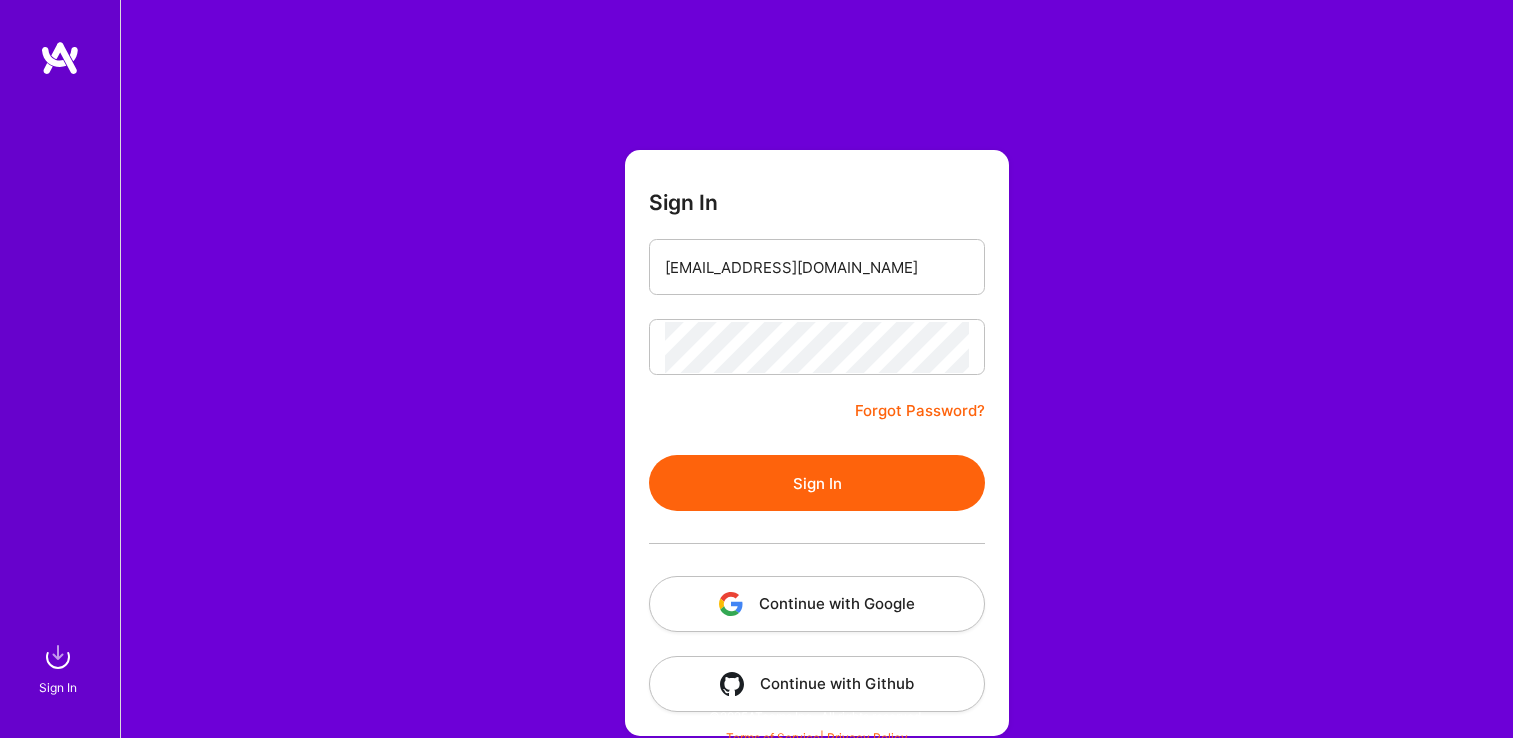 scroll, scrollTop: 0, scrollLeft: 0, axis: both 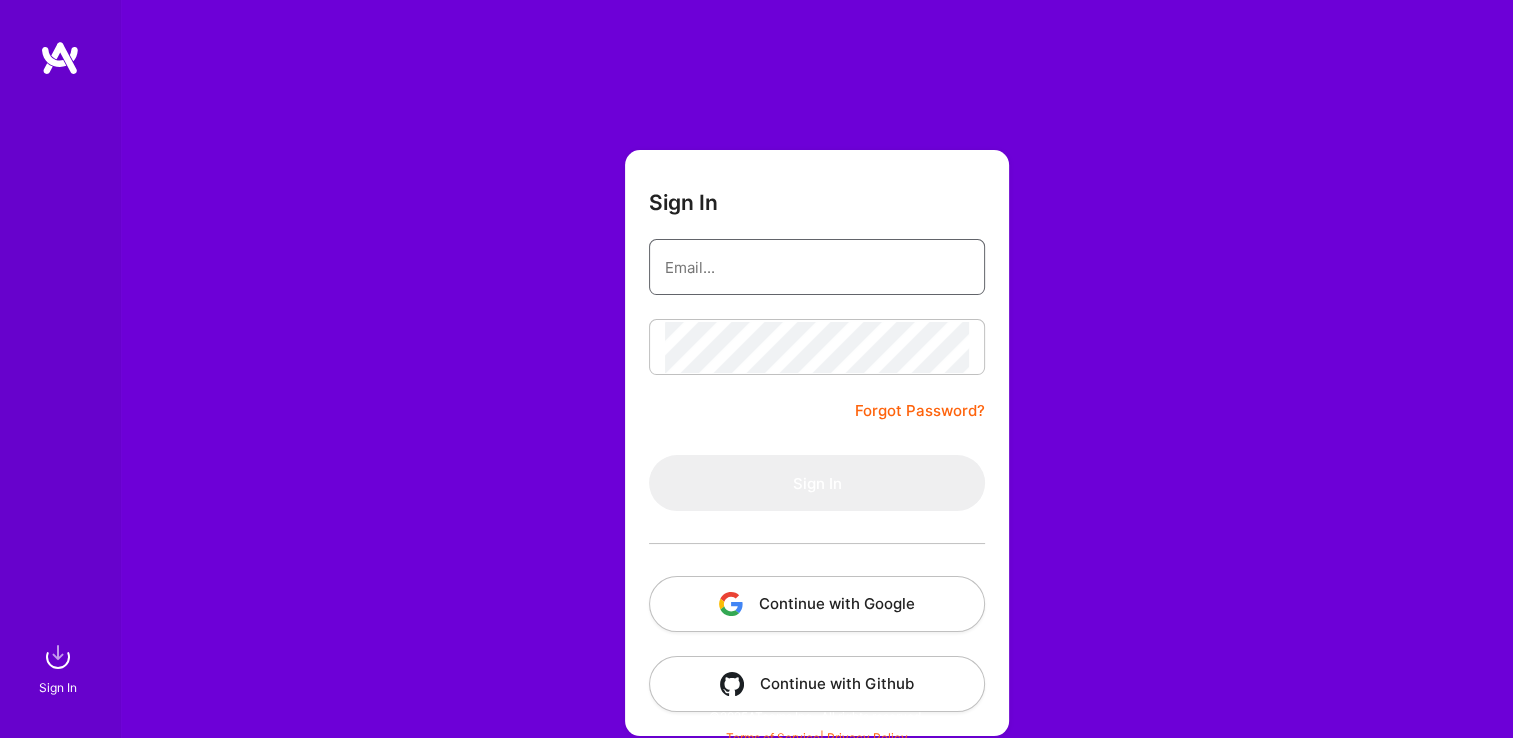 type on "[EMAIL_ADDRESS][DOMAIN_NAME]" 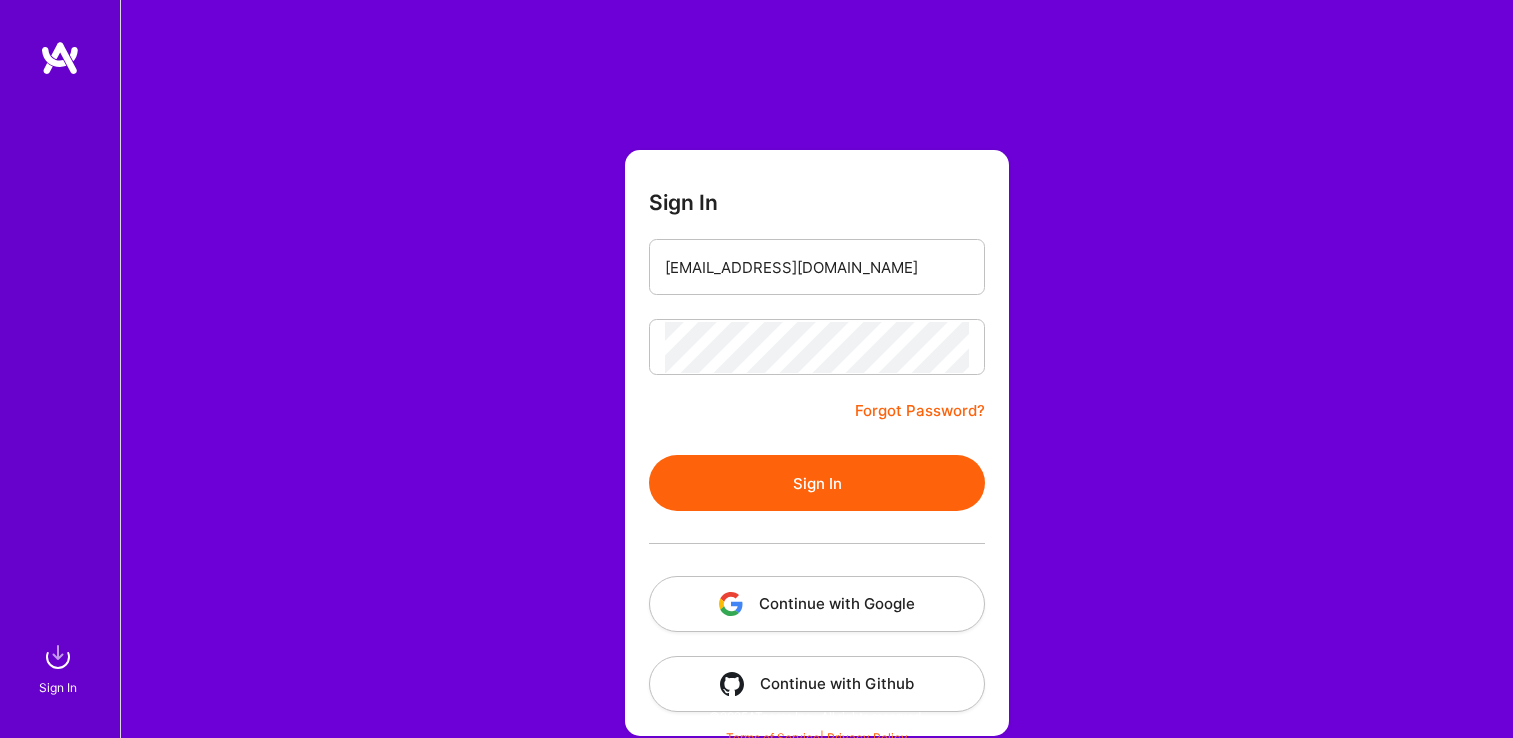 scroll, scrollTop: 0, scrollLeft: 0, axis: both 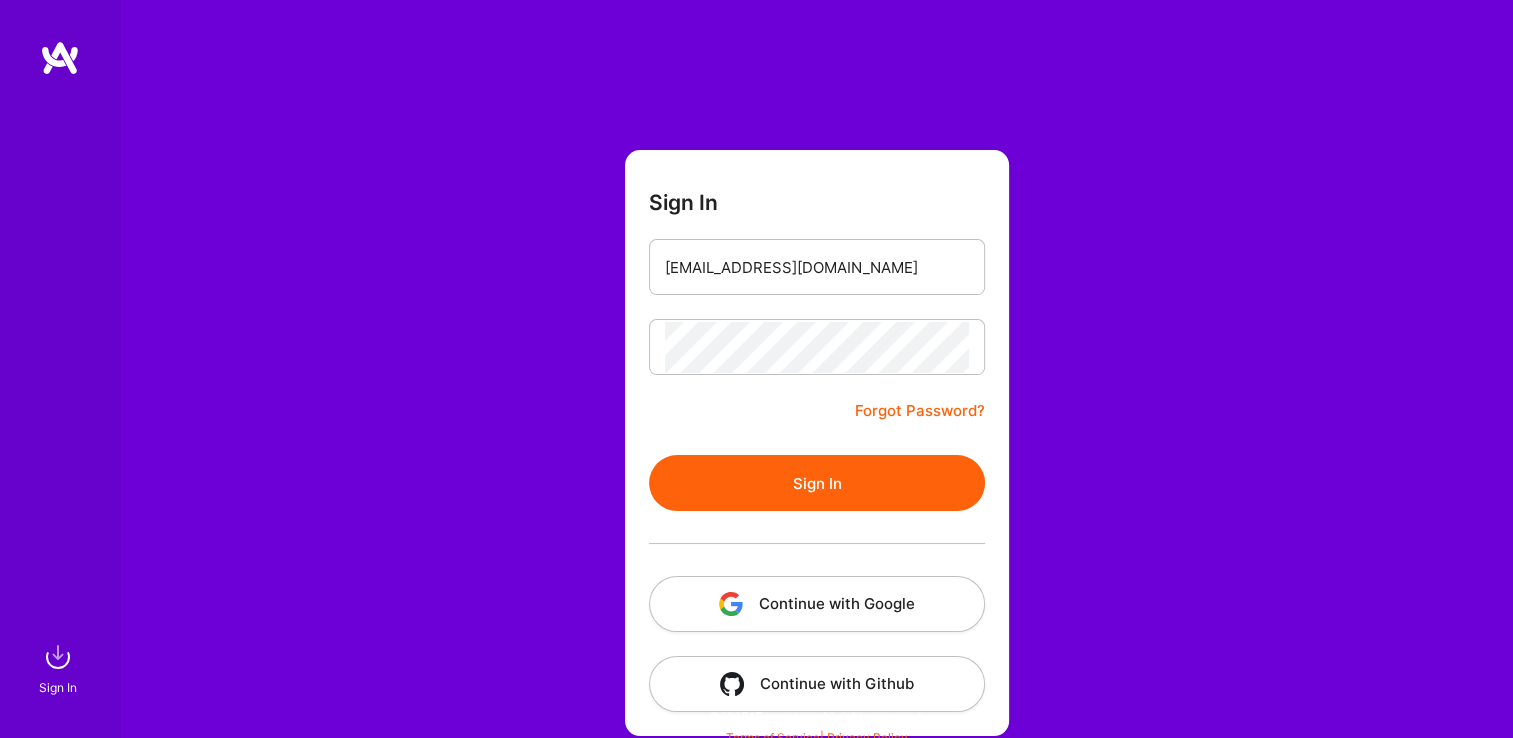 click on "Continue with Google" at bounding box center [817, 604] 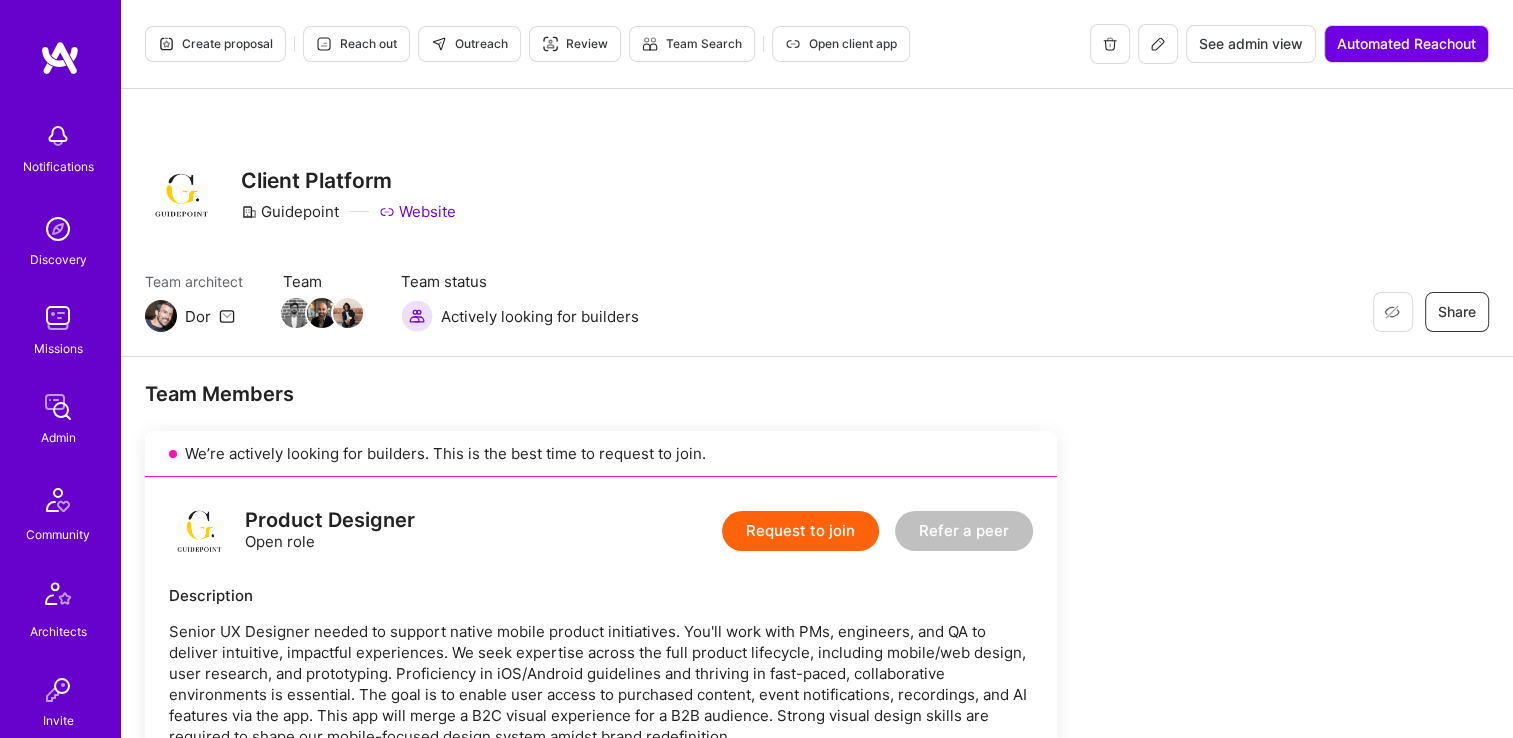 click on "Admin" at bounding box center (58, 437) 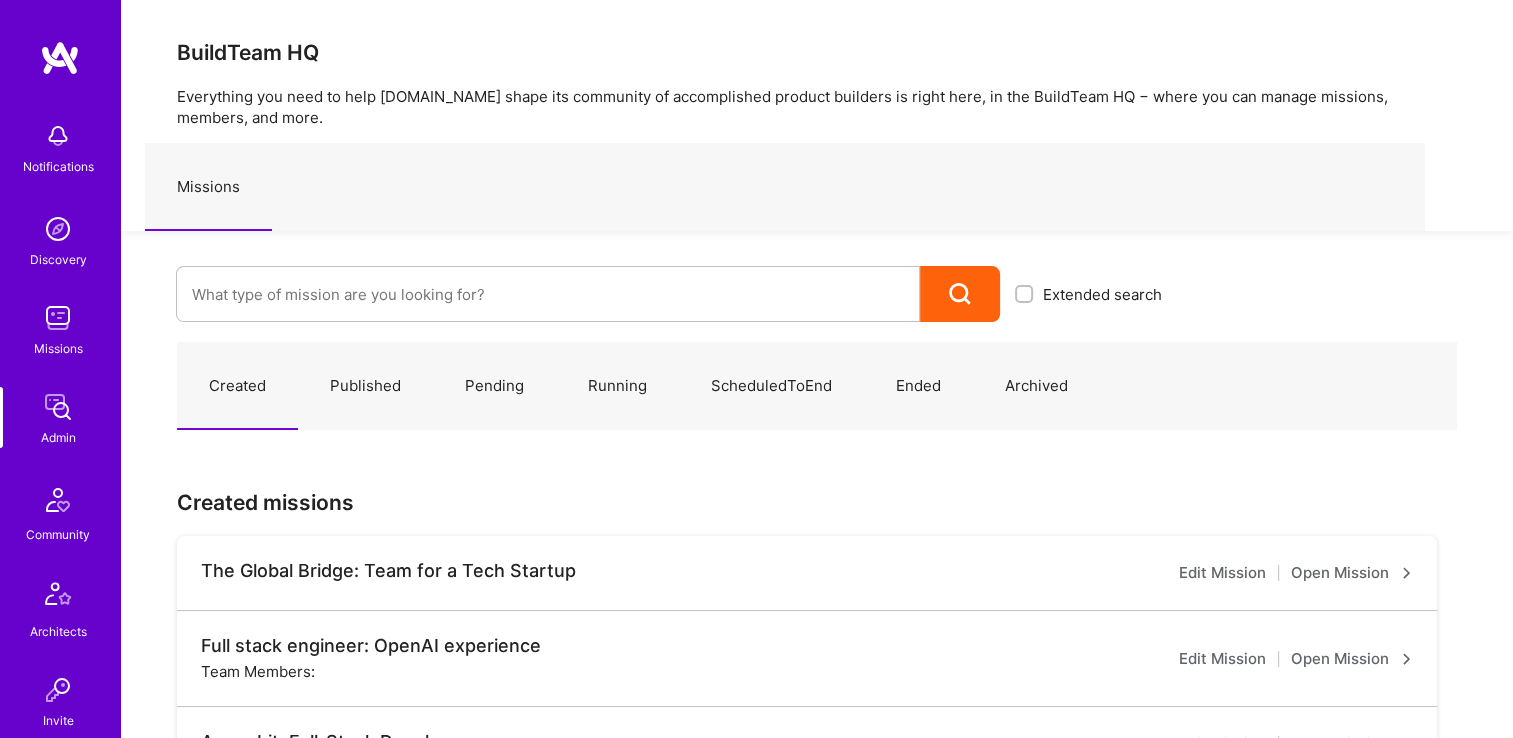 click at bounding box center (548, 294) 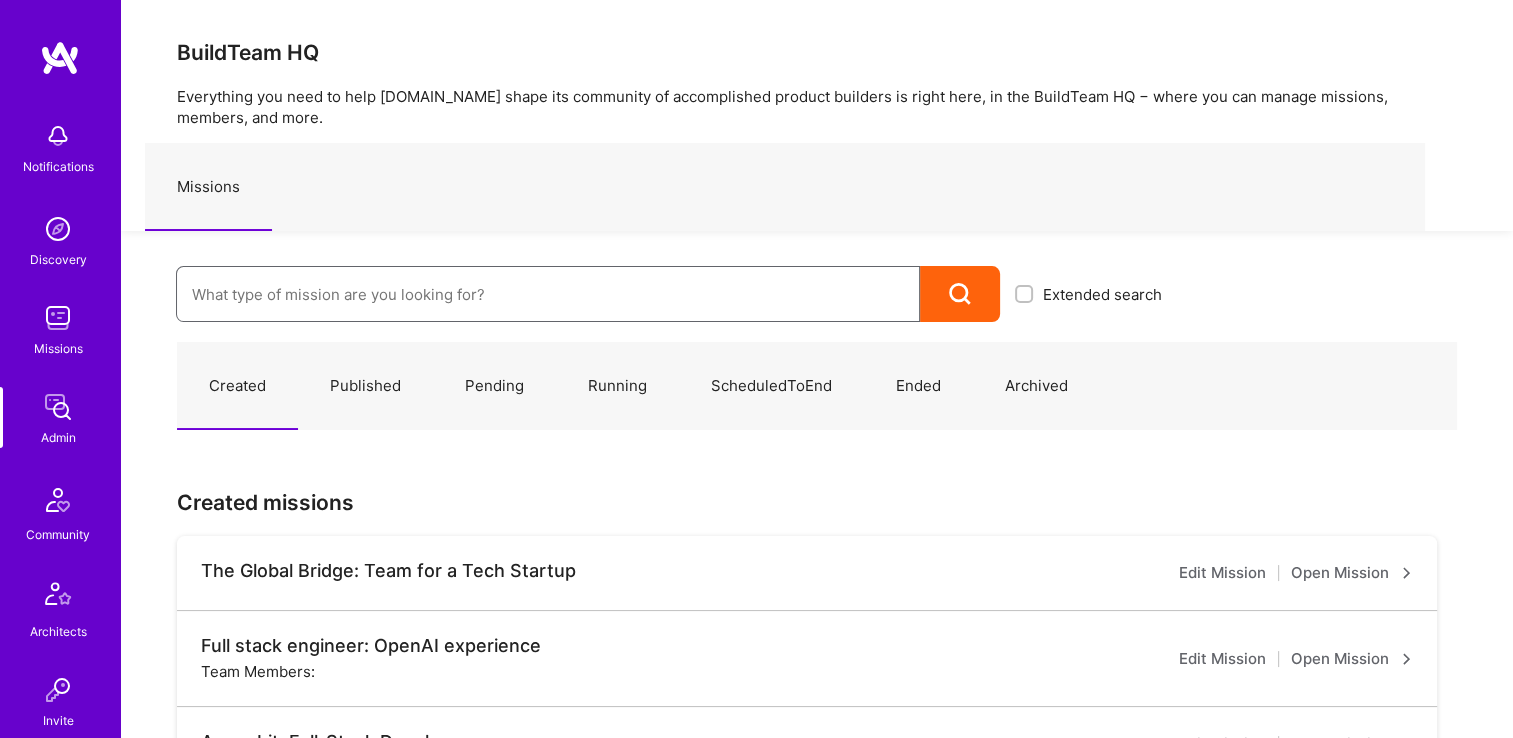 click at bounding box center (548, 294) 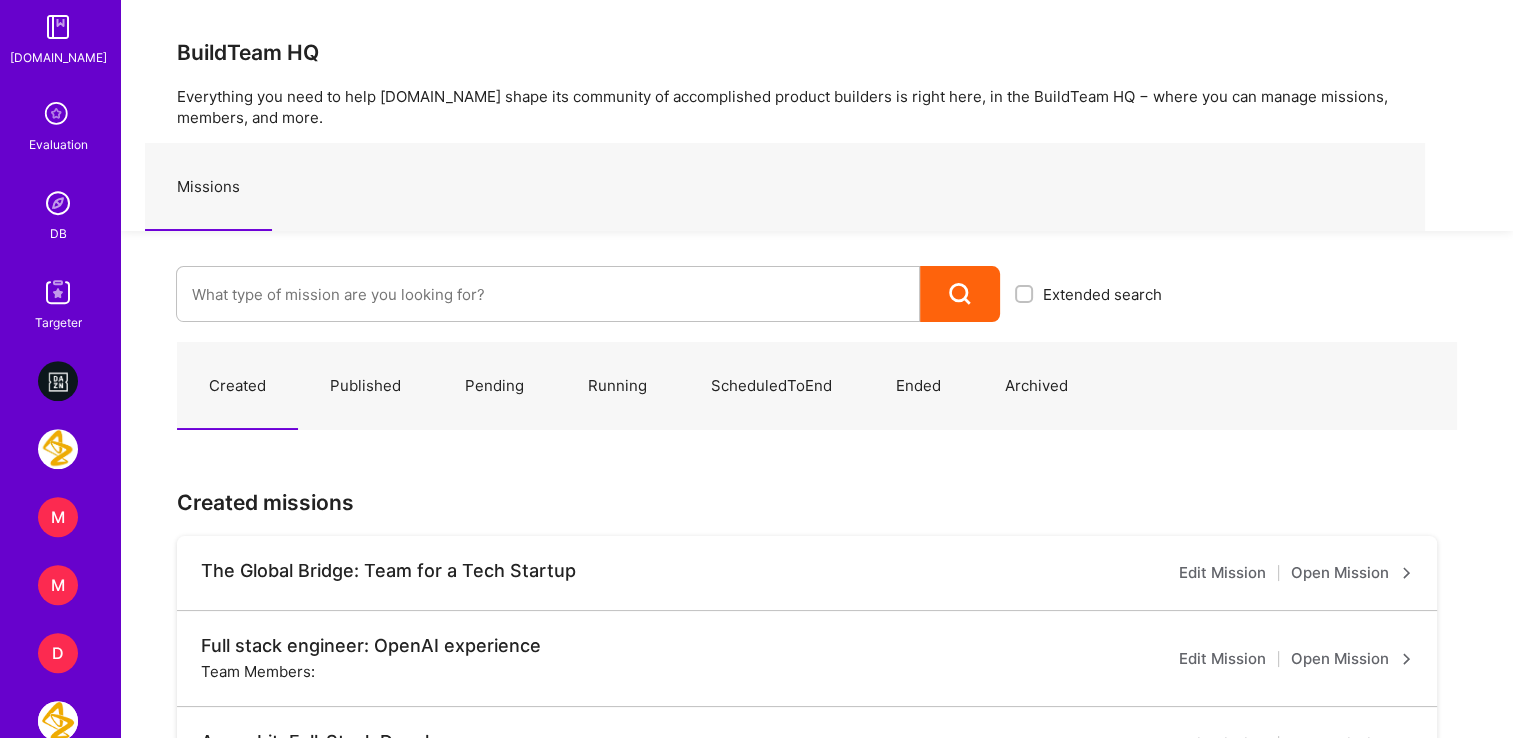 click at bounding box center [58, 203] 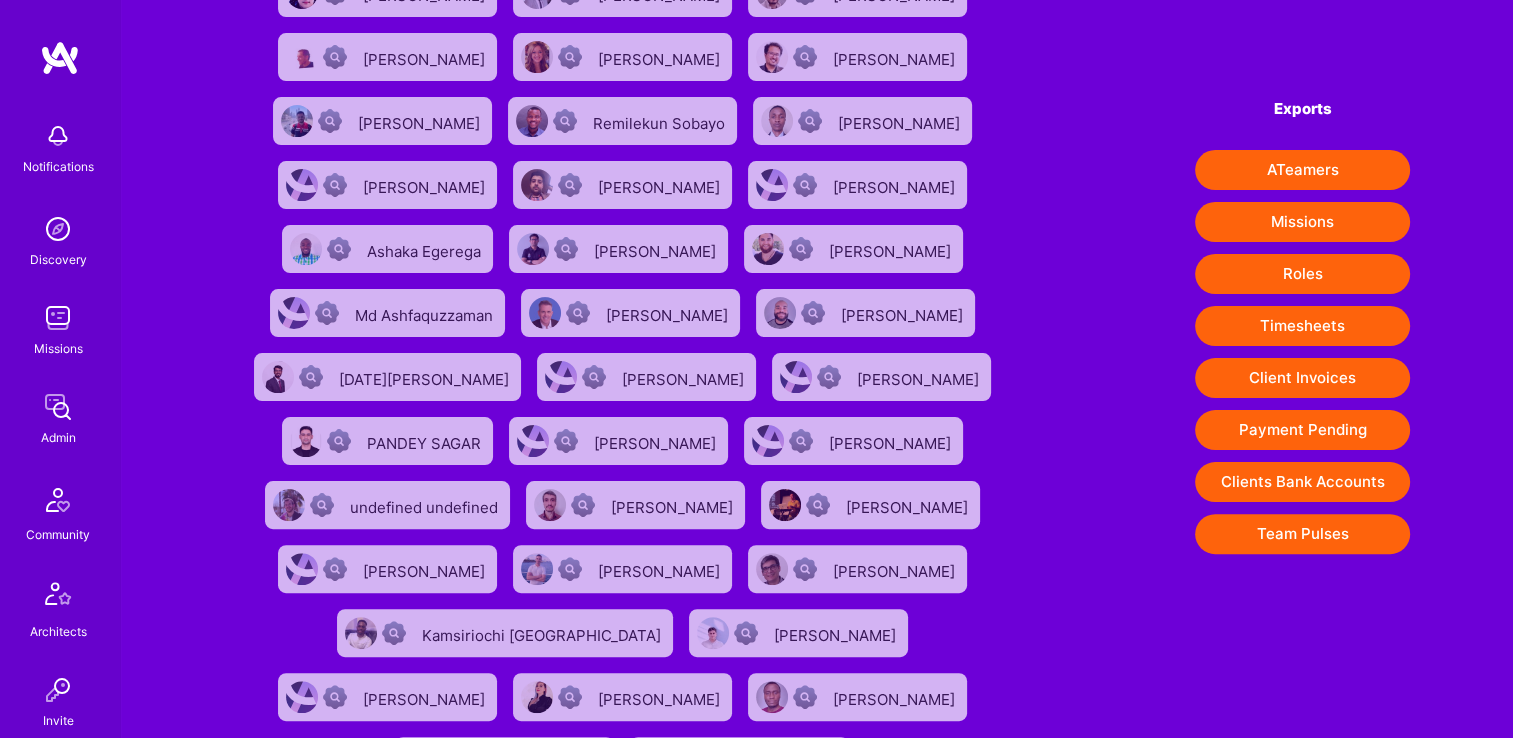 scroll, scrollTop: 442, scrollLeft: 0, axis: vertical 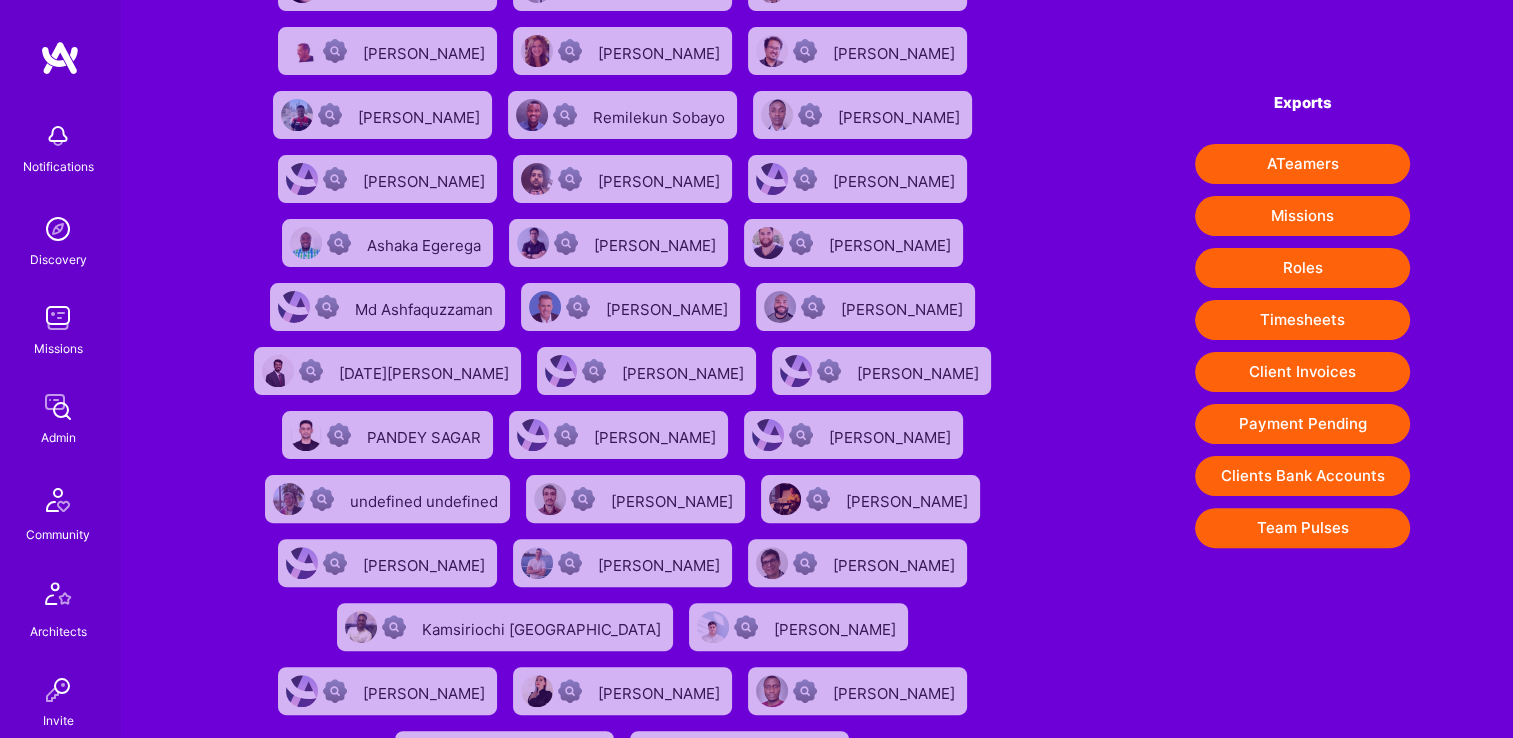 click on "Client Invoices" at bounding box center (1302, 372) 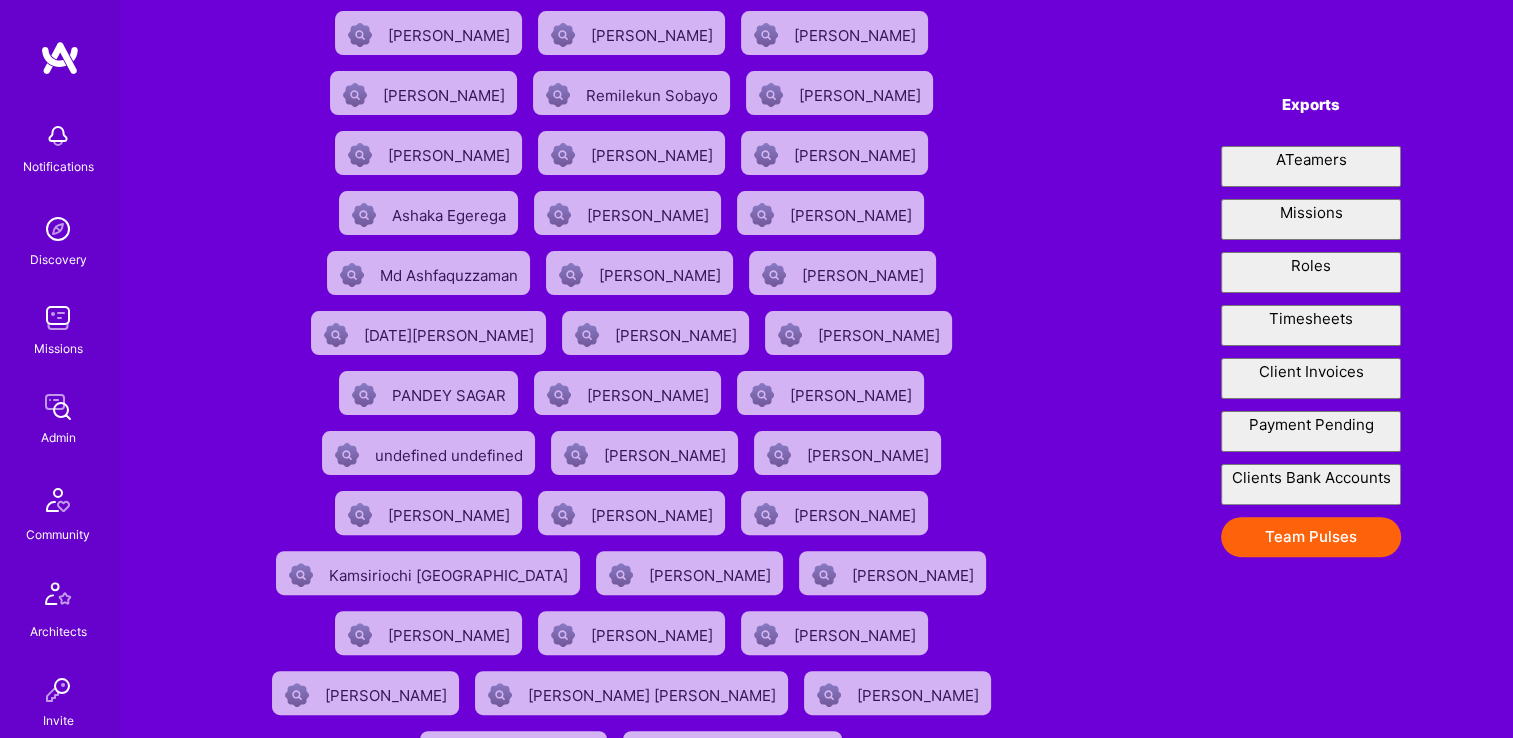 scroll, scrollTop: 0, scrollLeft: 0, axis: both 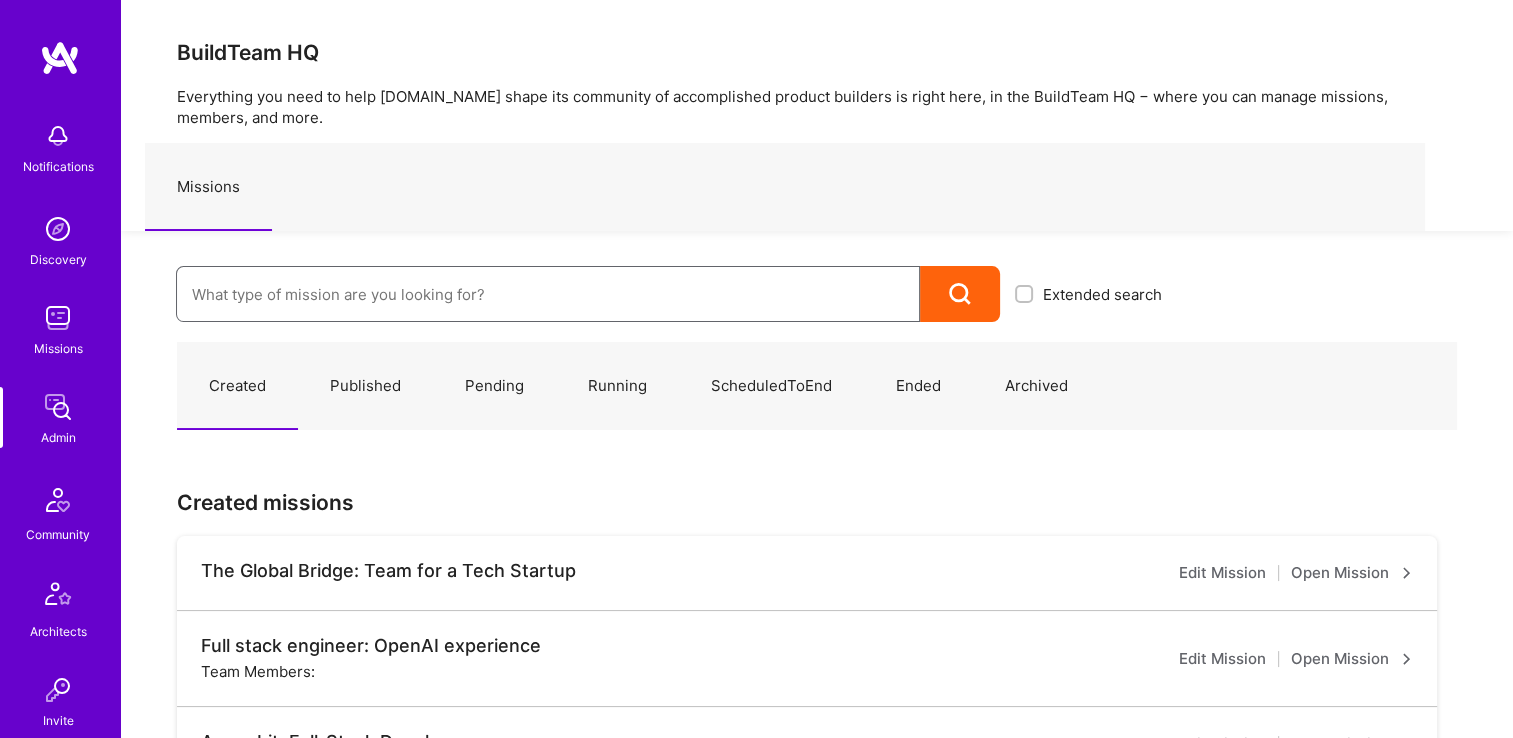 click at bounding box center (548, 294) 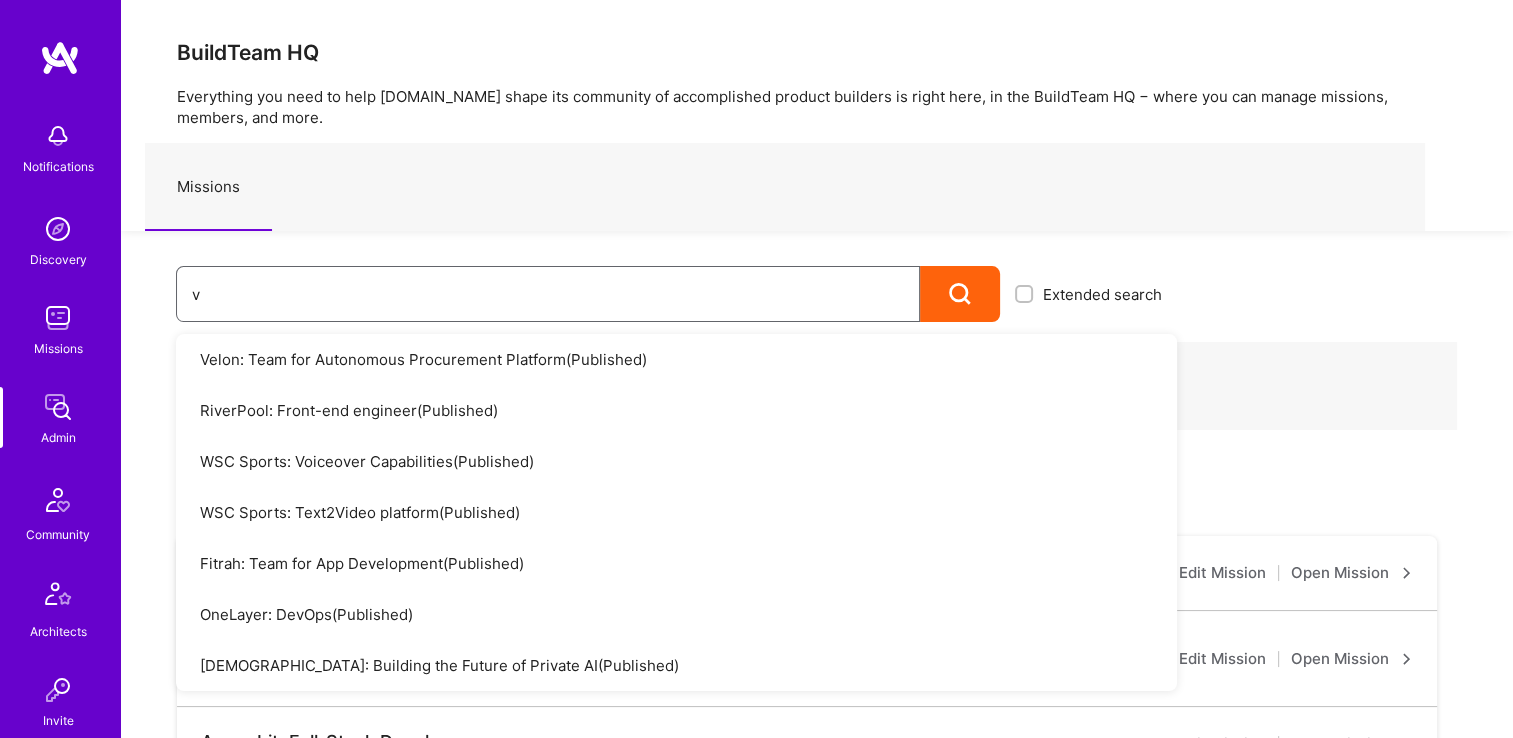drag, startPoint x: 339, startPoint y: 274, endPoint x: 474, endPoint y: 270, distance: 135.05925 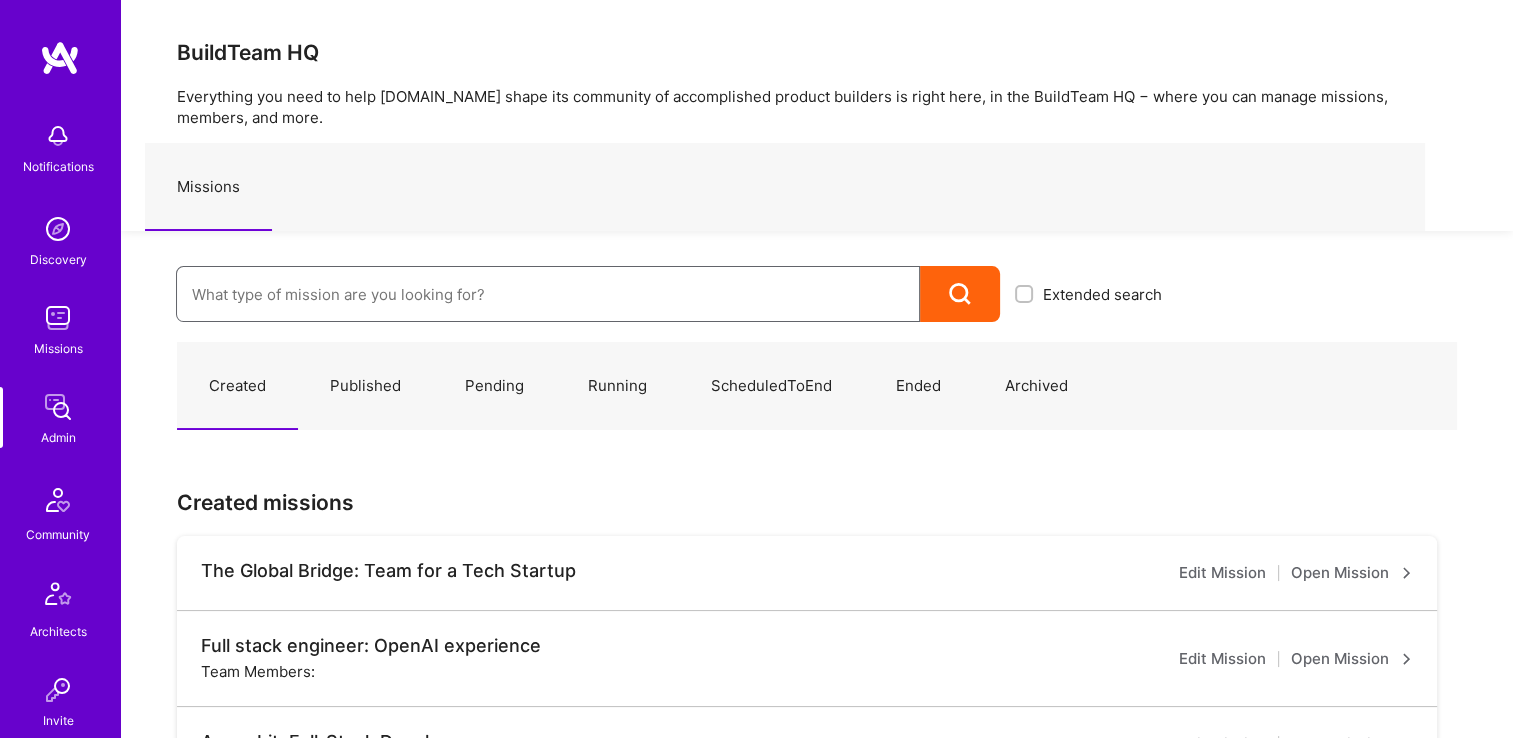 paste on "DID (Sela): (Sela-Daniel) Build a Conversational Self-Serve Solution (Sela)" 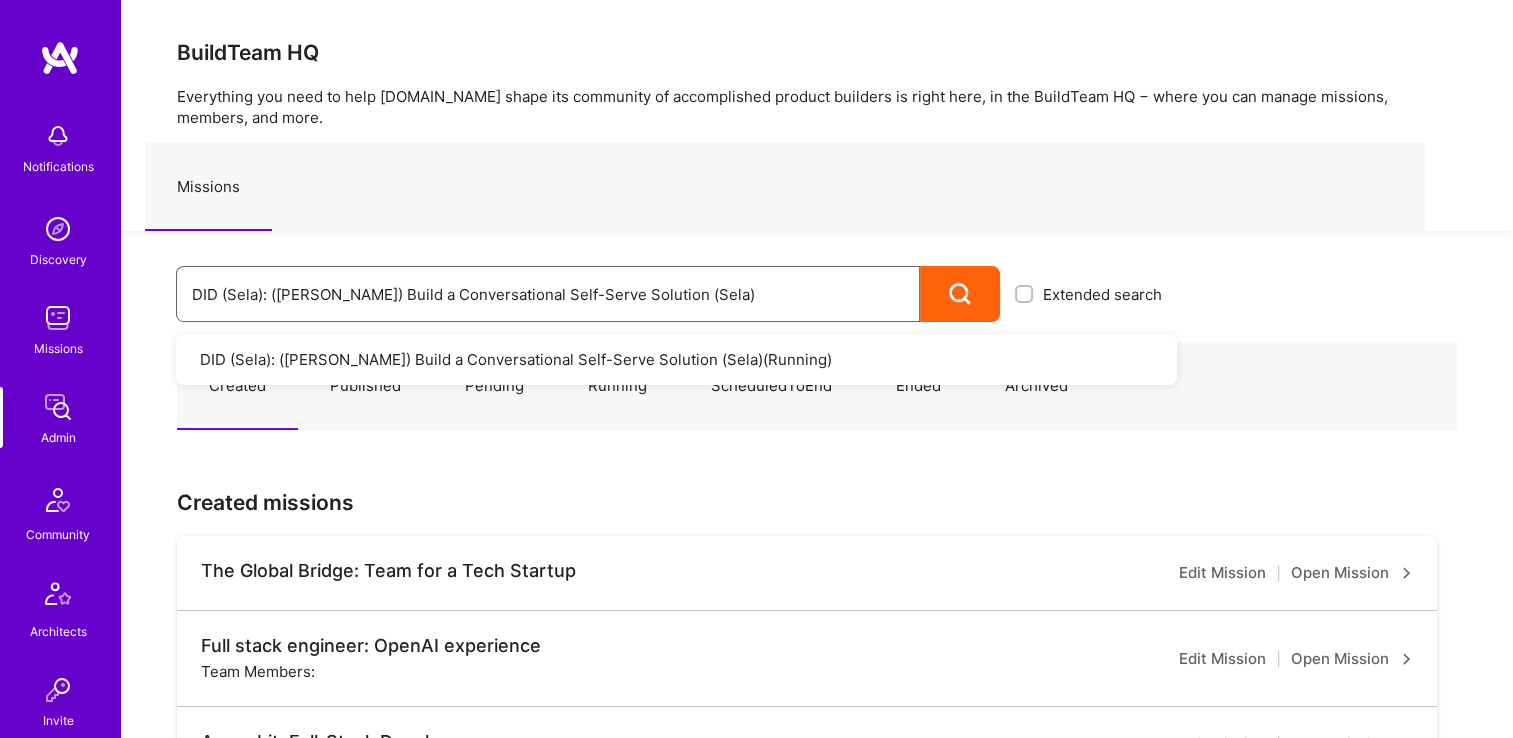 type on "DID (Sela): (Sela-Daniel) Build a Conversational Self-Serve Solution (Sela)" 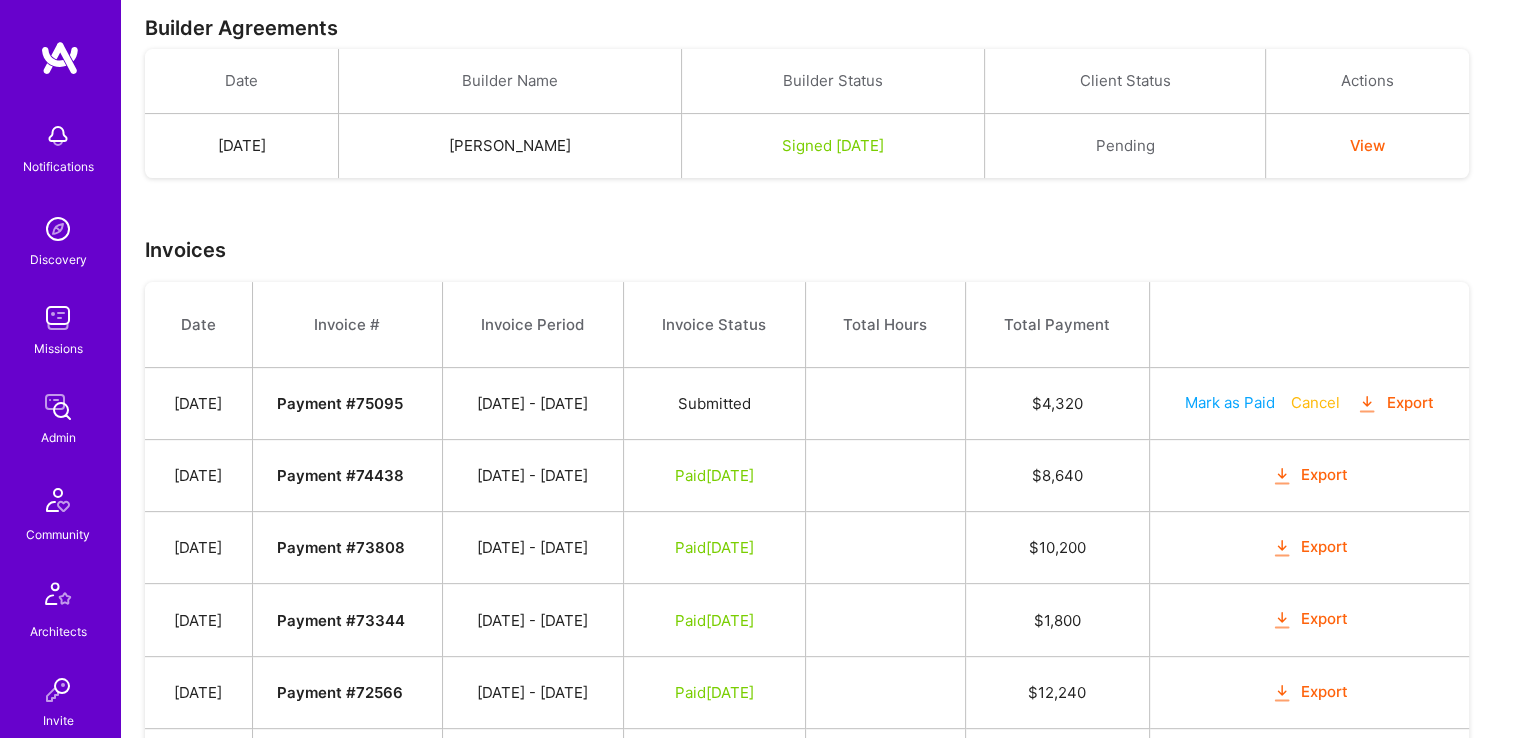 scroll, scrollTop: 570, scrollLeft: 0, axis: vertical 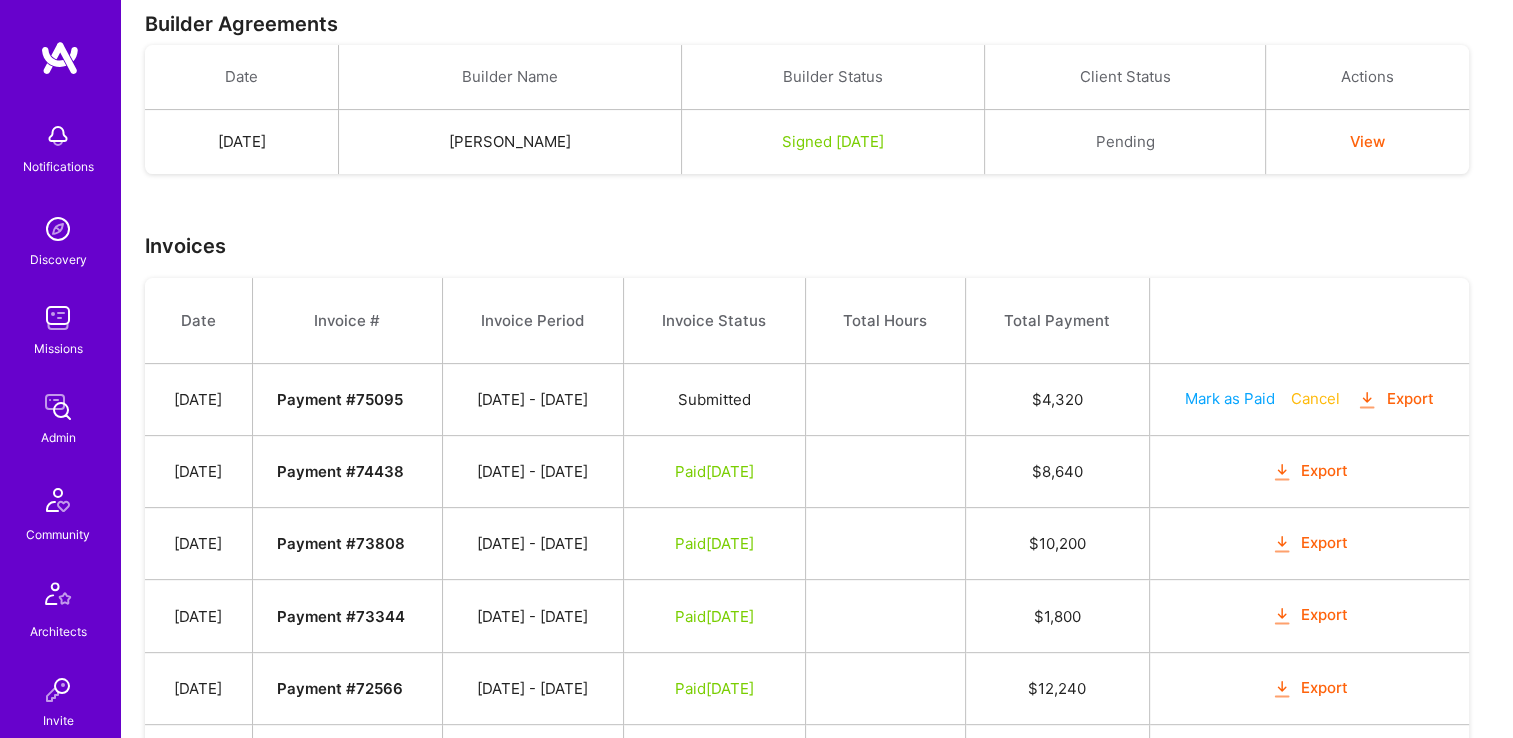 click on "Export" at bounding box center [1395, 399] 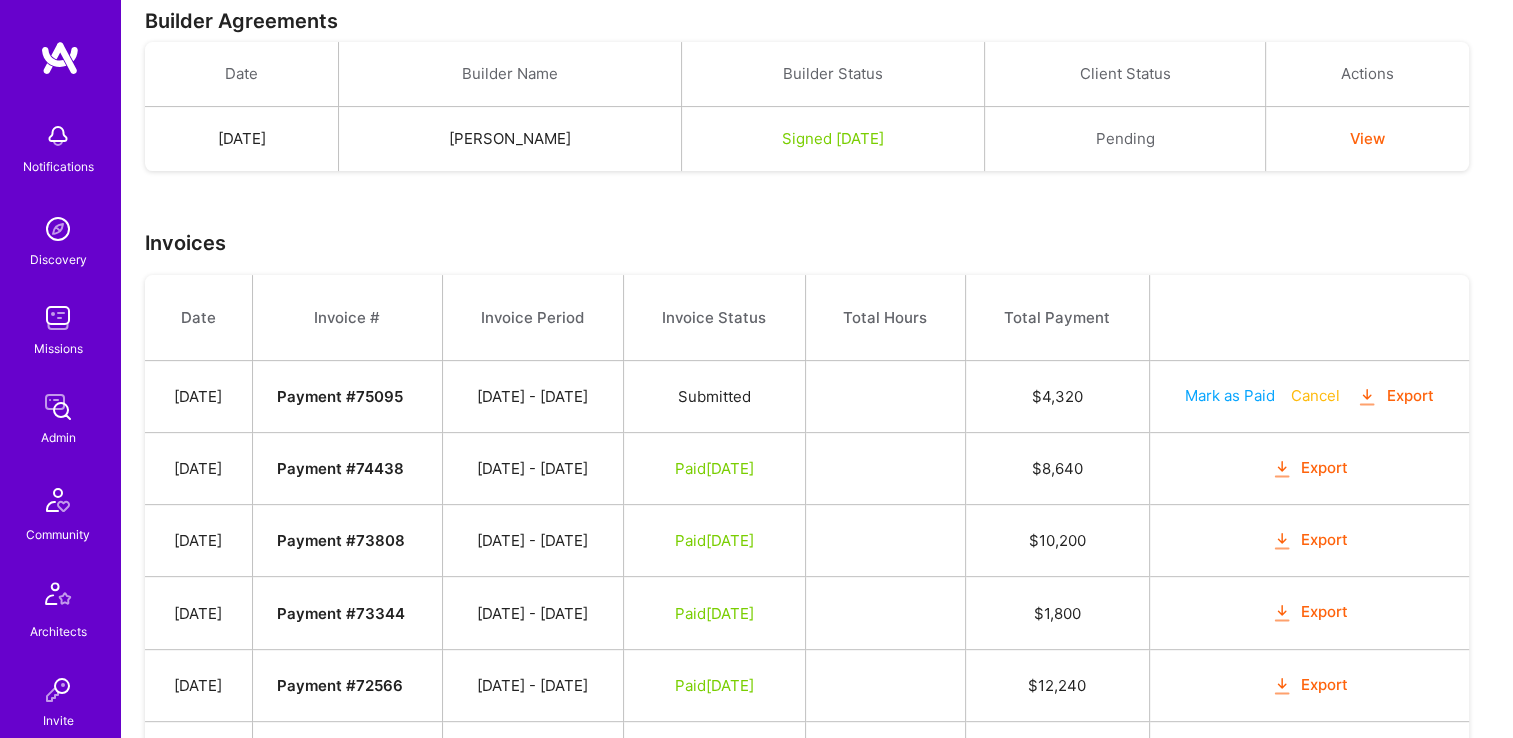 scroll, scrollTop: 574, scrollLeft: 0, axis: vertical 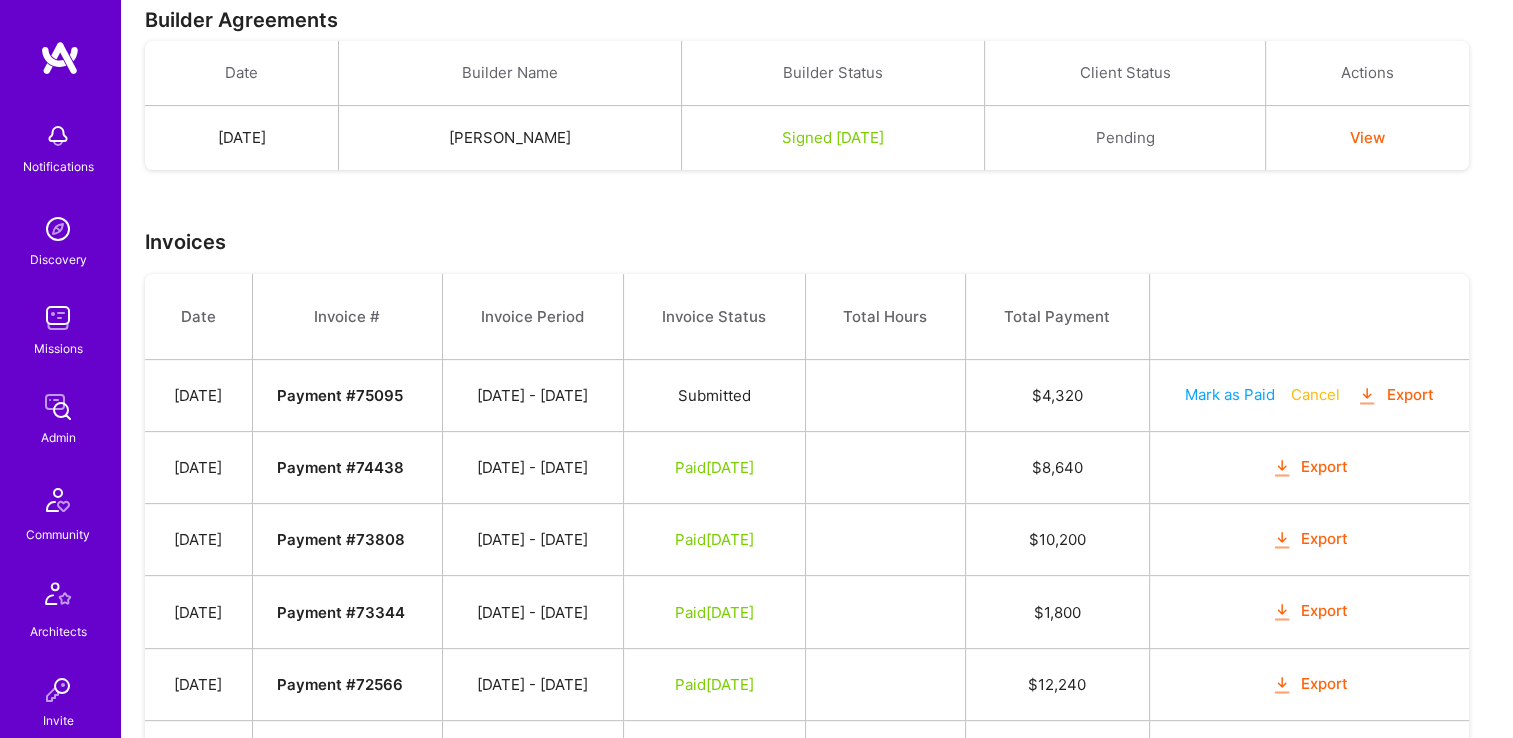 type 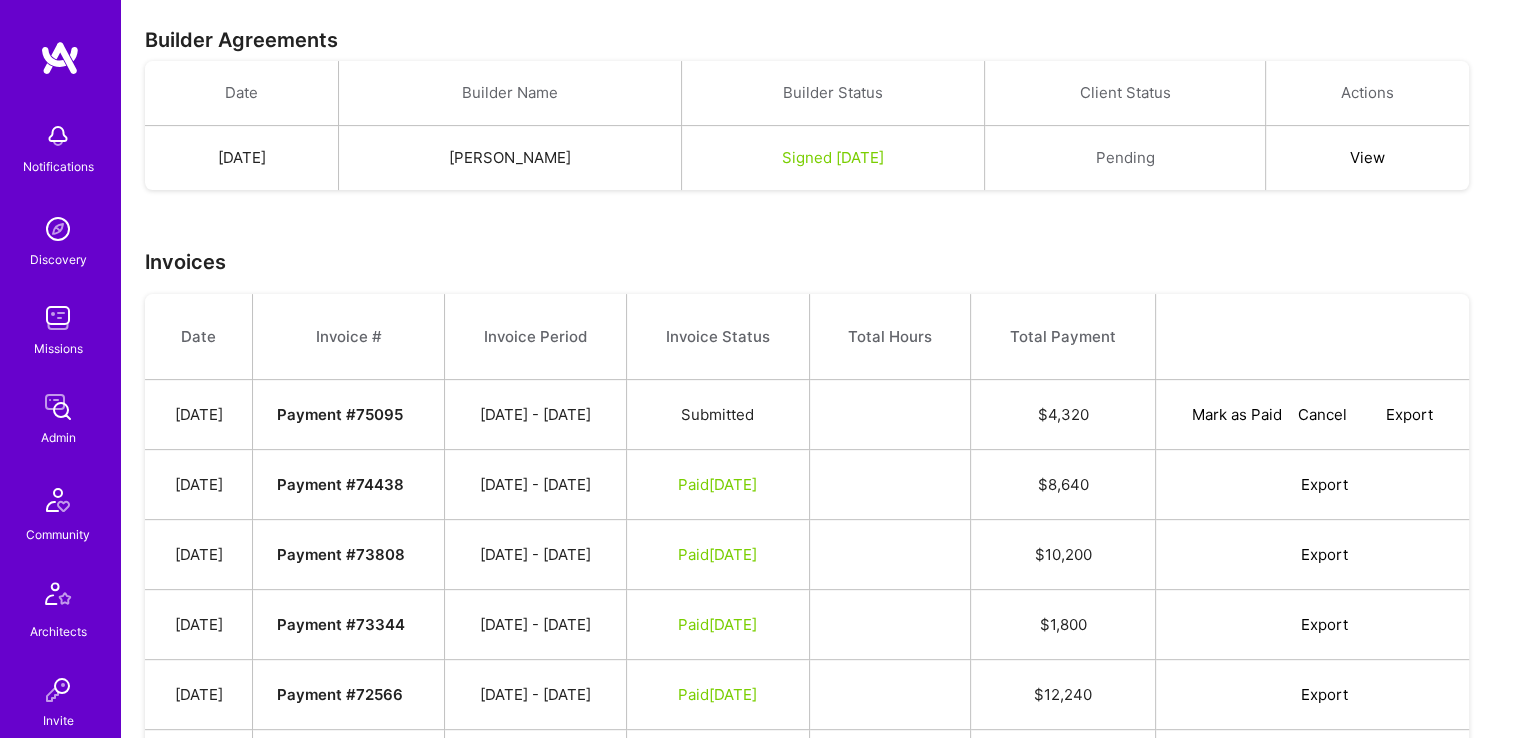 scroll, scrollTop: 0, scrollLeft: 0, axis: both 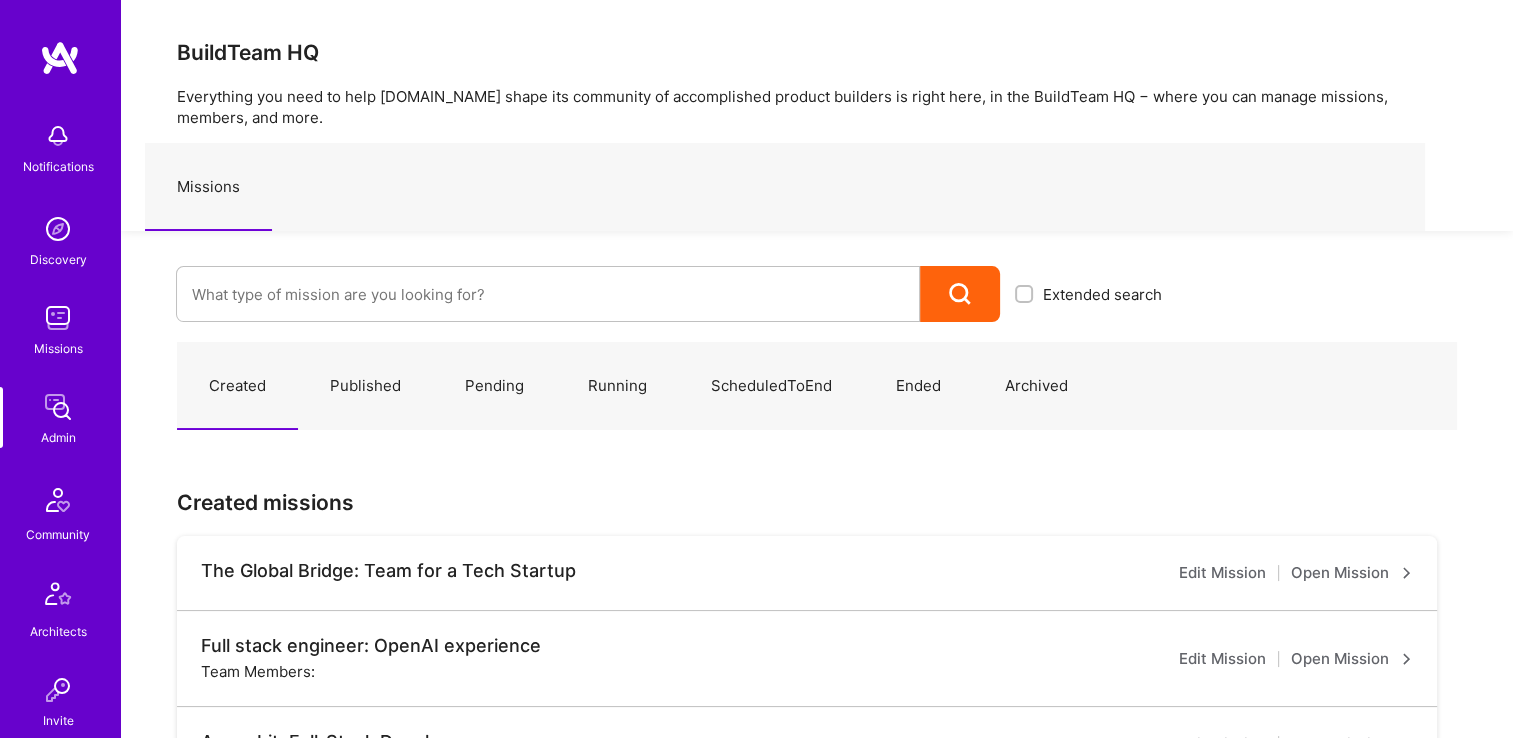 click on "Extended search" at bounding box center [649, 276] 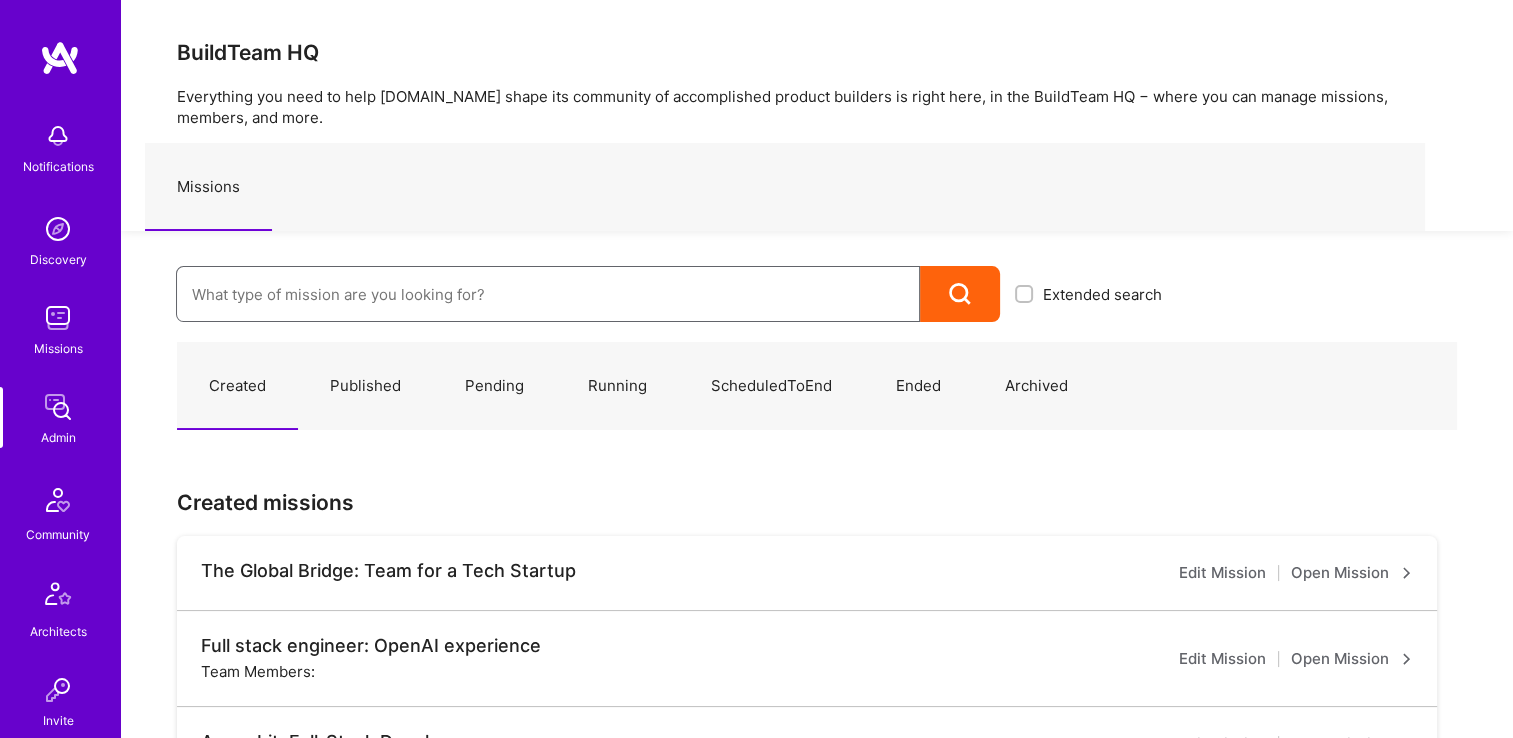 click at bounding box center [548, 294] 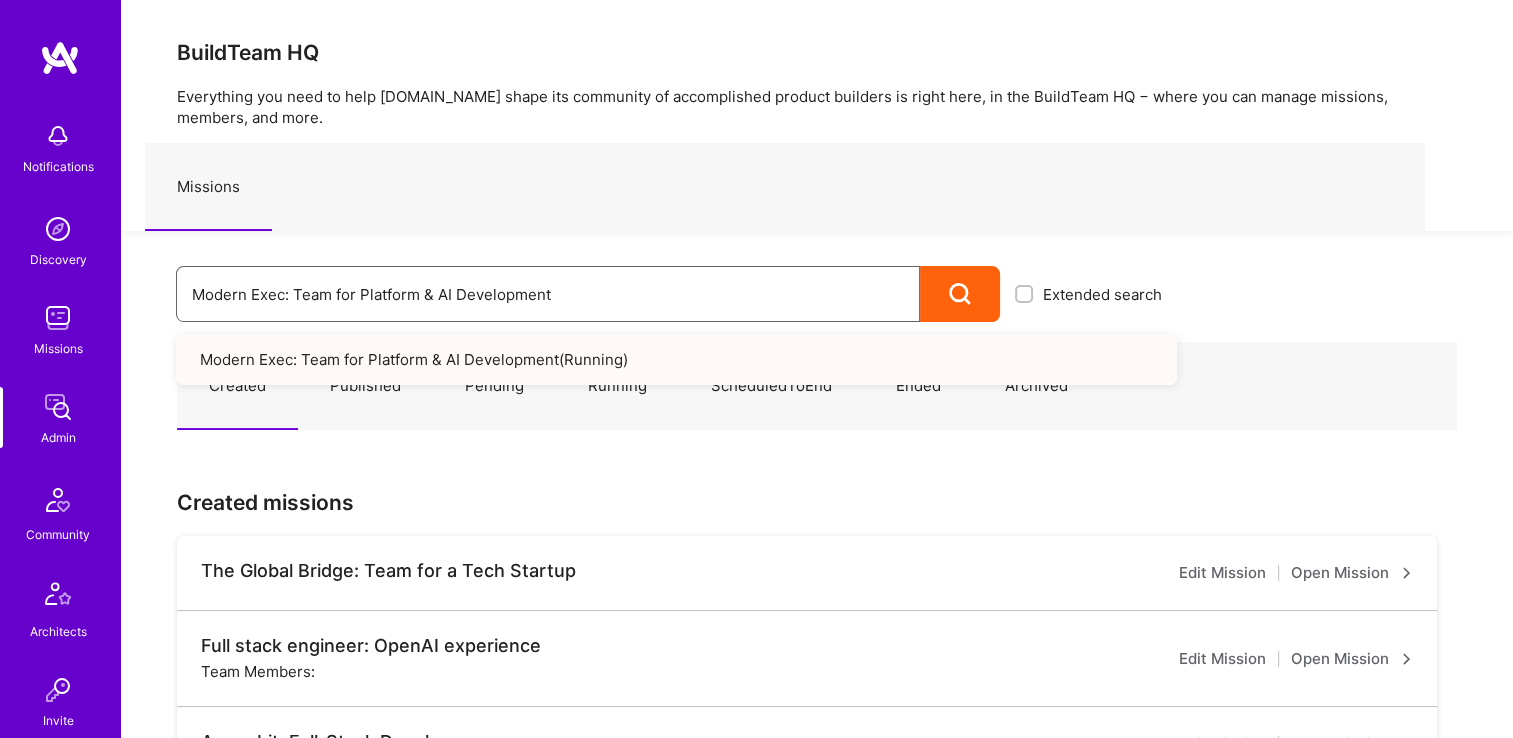 drag, startPoint x: 571, startPoint y: 289, endPoint x: 80, endPoint y: 285, distance: 491.0163 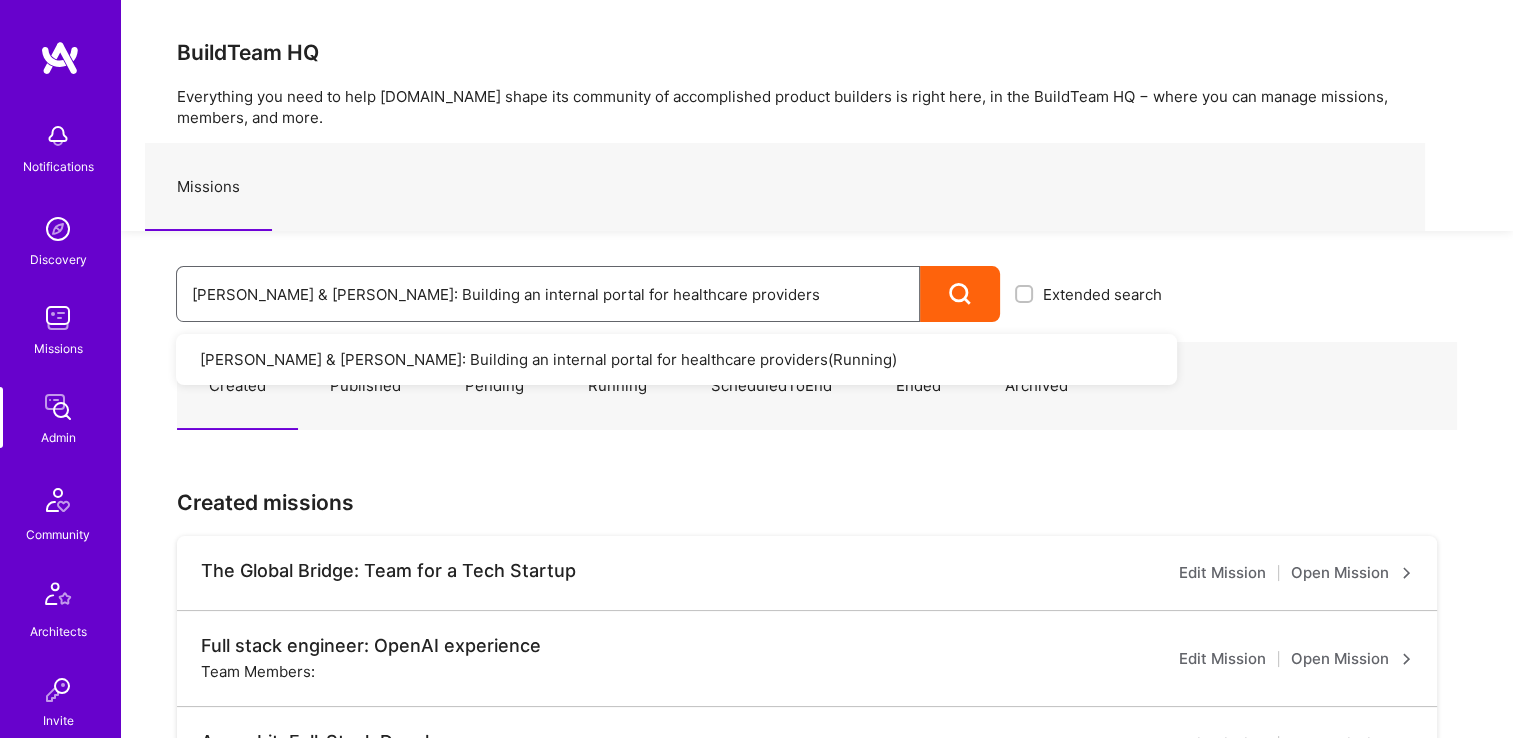 drag, startPoint x: 717, startPoint y: 313, endPoint x: 214, endPoint y: 256, distance: 506.21933 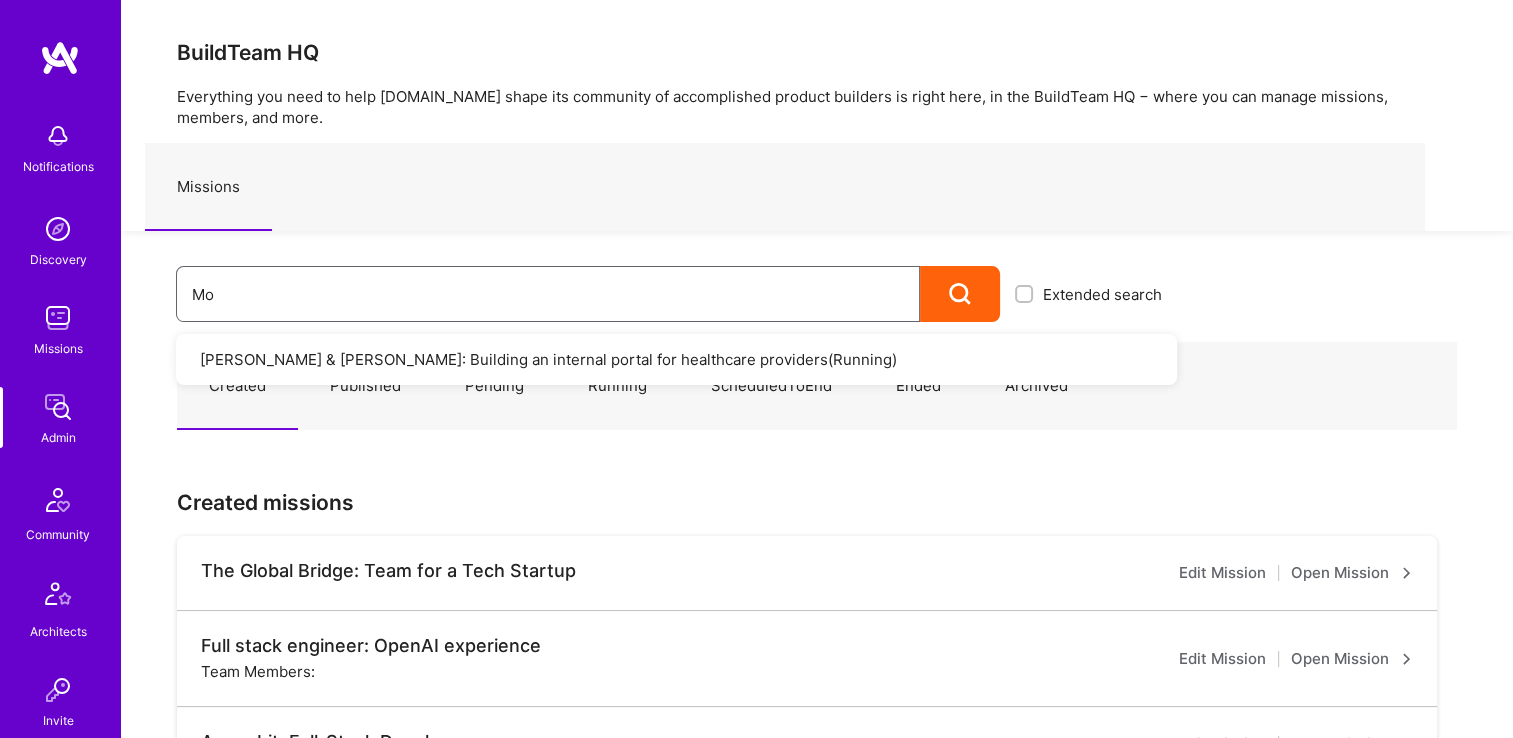 type on "M" 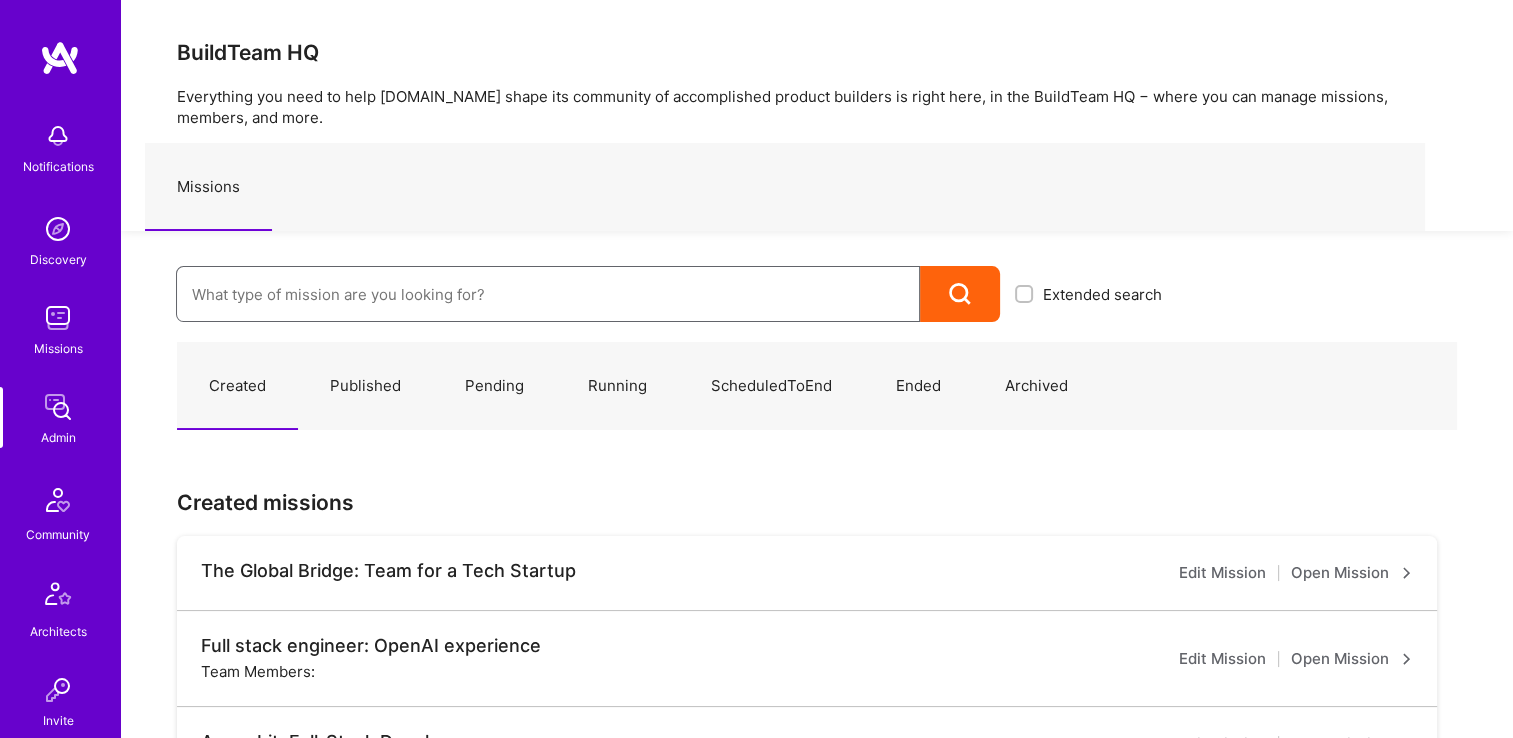 type on "v" 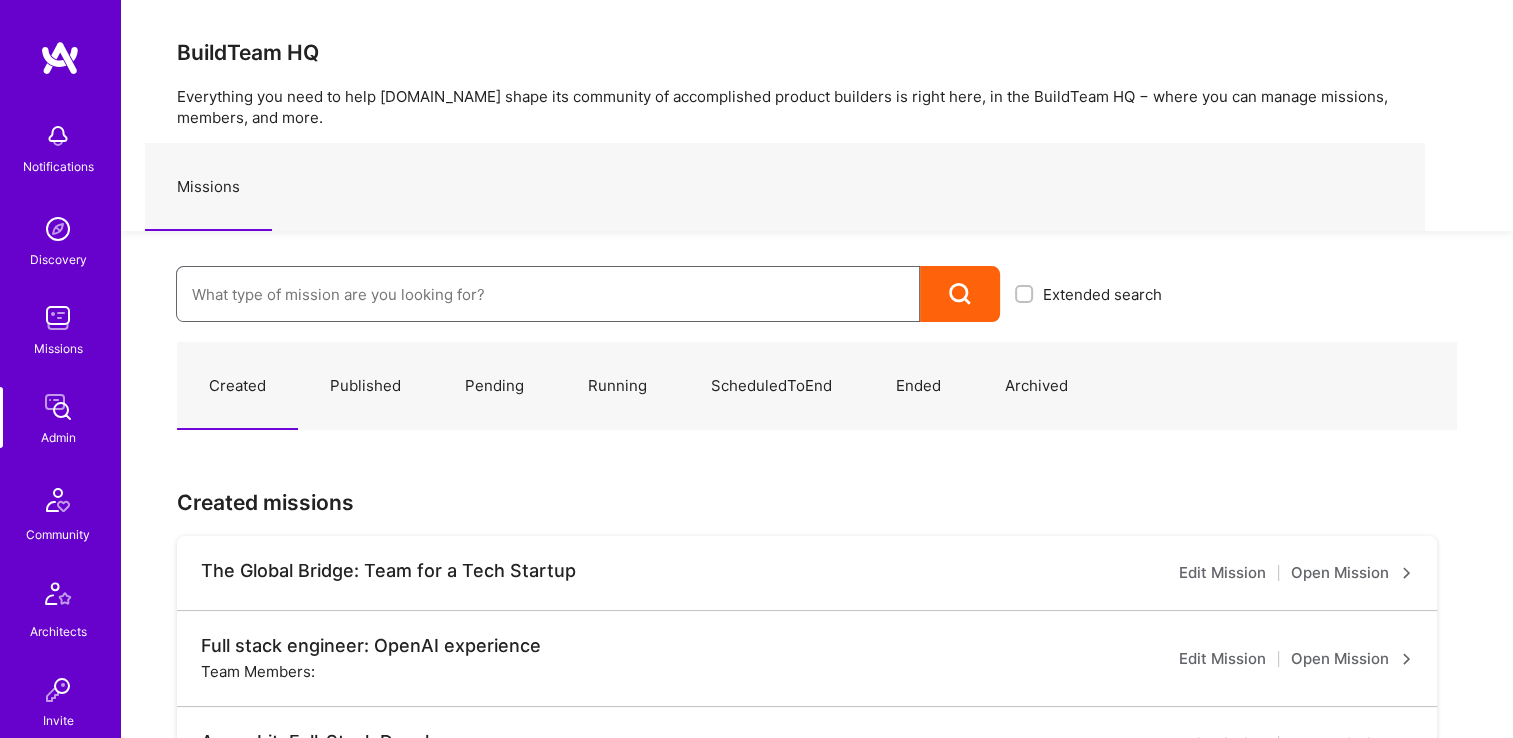 paste on "Morgan & Morgan: AirTable Automation" 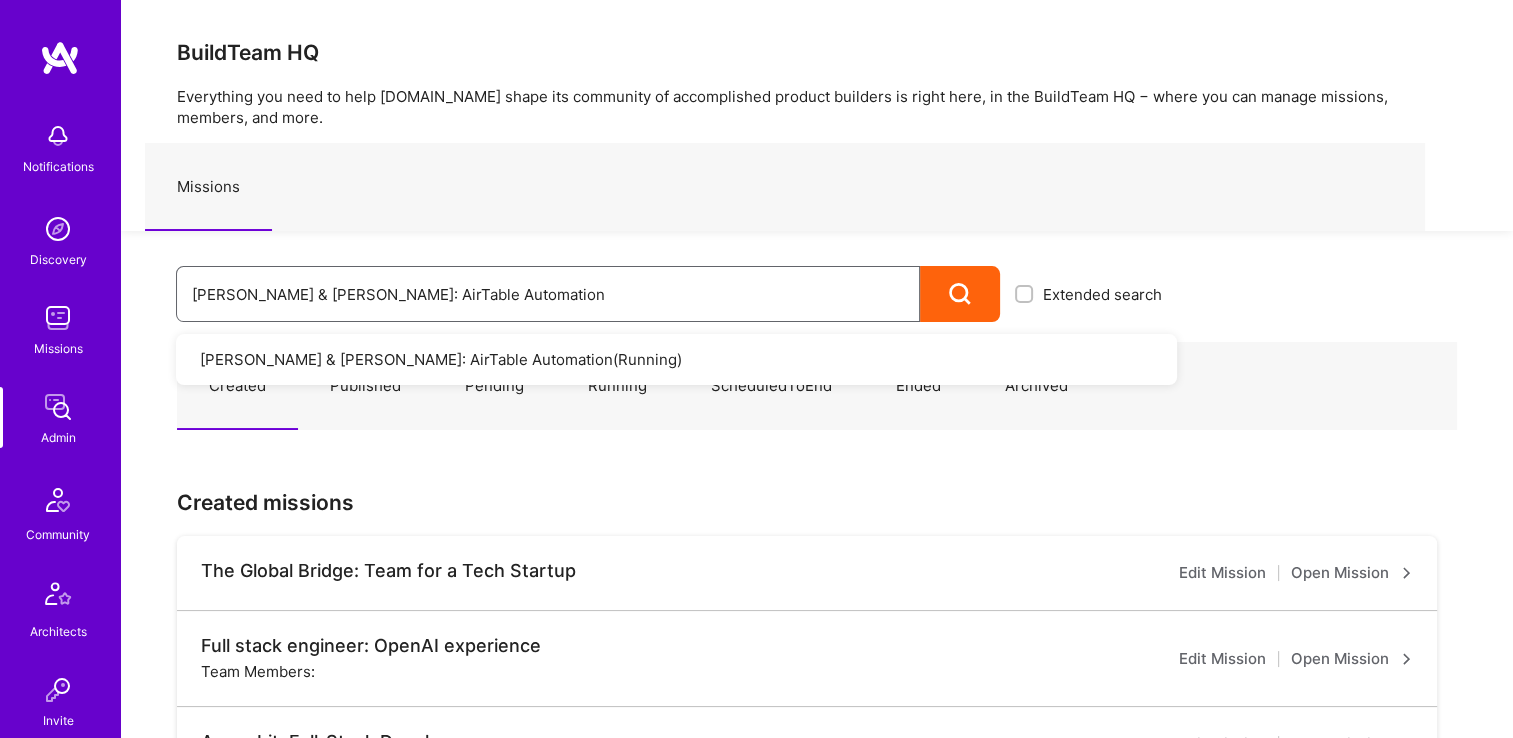 drag, startPoint x: 496, startPoint y: 286, endPoint x: 53, endPoint y: 245, distance: 444.89325 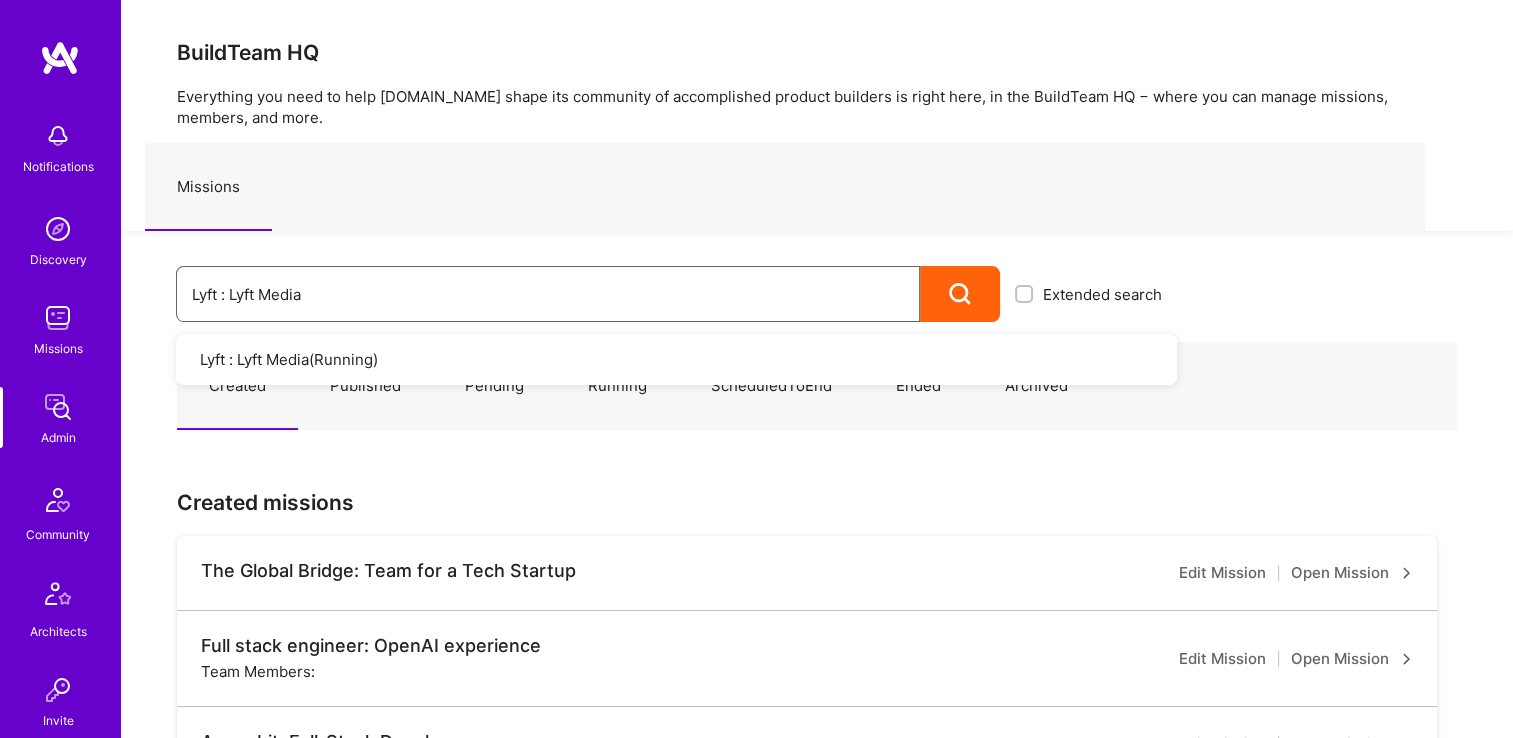 type on "Lyft : Lyft Media" 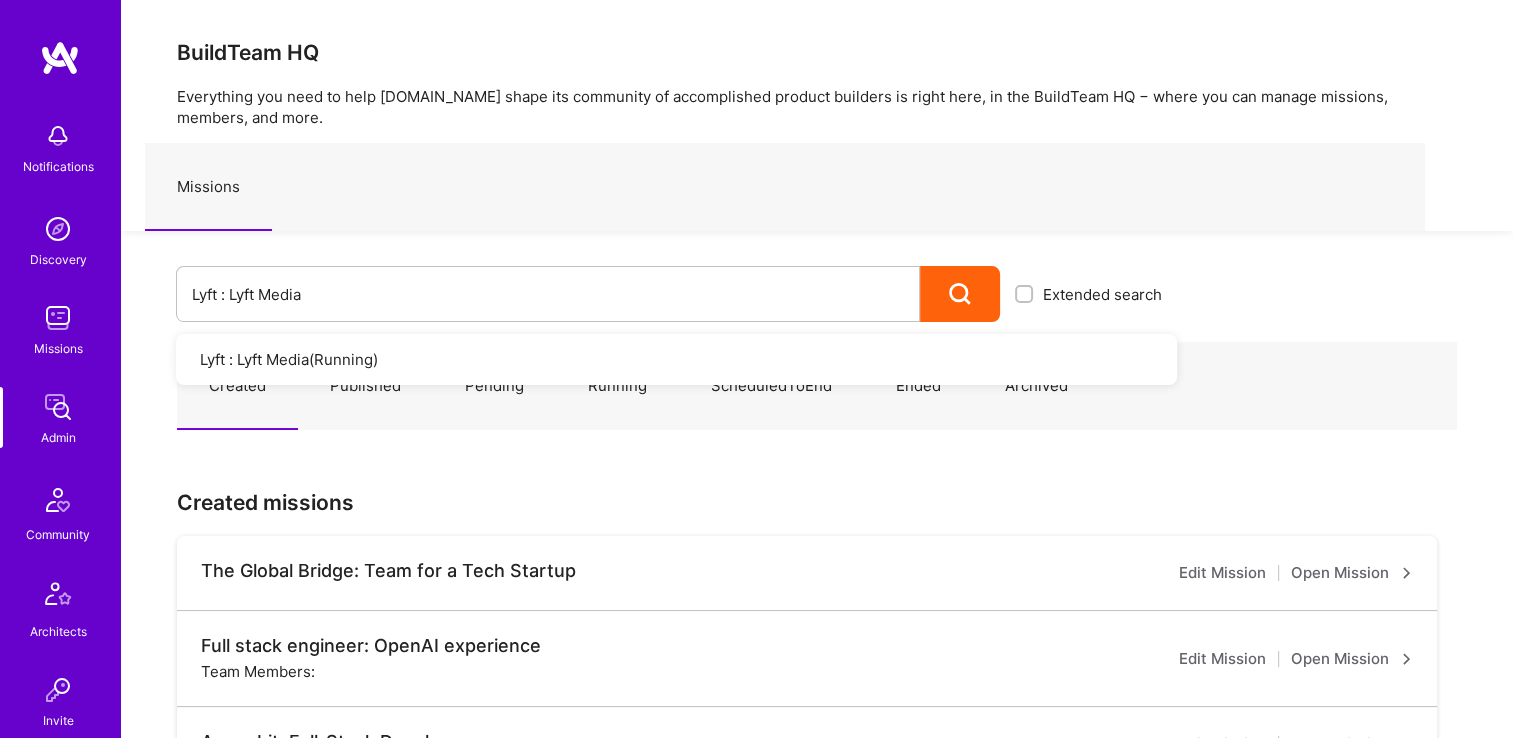 drag, startPoint x: 287, startPoint y: 369, endPoint x: 320, endPoint y: 363, distance: 33.54102 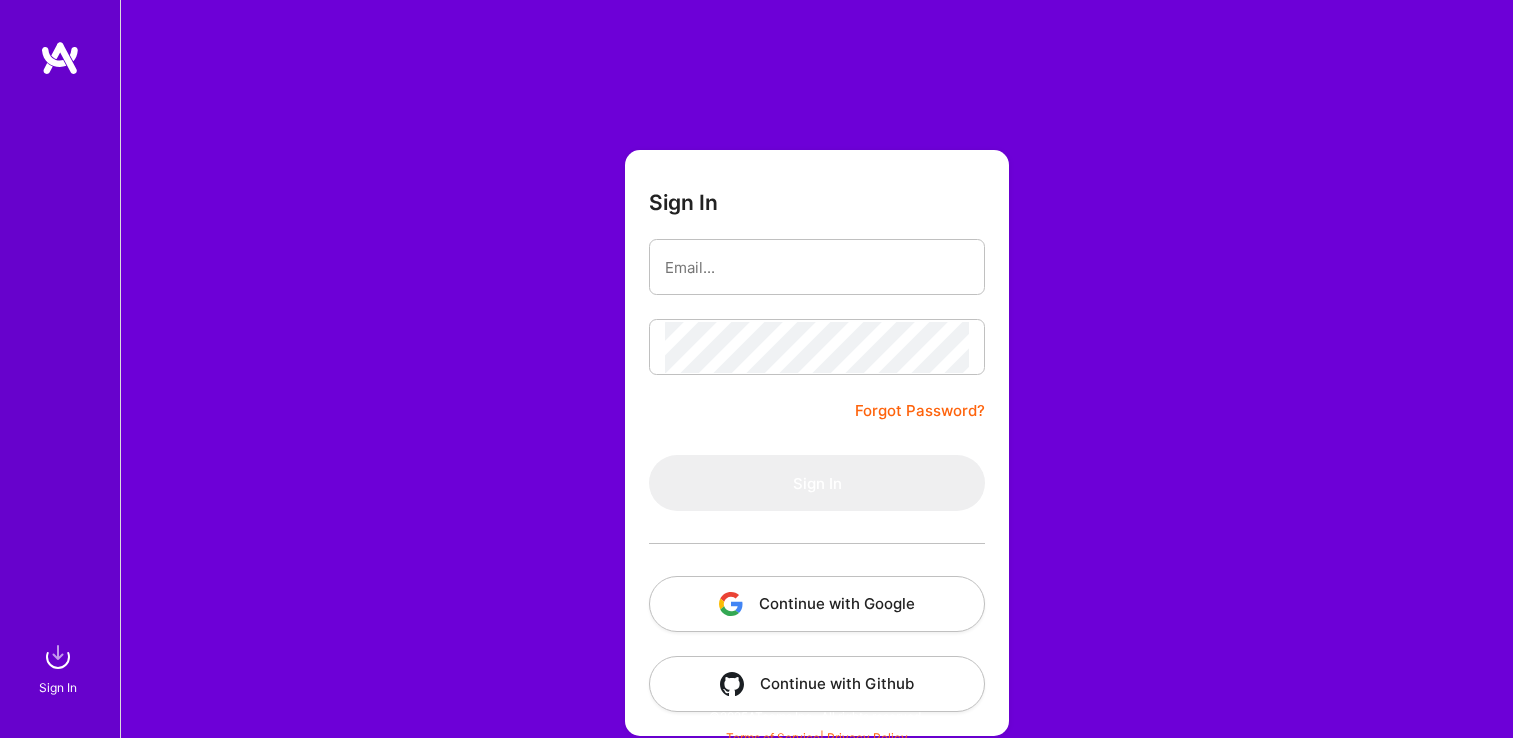 scroll, scrollTop: 0, scrollLeft: 0, axis: both 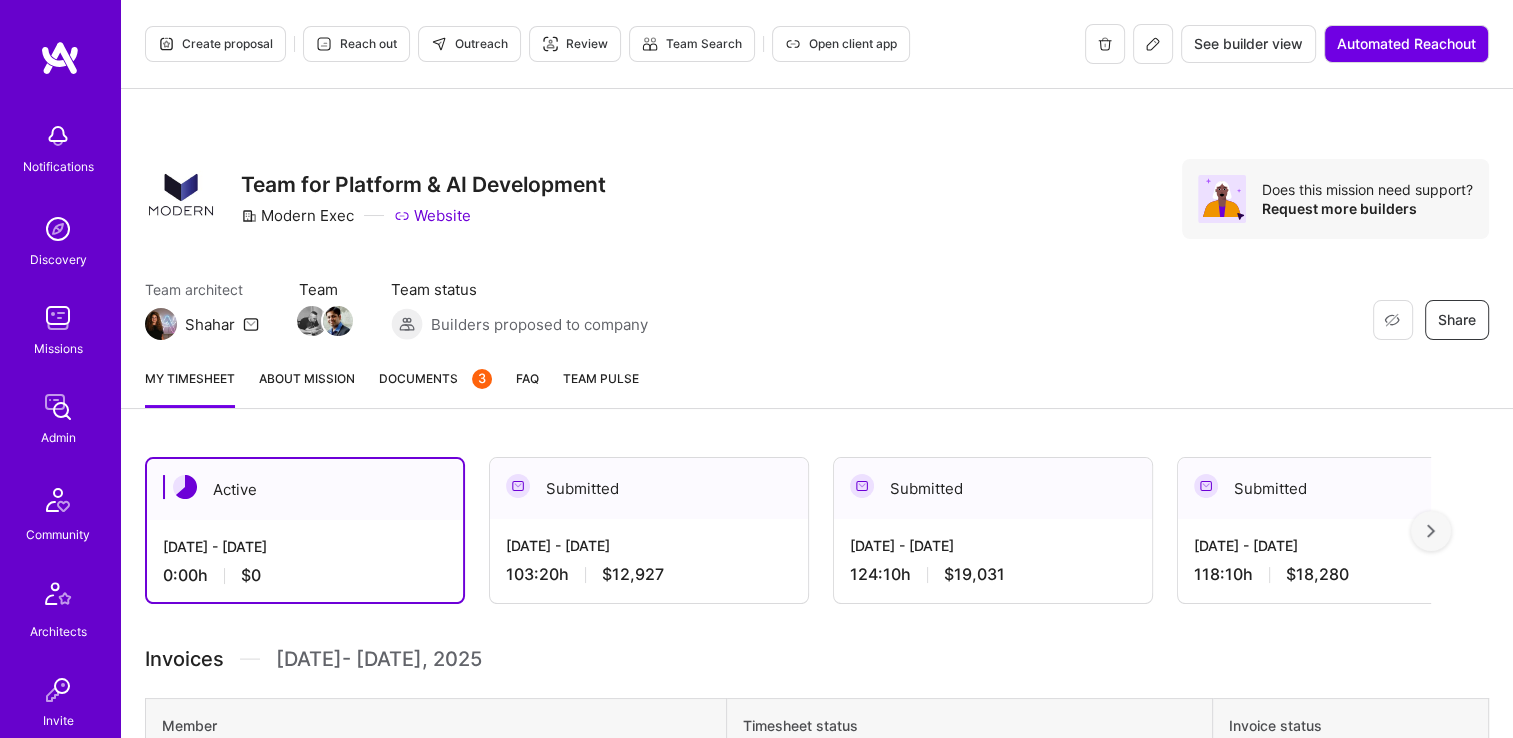 click on "Documents 3" at bounding box center (435, 378) 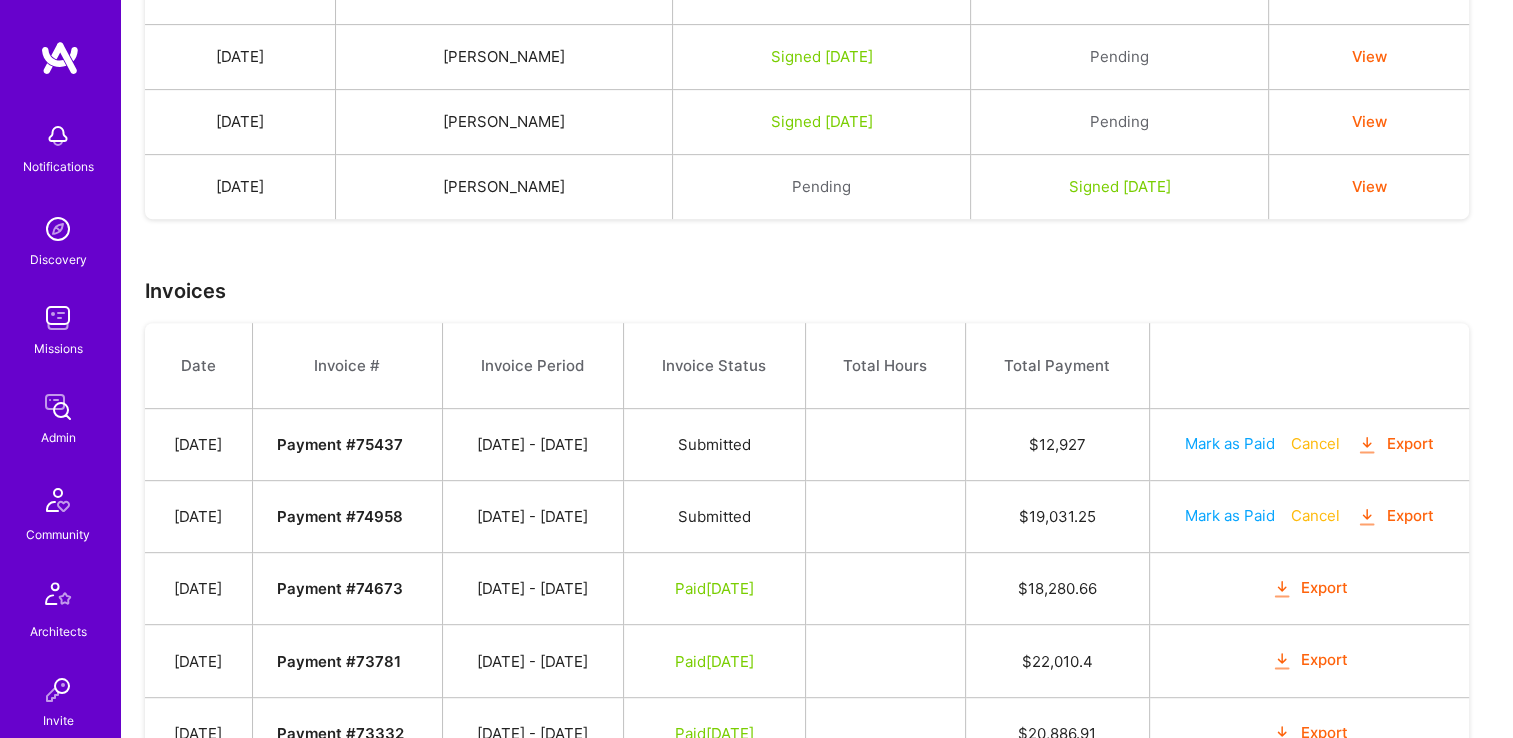 scroll, scrollTop: 808, scrollLeft: 0, axis: vertical 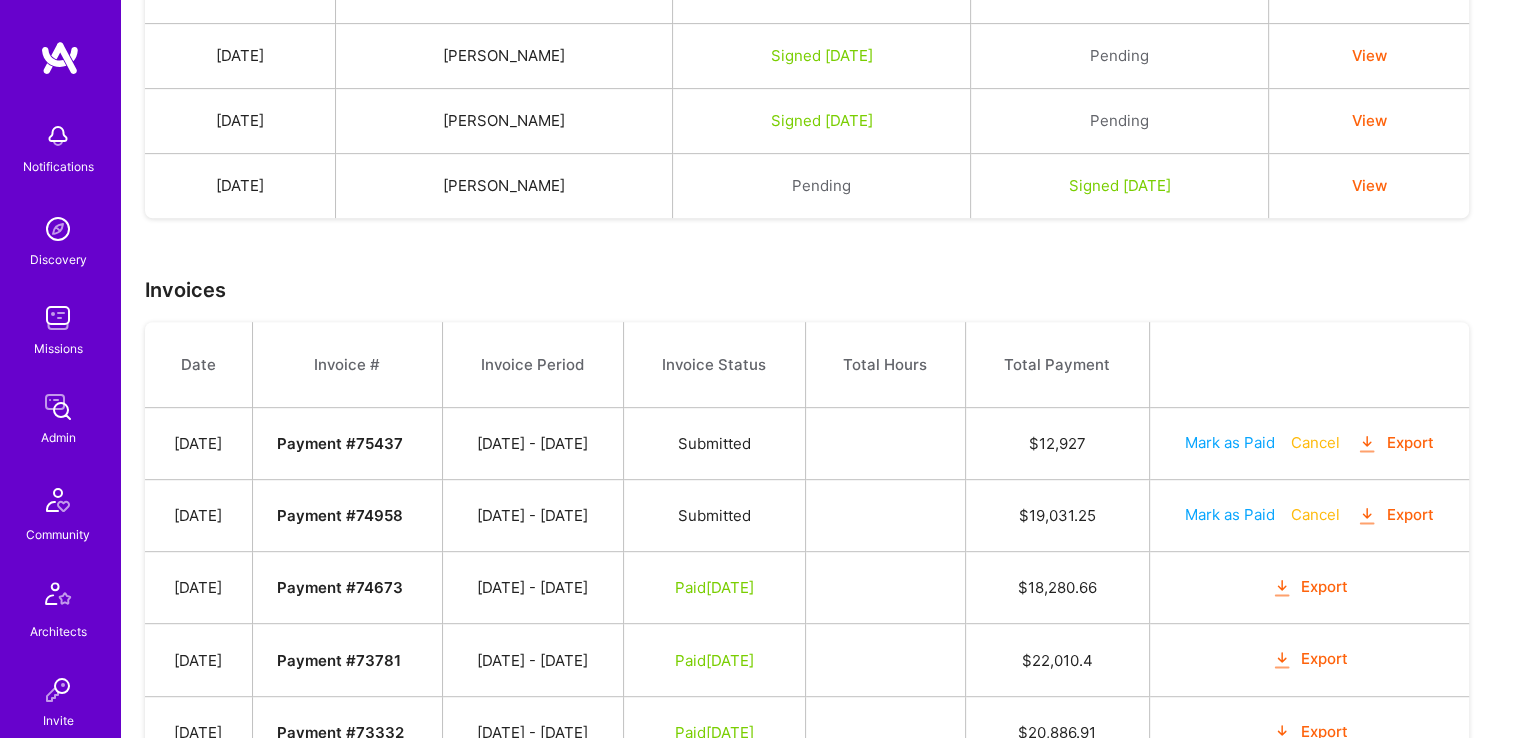 click on "Mark as Paid" at bounding box center [1230, 514] 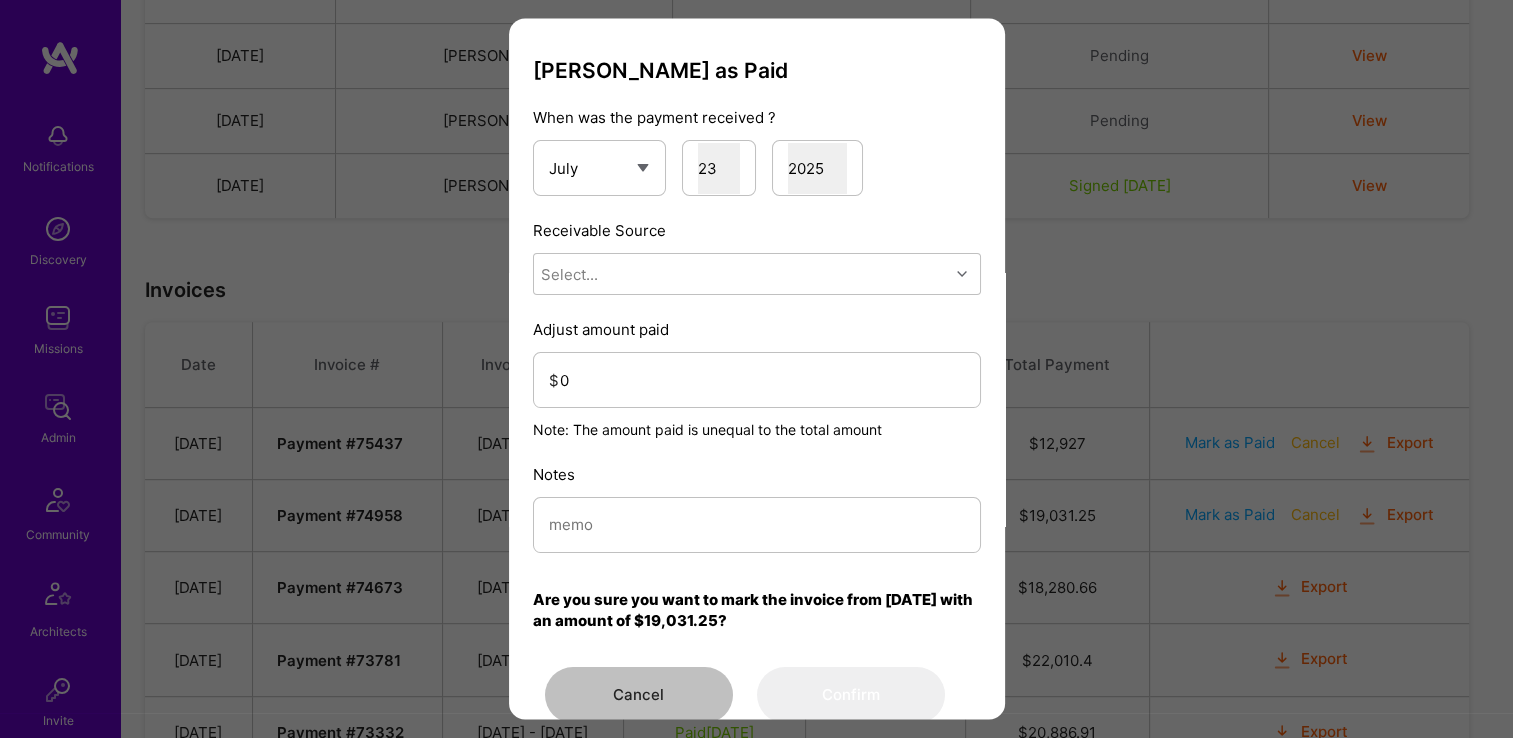 click on "Receivable Source Select..." at bounding box center [757, 258] 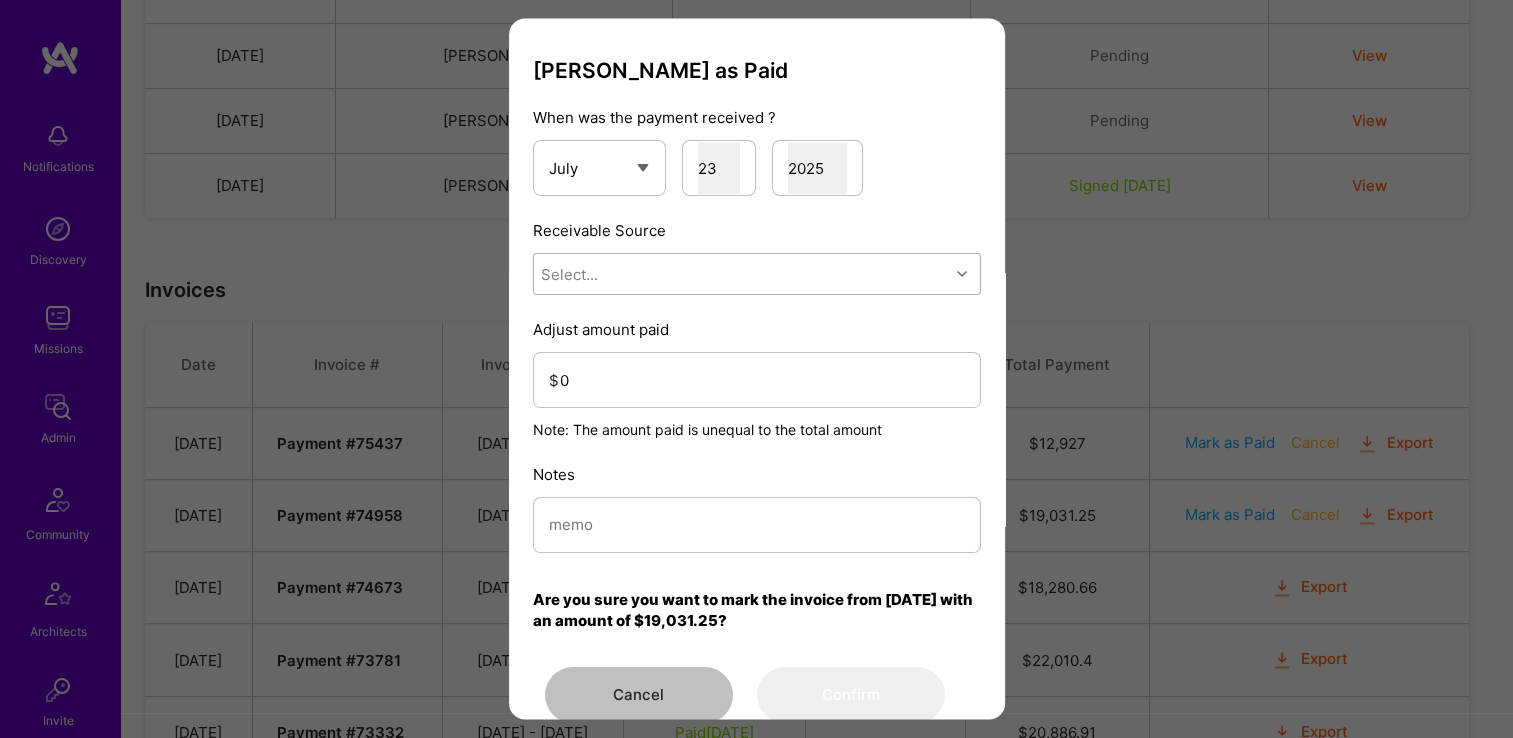 click on "Select..." at bounding box center (569, 274) 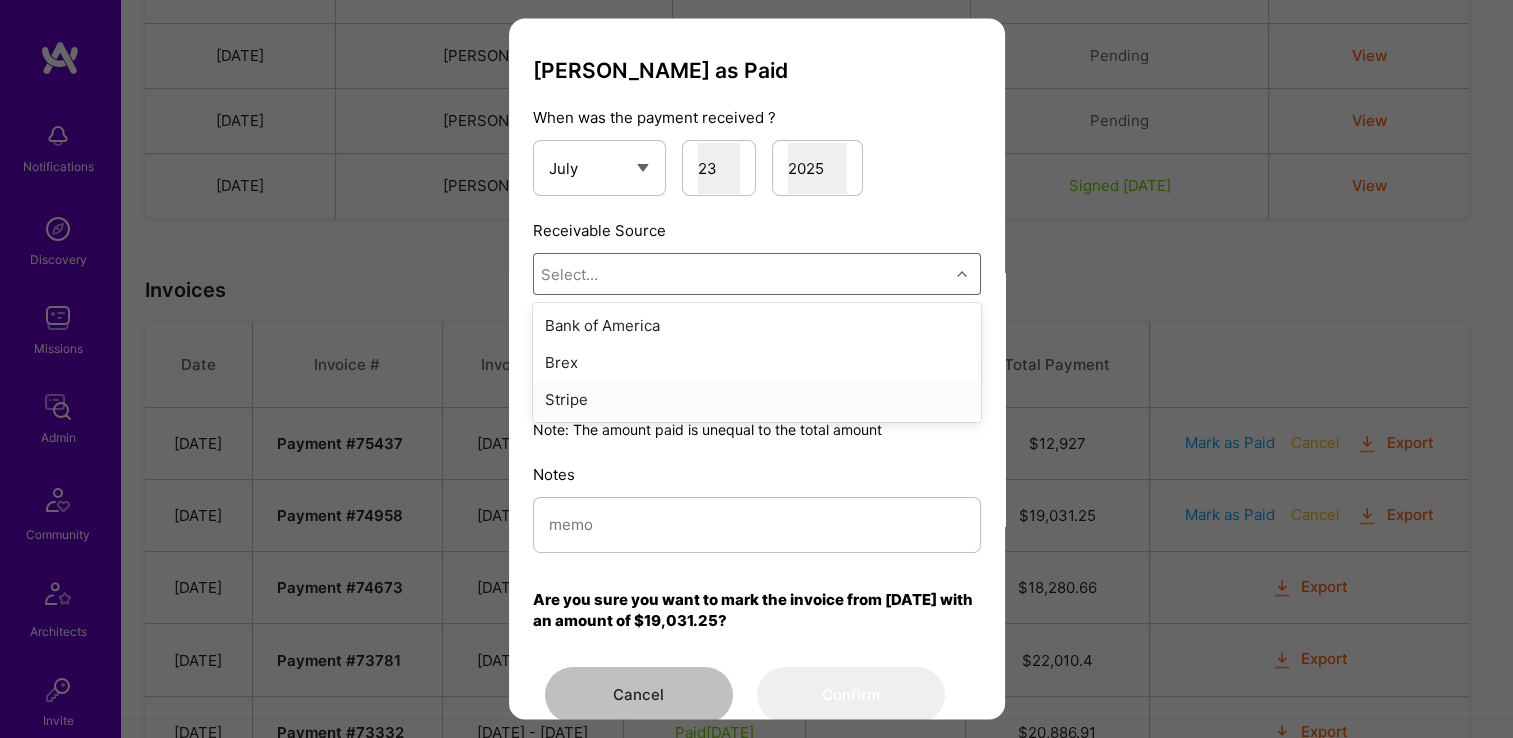 click on "Stripe" at bounding box center [757, 400] 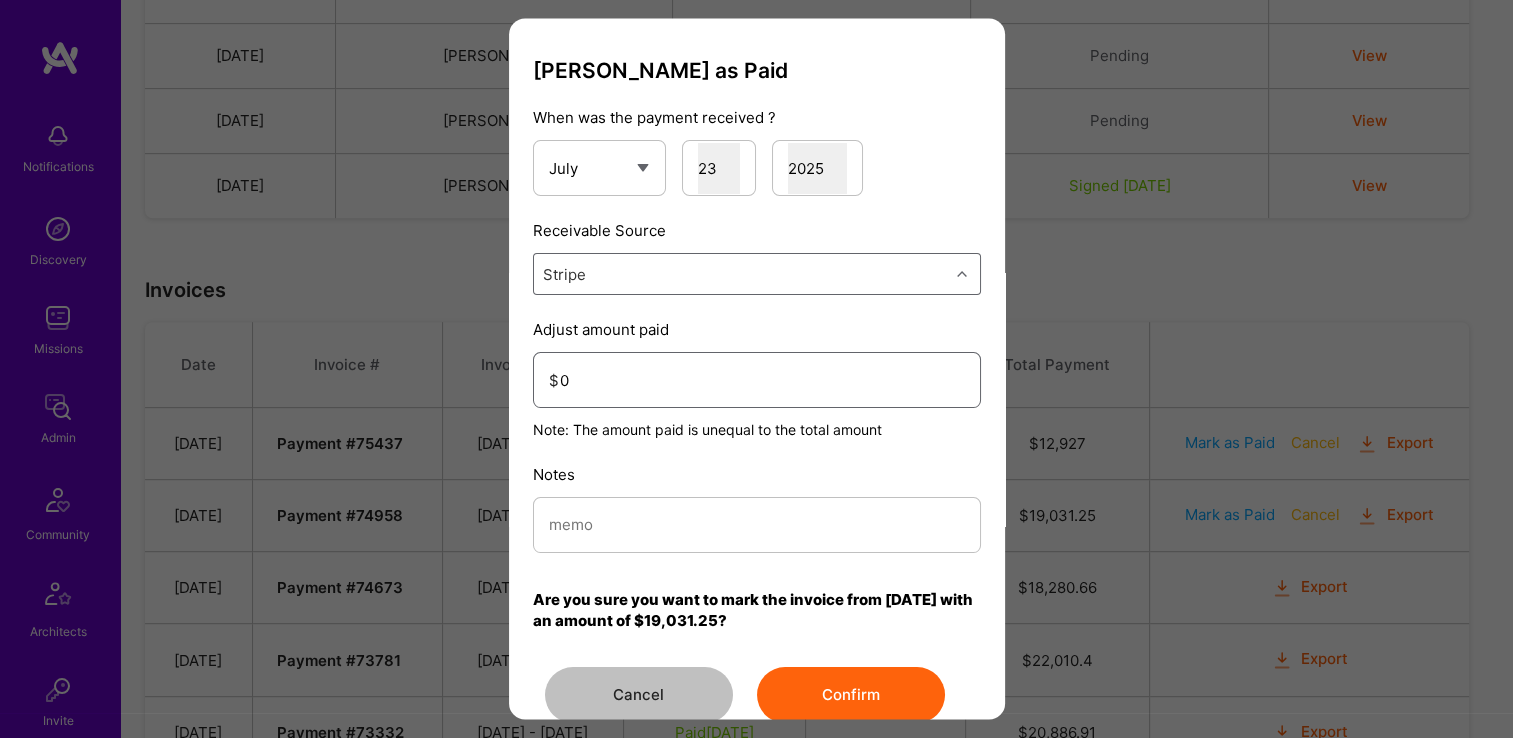 click on "0" at bounding box center (762, 380) 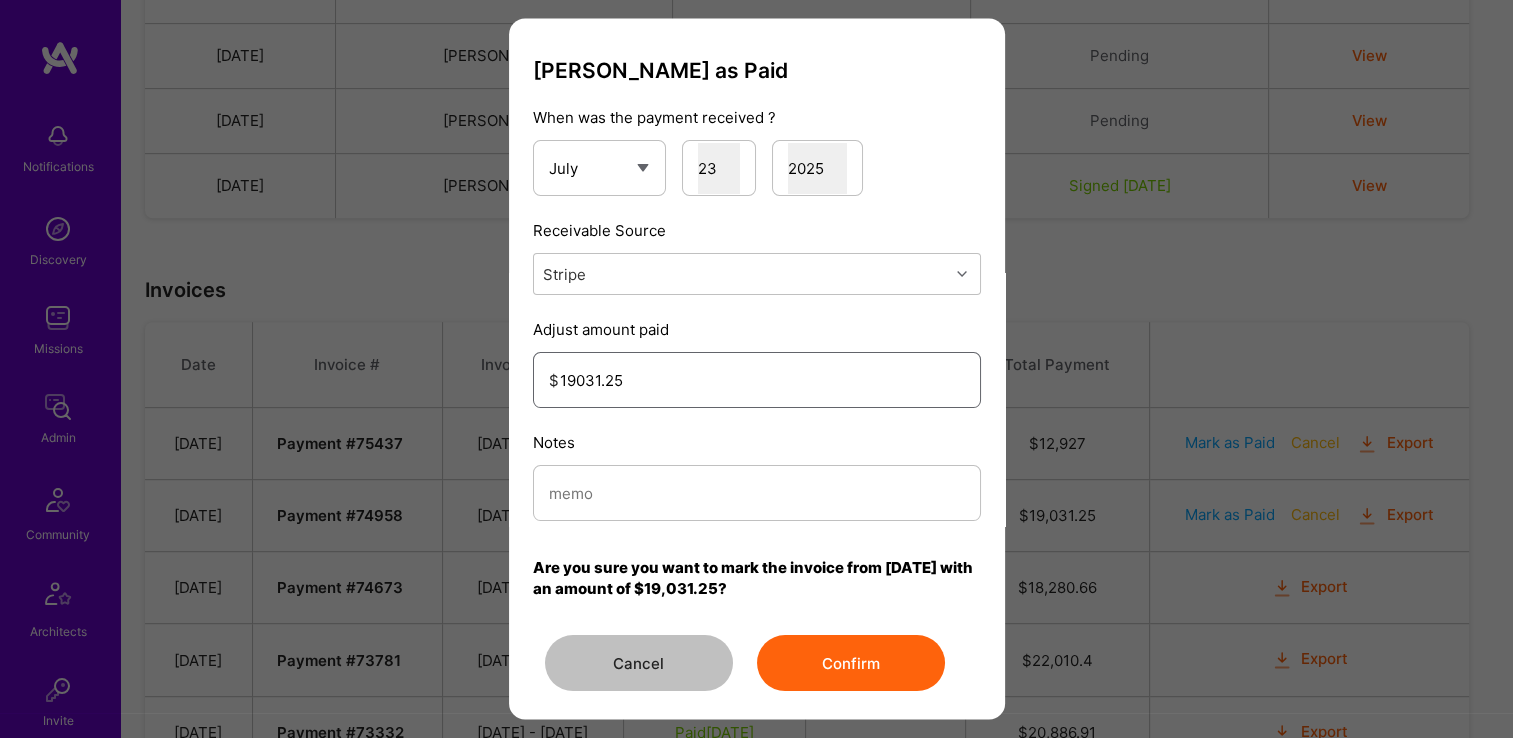 type on "19031.25" 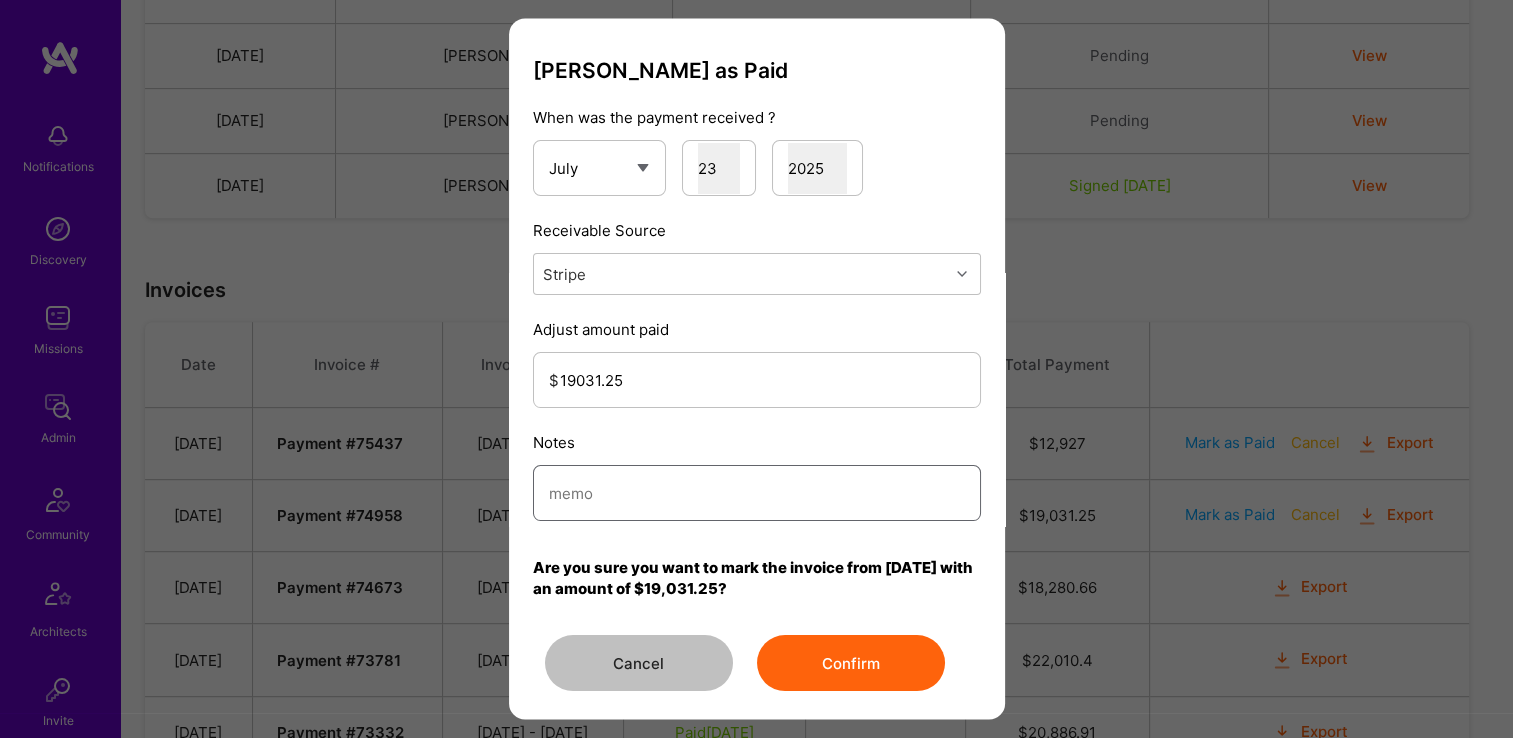 click at bounding box center [757, 493] 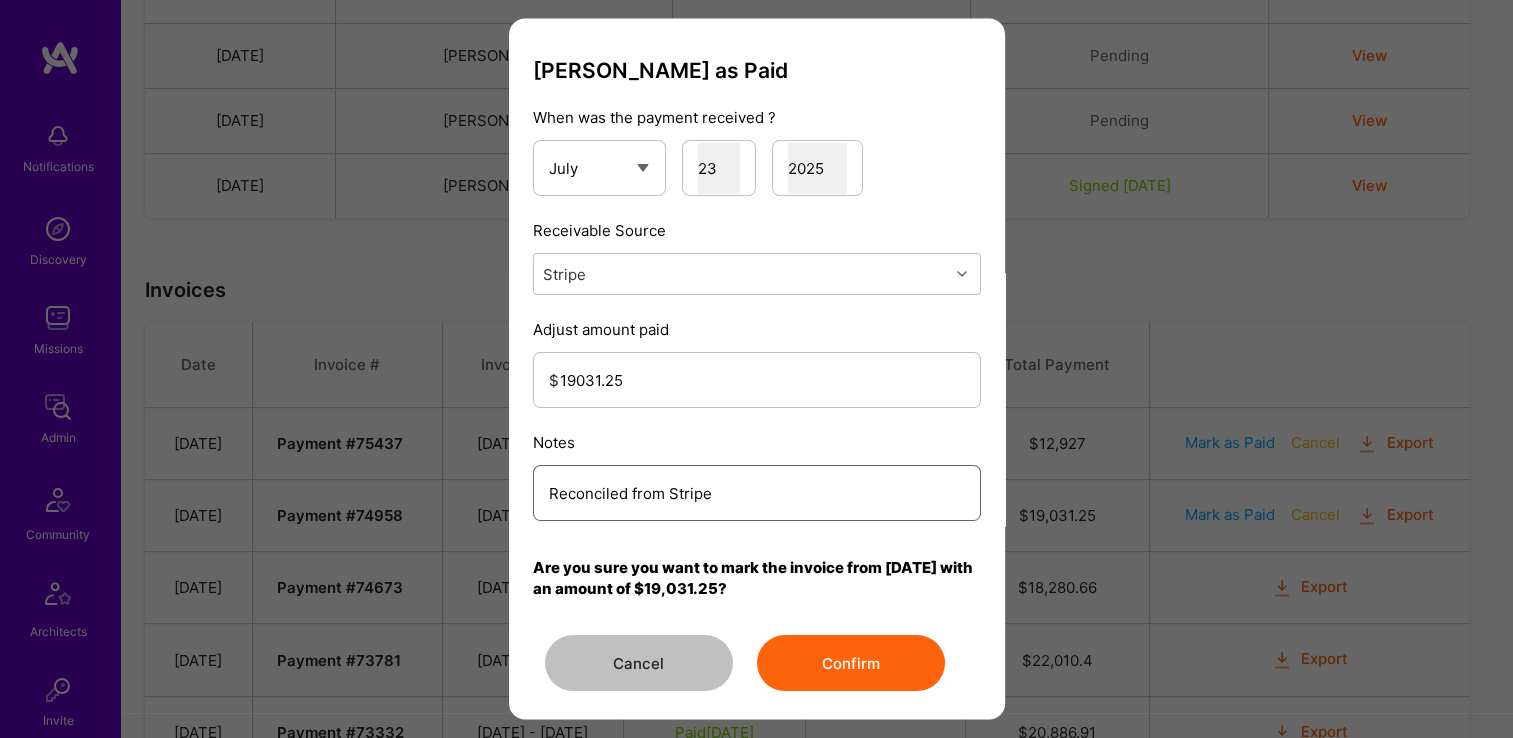 type on "Reconciled from Stripe" 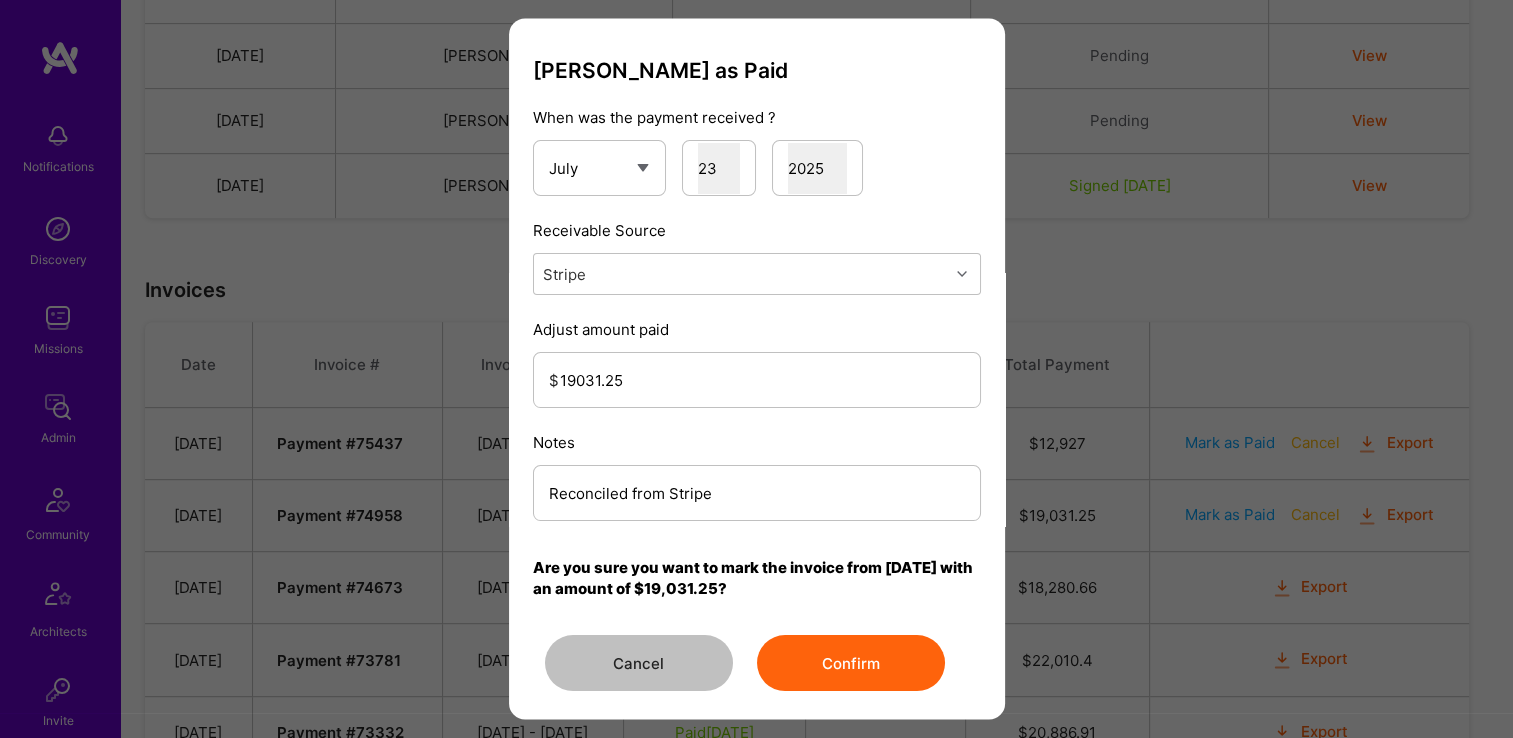 click on "Confirm" at bounding box center (851, 664) 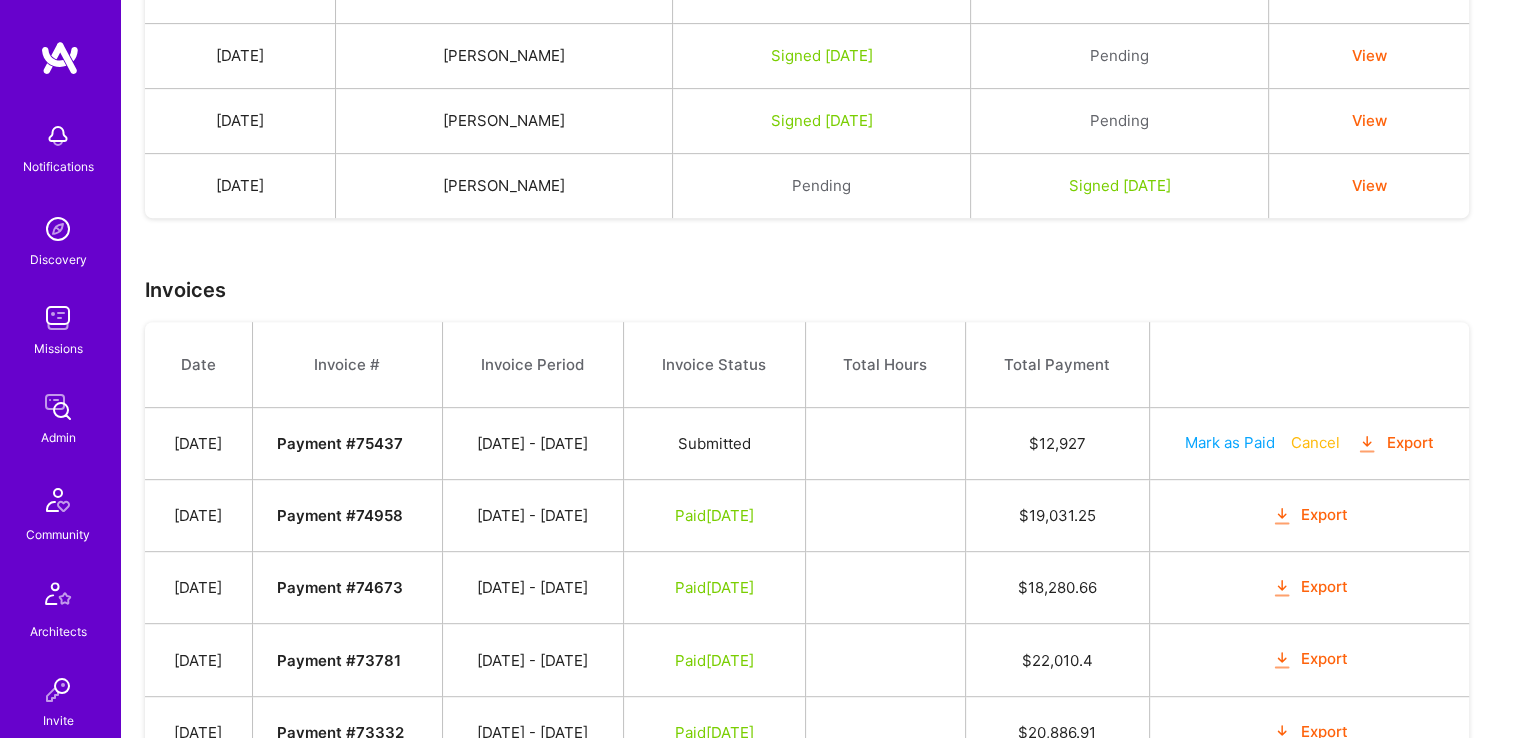 click on "$ 19,031.25" at bounding box center (1057, 516) 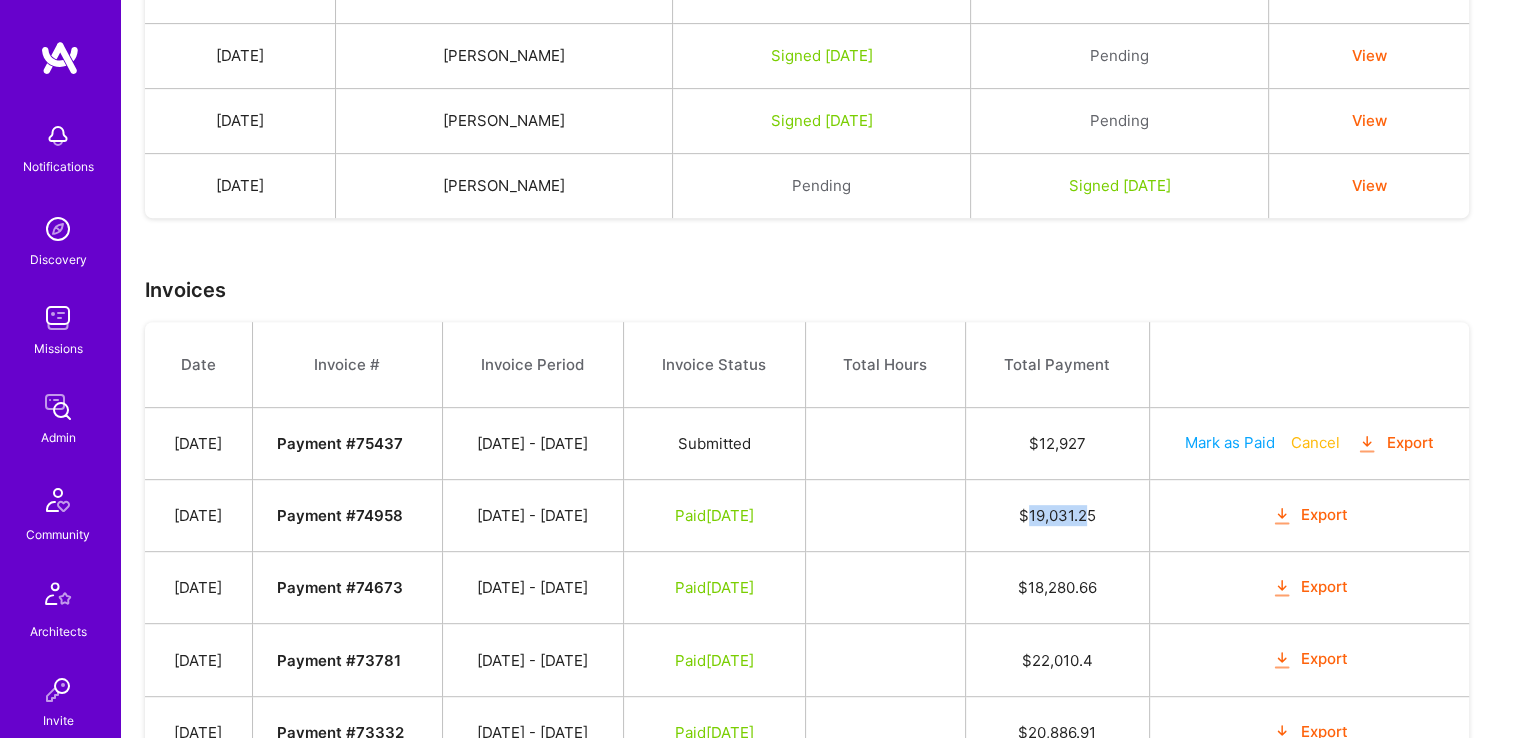 drag, startPoint x: 1112, startPoint y: 512, endPoint x: 1050, endPoint y: 511, distance: 62.008064 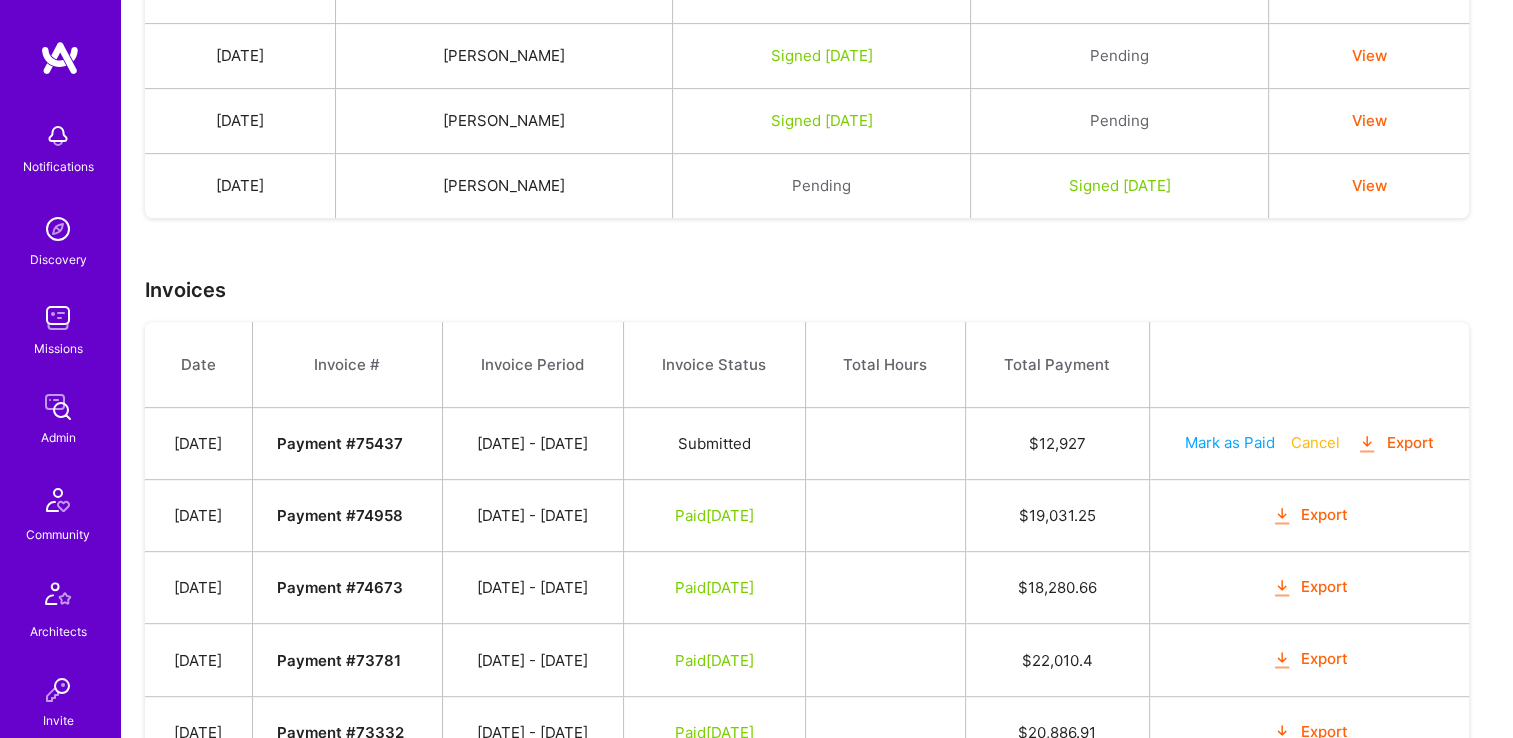 drag, startPoint x: 1050, startPoint y: 511, endPoint x: 1138, endPoint y: 518, distance: 88.27797 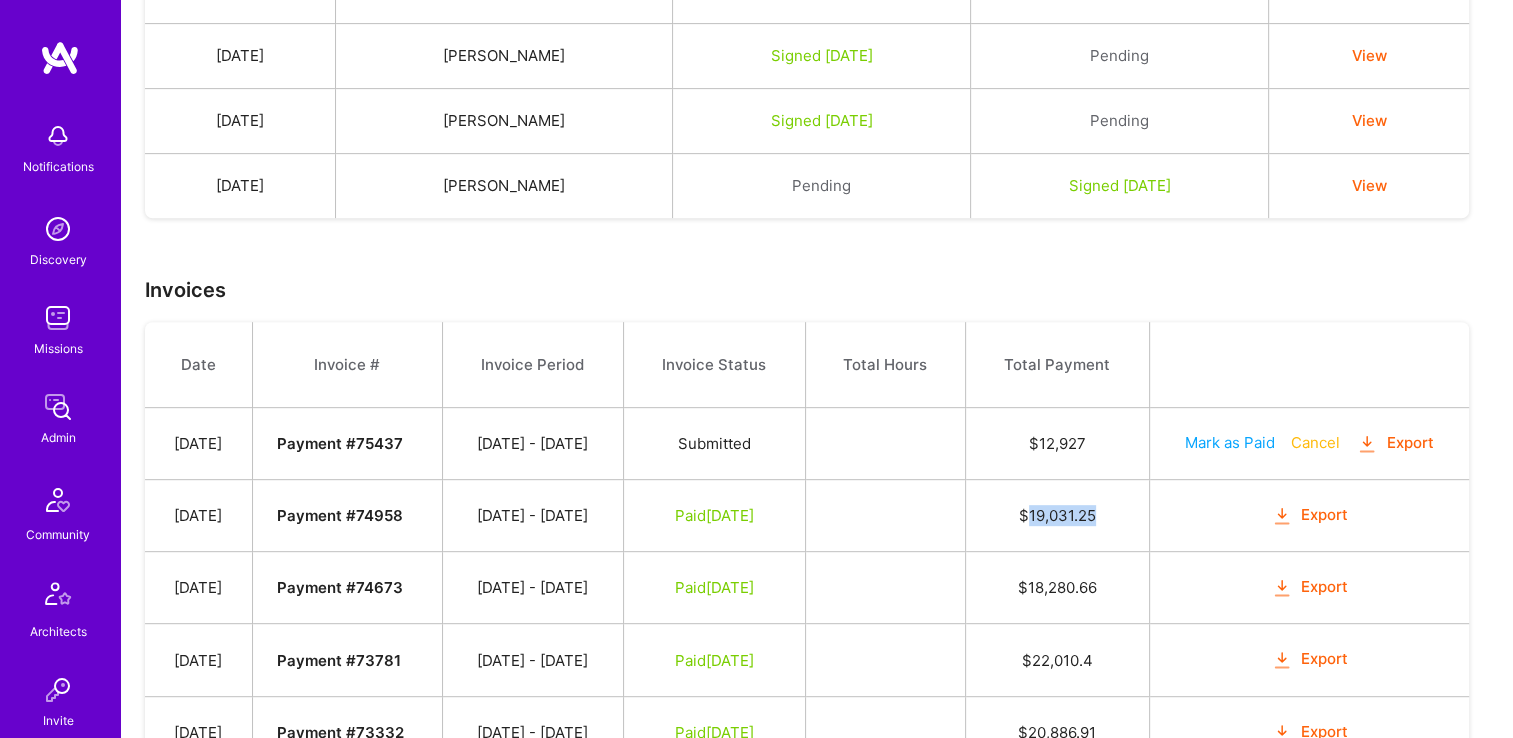 drag, startPoint x: 1117, startPoint y: 514, endPoint x: 1050, endPoint y: 505, distance: 67.601776 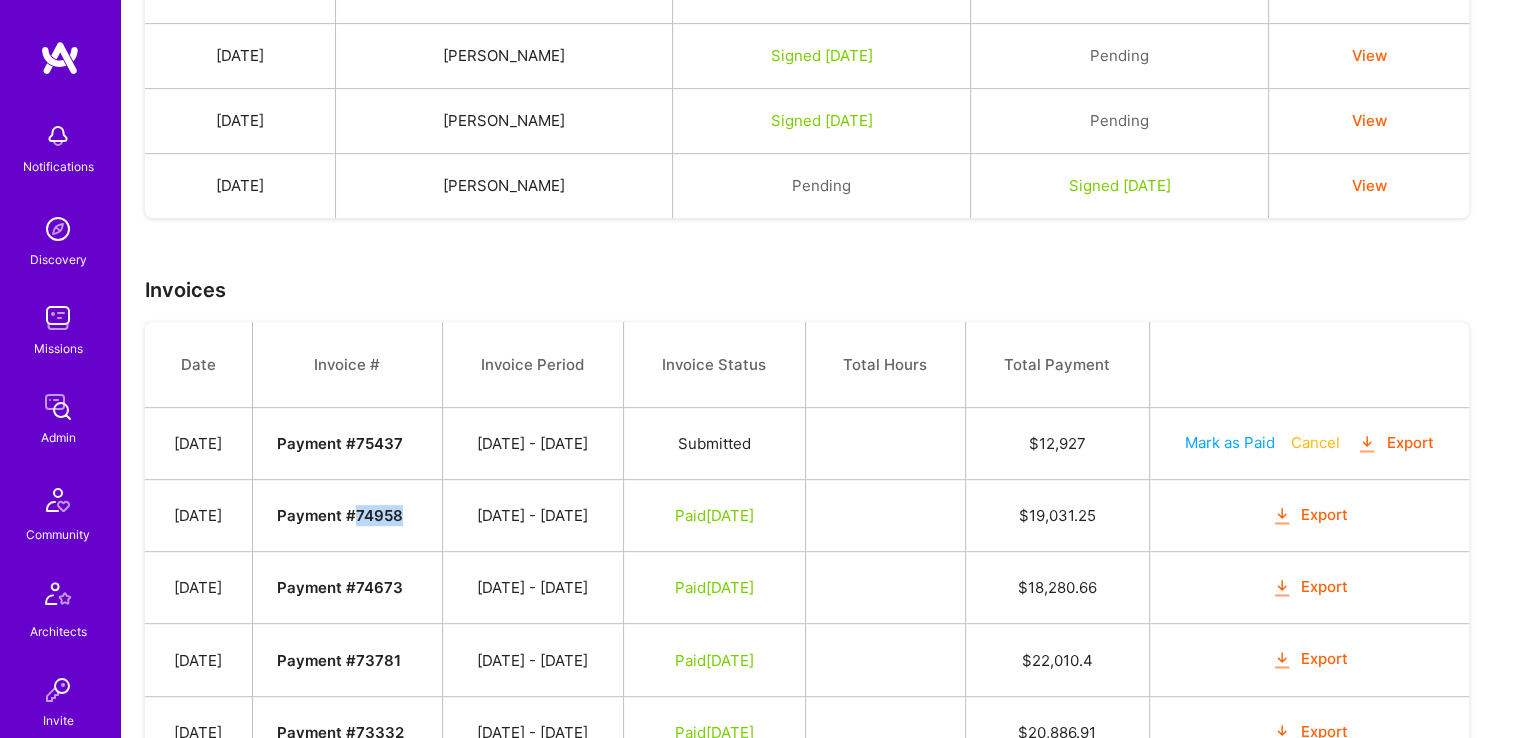 drag, startPoint x: 436, startPoint y: 510, endPoint x: 396, endPoint y: 513, distance: 40.112343 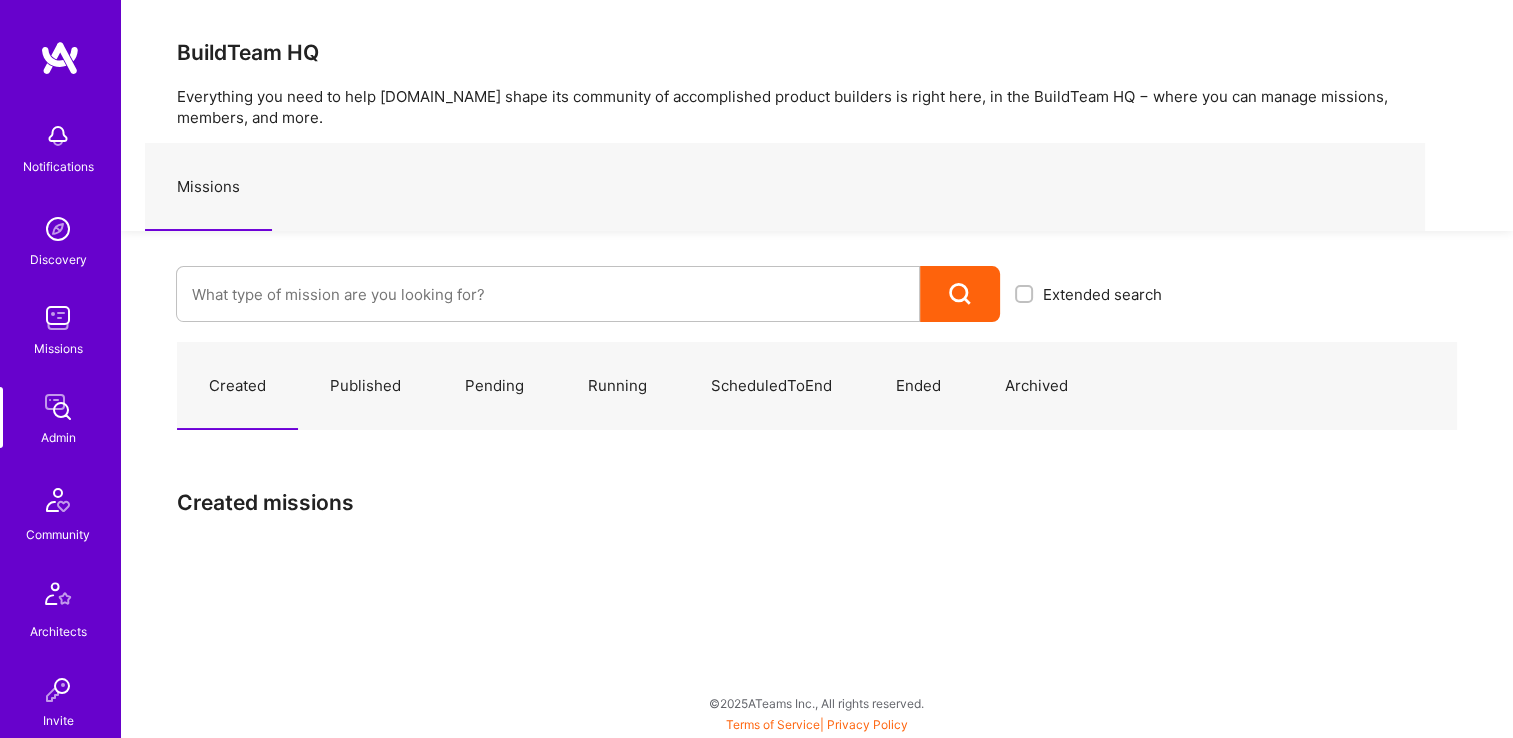 scroll, scrollTop: 0, scrollLeft: 0, axis: both 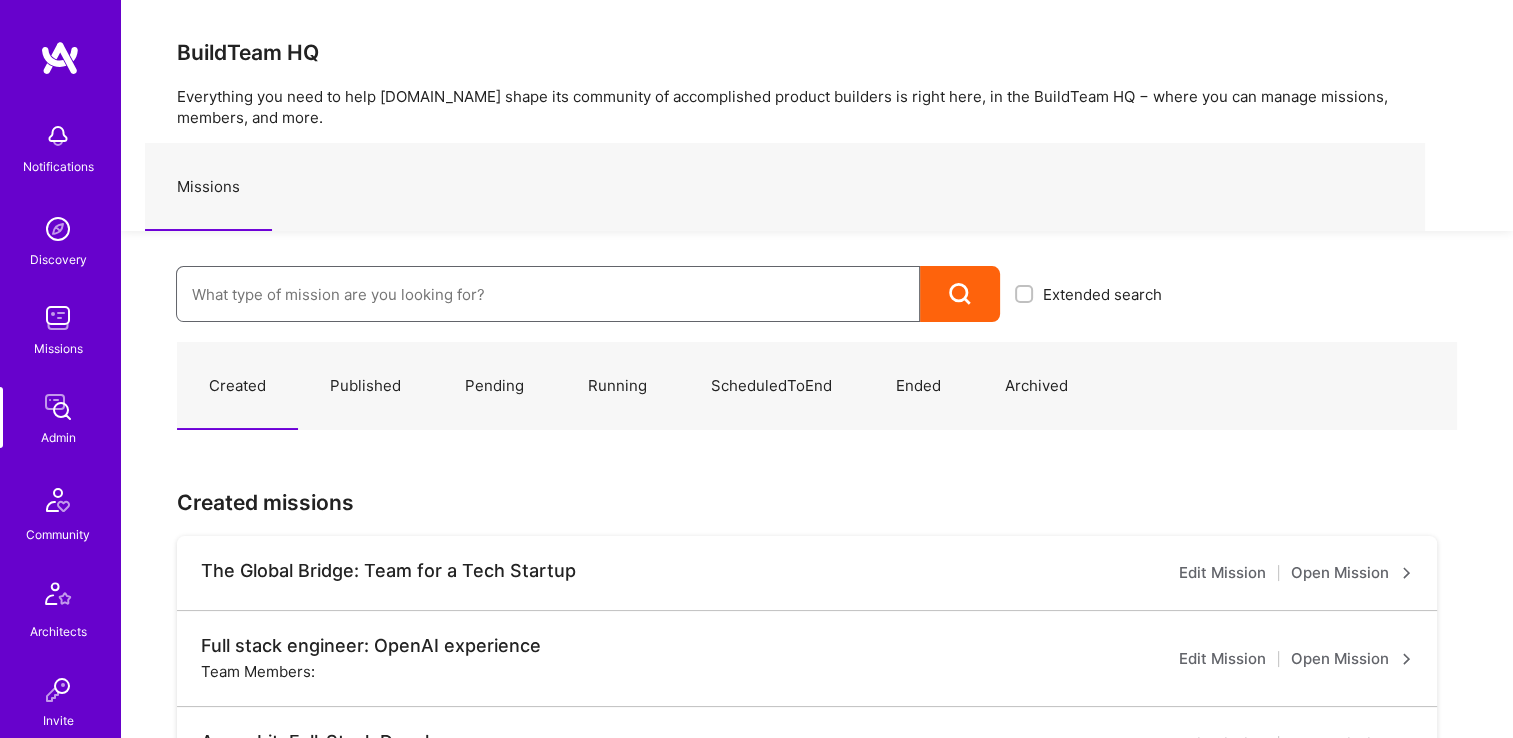 click at bounding box center (548, 294) 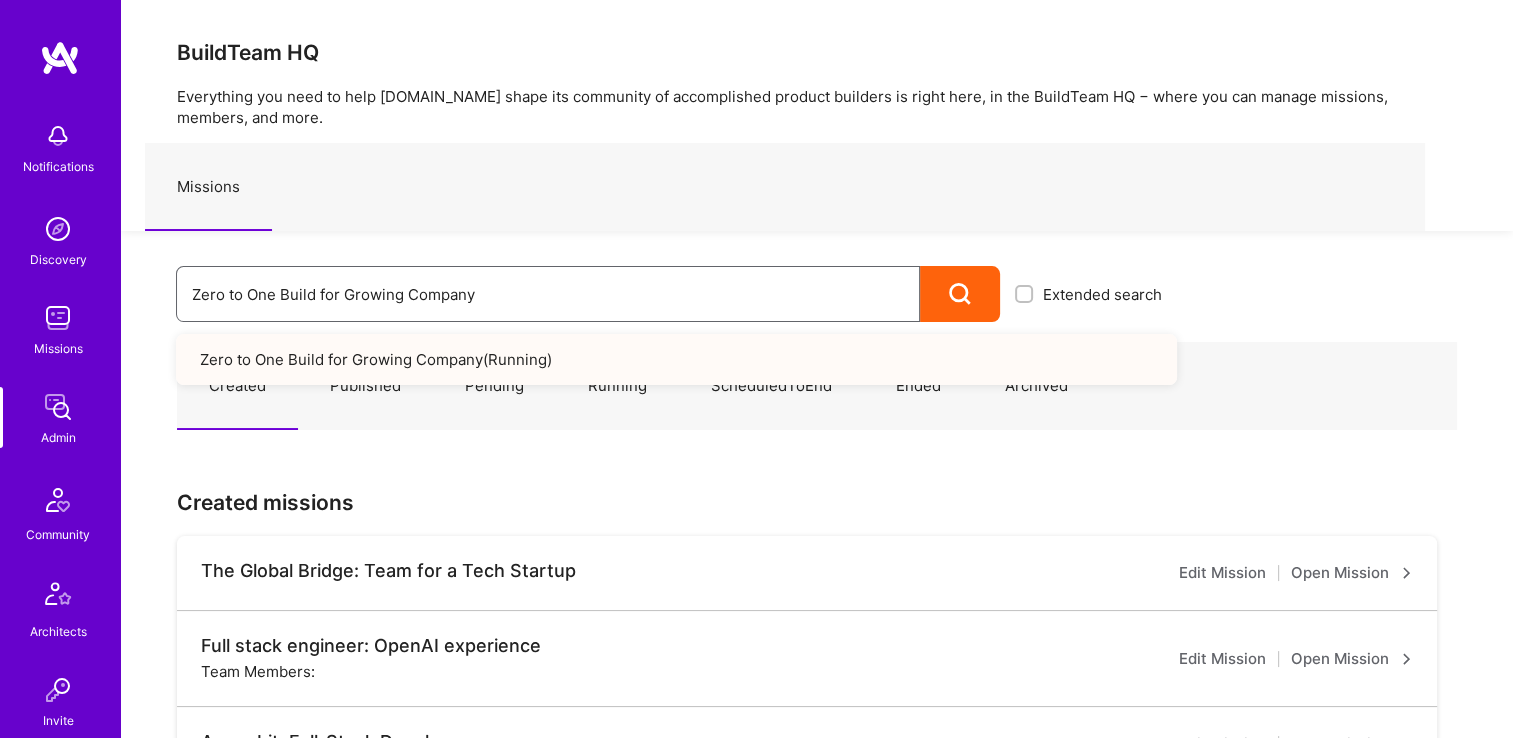 drag, startPoint x: 512, startPoint y: 284, endPoint x: 20, endPoint y: 168, distance: 505.48987 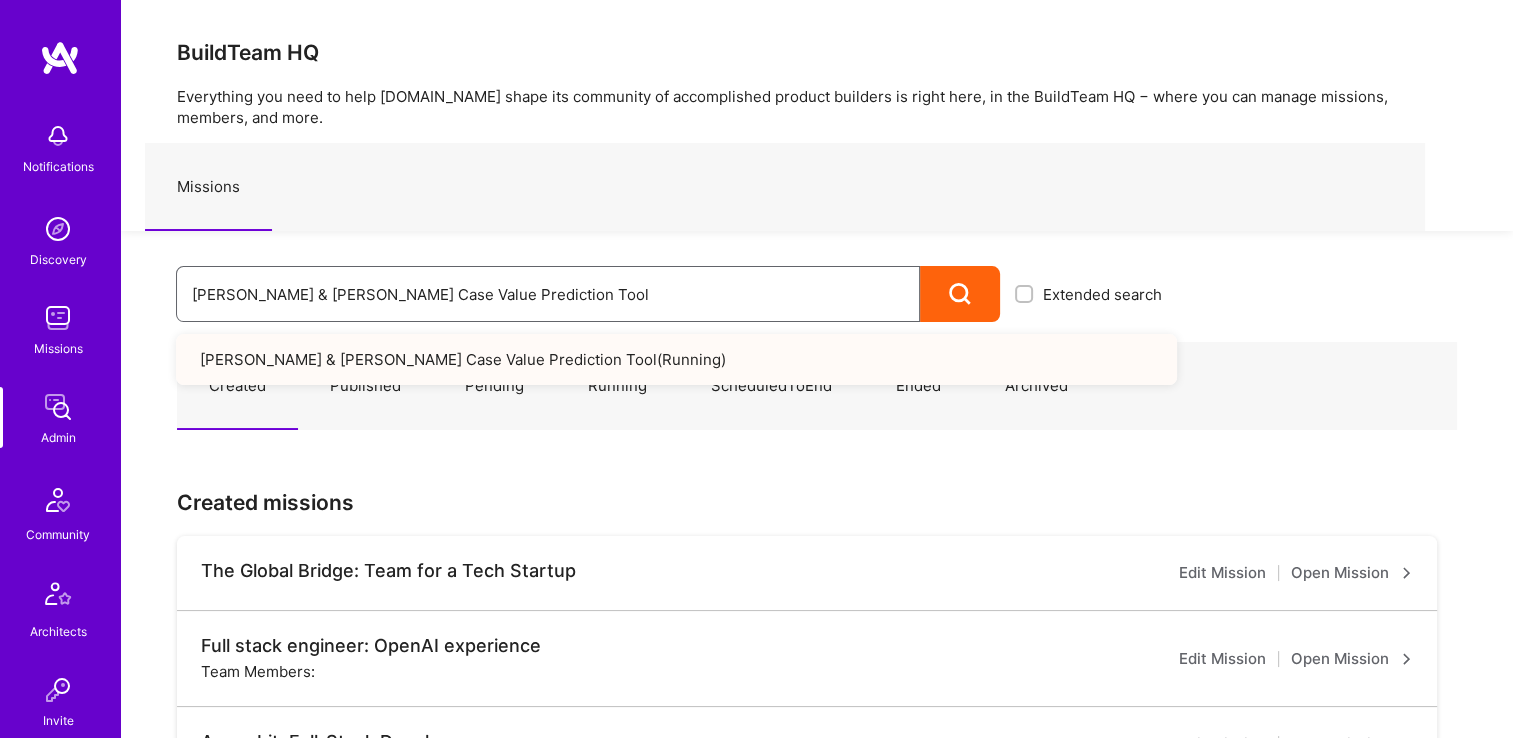 type on "[PERSON_NAME] & [PERSON_NAME] Case Value Prediction Tool" 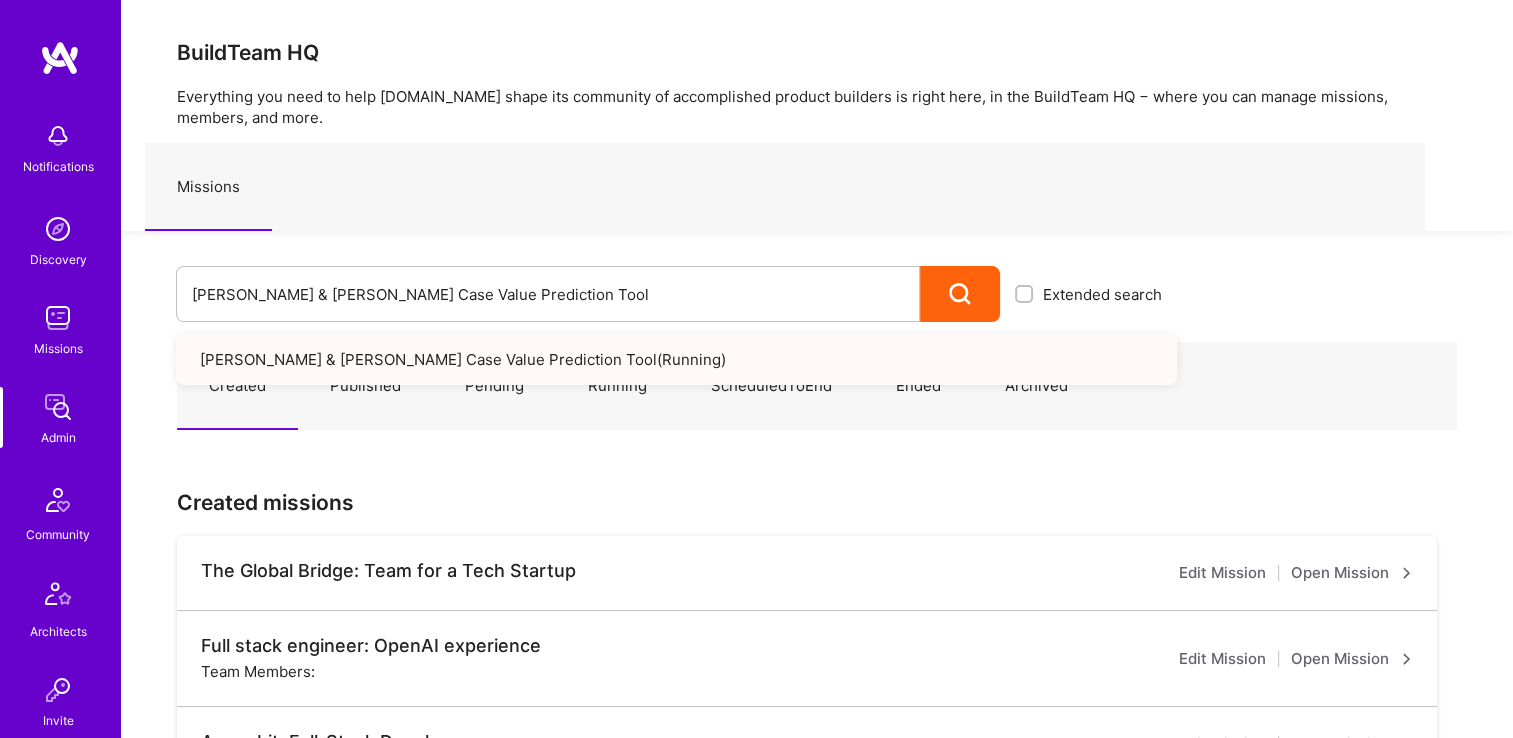 drag, startPoint x: 20, startPoint y: 168, endPoint x: 280, endPoint y: 342, distance: 312.8514 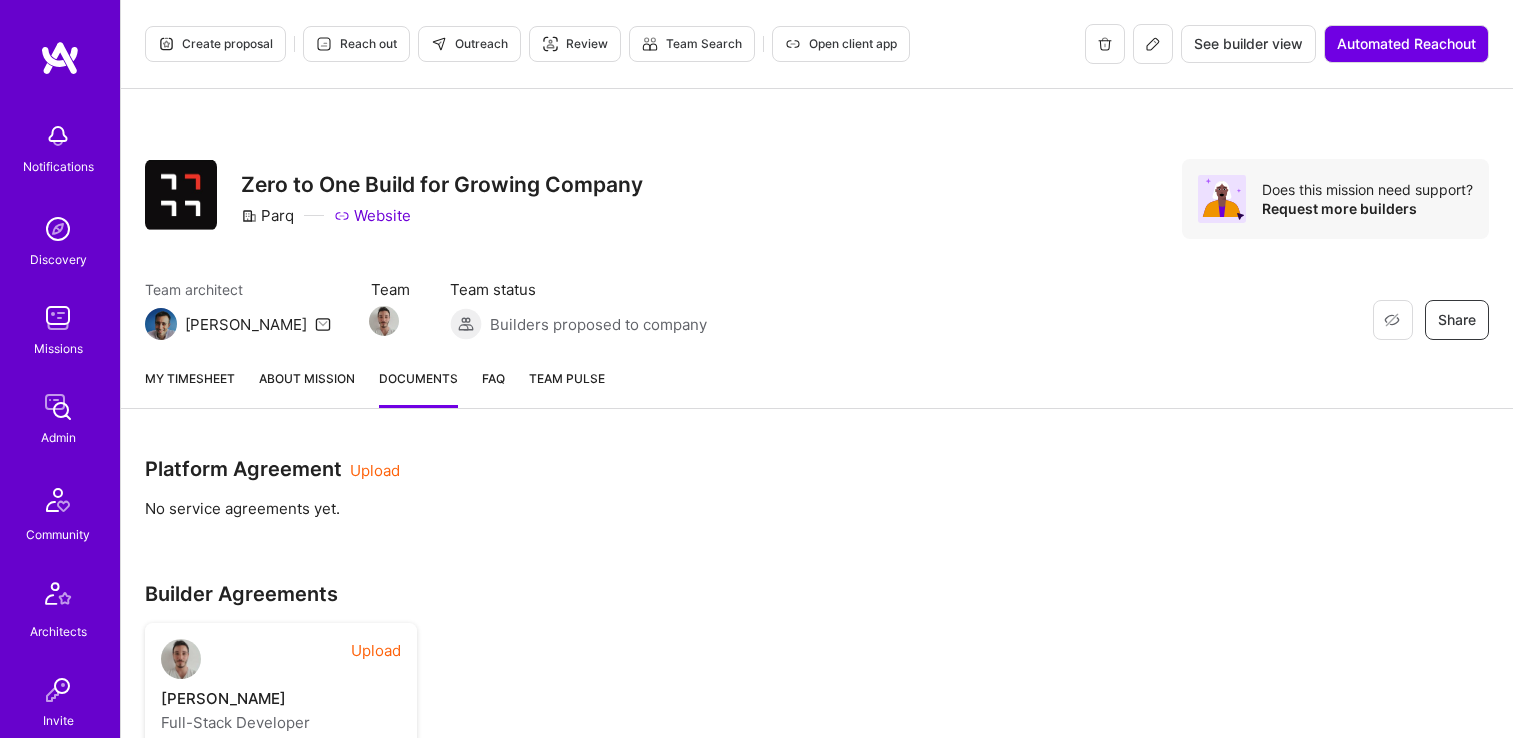 scroll, scrollTop: 841, scrollLeft: 0, axis: vertical 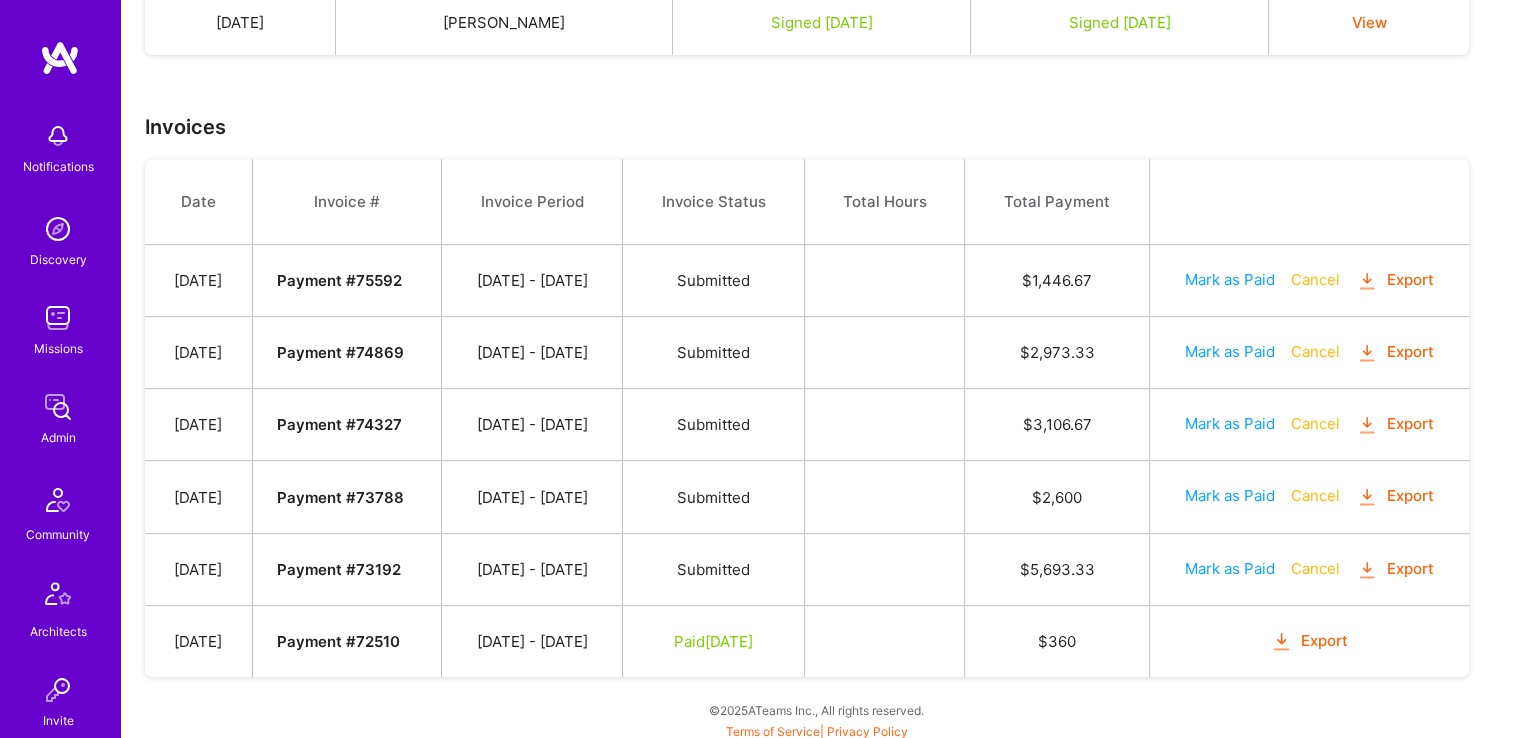 click on "Mark as Paid" at bounding box center (1230, 568) 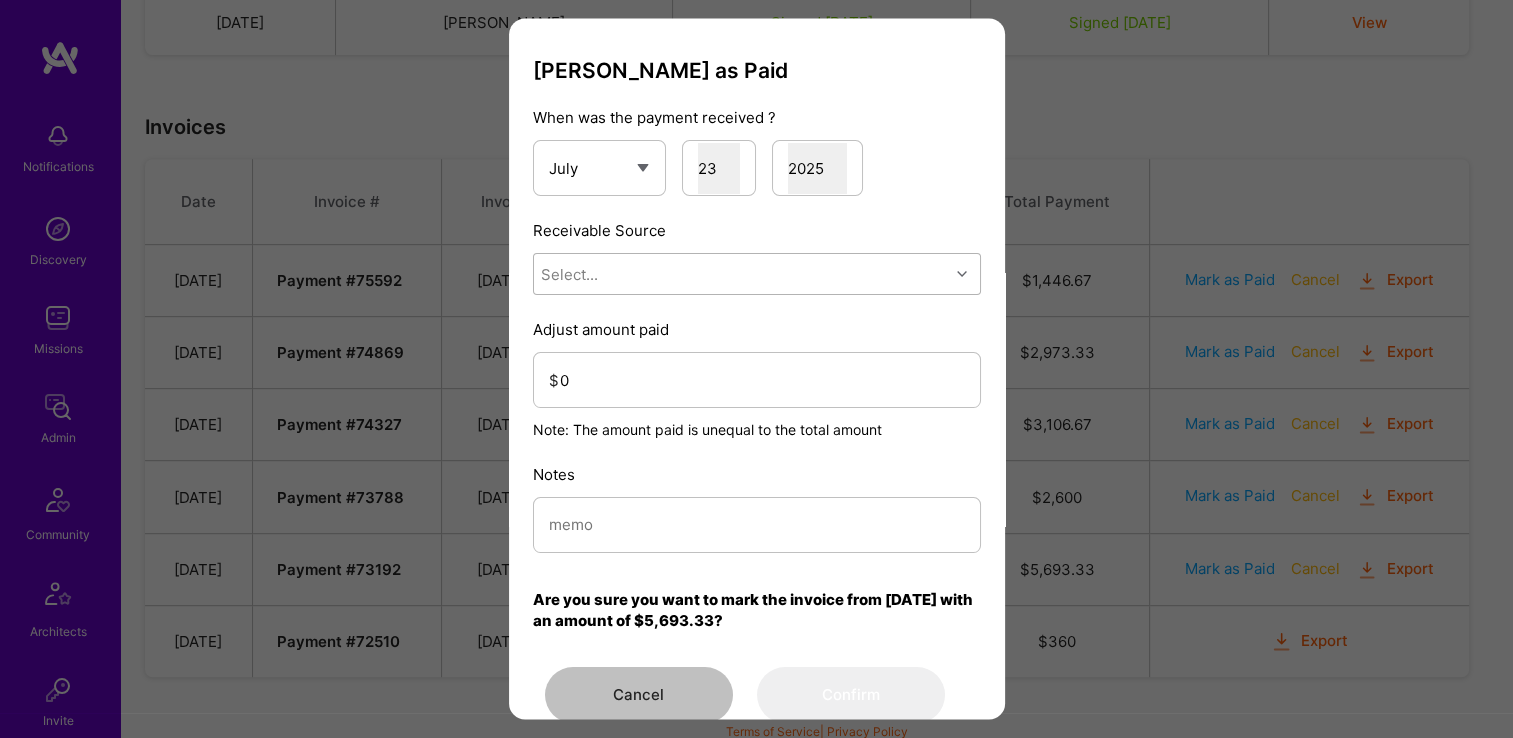 click on "Select..." at bounding box center (741, 275) 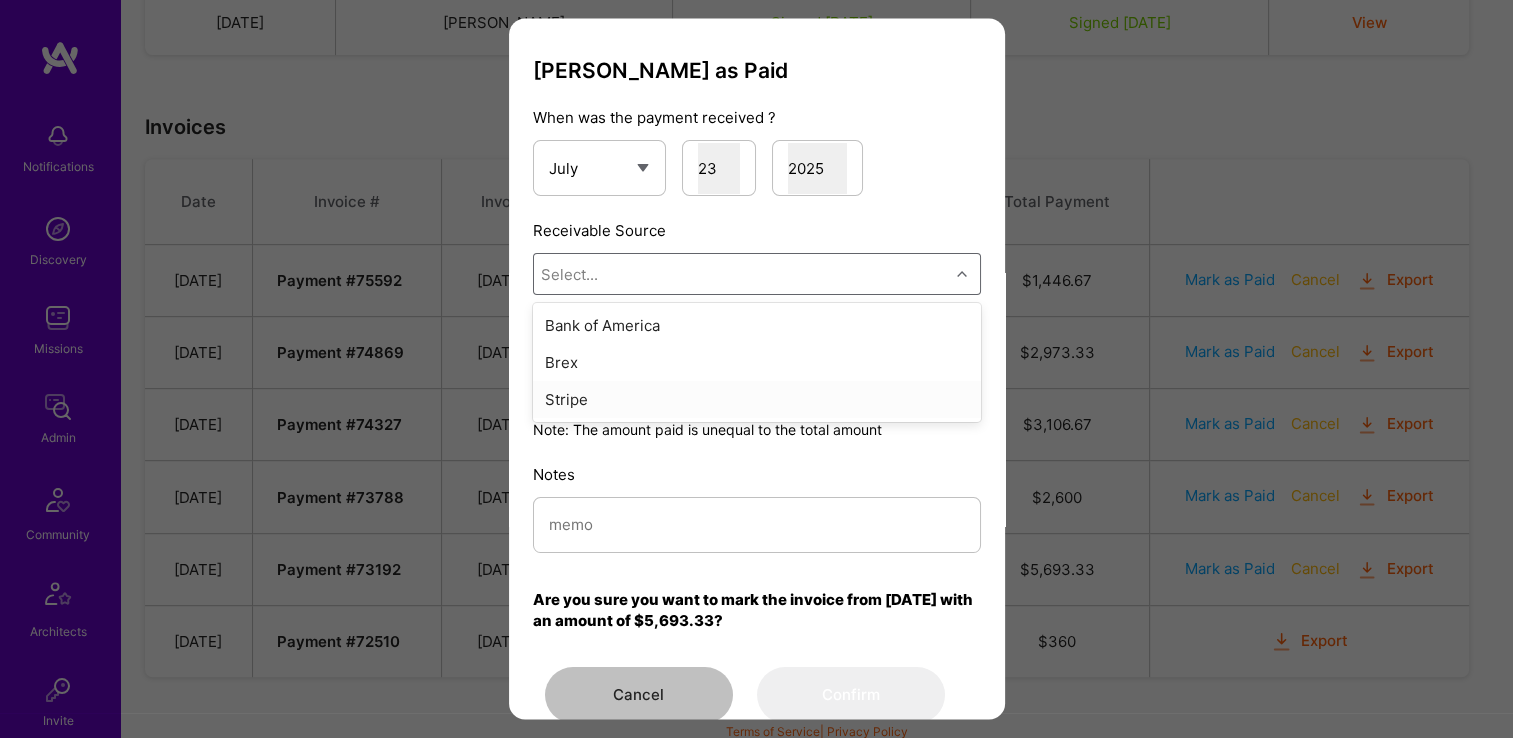 click on "Stripe" at bounding box center (757, 400) 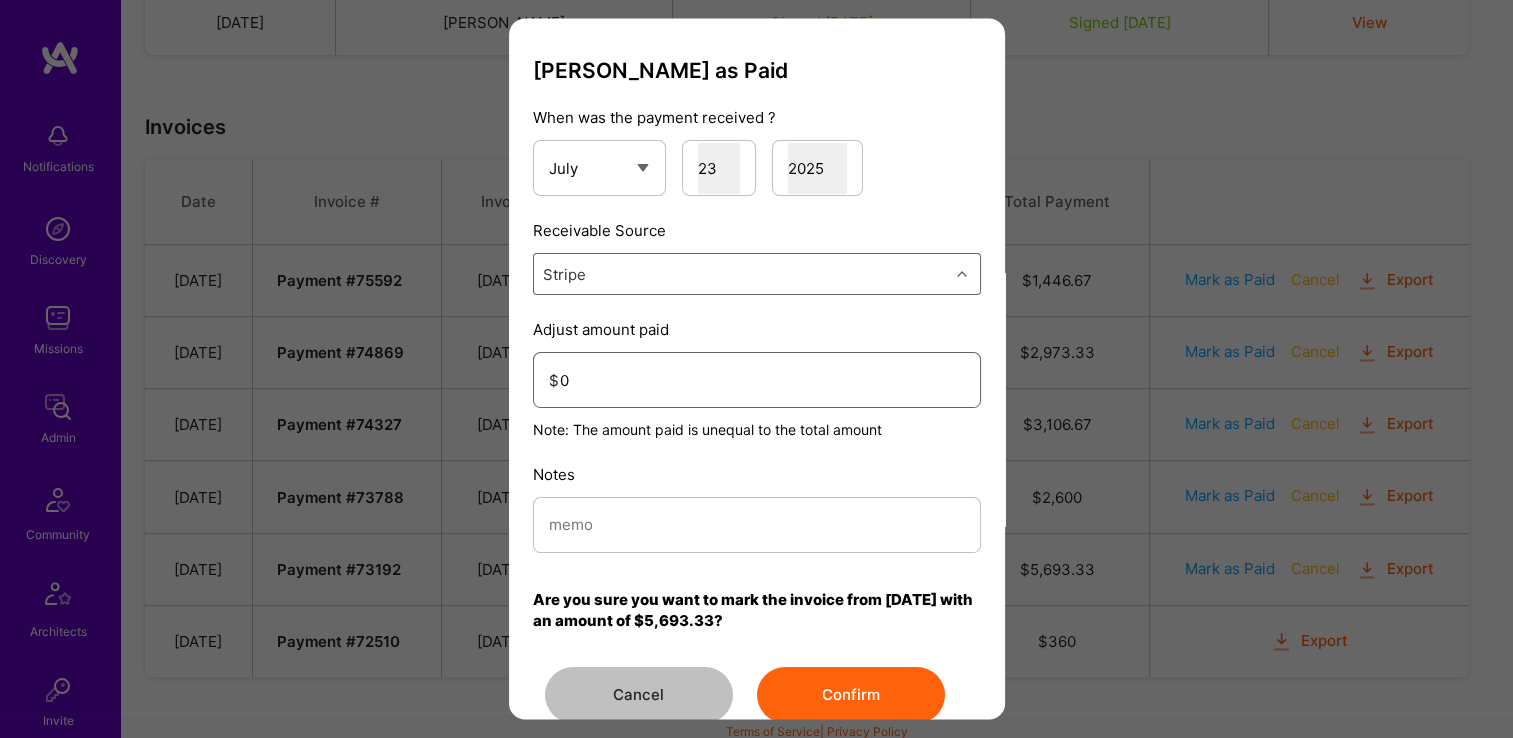 click on "0" at bounding box center [762, 380] 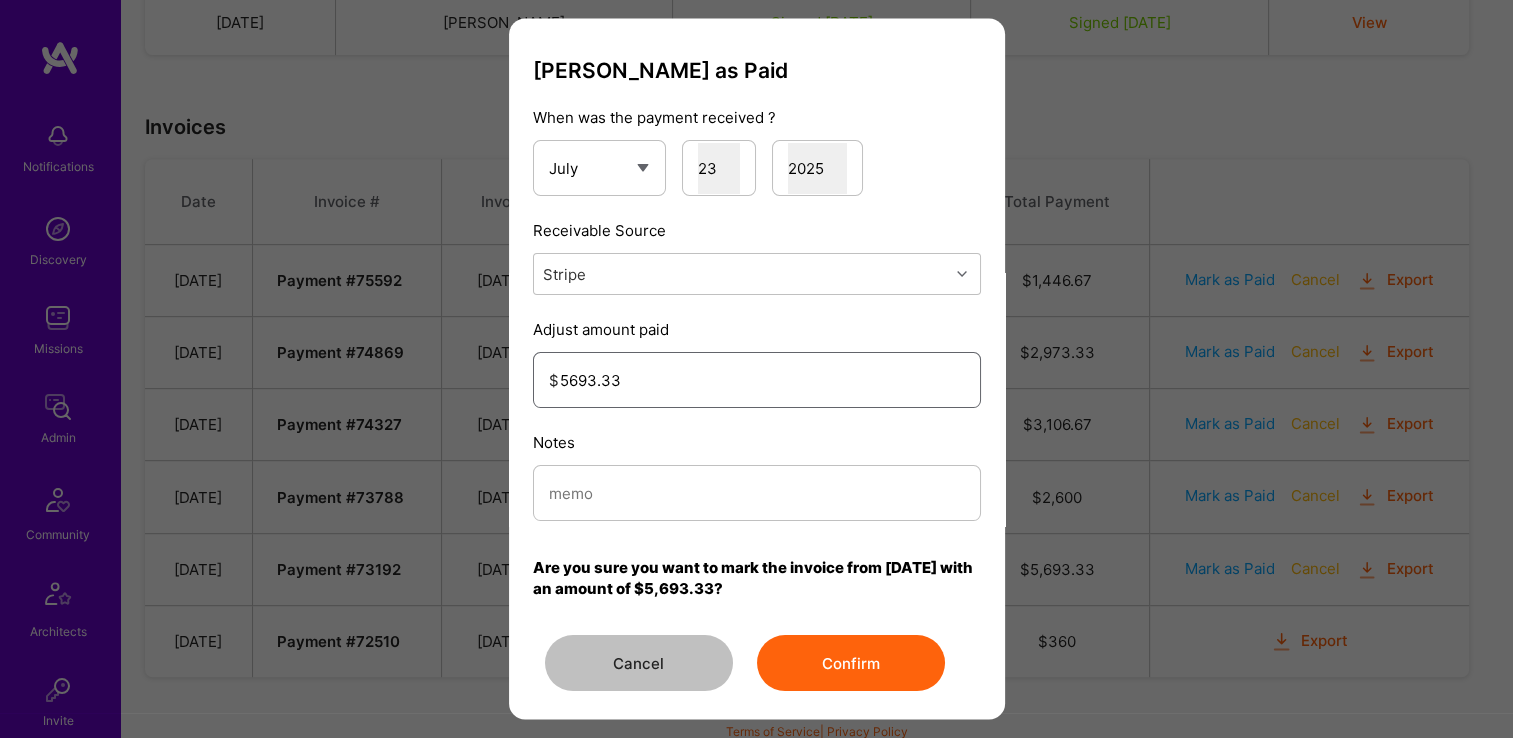 type on "5693.33" 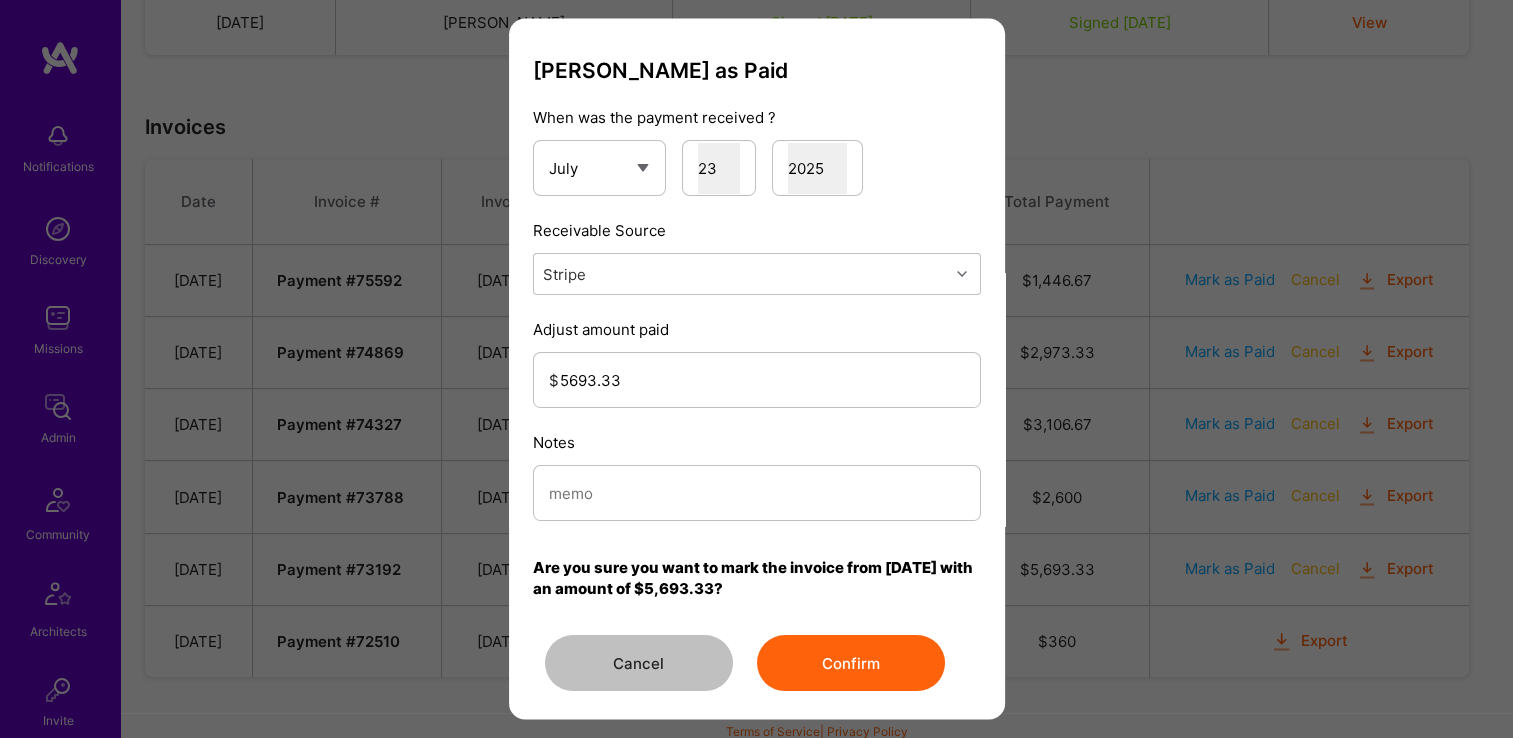 click at bounding box center [757, 494] 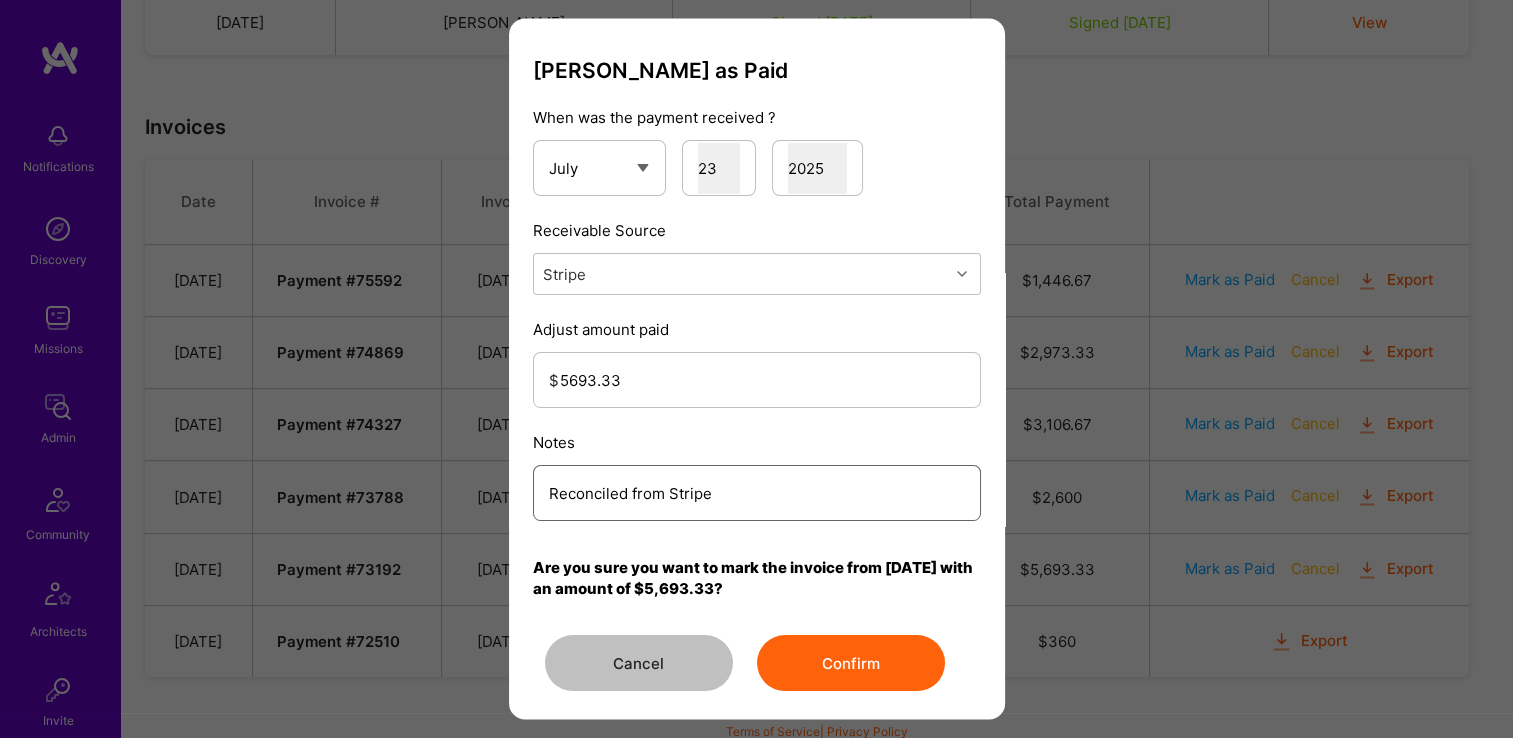 type on "Reconciled from Stripe" 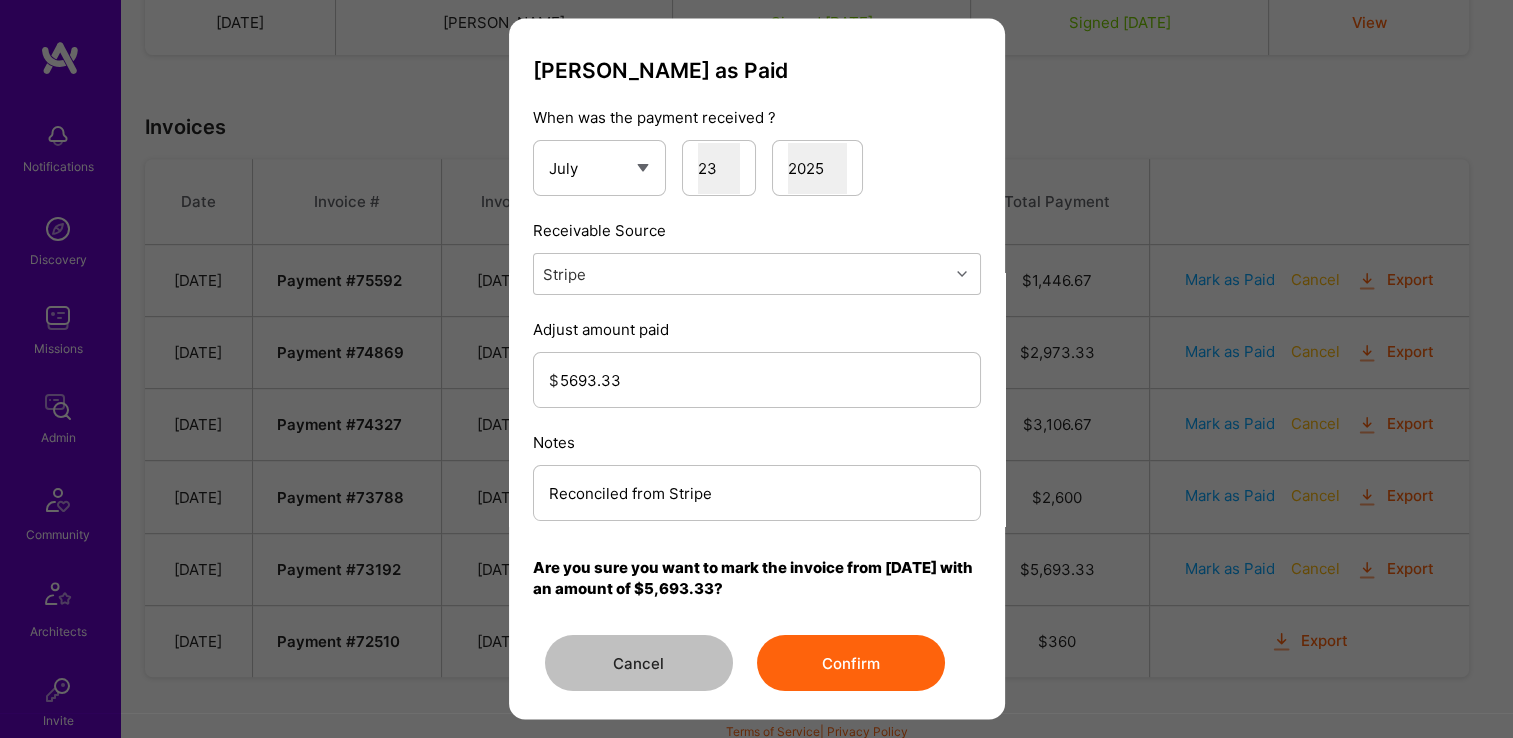 click on "Confirm" at bounding box center [851, 664] 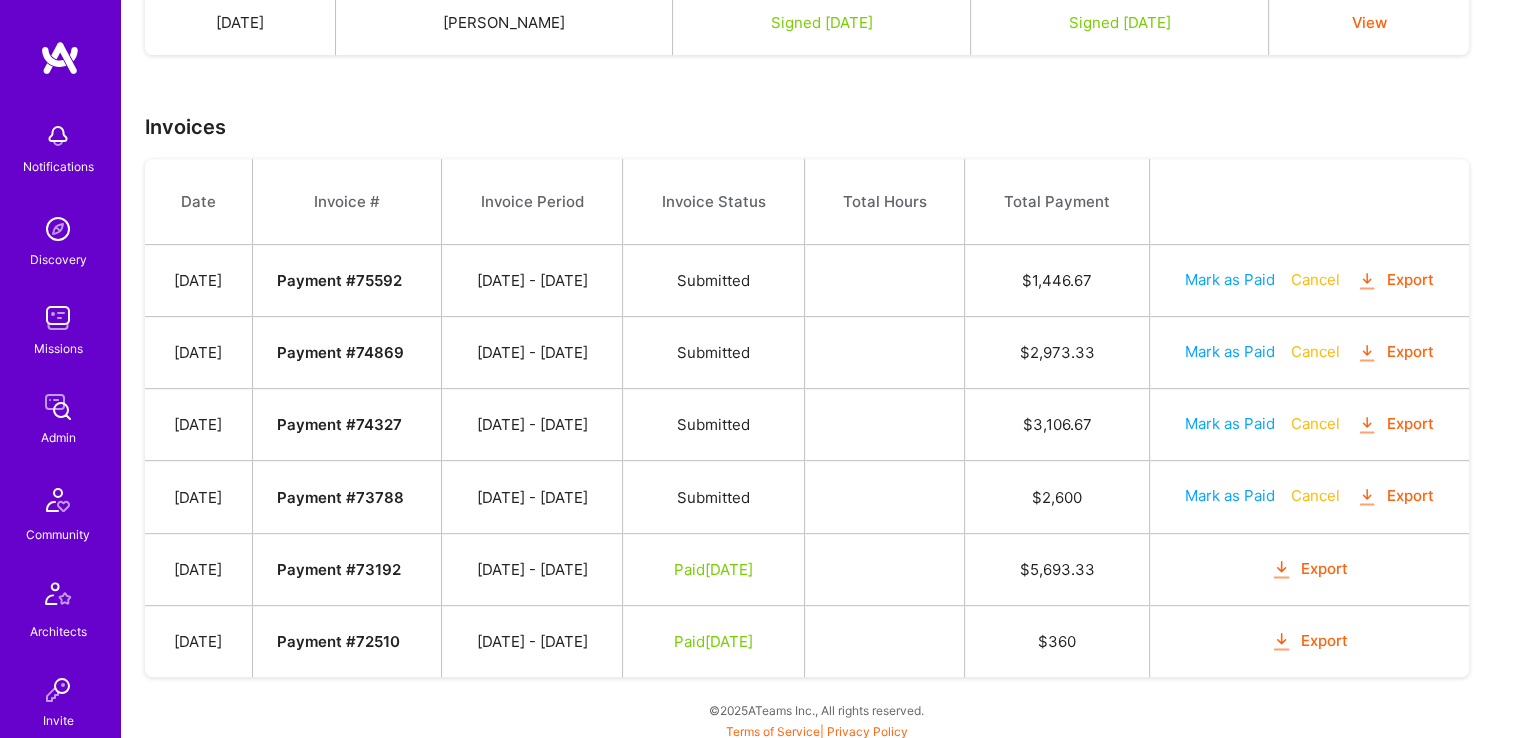 click on "Mark as Paid" at bounding box center [1230, 495] 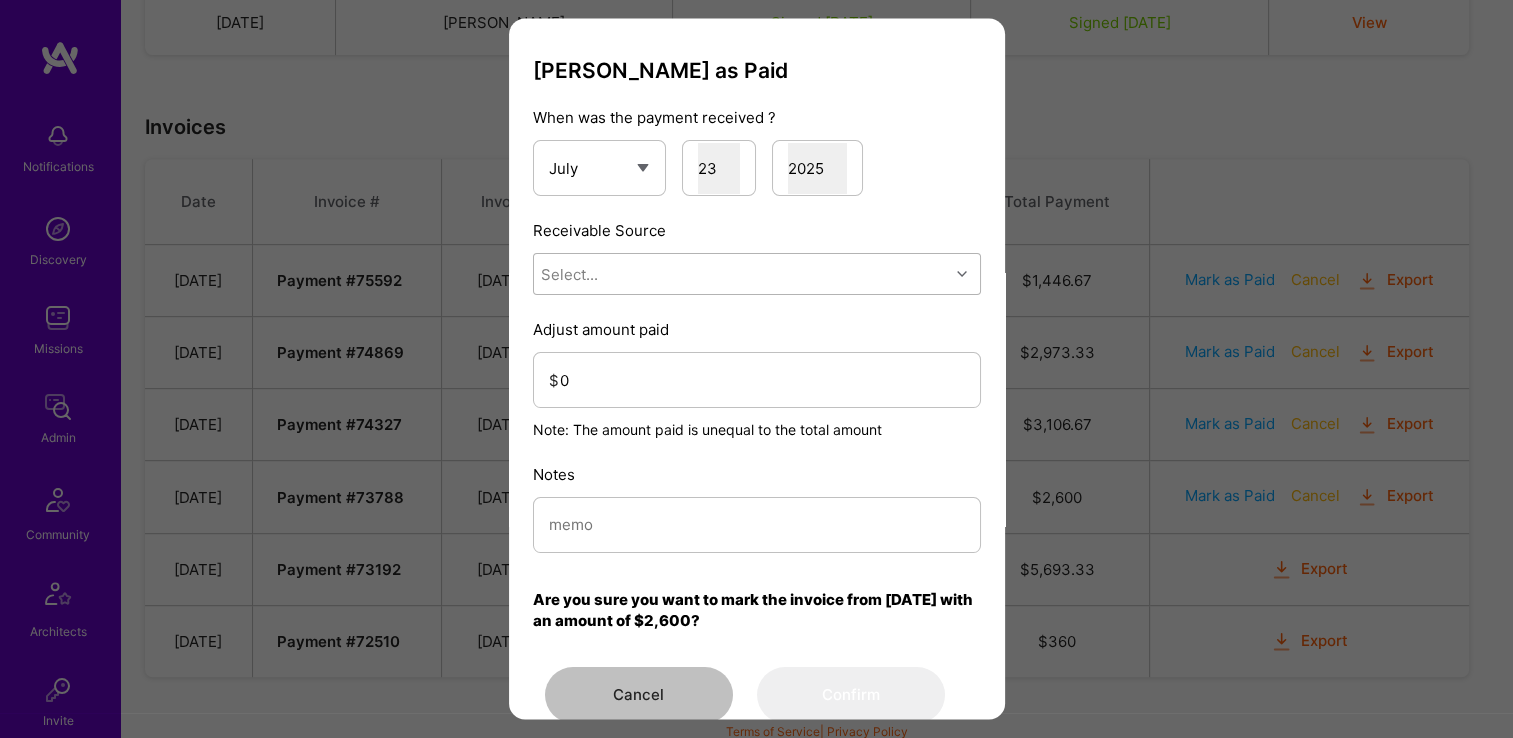 click on "Select..." at bounding box center (741, 275) 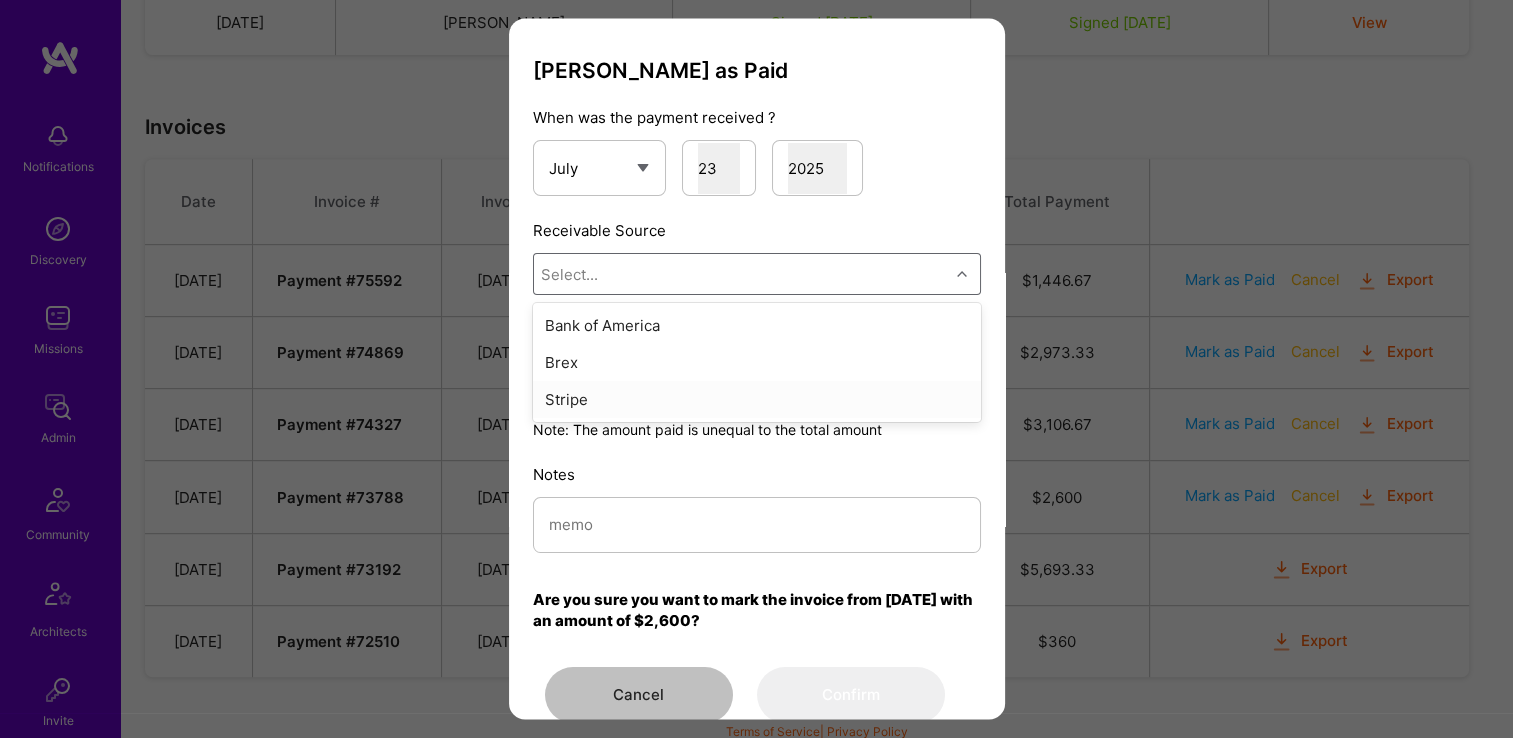 click on "Stripe" at bounding box center (757, 400) 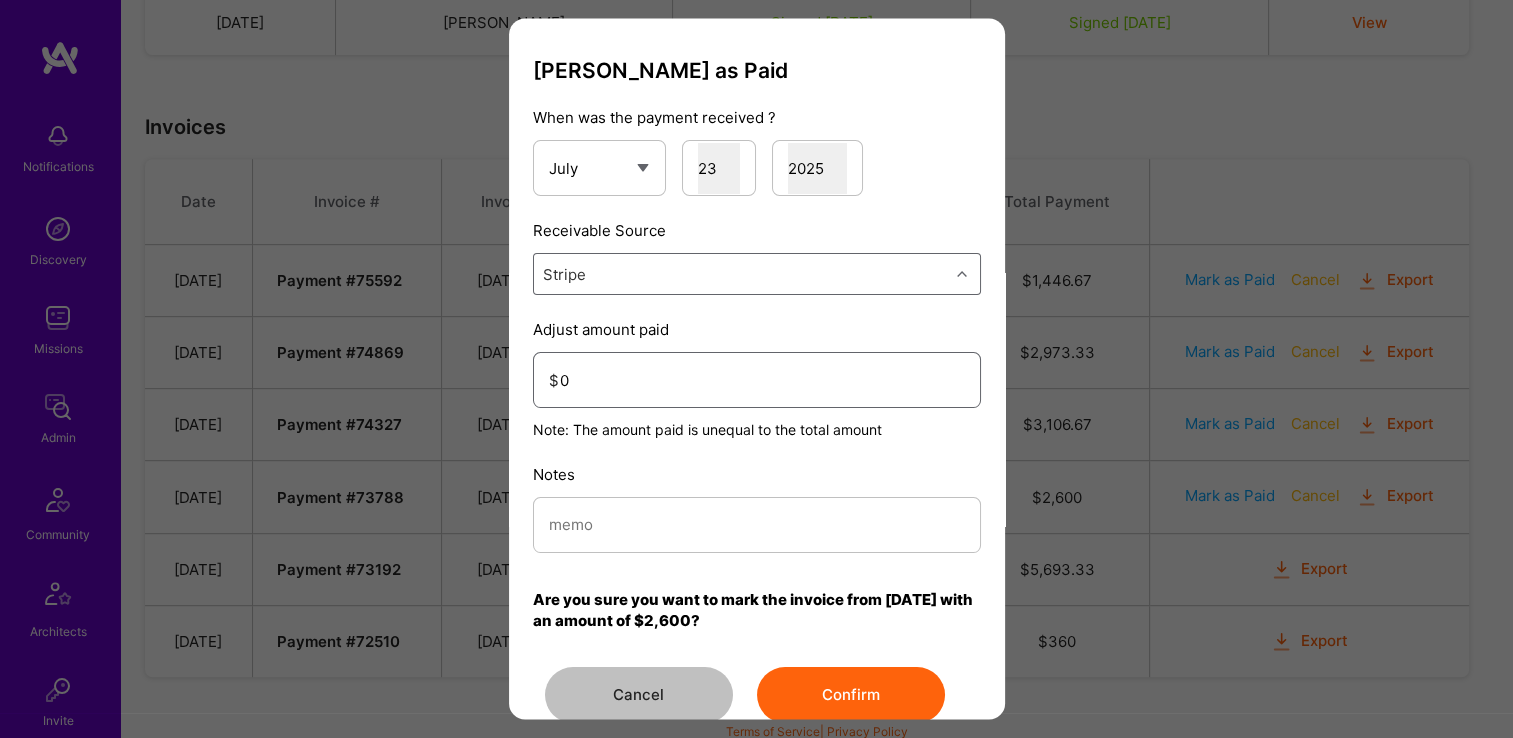 click on "0" at bounding box center [762, 380] 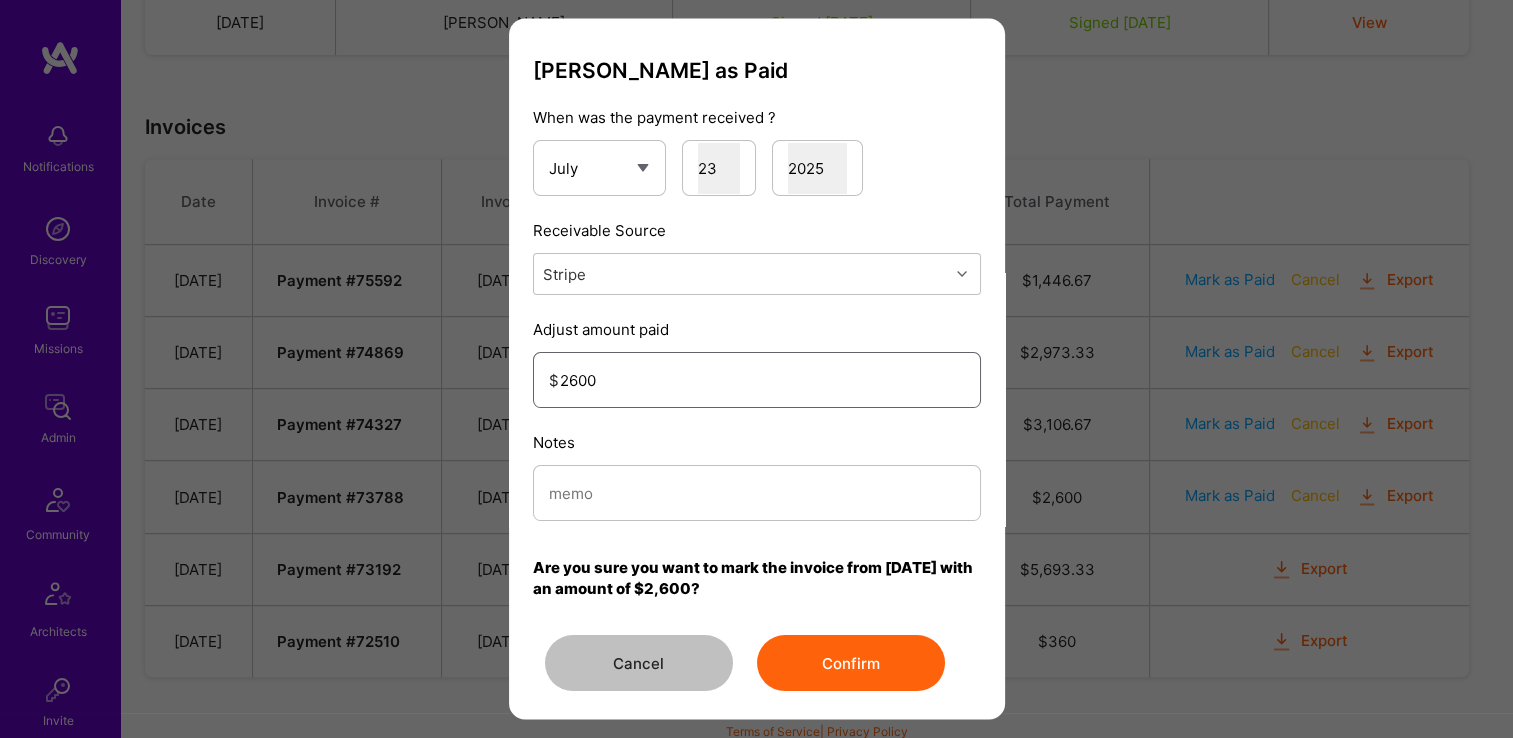 type on "2600" 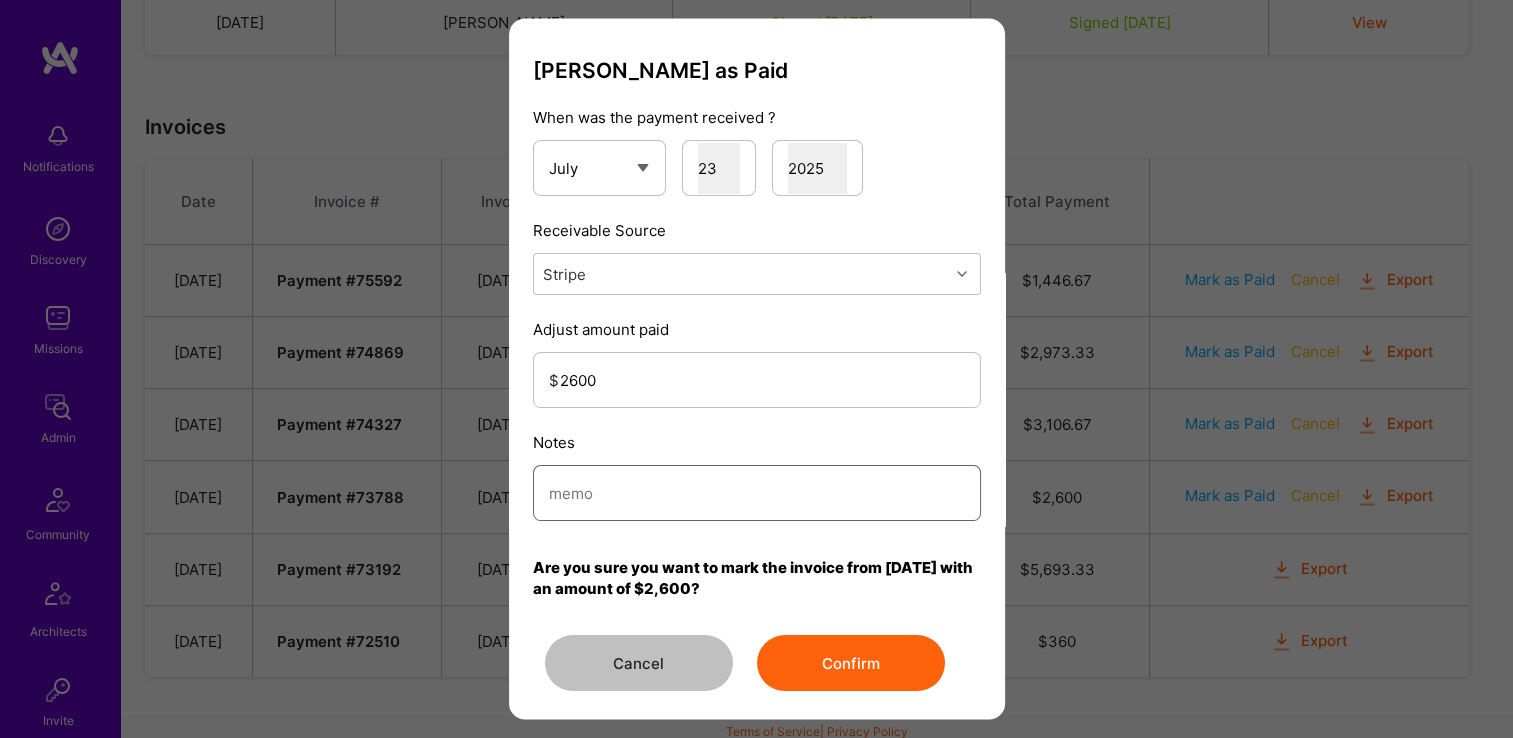 click at bounding box center (757, 493) 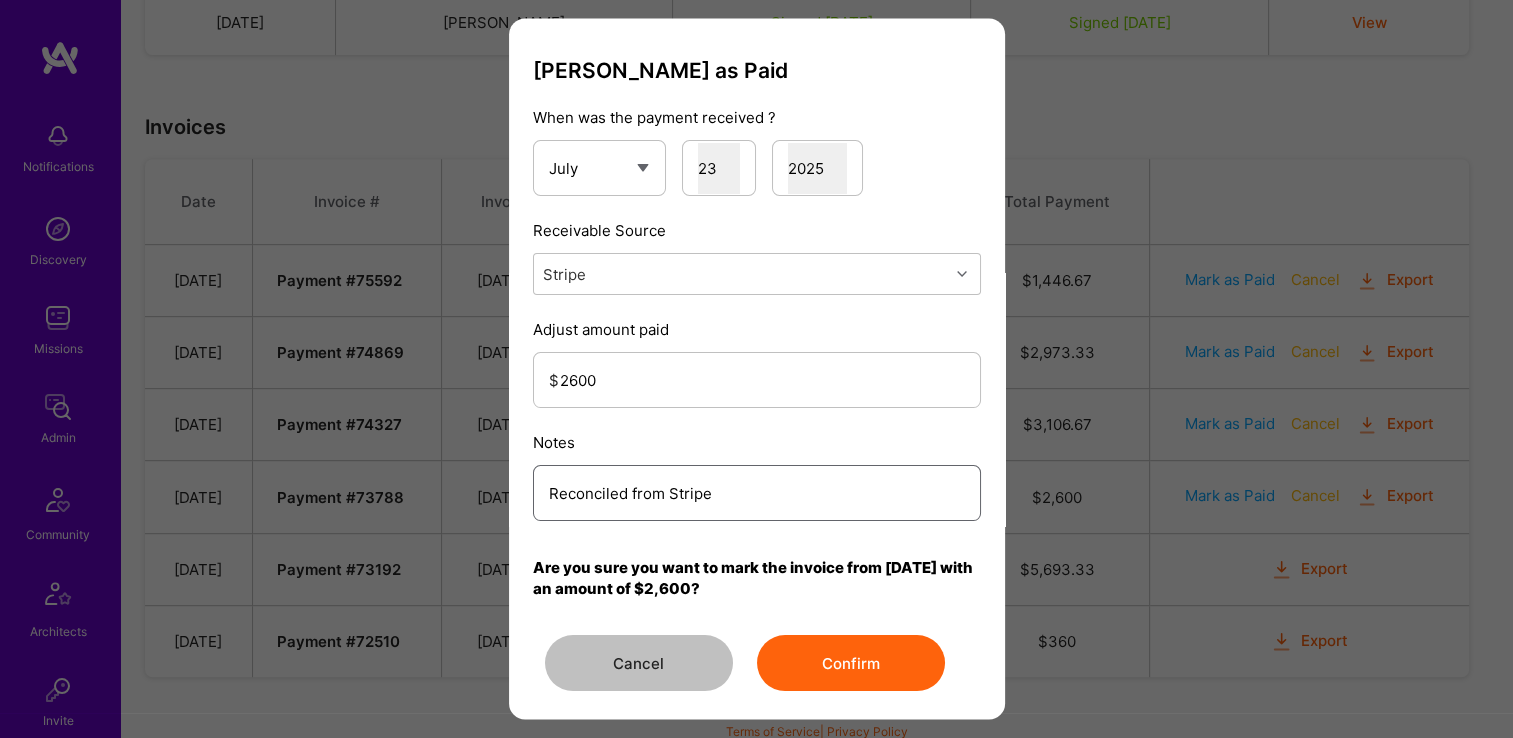 type on "Reconciled from Stripe" 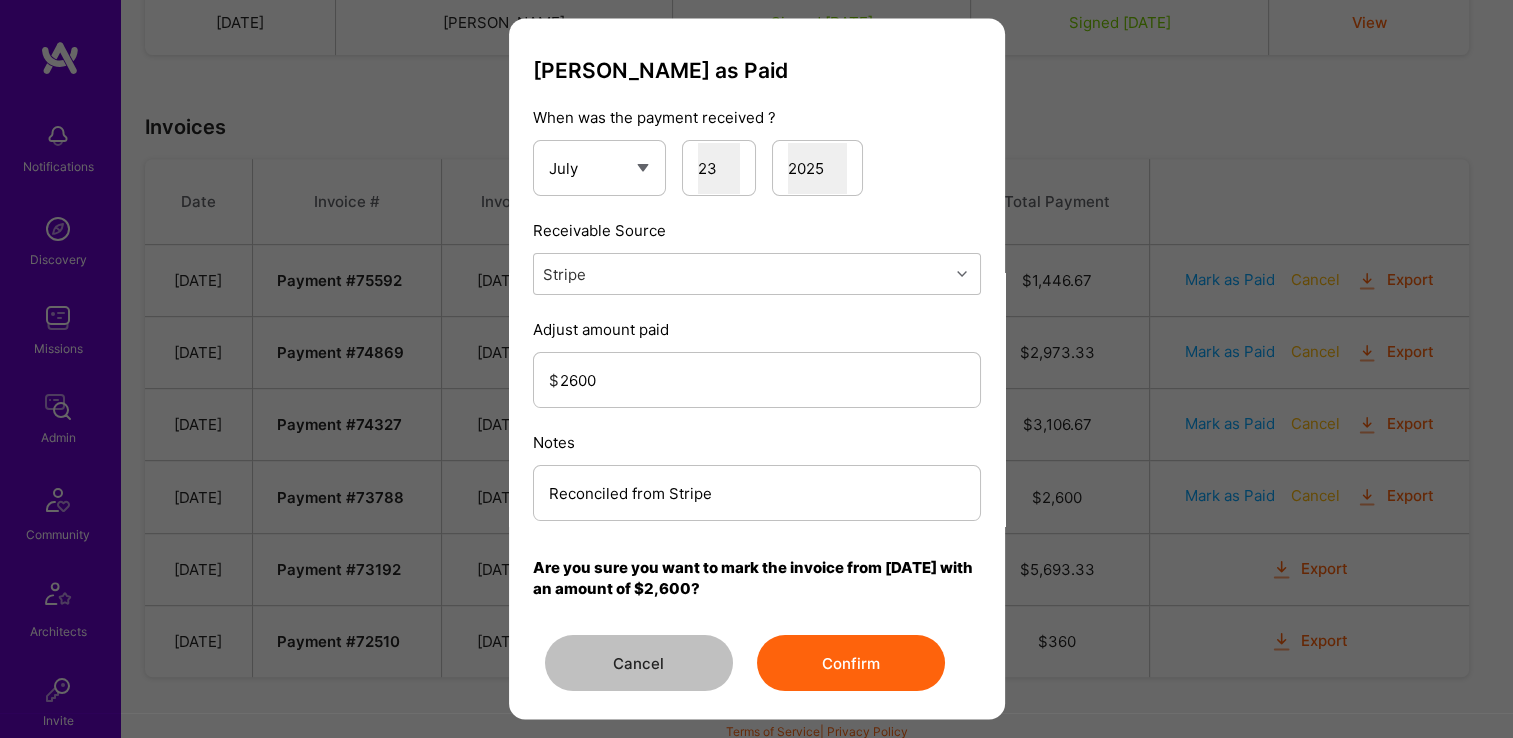 click on "Mark Invoice as Paid When was the payment received ? January February March April May June July August September October November December 1 2 3 4 5 6 7 8 9 10 11 12 13 14 15 16 17 18 19 20 21 22 23 24 25 26 27 28 29 30 31 2025 2024 2023 2022 2021 2020 2019 2018 2017 2016 2015 2014 2013 2012 2011 2010 2009 2008 2007 2006 2005 2004 2003 2002 2001 2000 1999 1998 1997 1996 Receivable Source Stripe Adjust amount paid $ 2600 Notes Reconciled from Stripe Are you sure you want to mark the invoice from Jun 4 with an amount of $2,600? Cancel Confirm" at bounding box center [757, 368] 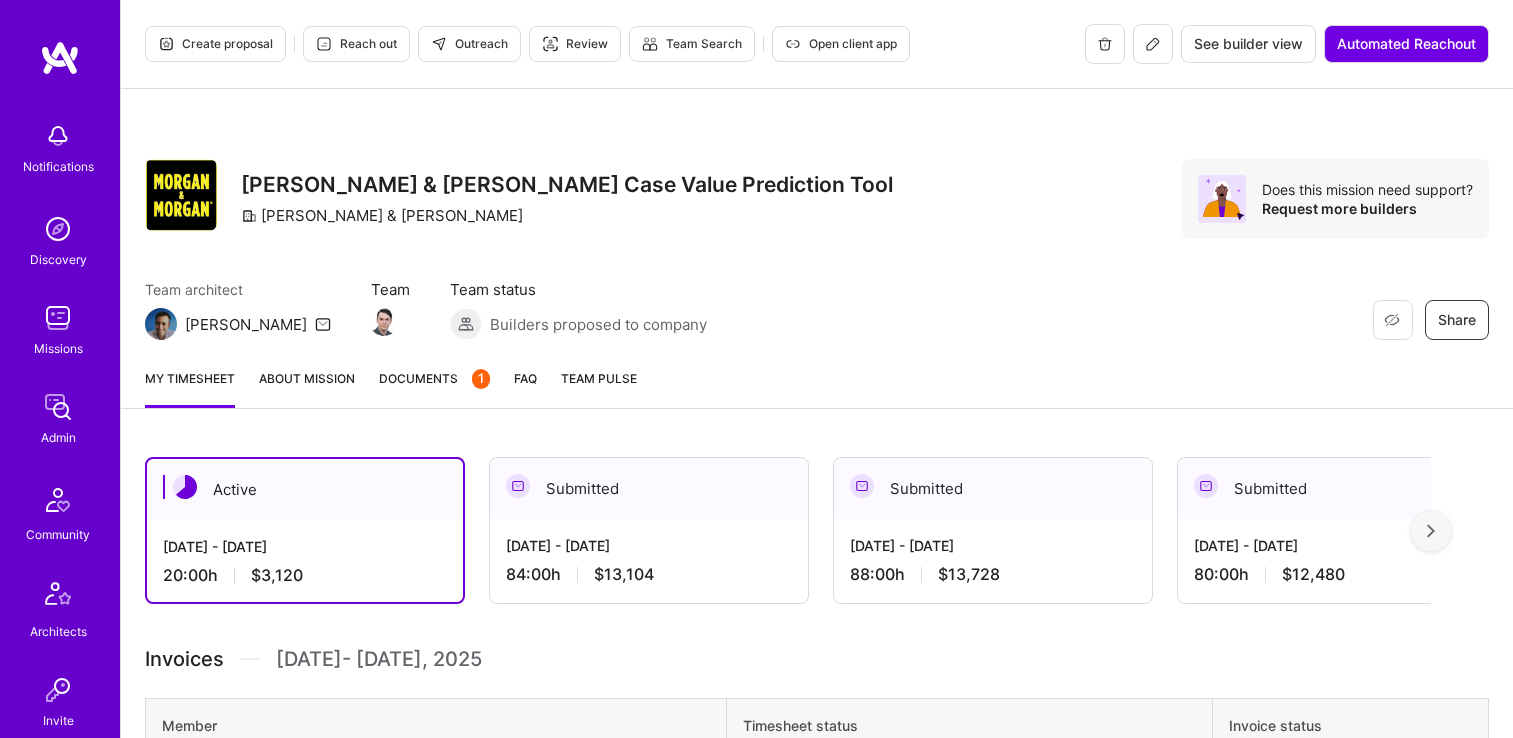 scroll, scrollTop: 0, scrollLeft: 0, axis: both 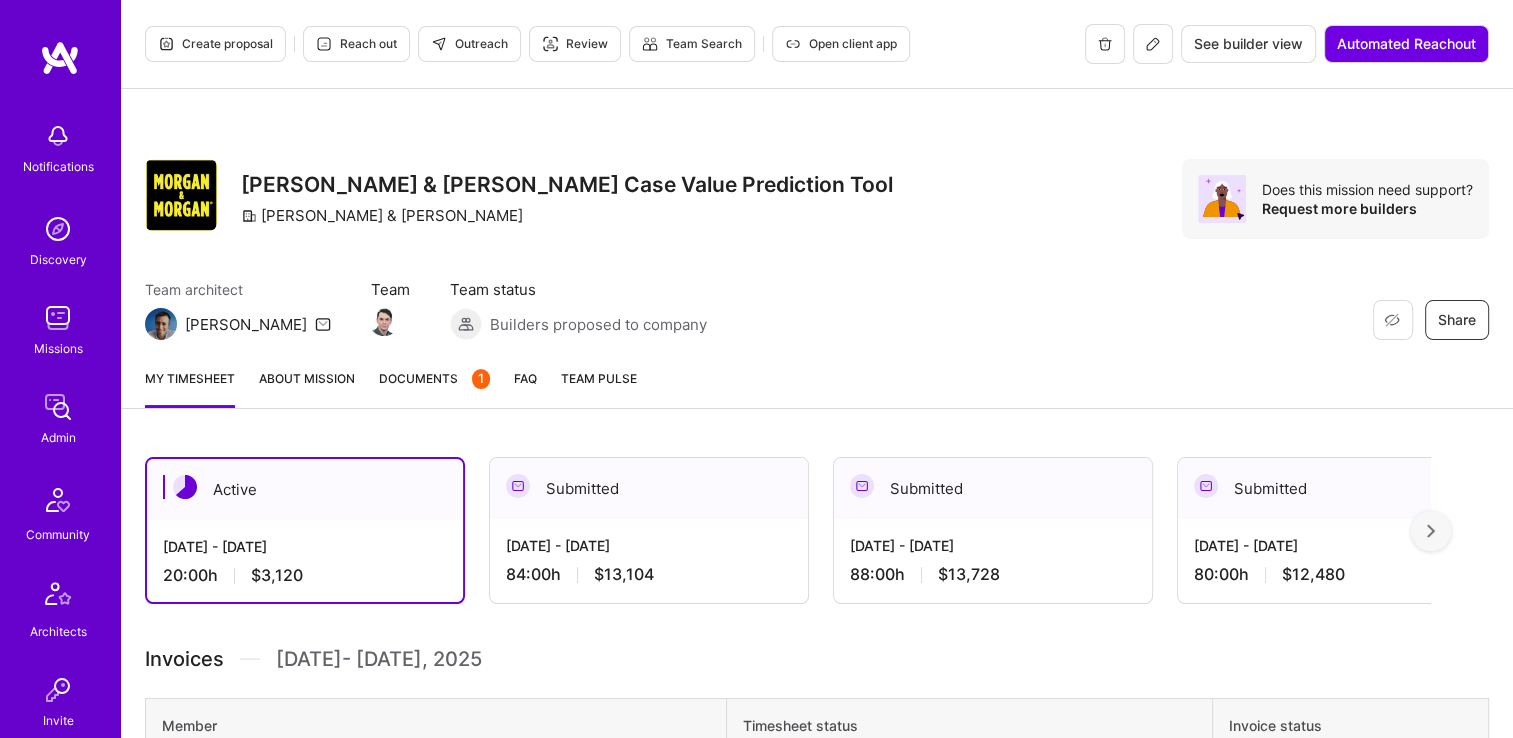 click on "Documents 1" at bounding box center (434, 378) 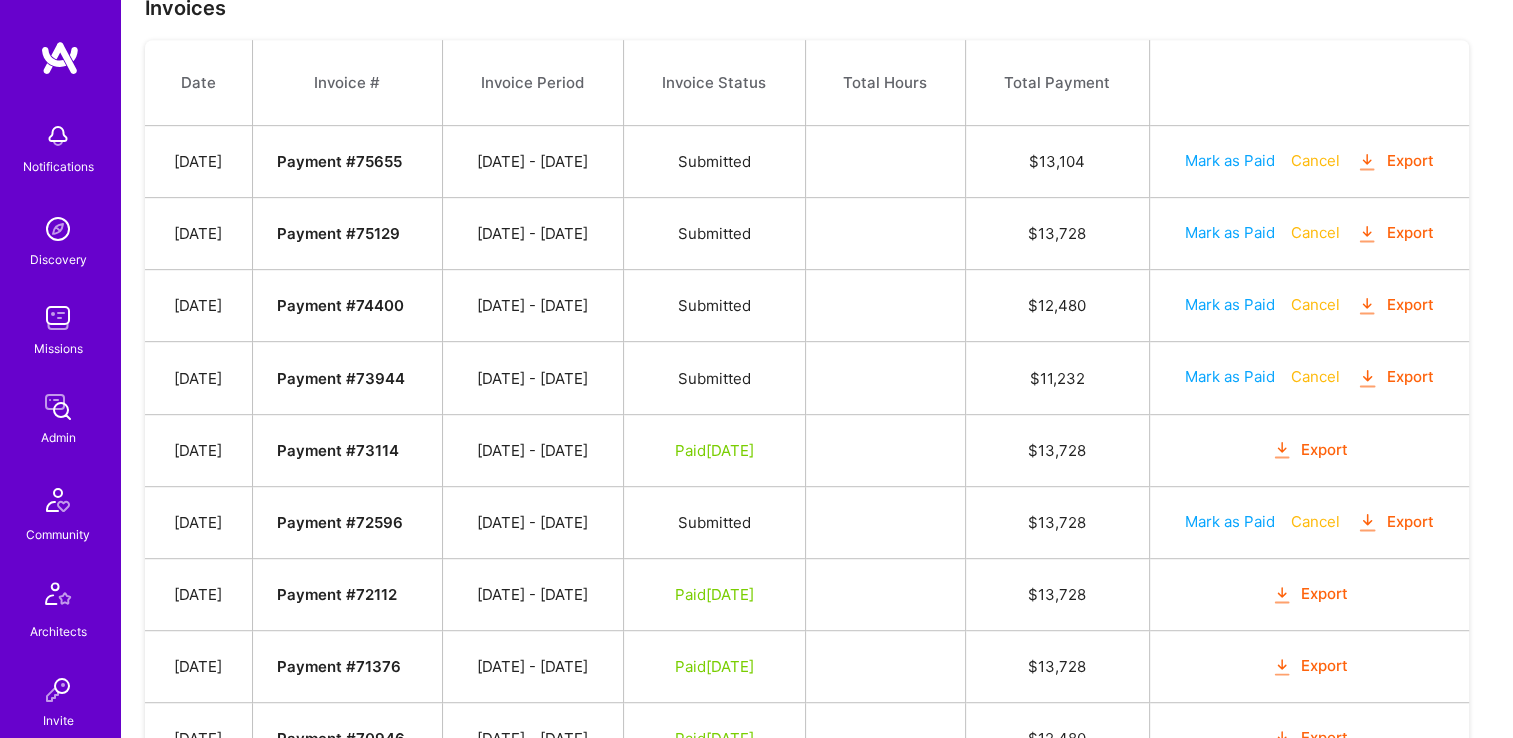 scroll, scrollTop: 942, scrollLeft: 0, axis: vertical 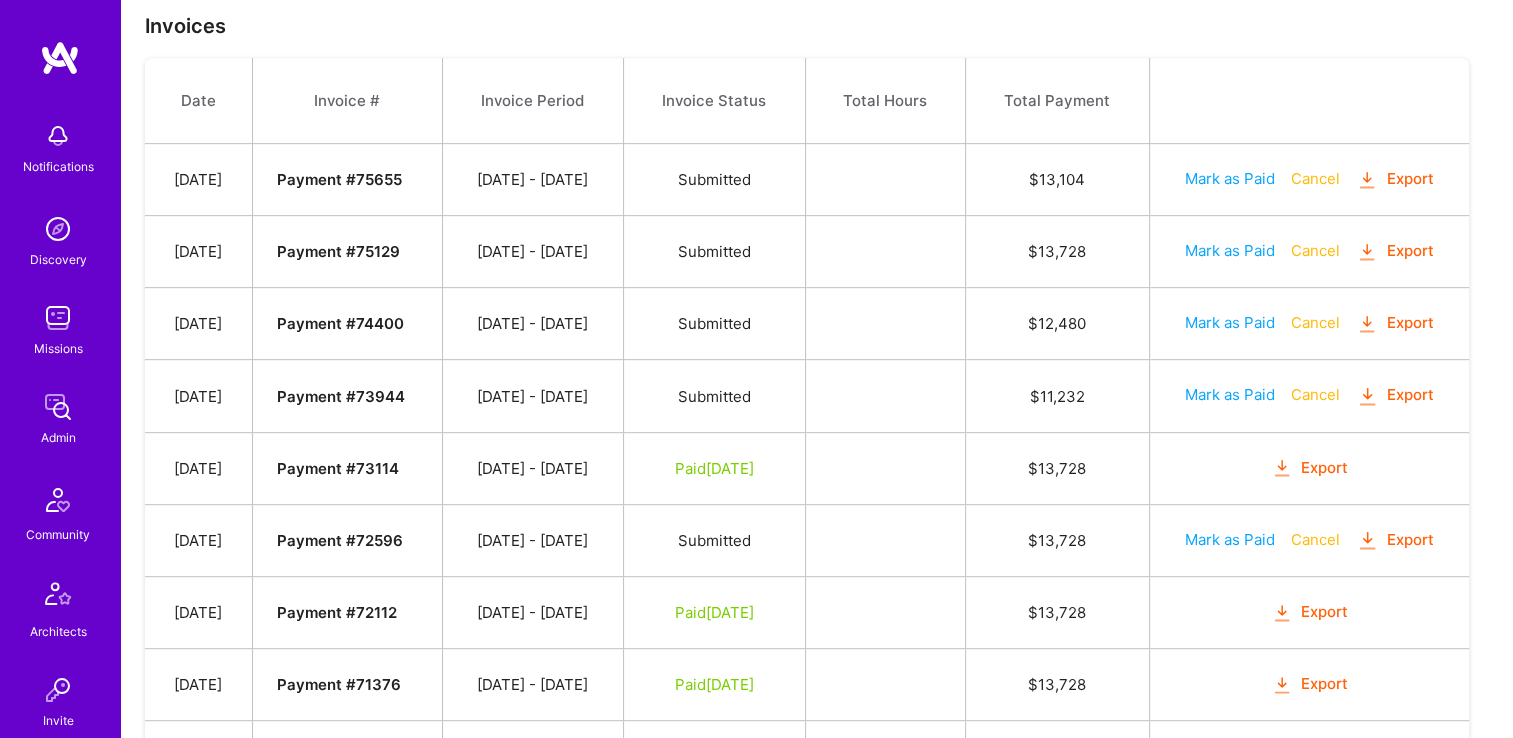 click on "Mark as Paid" at bounding box center [1230, 250] 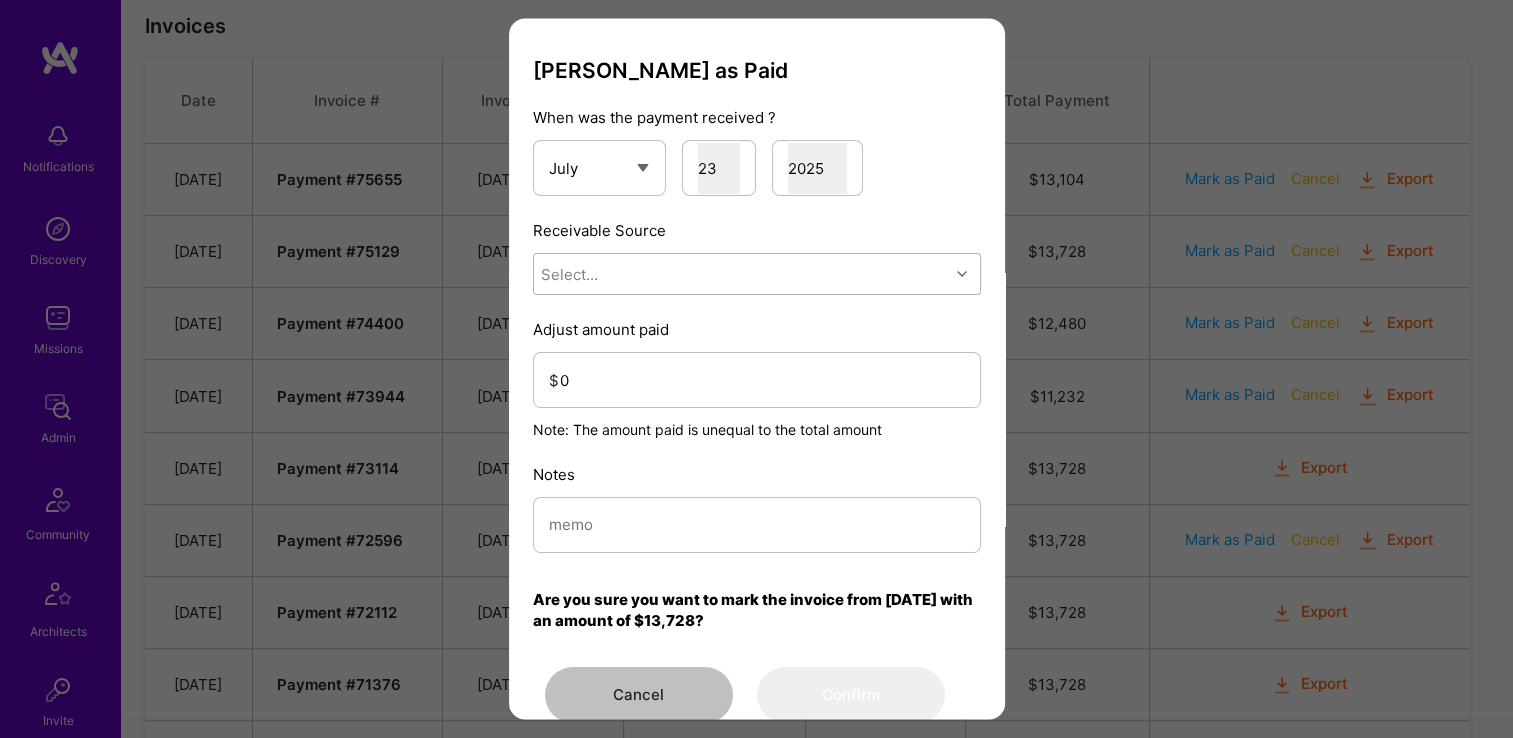 click on "Select..." at bounding box center [741, 275] 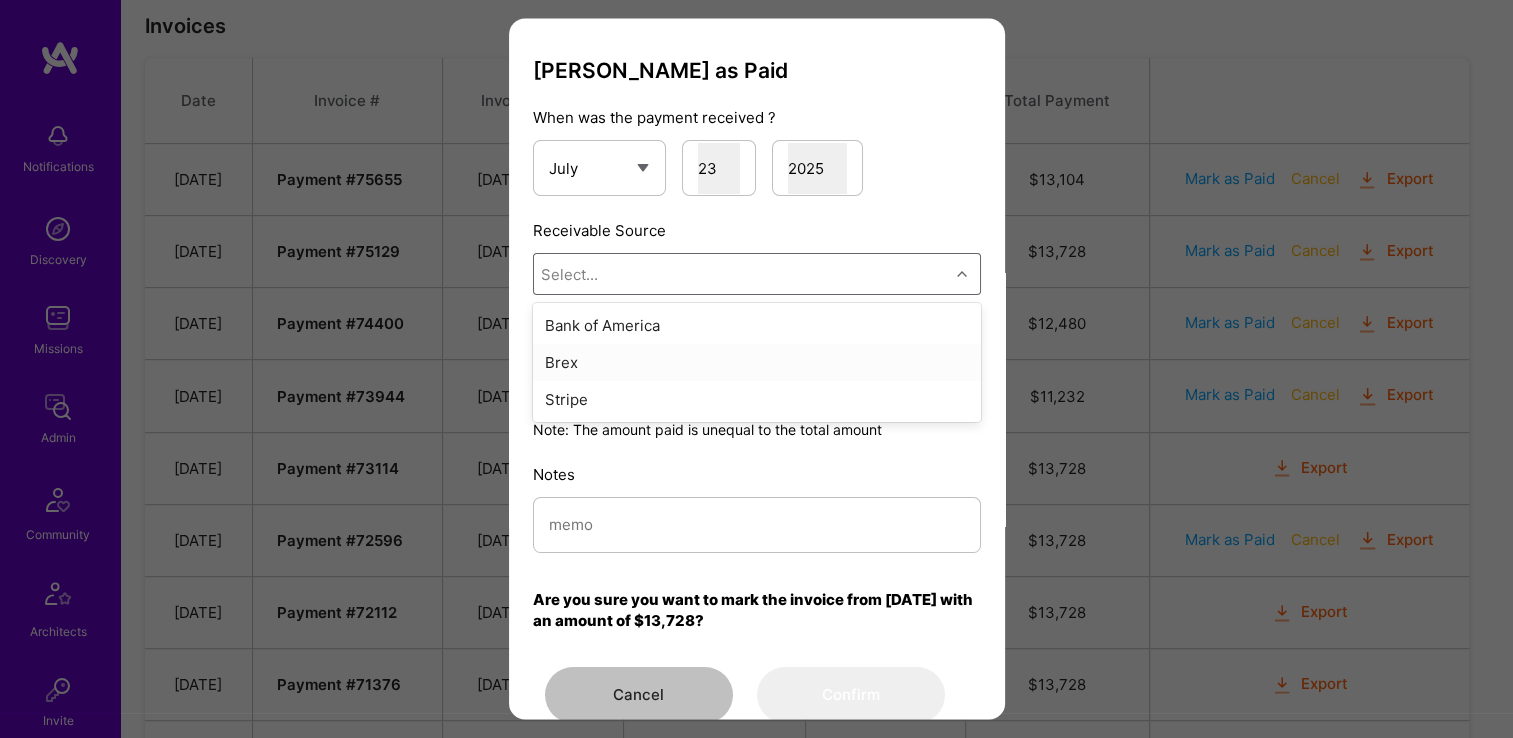 click on "Stripe" at bounding box center (757, 400) 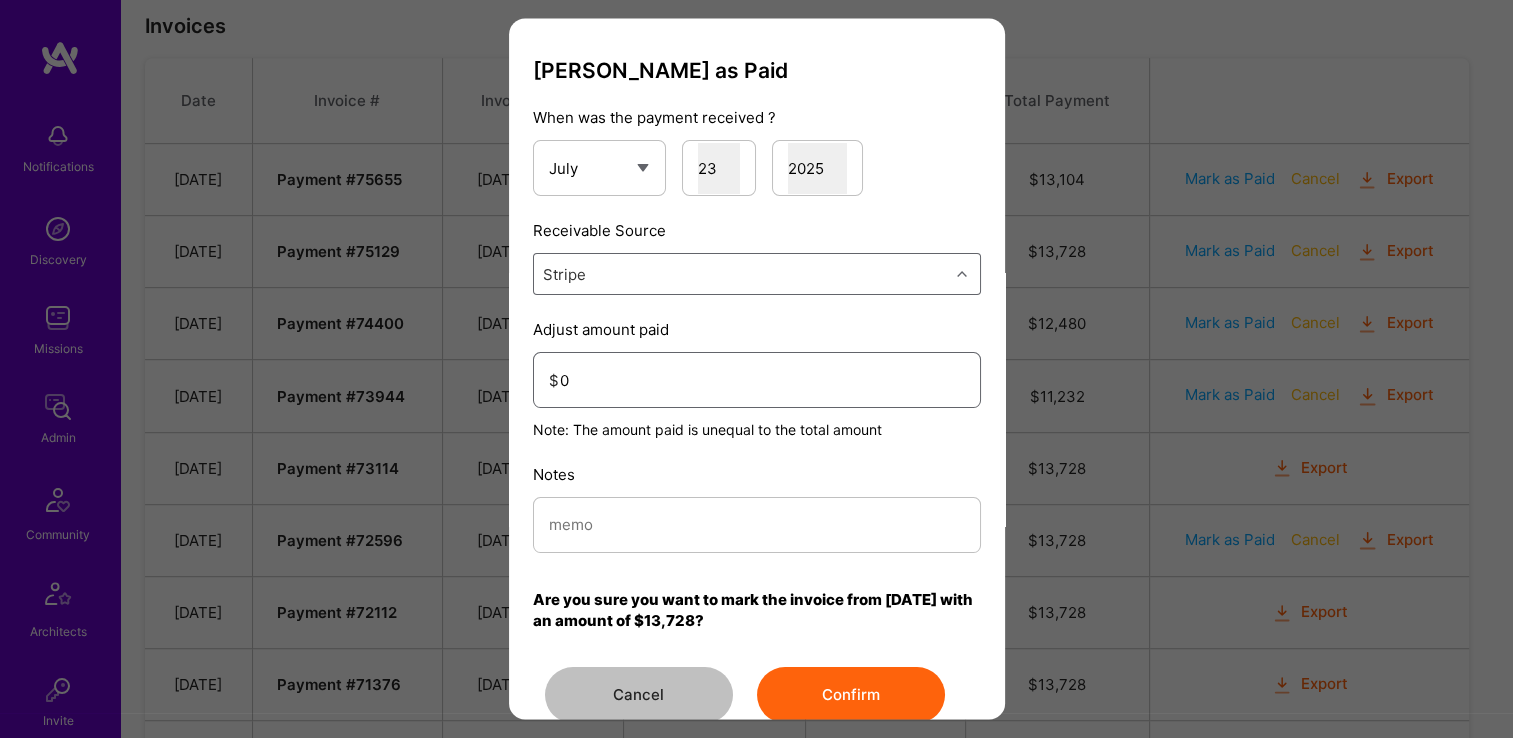 click on "0" at bounding box center [762, 380] 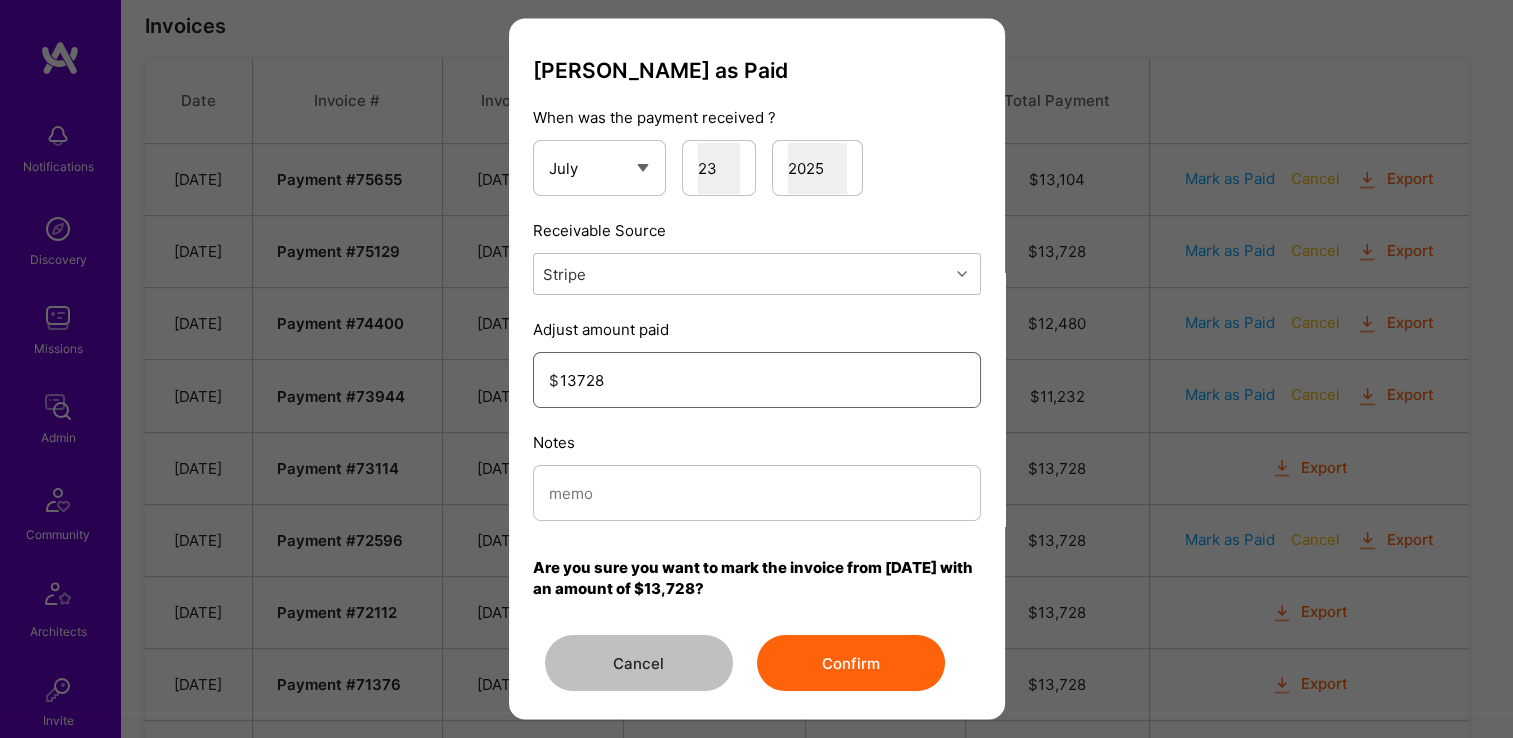 type on "13728" 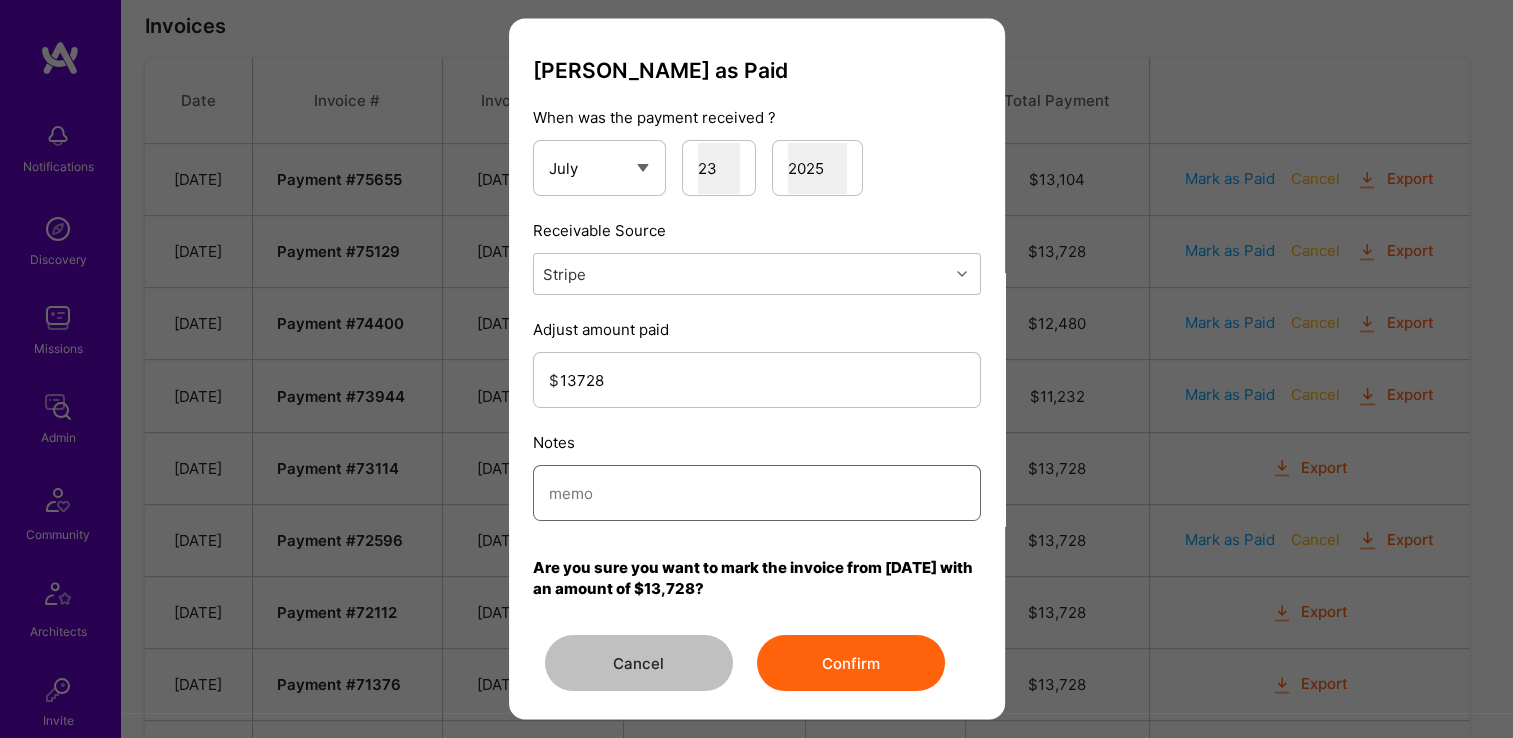 click at bounding box center (757, 493) 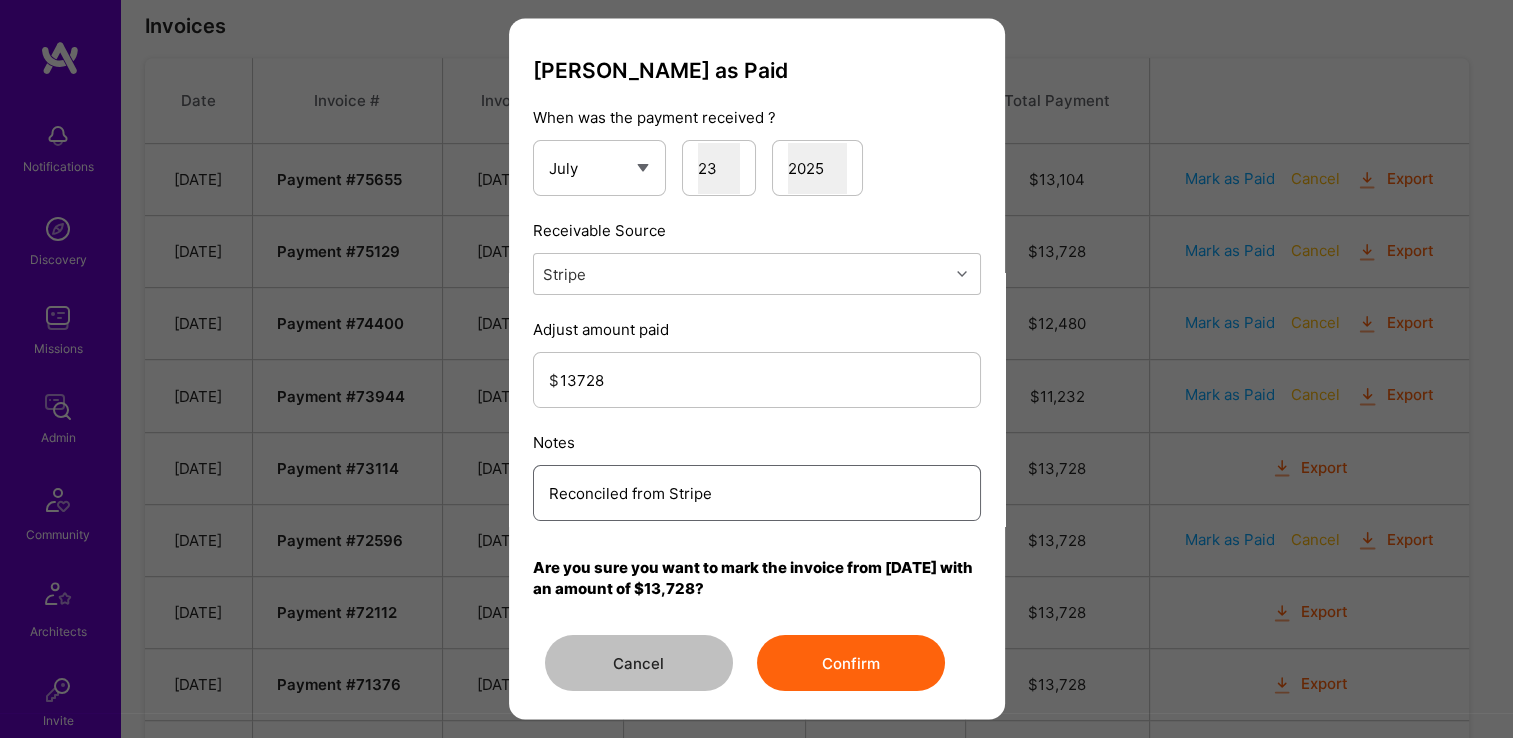 type on "Reconciled from Stripe" 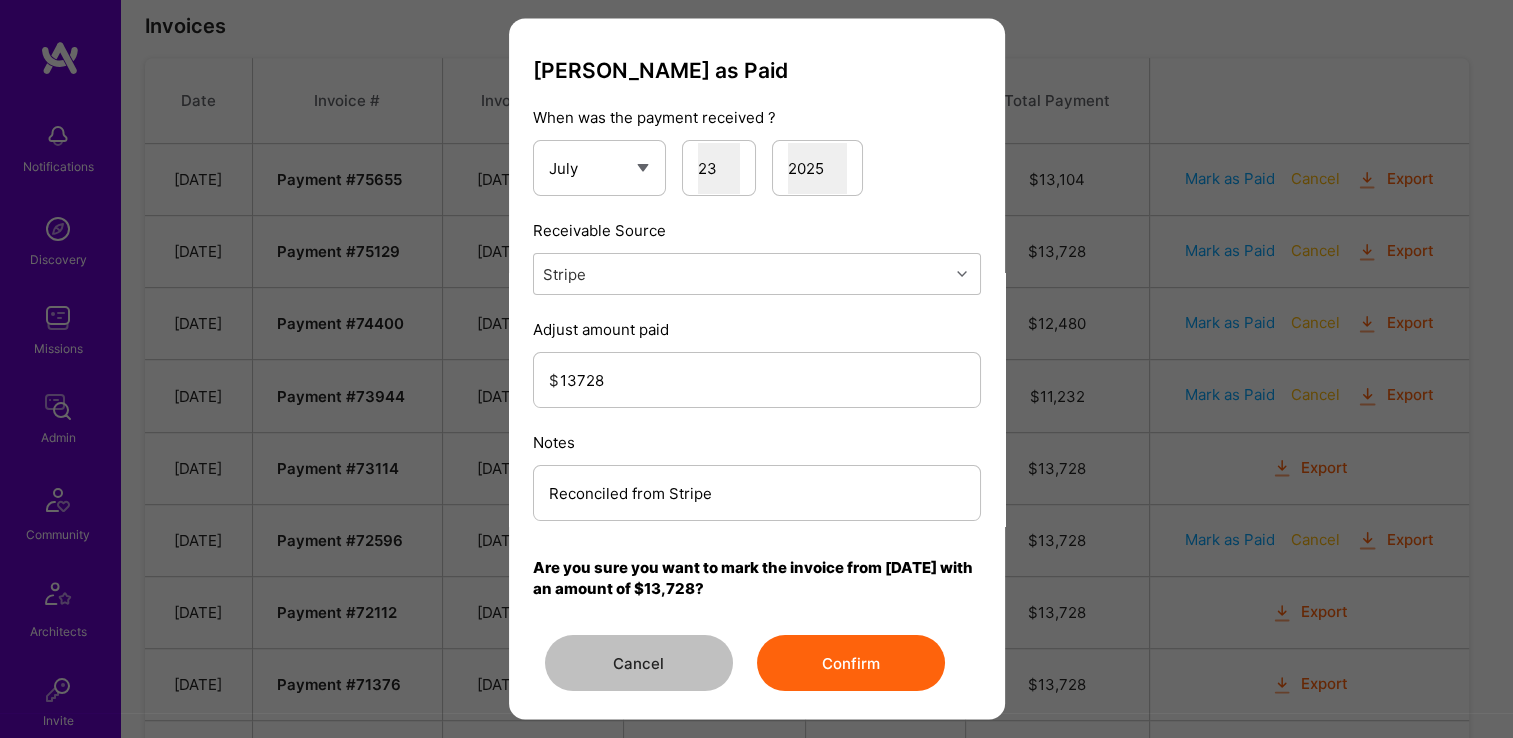 click on "Confirm" at bounding box center (851, 664) 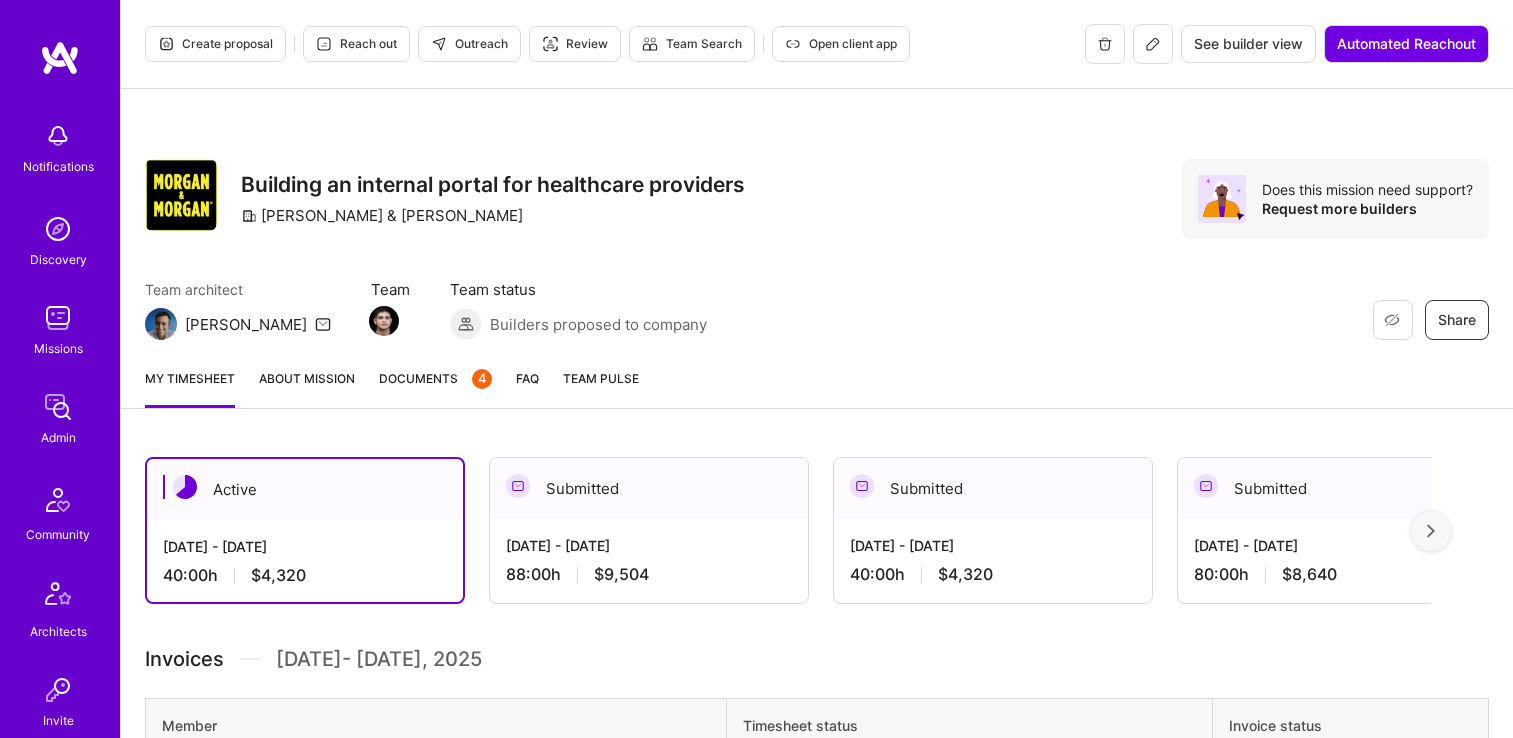 scroll, scrollTop: 0, scrollLeft: 0, axis: both 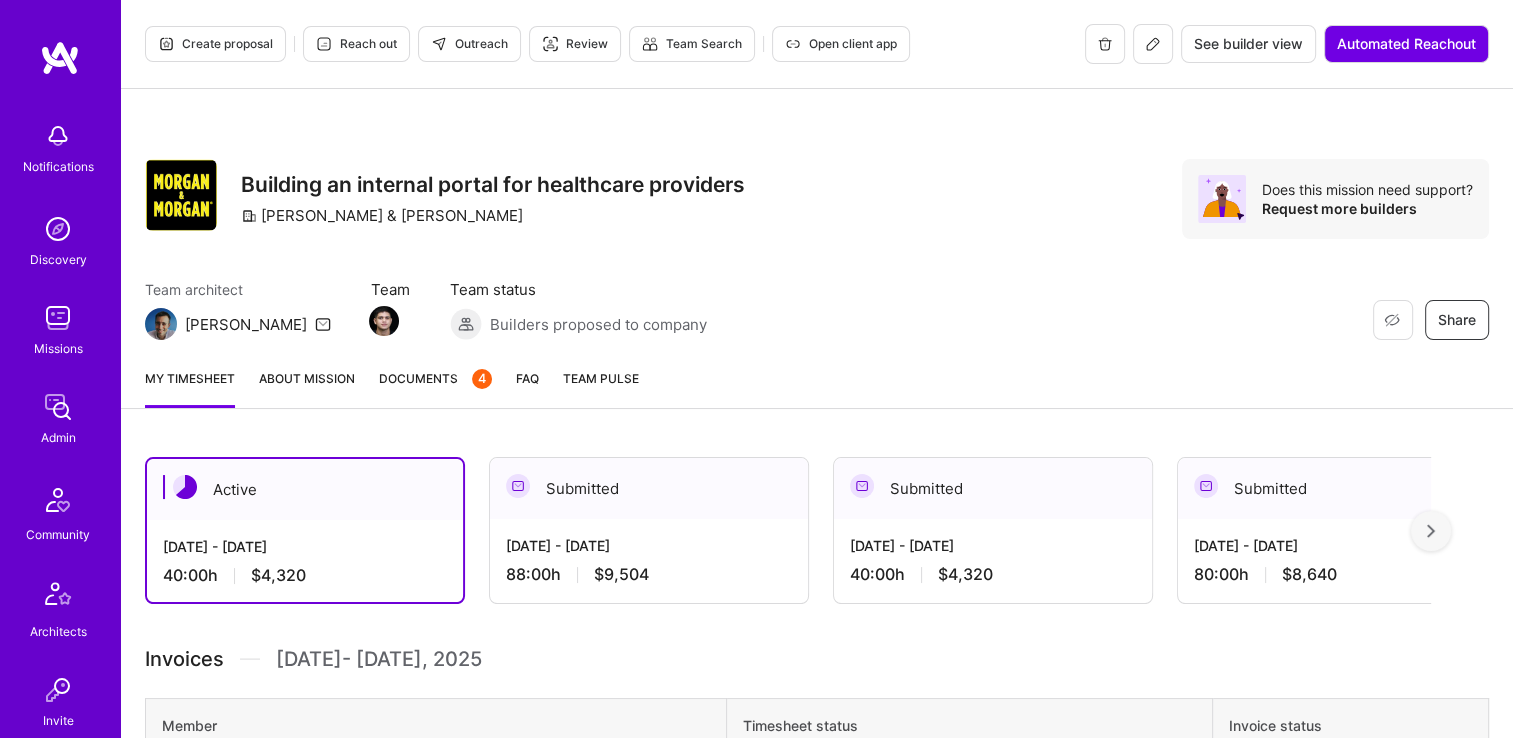 click on "Documents 4" at bounding box center (435, 378) 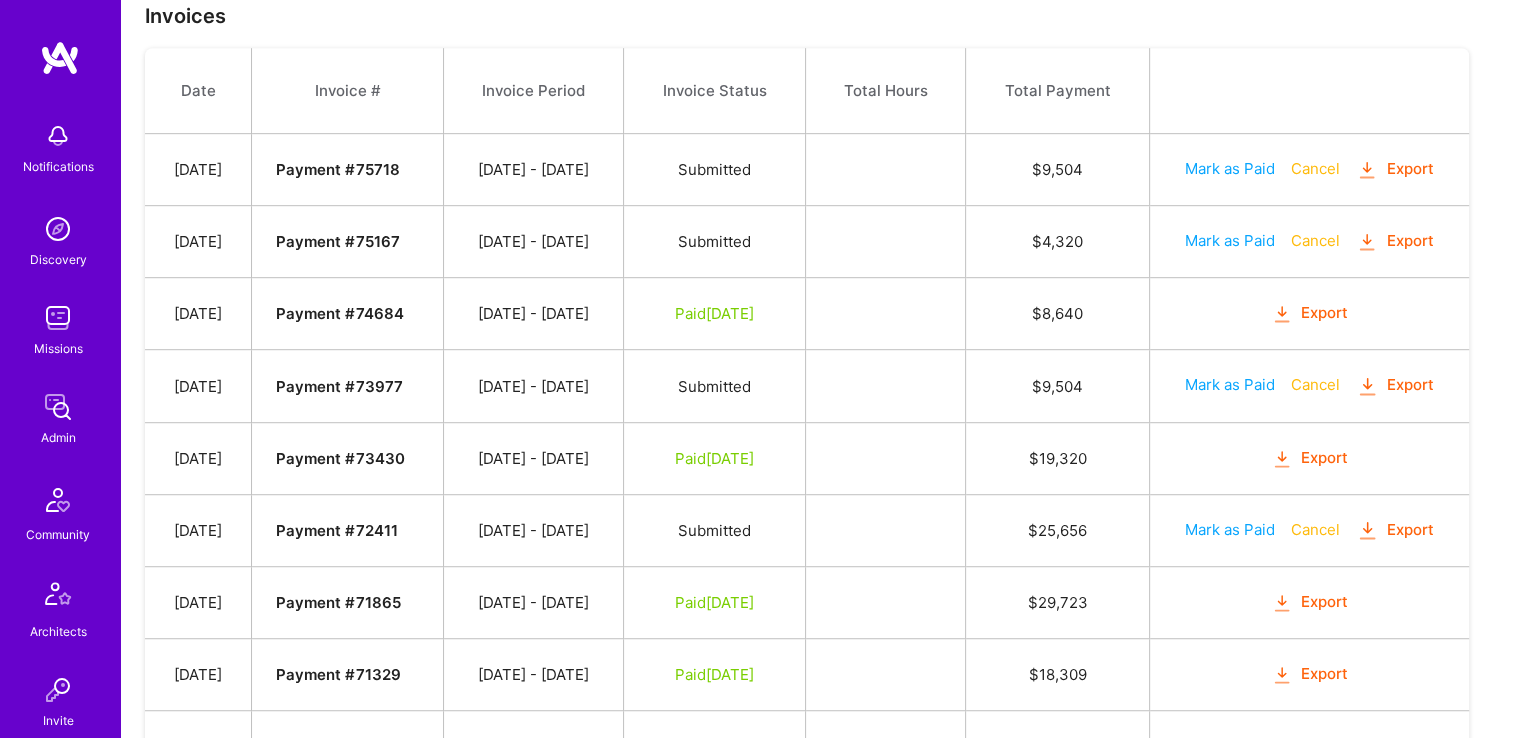 scroll, scrollTop: 1148, scrollLeft: 0, axis: vertical 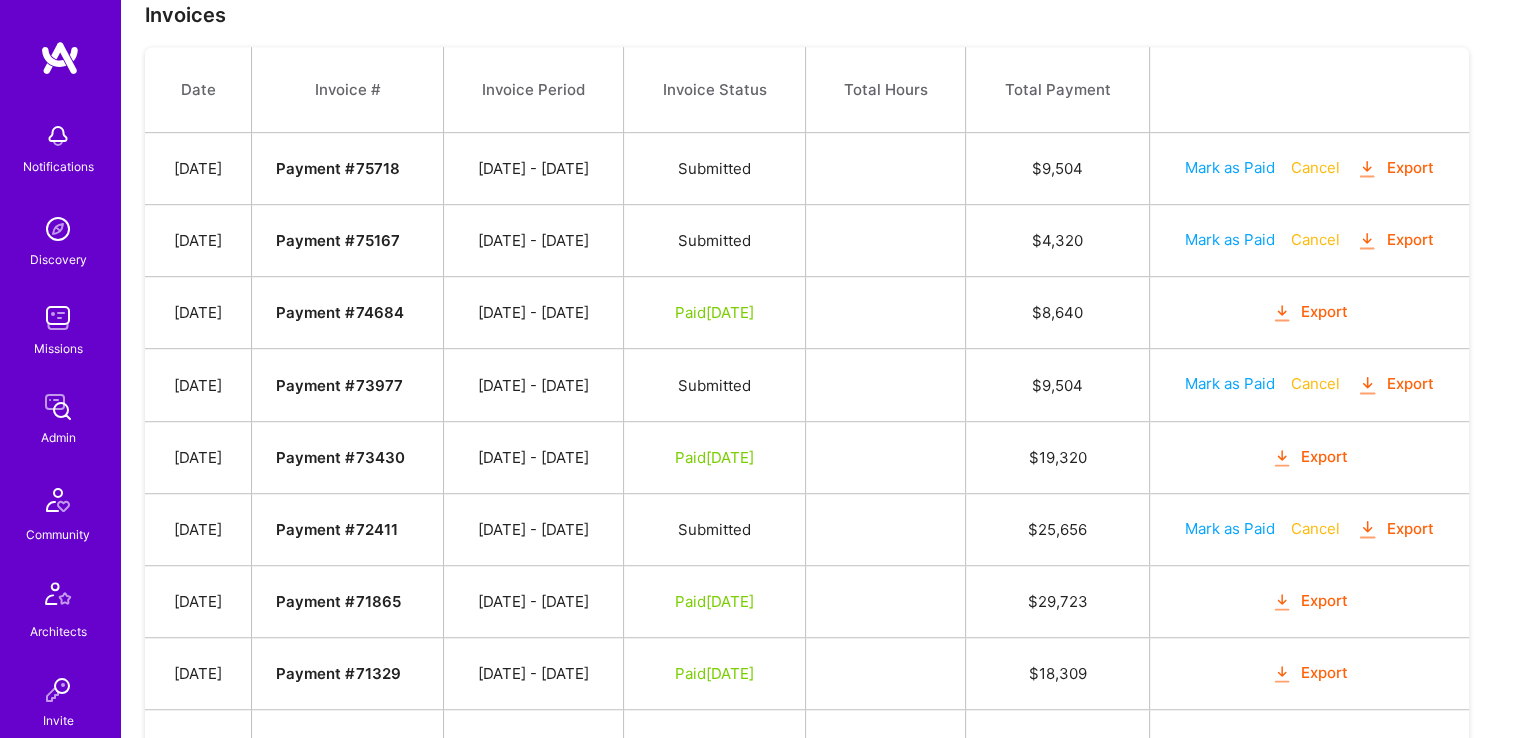 click on "Mark as Paid" at bounding box center [1230, 239] 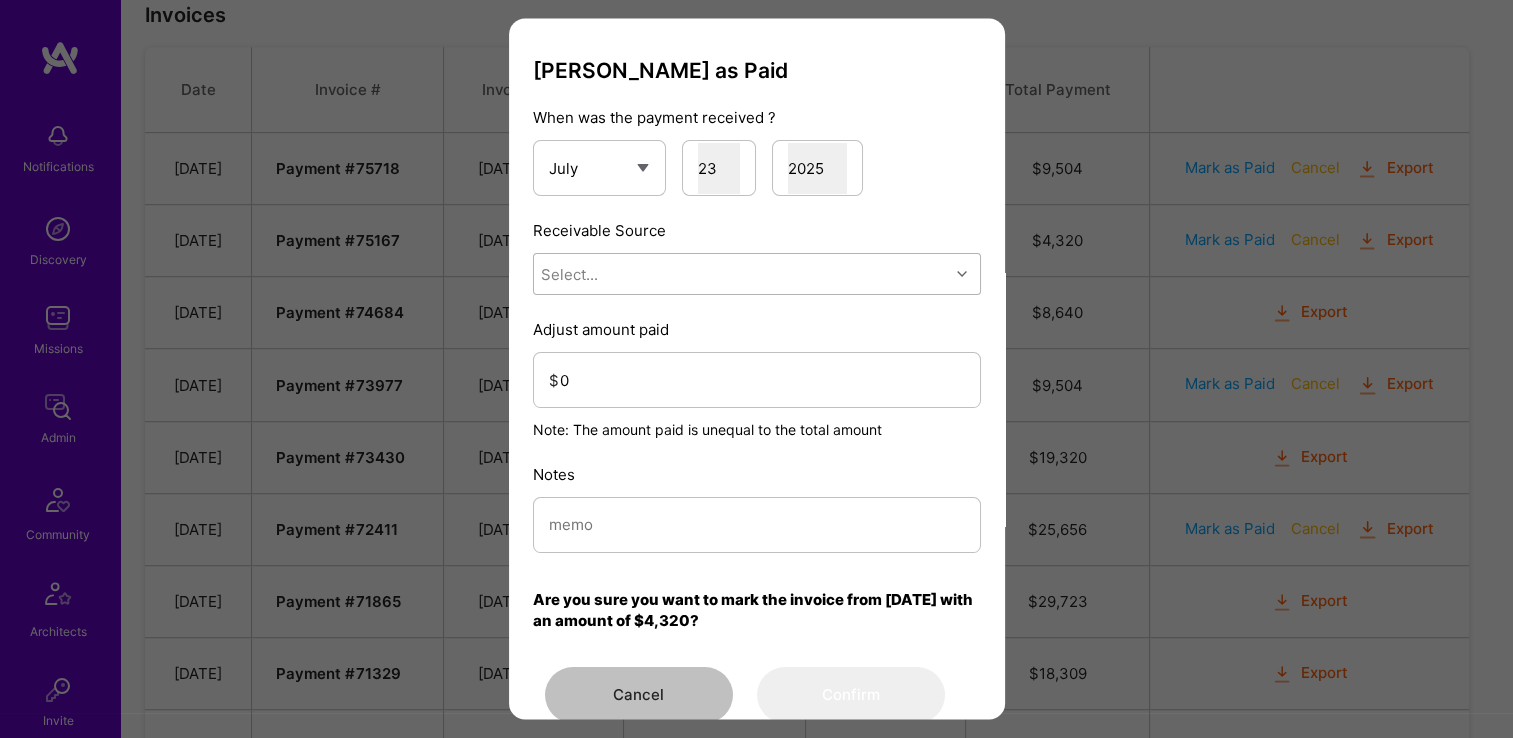 click on "Select..." at bounding box center [569, 274] 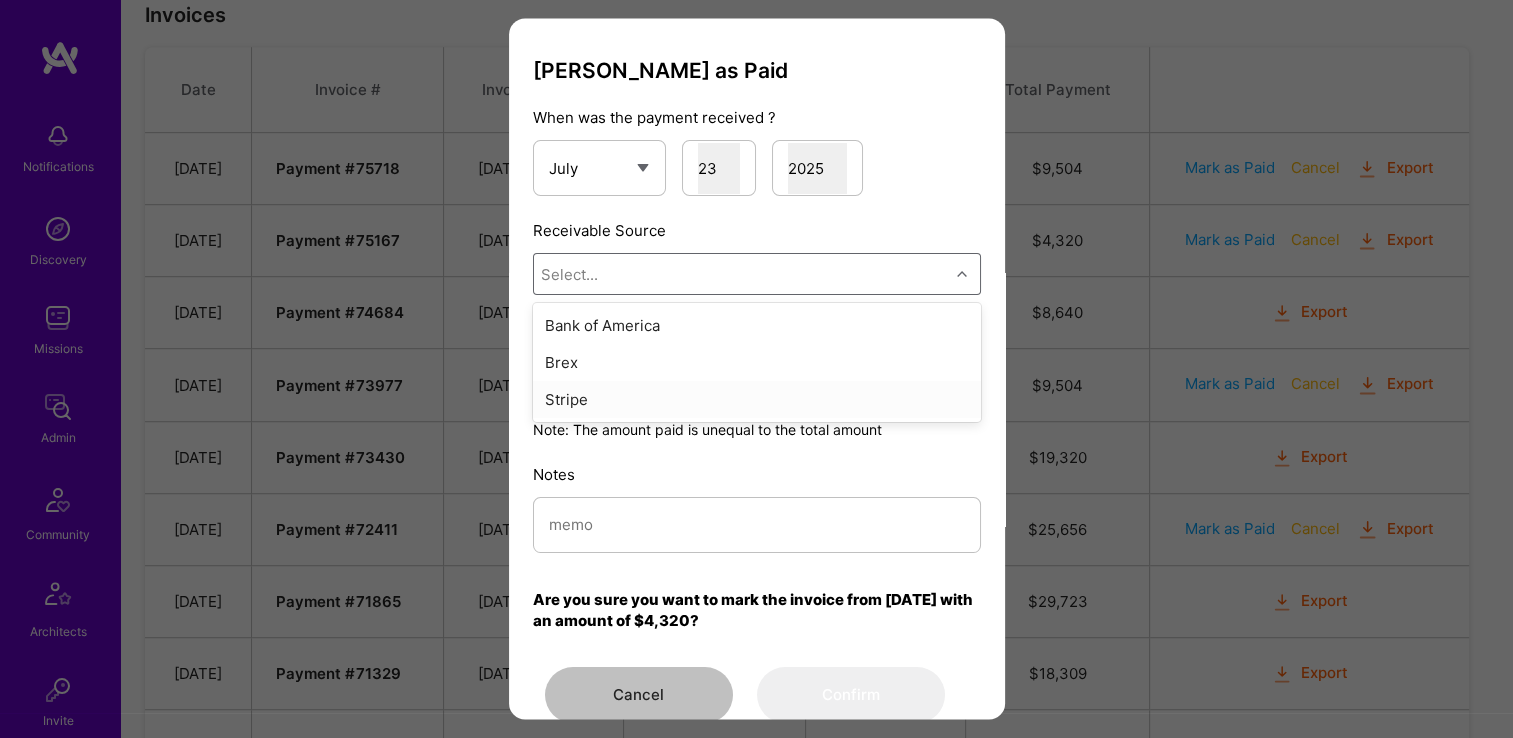 click on "Stripe" at bounding box center (757, 400) 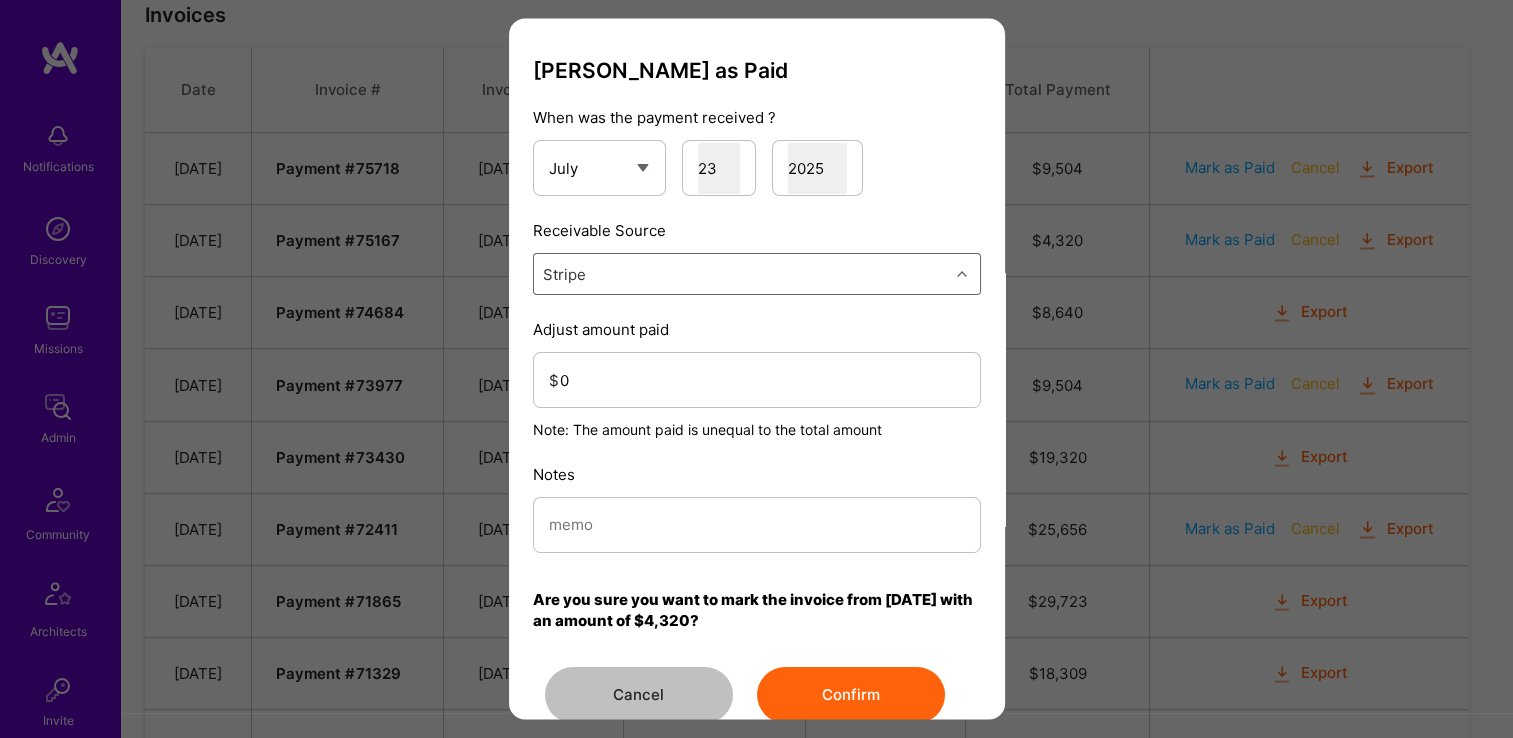 click on "Adjust amount paid $ 0 Note: The amount paid is unequal to the total amount" at bounding box center [757, 380] 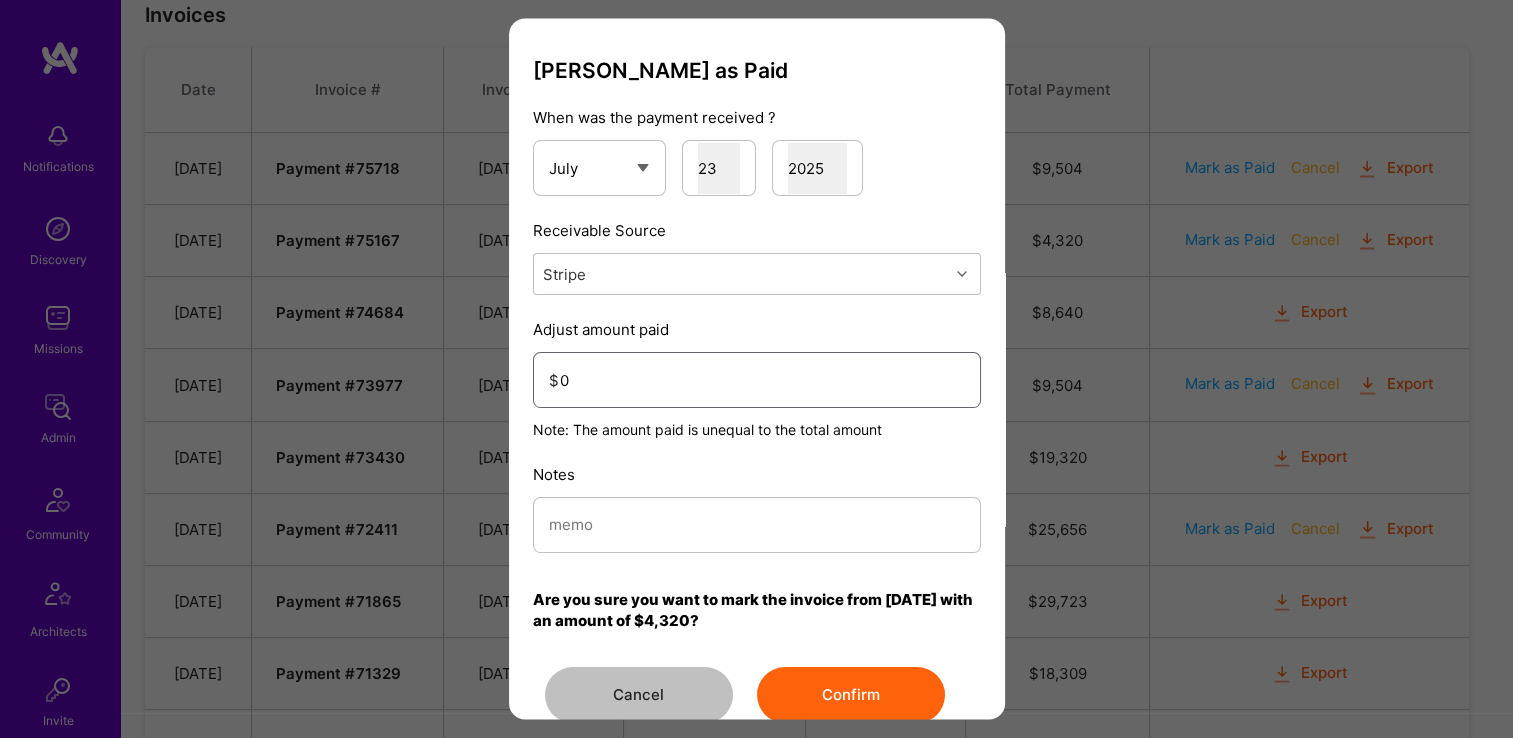 click on "0" at bounding box center [762, 380] 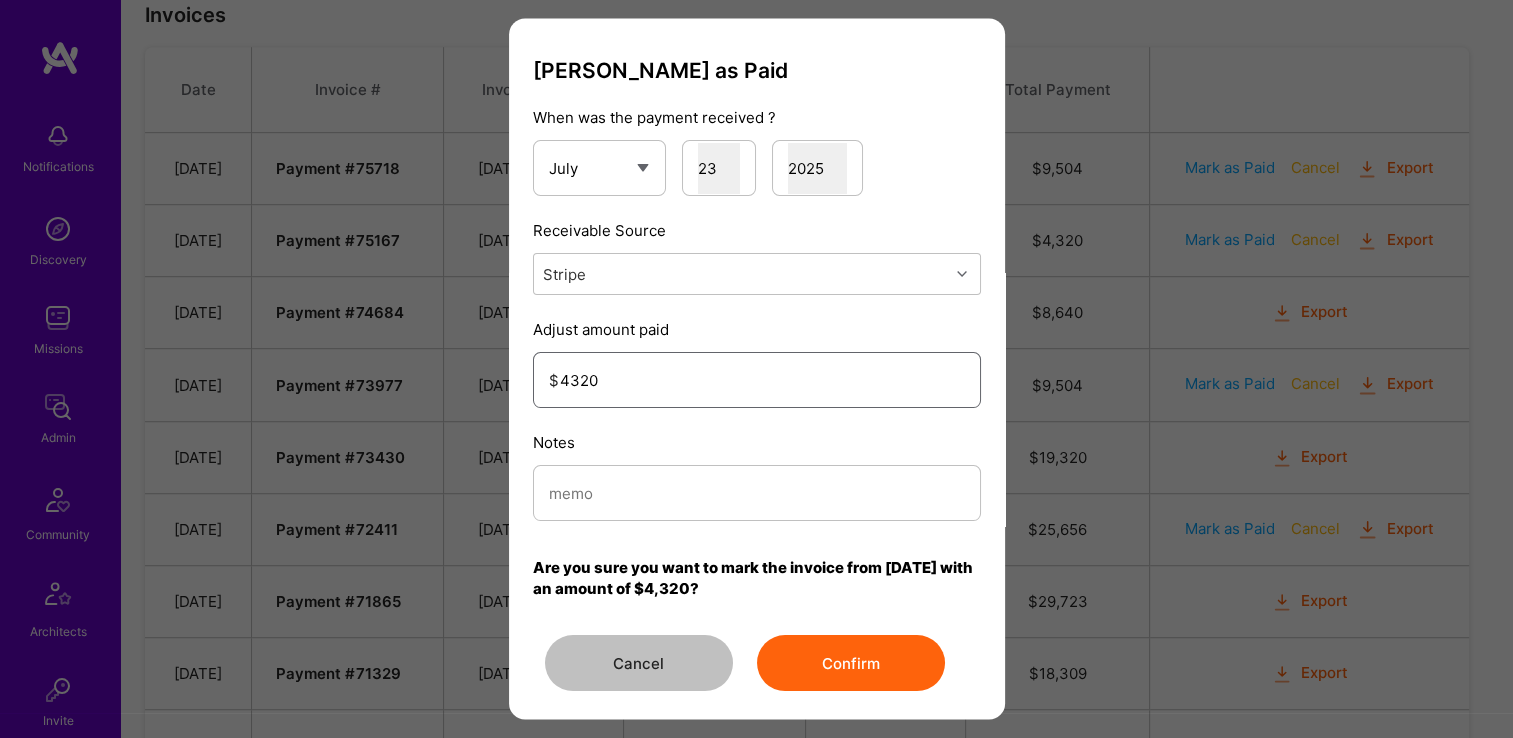 type on "4320" 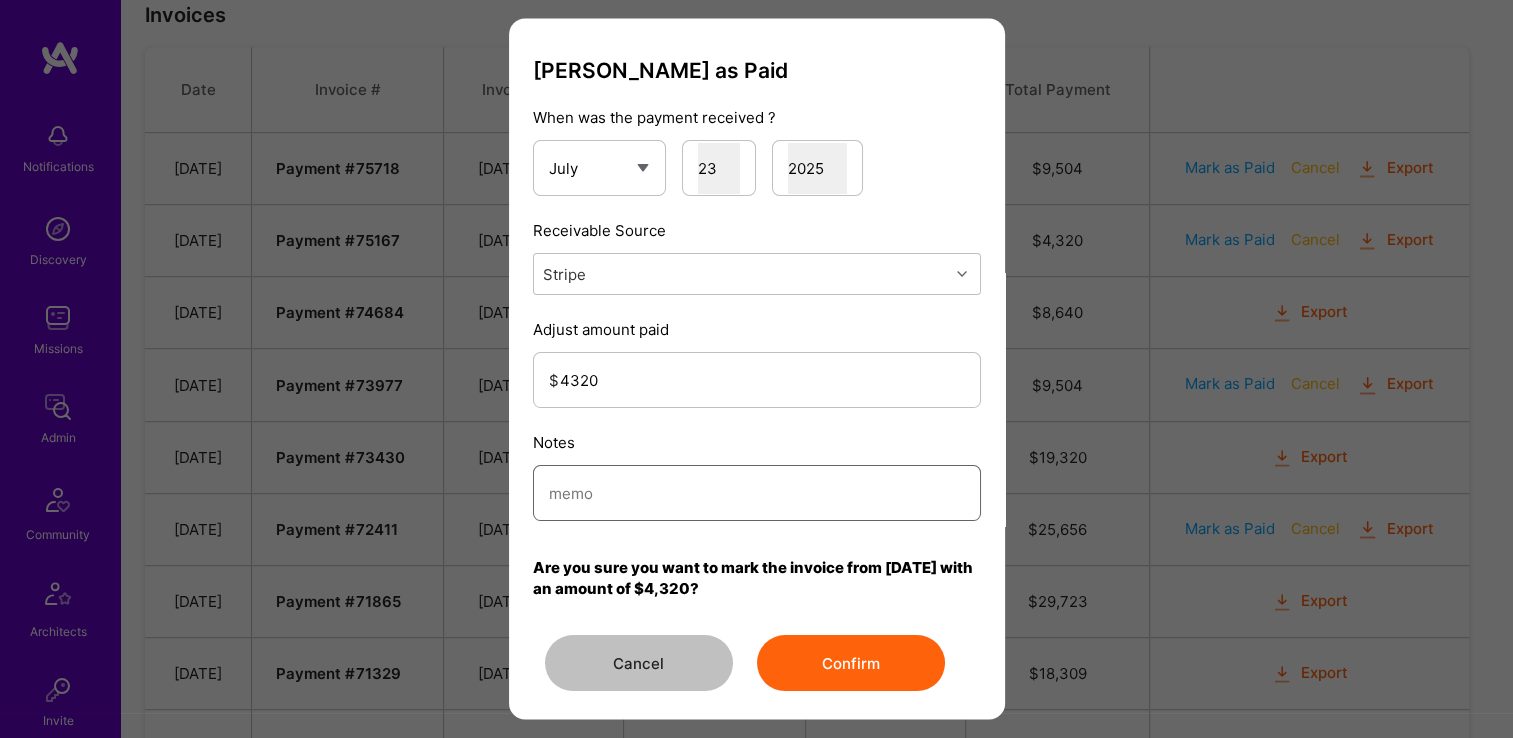 click at bounding box center [757, 493] 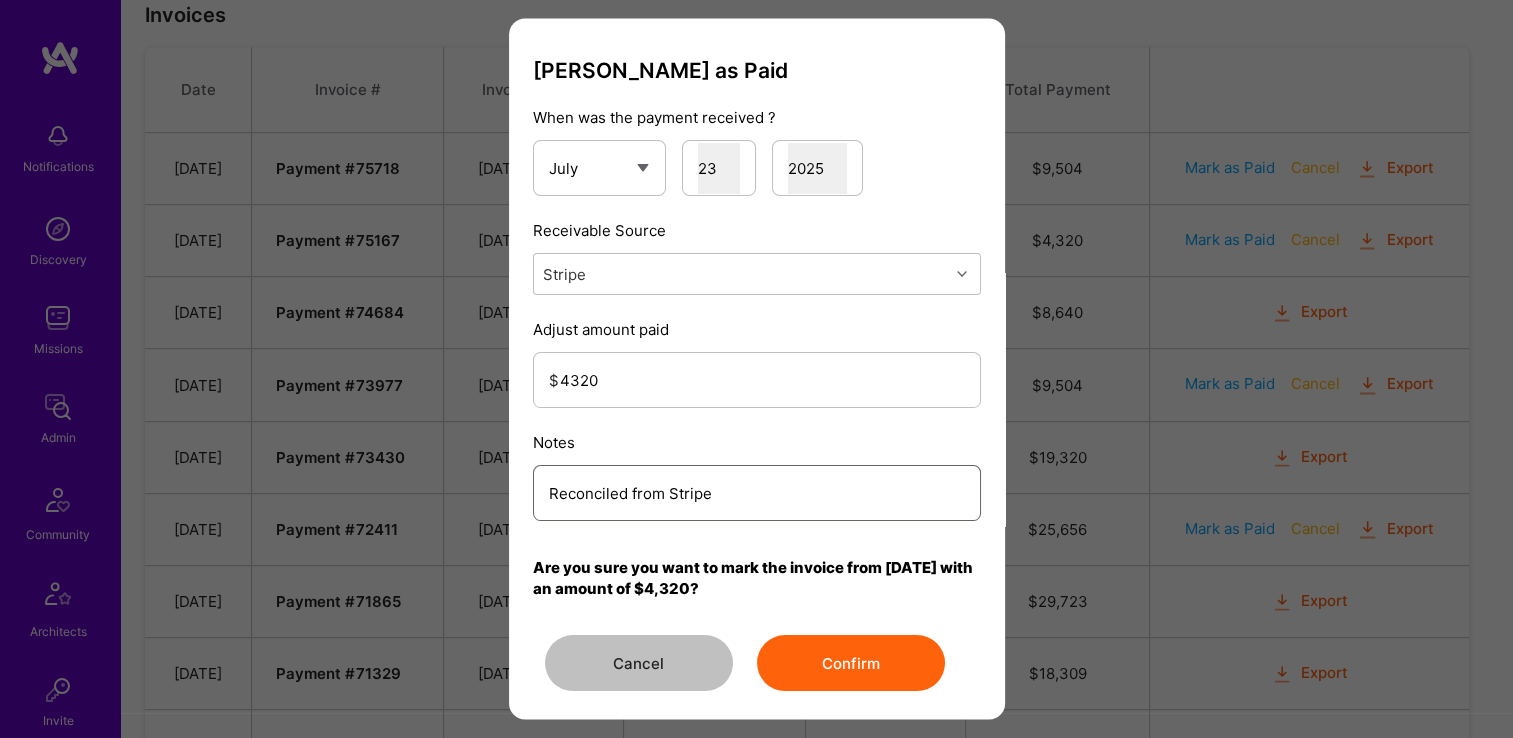 type on "Reconciled from Stripe" 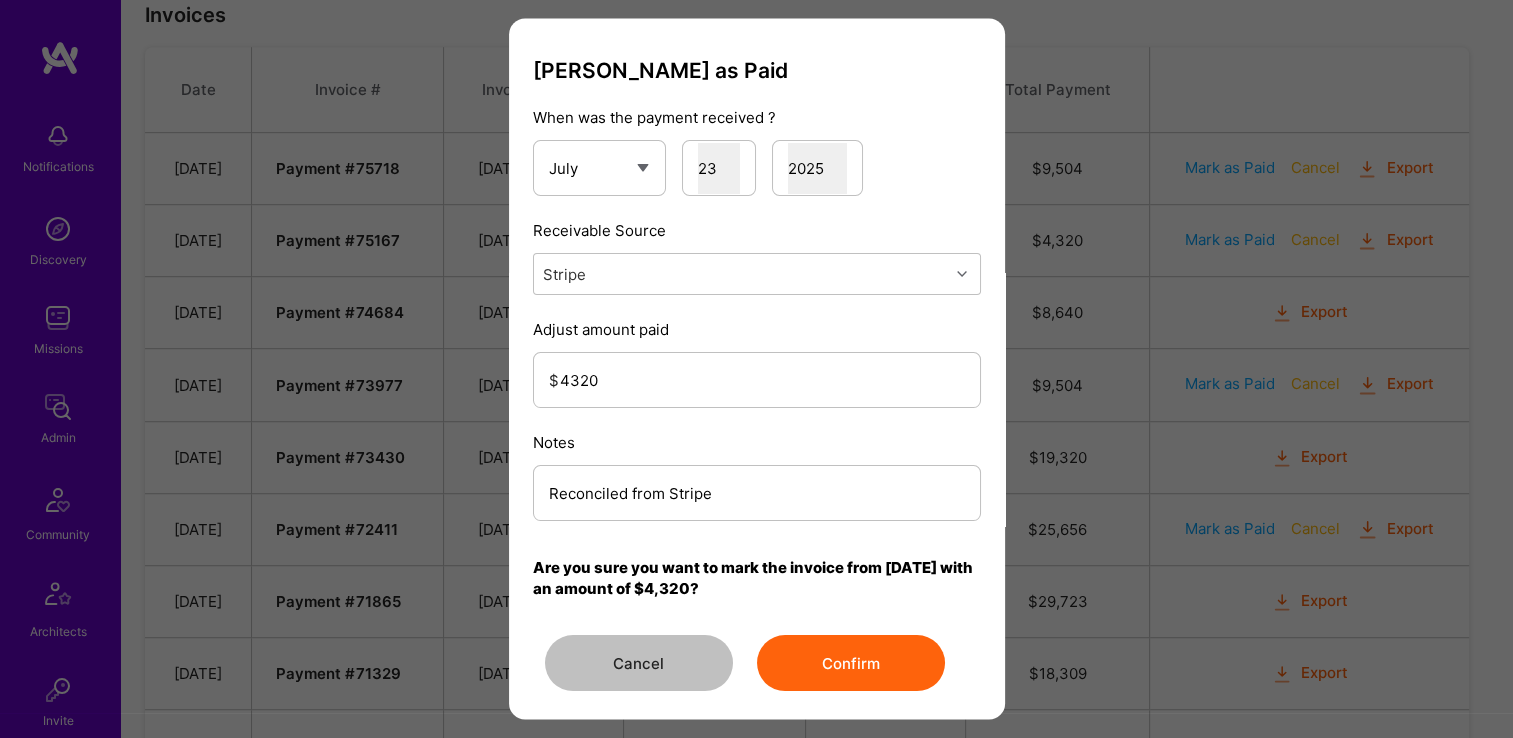 click on "Confirm" at bounding box center (851, 664) 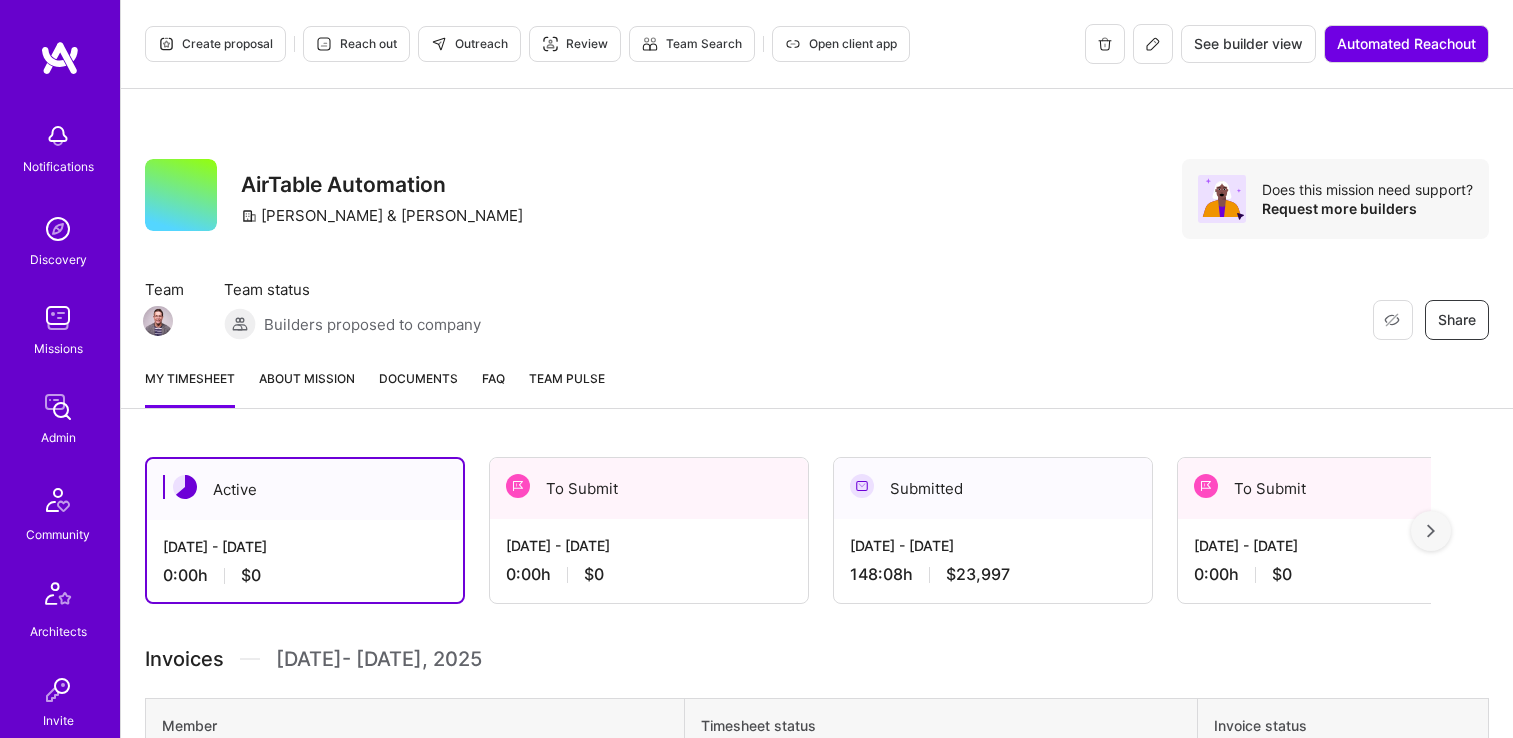 scroll, scrollTop: 0, scrollLeft: 0, axis: both 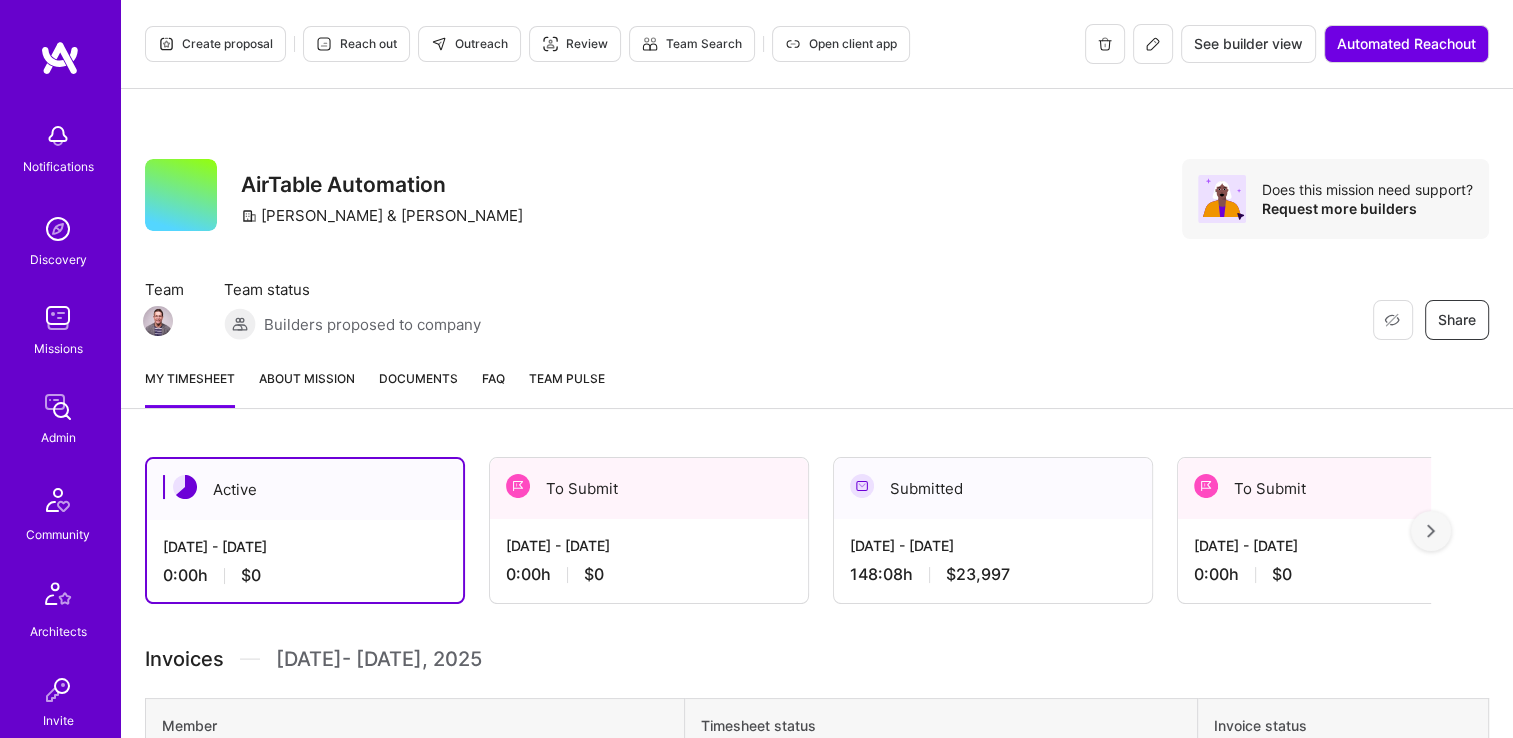 click on "Documents" at bounding box center [418, 378] 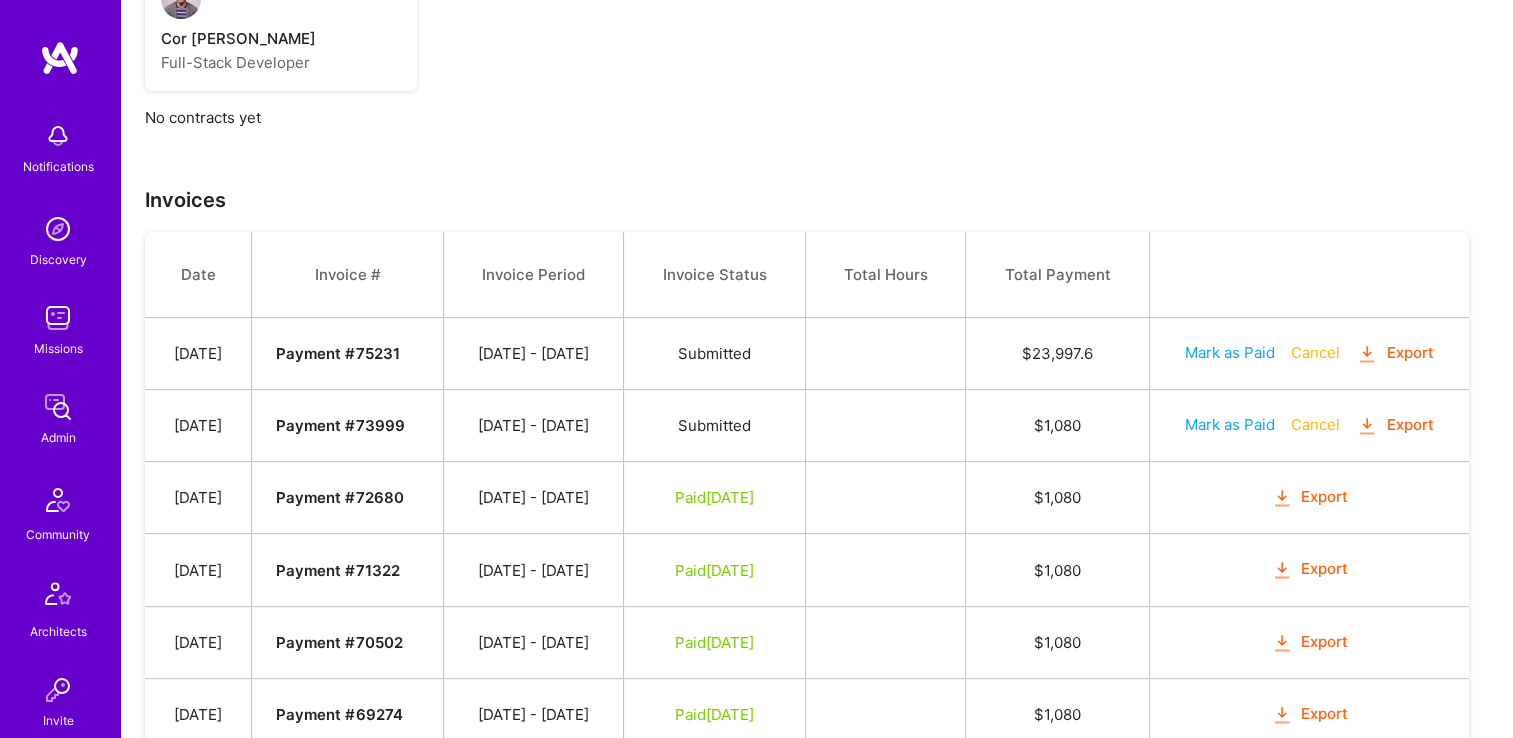 scroll, scrollTop: 660, scrollLeft: 0, axis: vertical 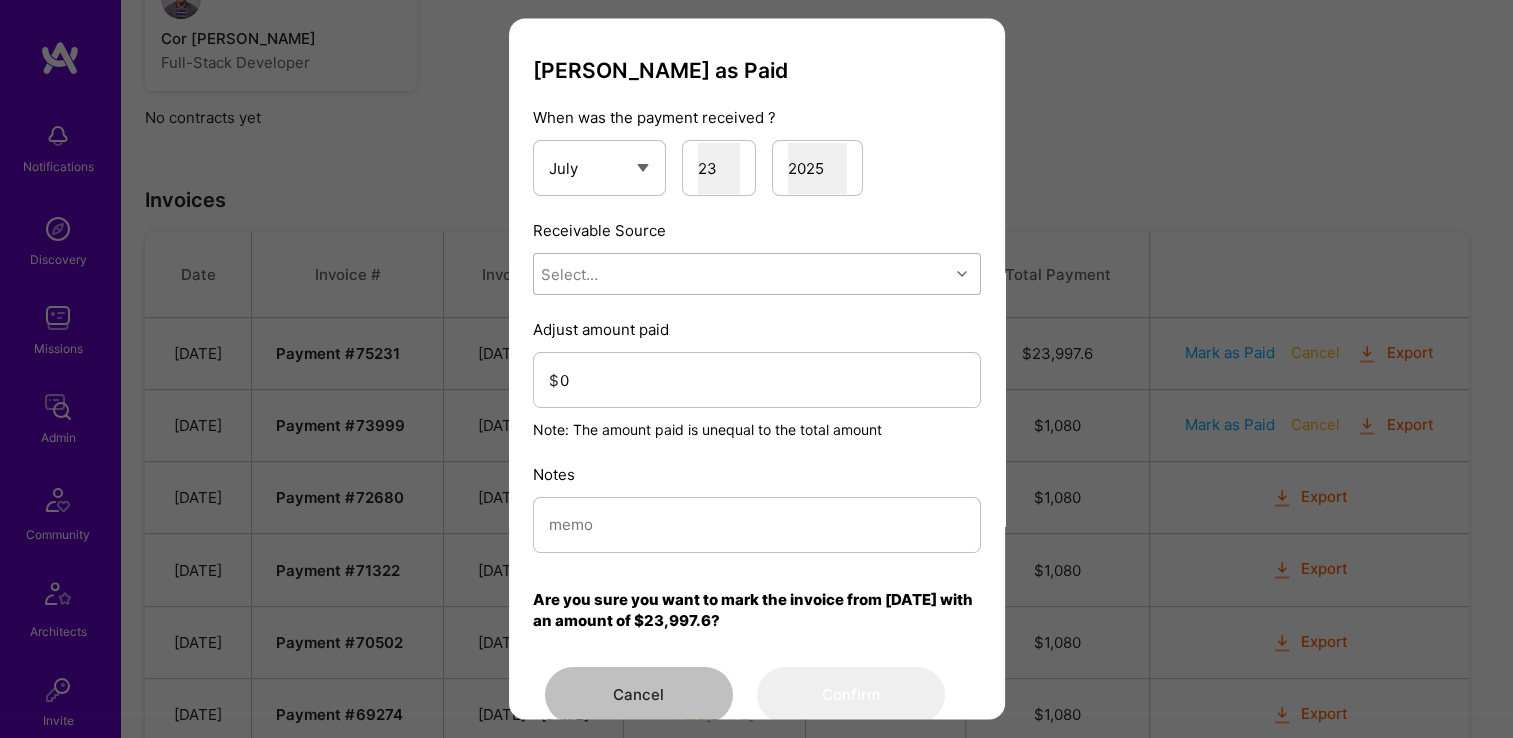 click on "Select..." at bounding box center (741, 275) 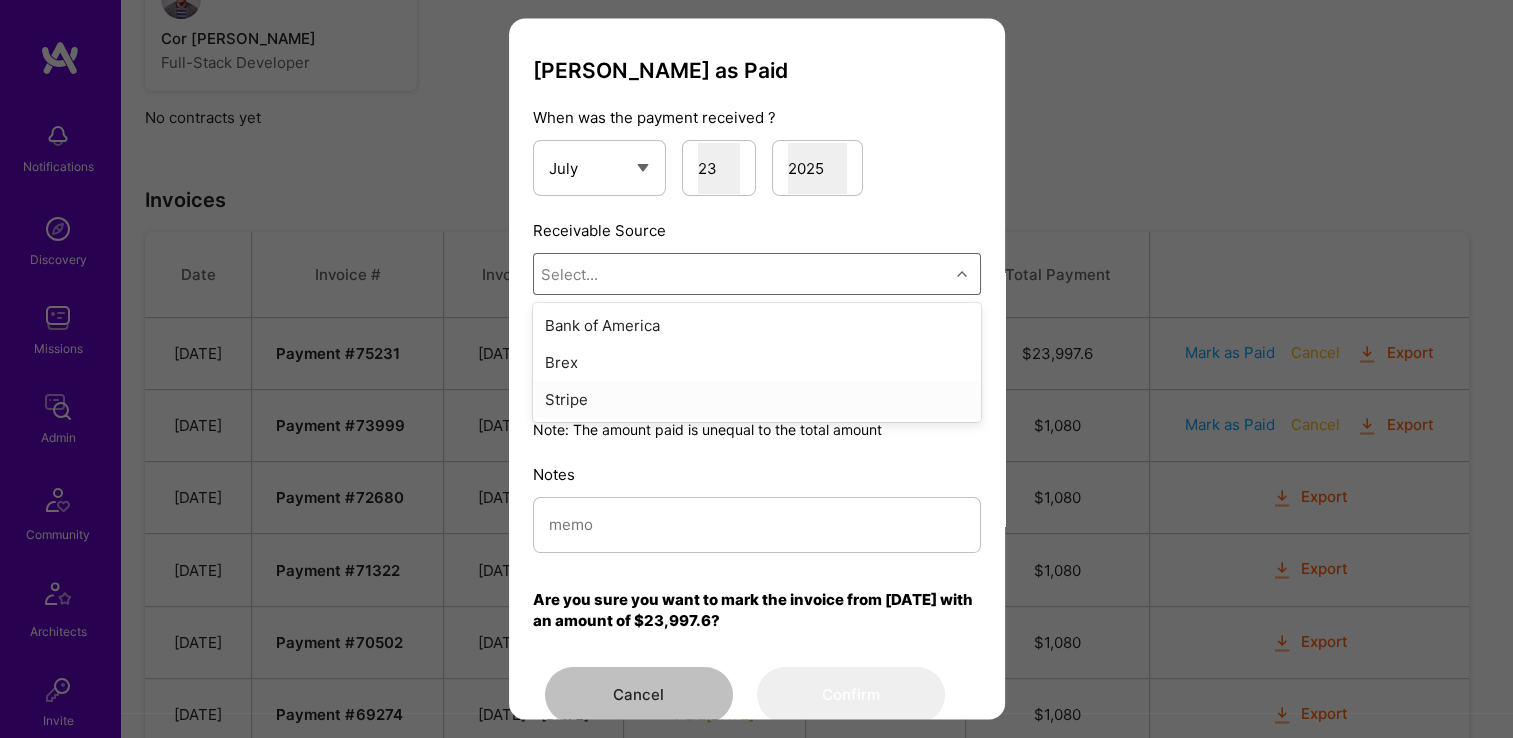 click on "Stripe" at bounding box center (757, 400) 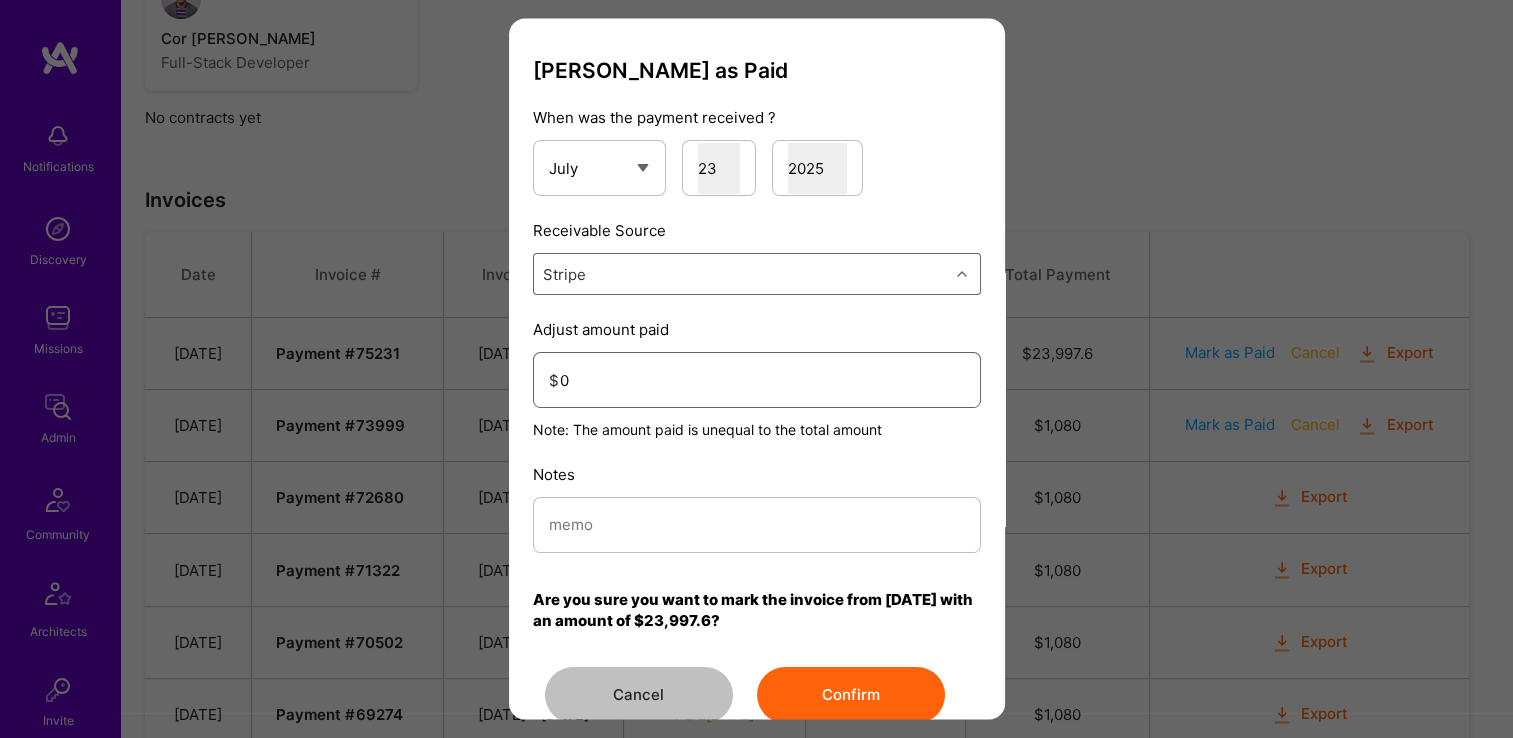 click on "0" at bounding box center (762, 380) 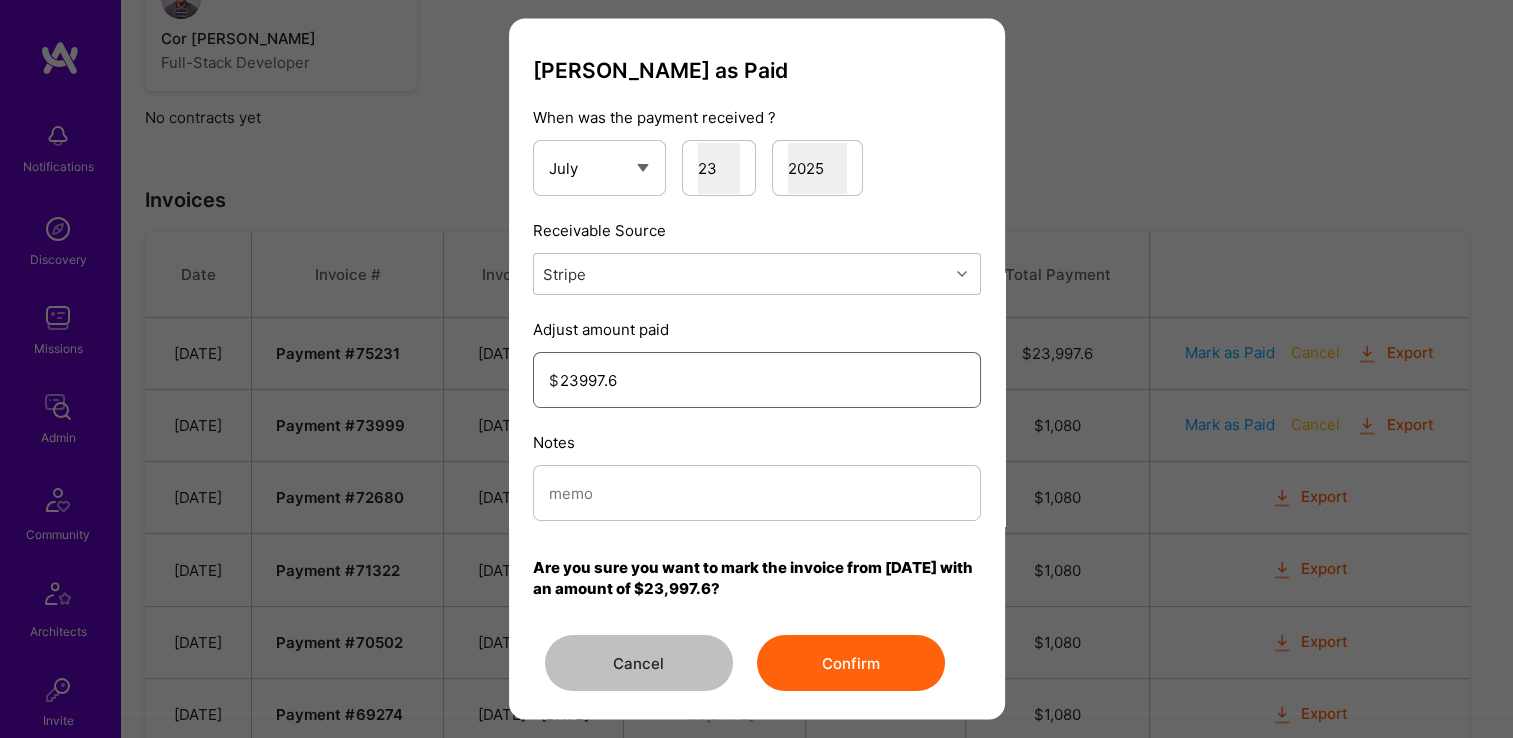 type on "23997.6" 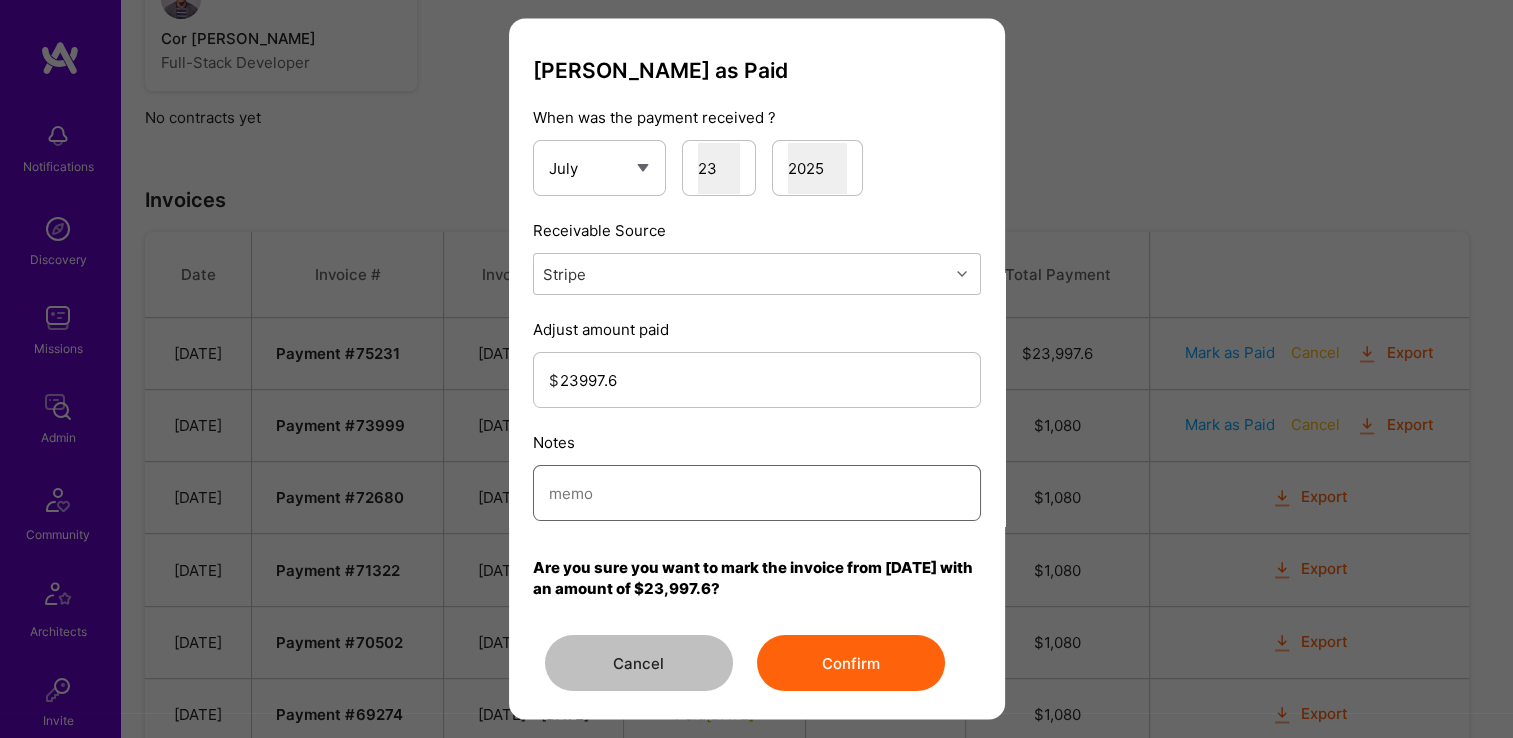 click at bounding box center [757, 493] 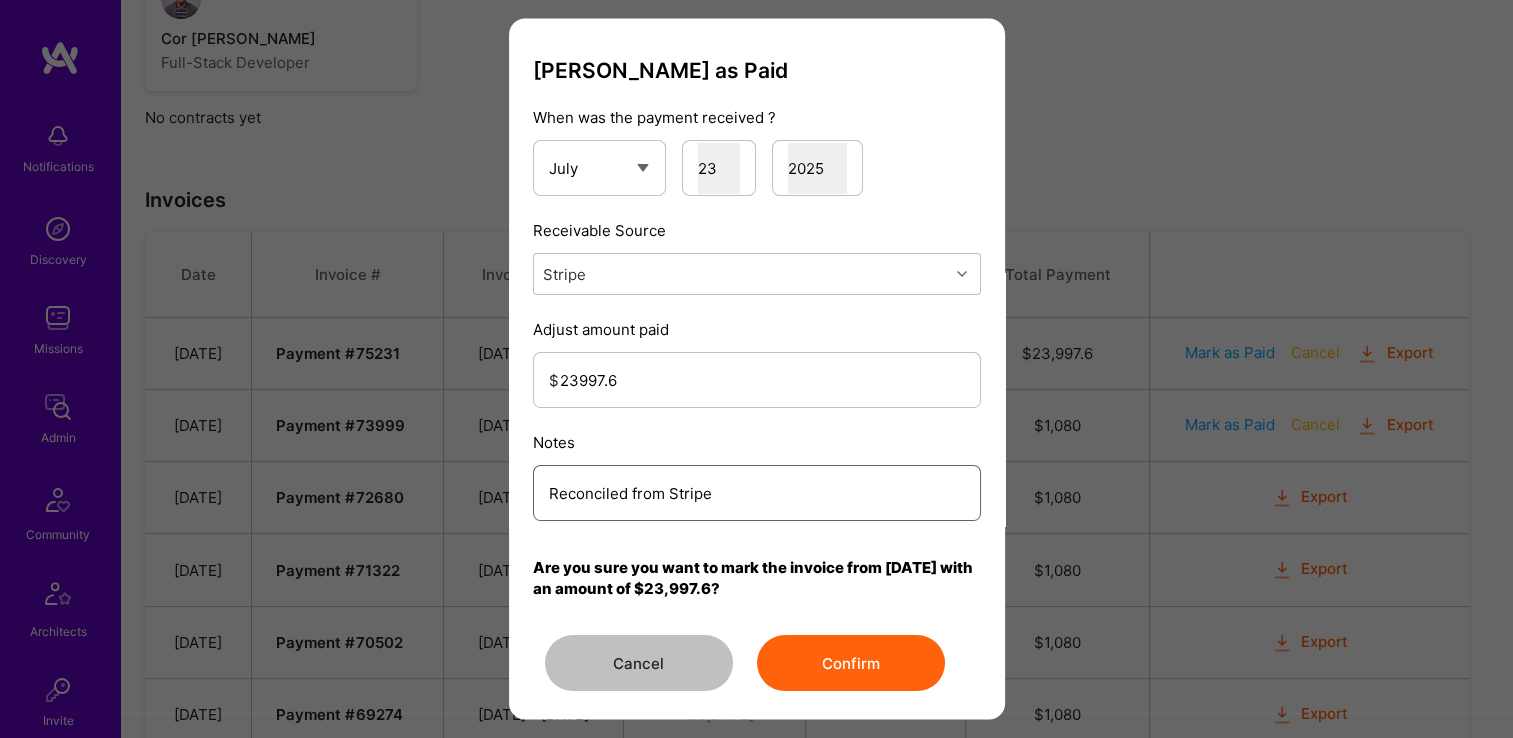 type on "Reconciled from Stripe" 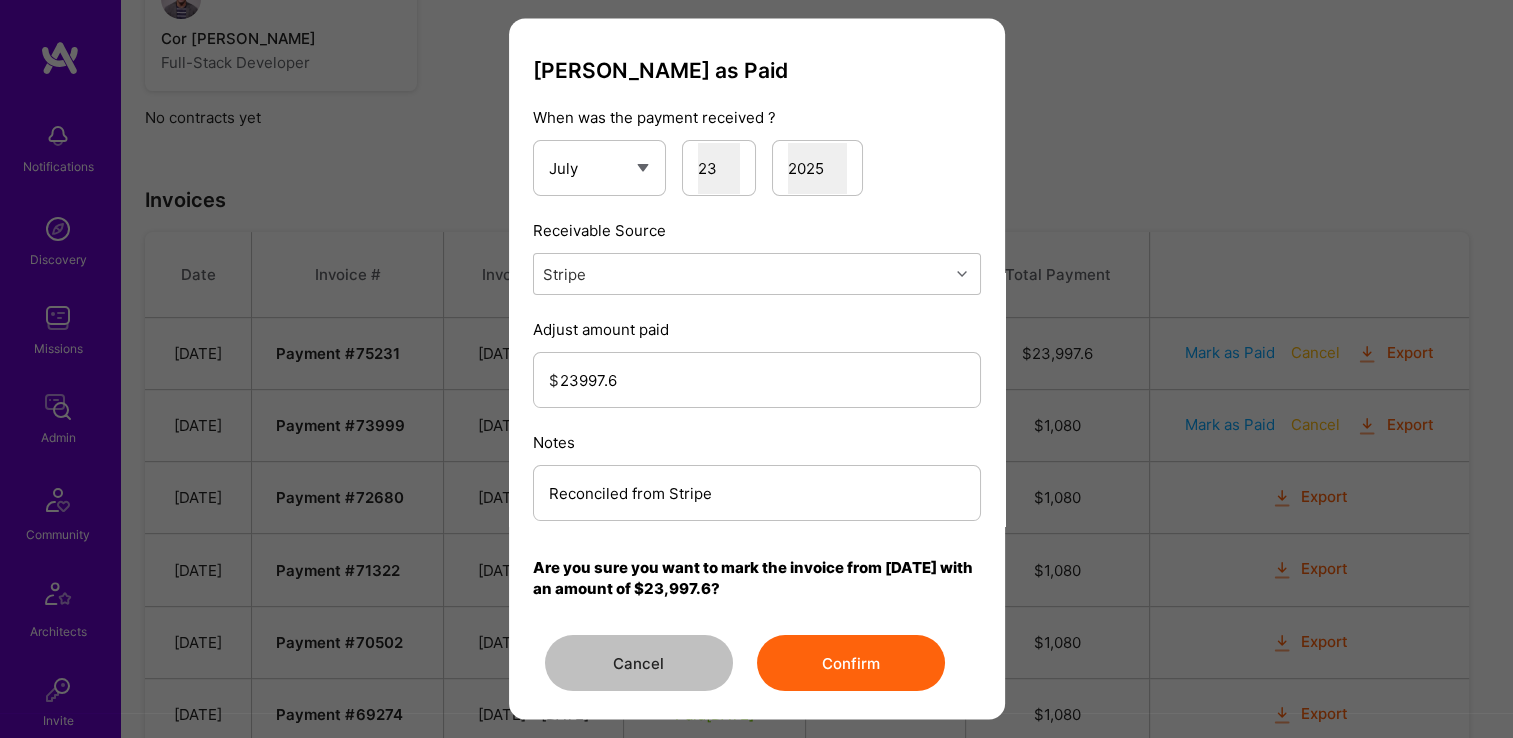click on "Confirm" at bounding box center [851, 664] 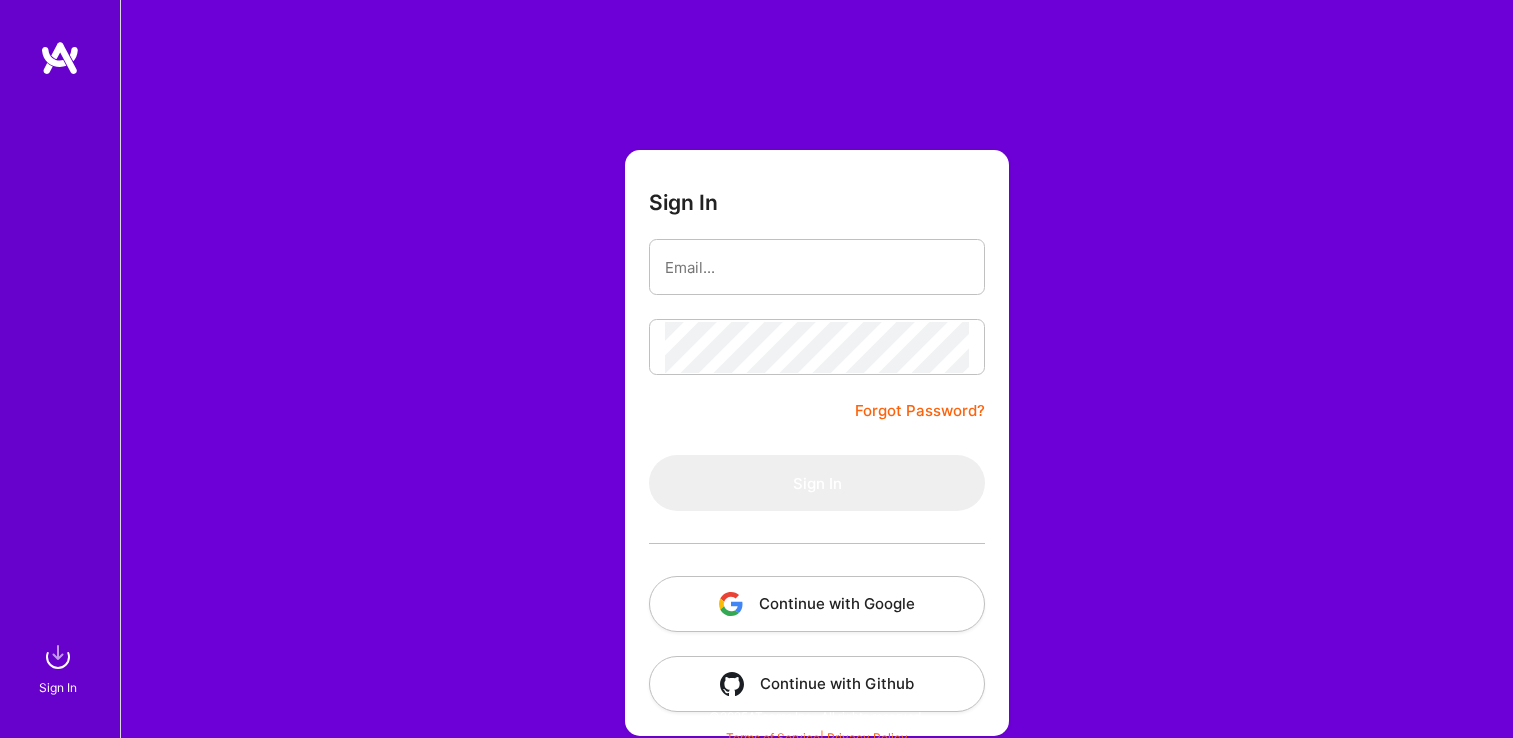scroll, scrollTop: 0, scrollLeft: 0, axis: both 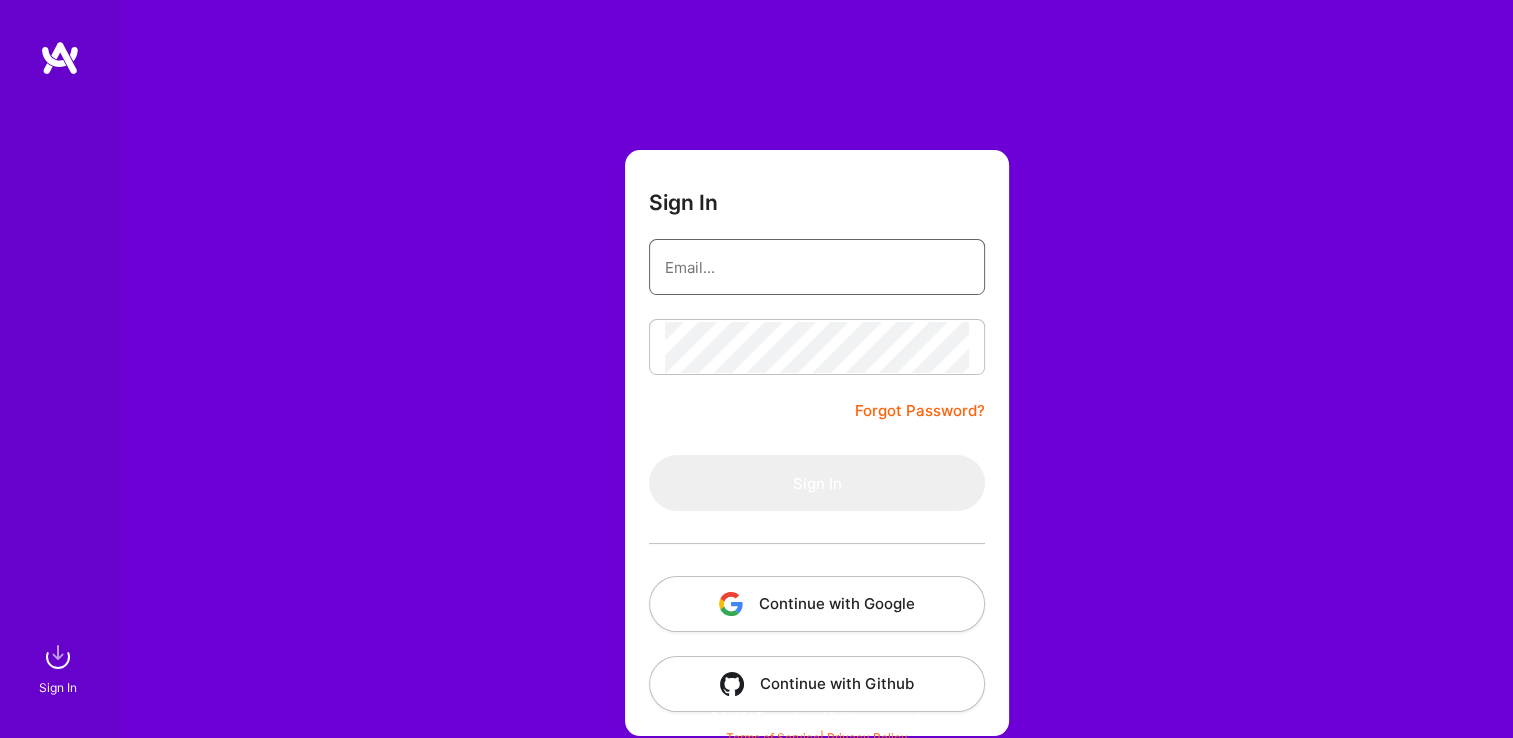 type on "Michaelgombos@a.team" 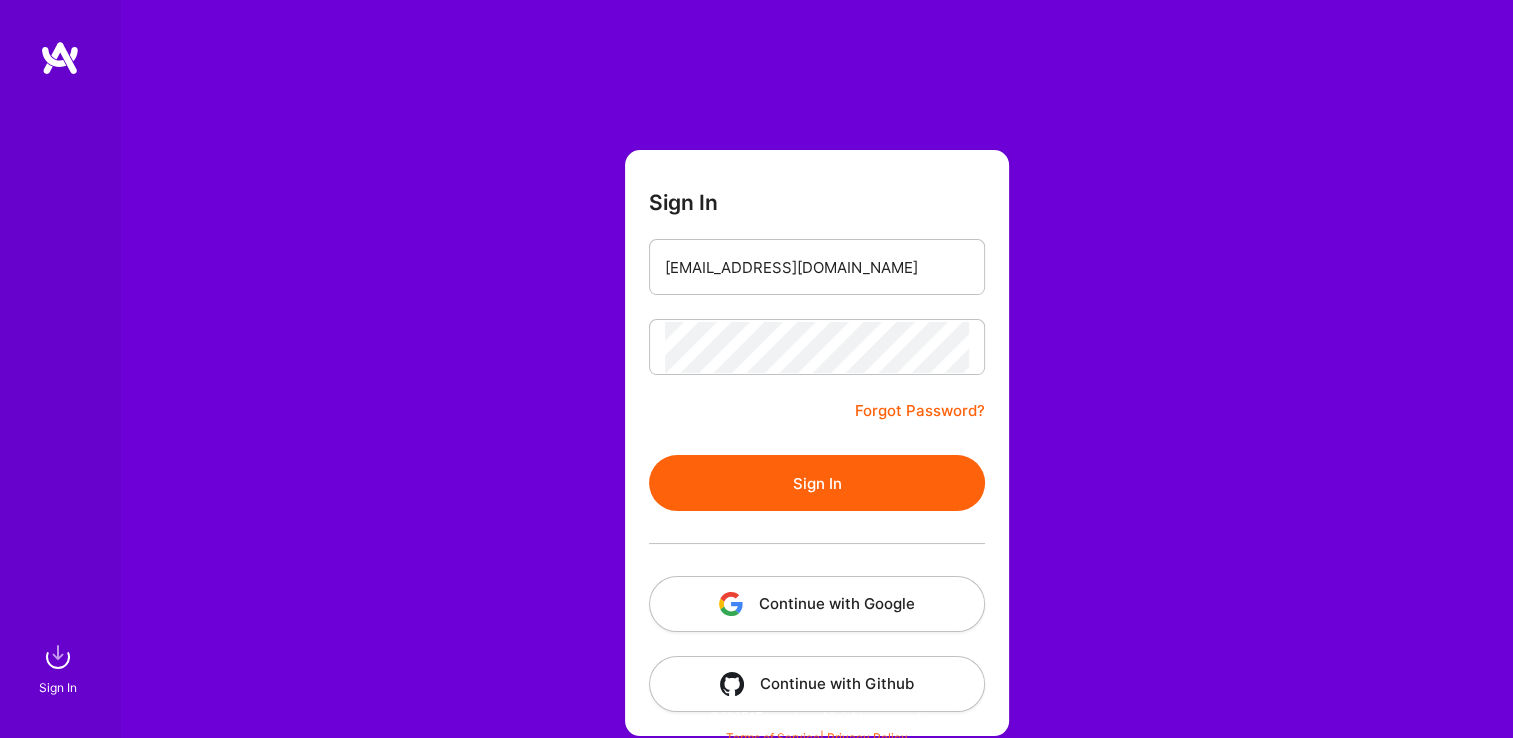 click on "Continue with Google" at bounding box center [817, 604] 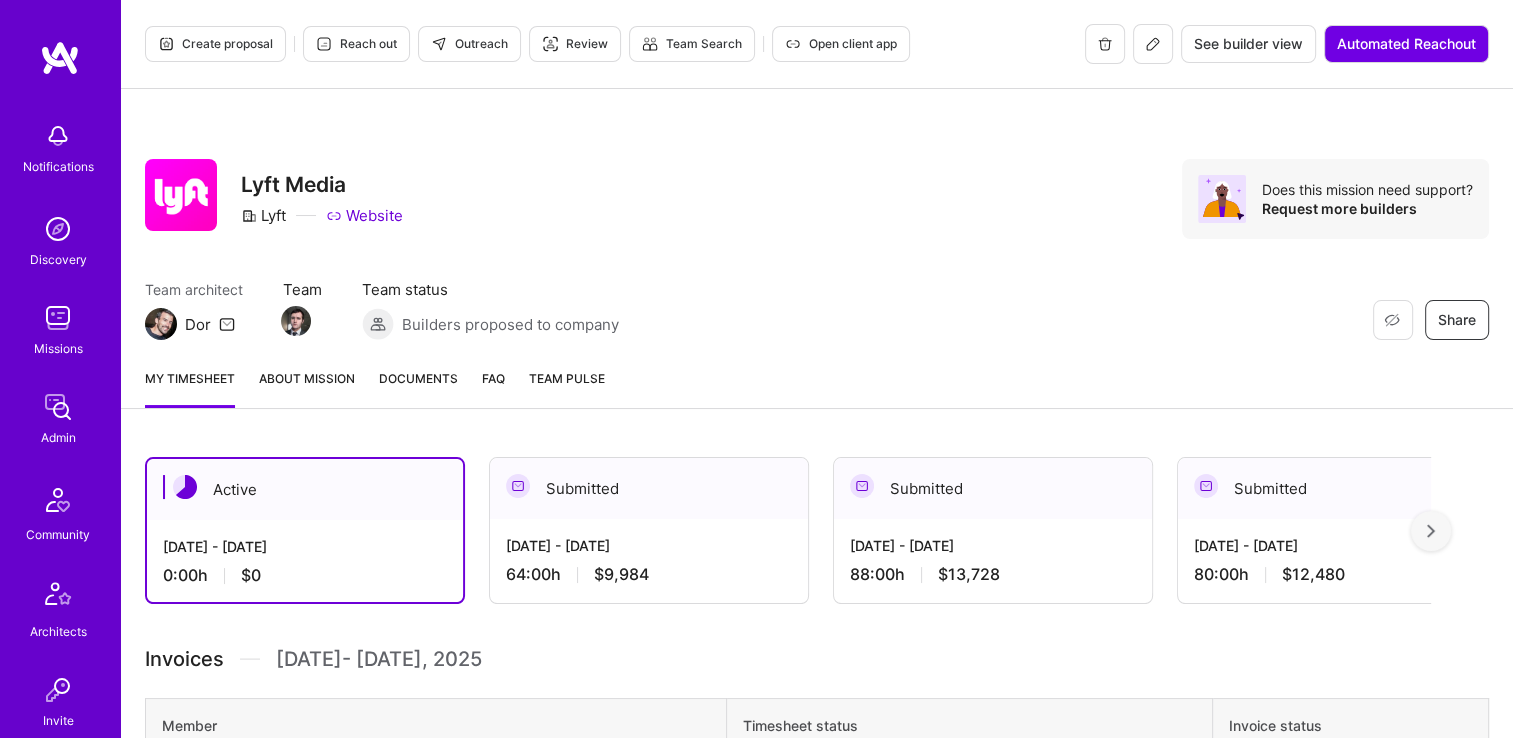 click on "Documents" at bounding box center [418, 378] 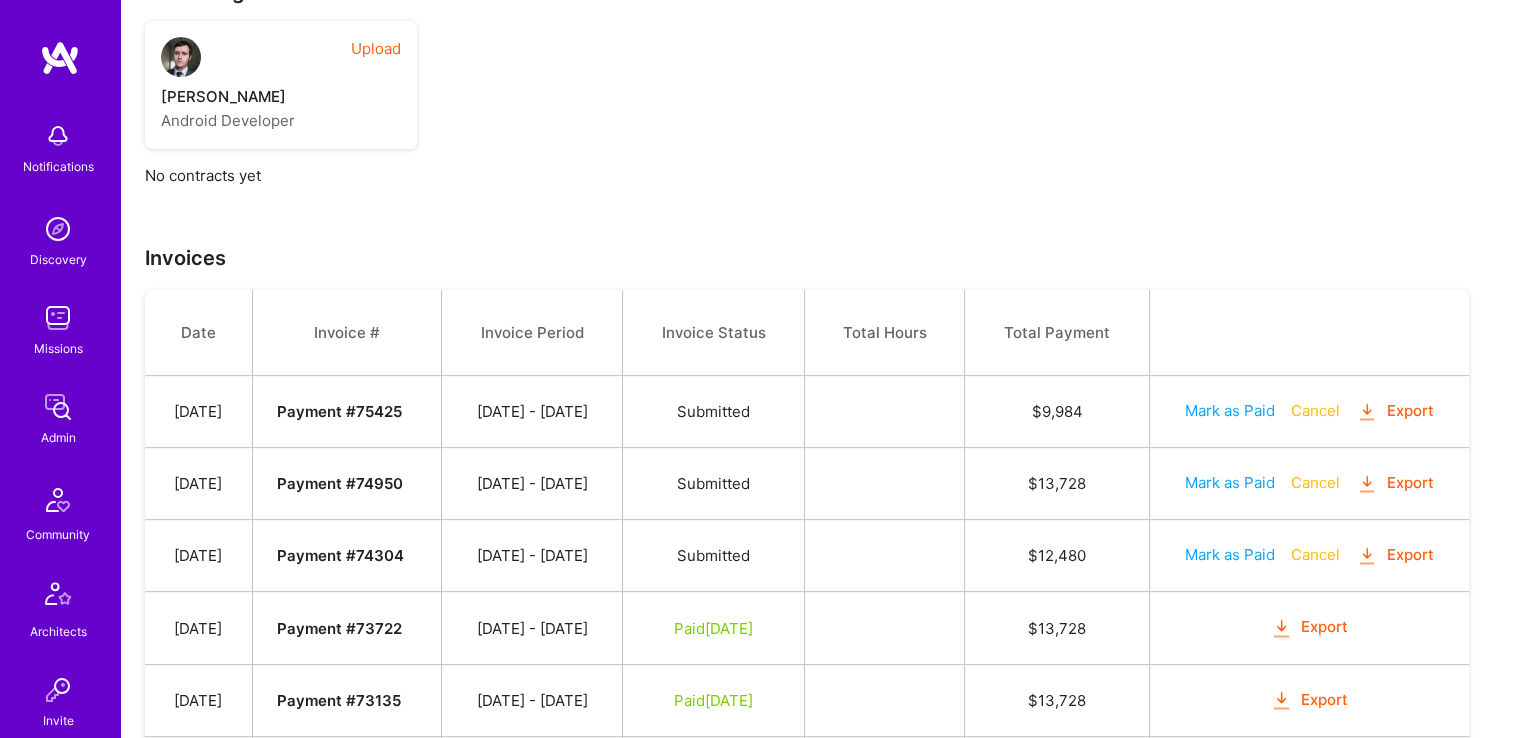 scroll, scrollTop: 716, scrollLeft: 0, axis: vertical 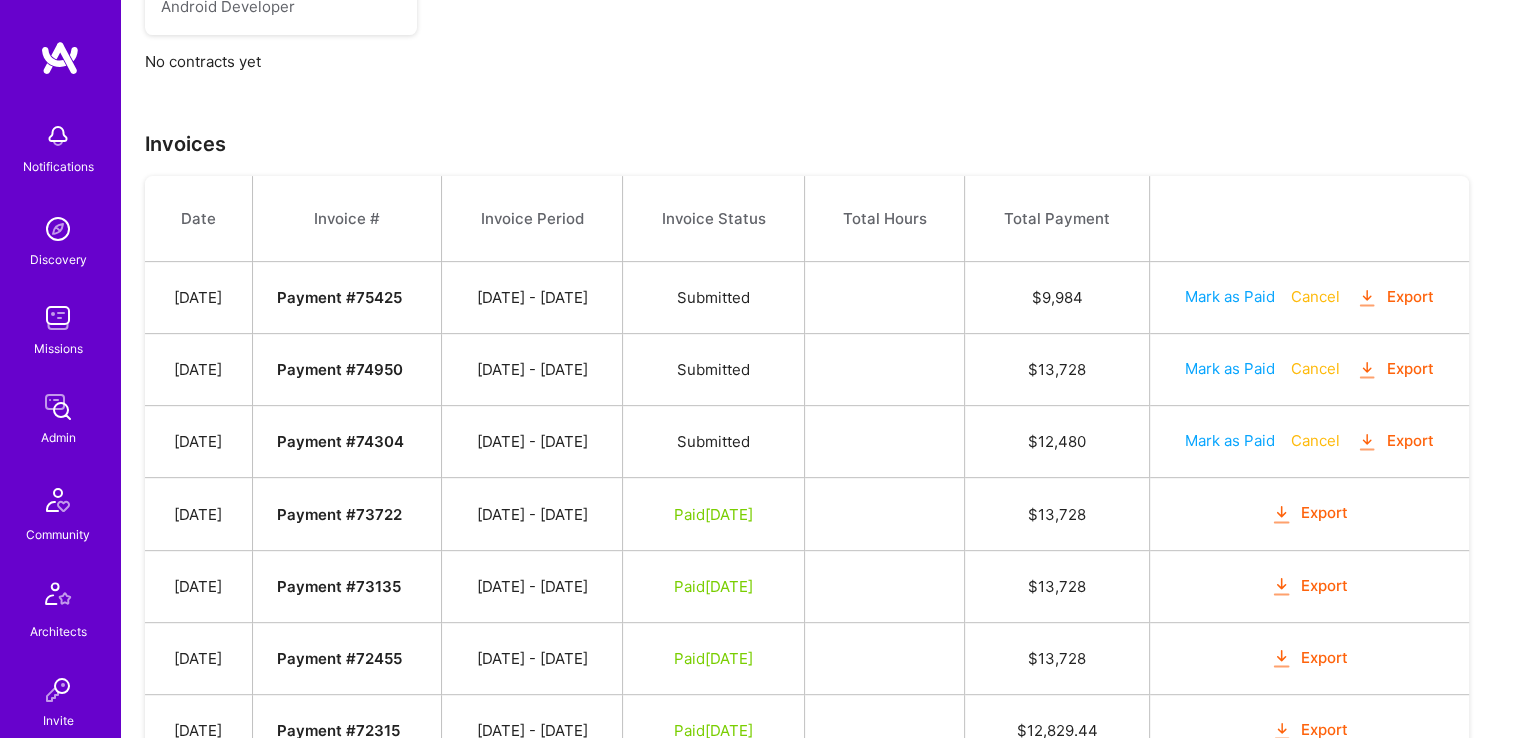 click on "Mark as Paid" at bounding box center [1230, 440] 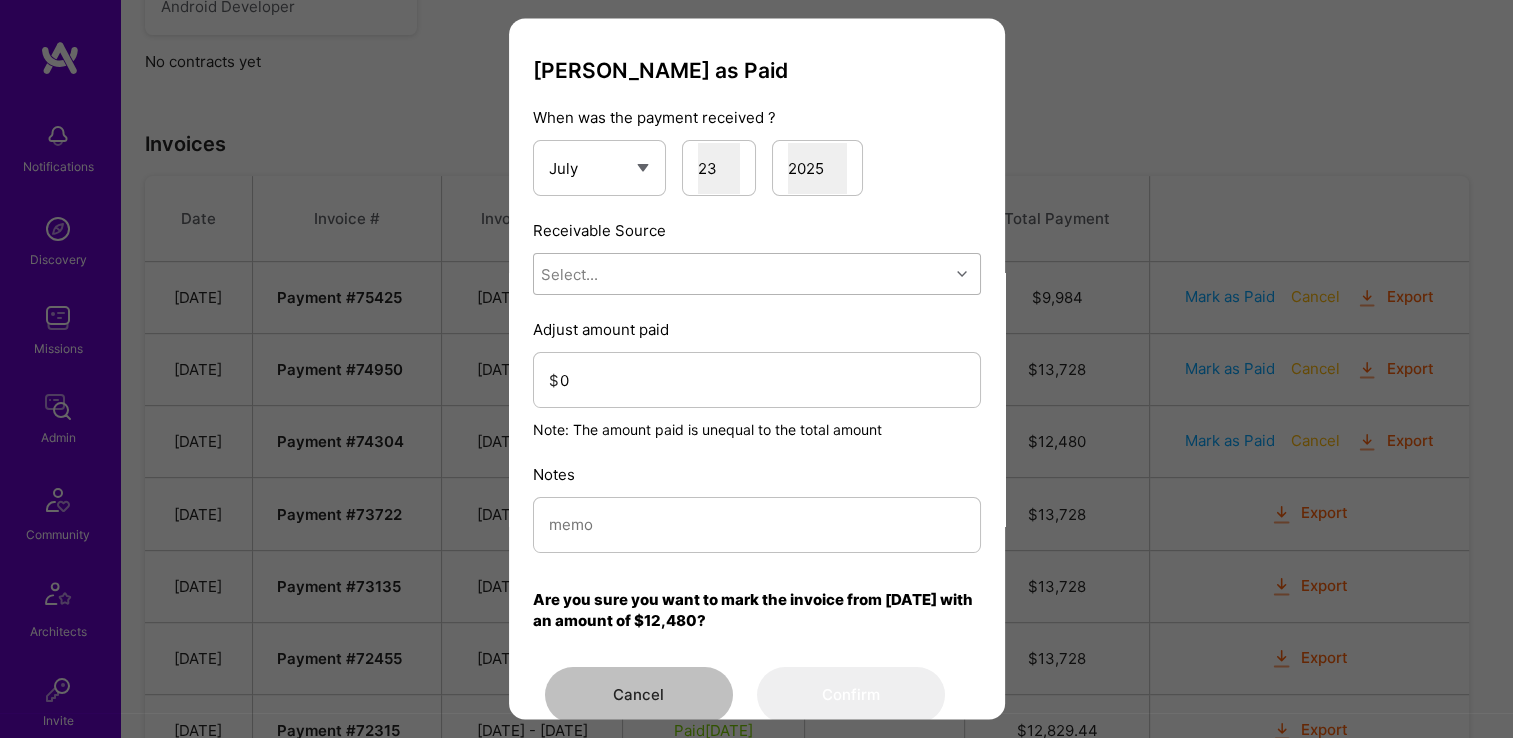 click on "Select..." at bounding box center [741, 275] 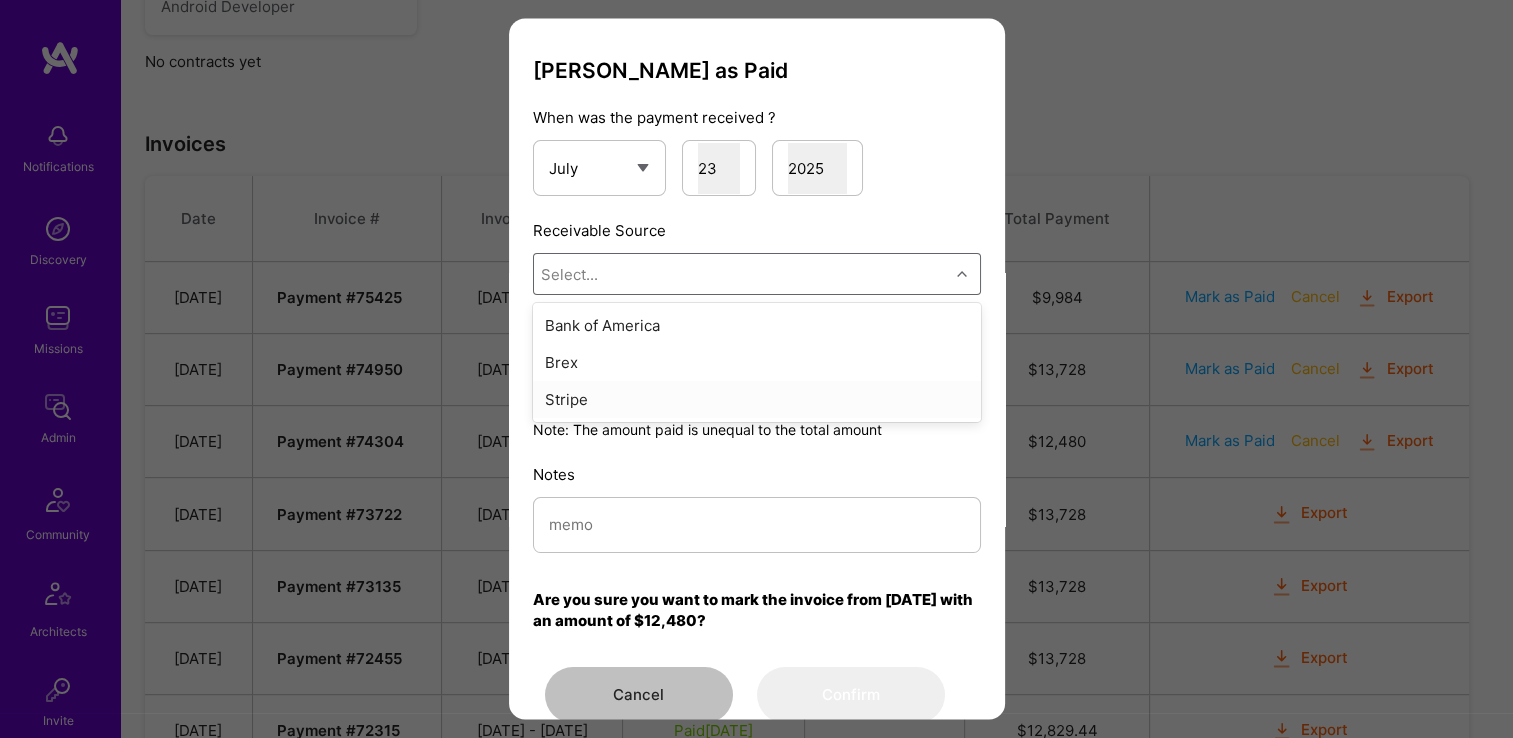 click on "Stripe" at bounding box center (757, 400) 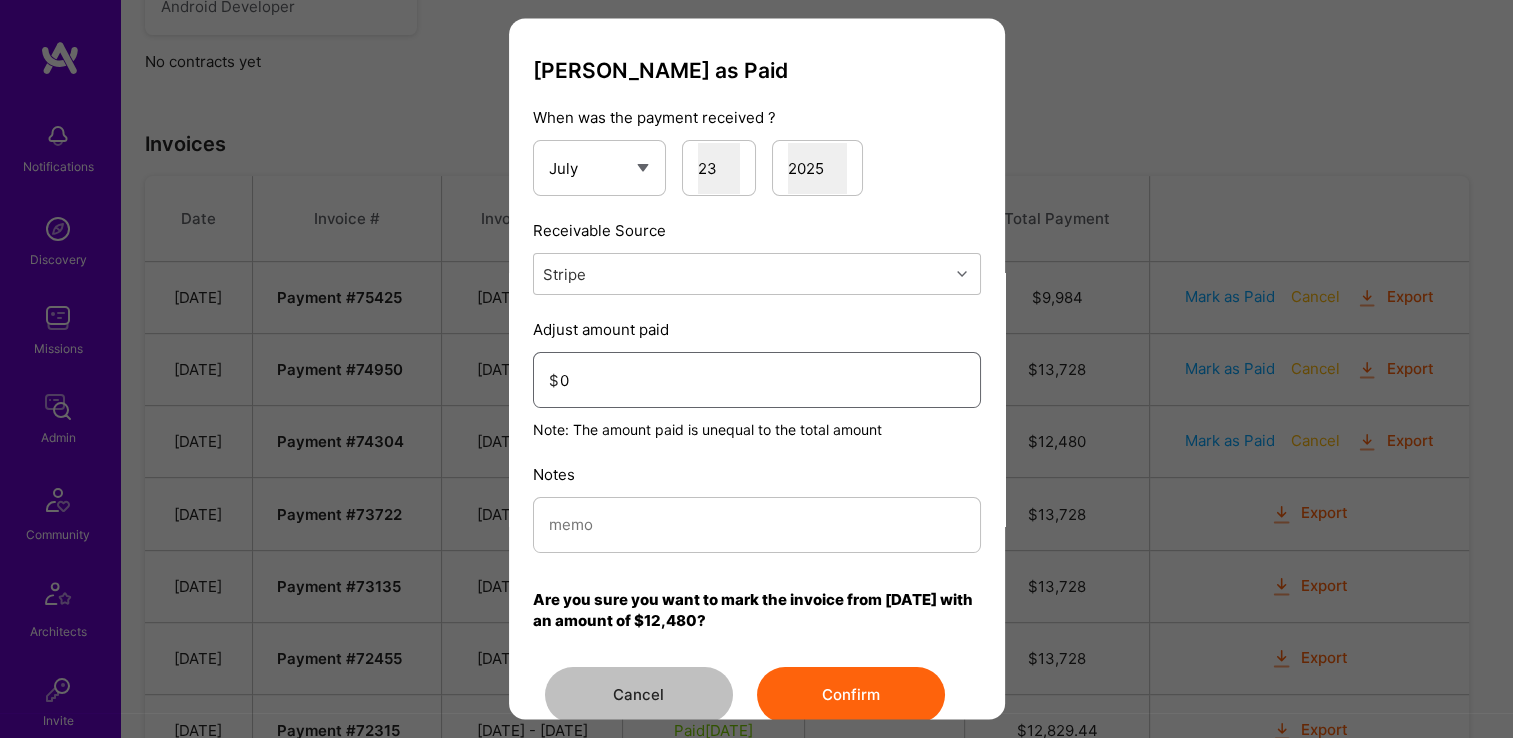 click on "0" at bounding box center (762, 380) 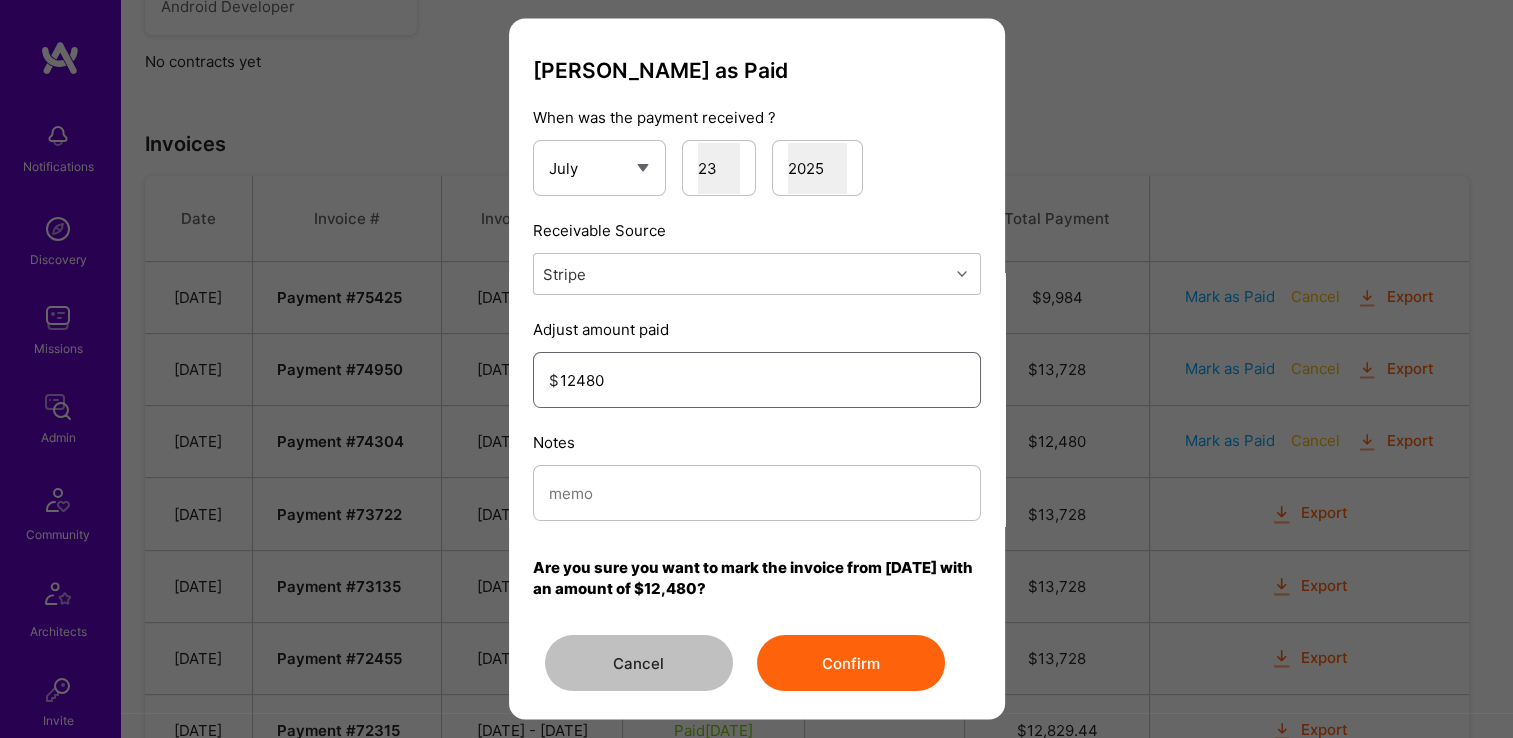 type on "12480" 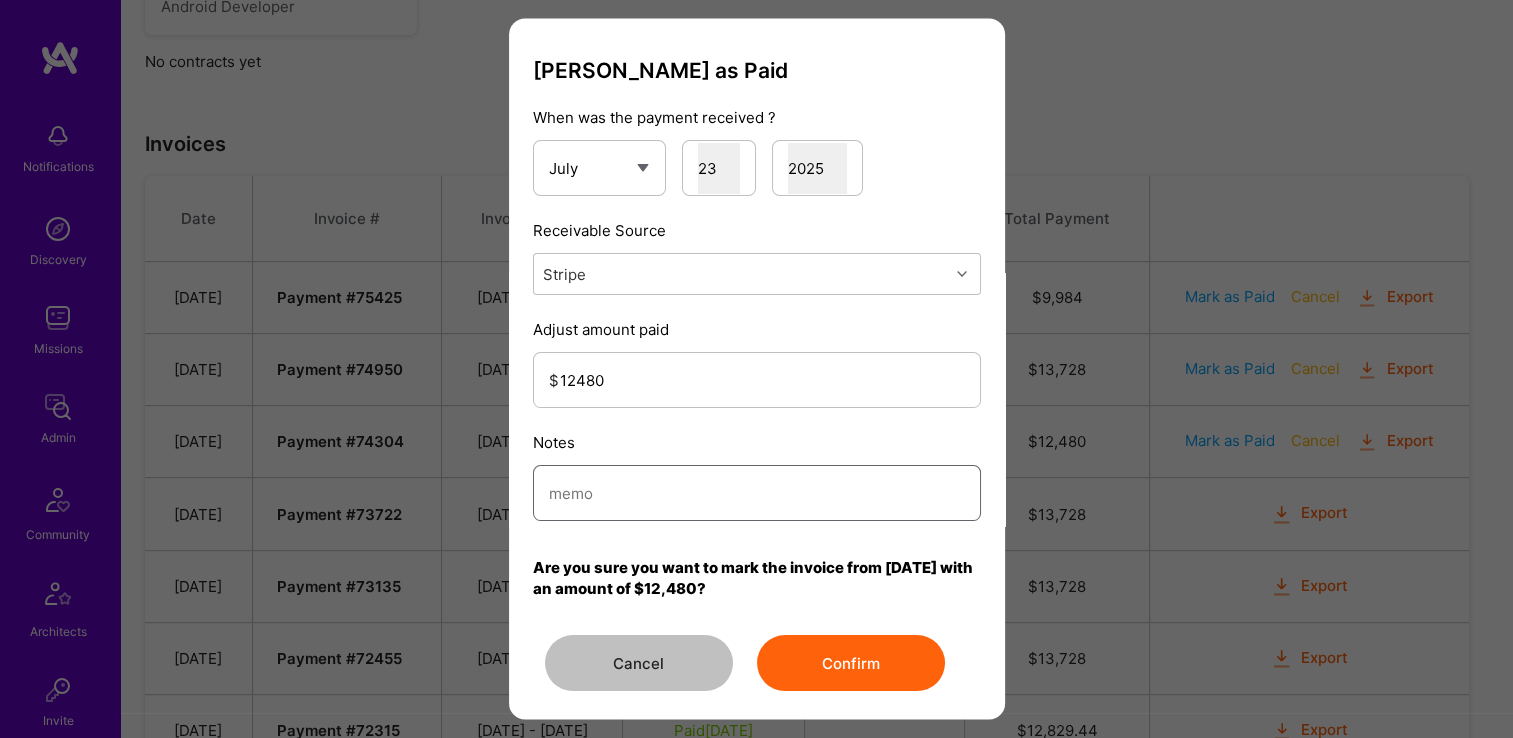 click at bounding box center (757, 493) 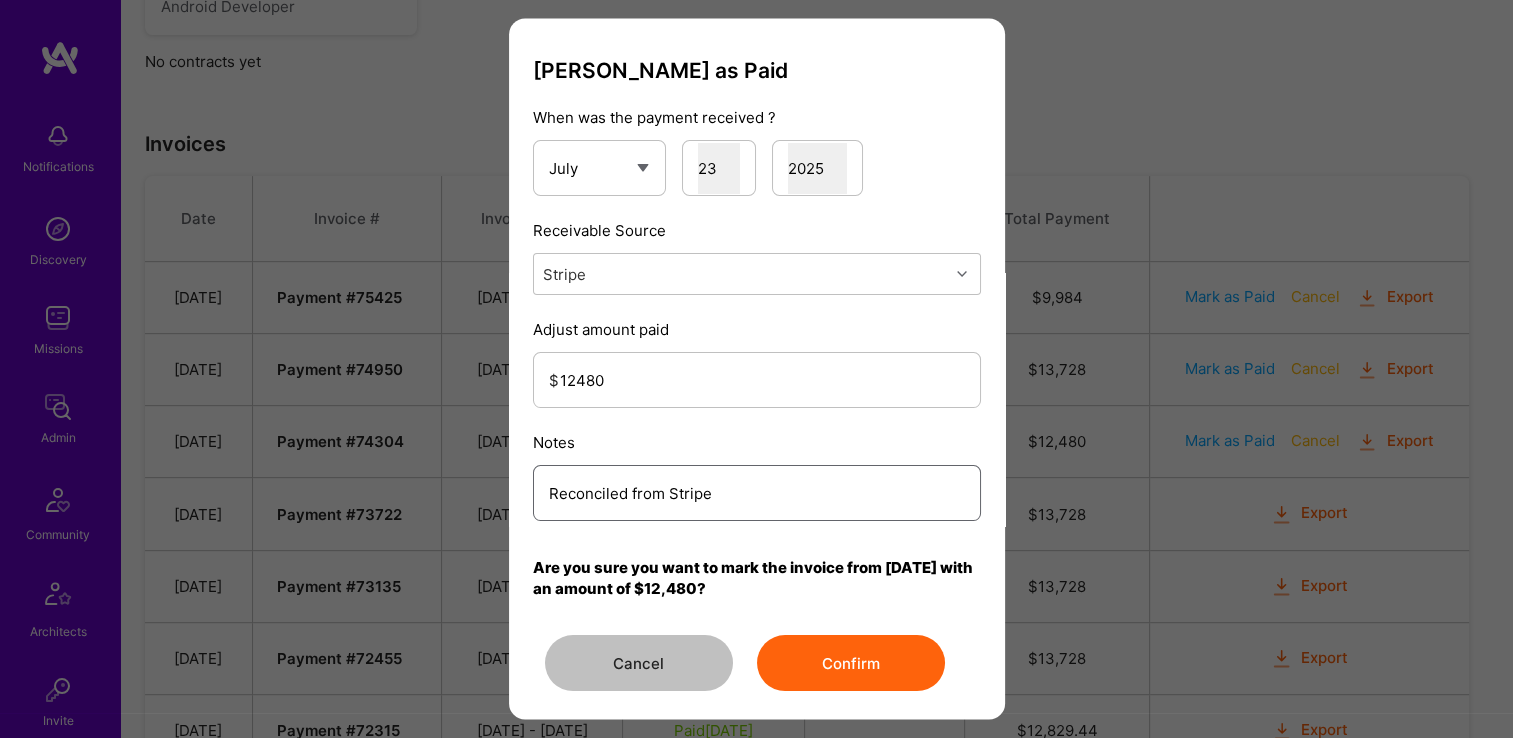 type on "Reconciled from Stripe" 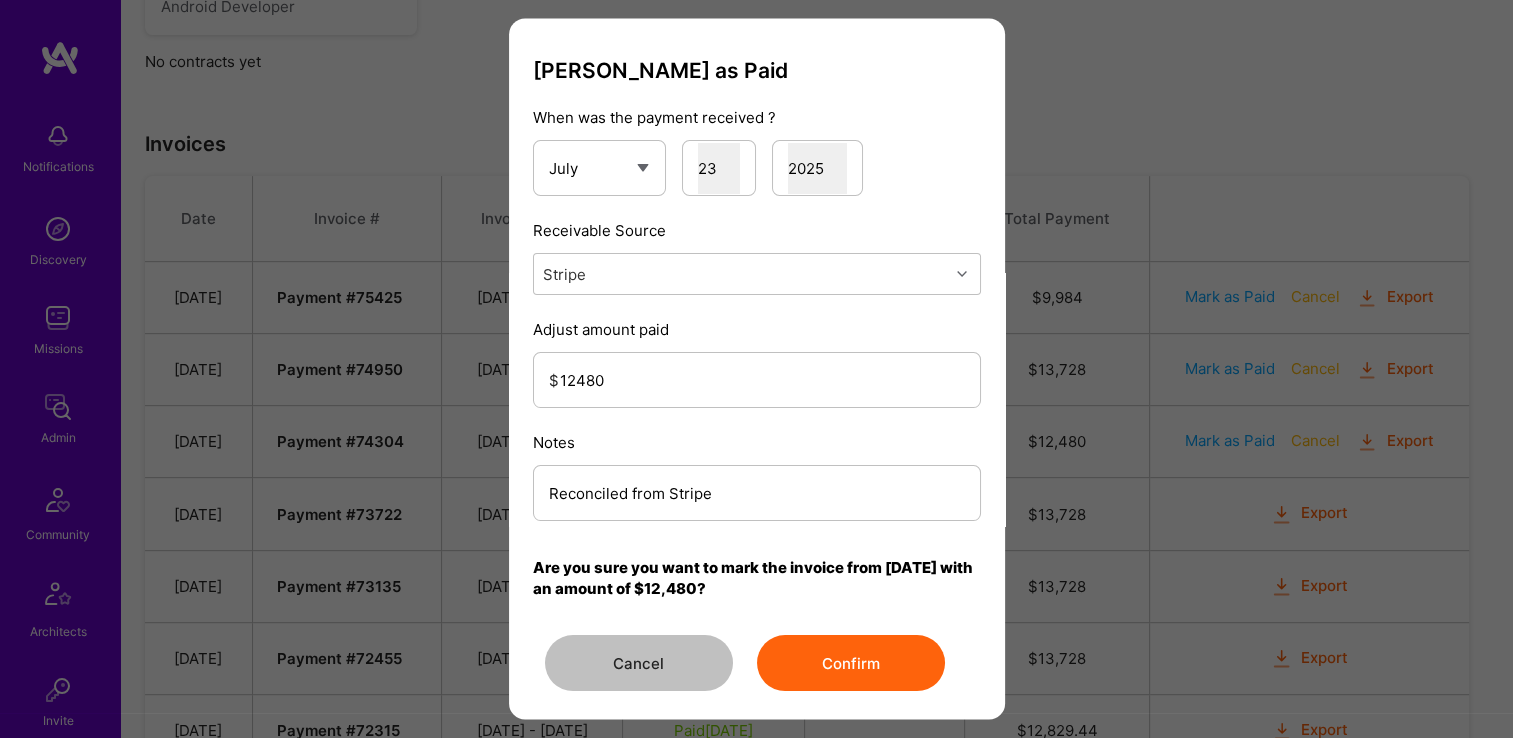 click on "Confirm" at bounding box center (851, 664) 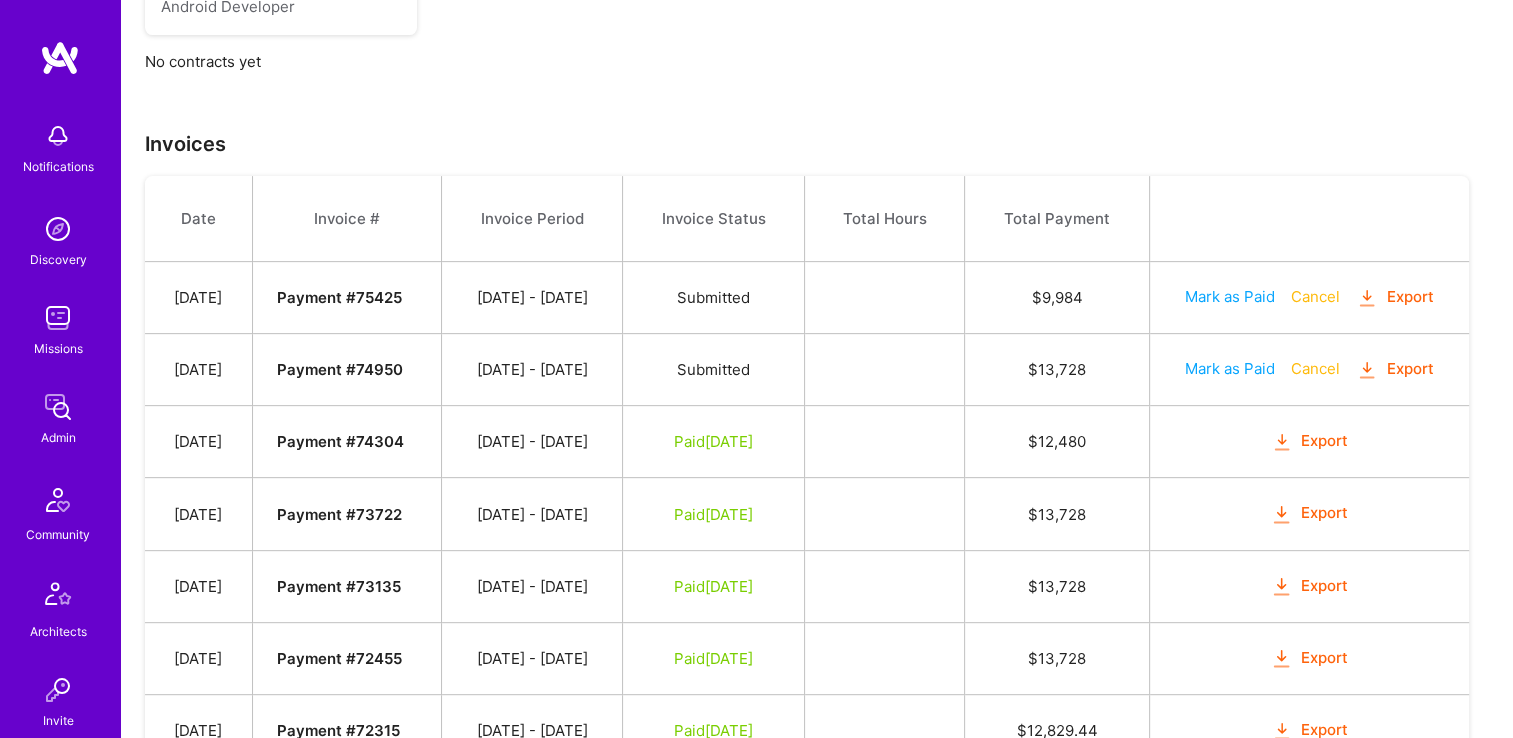 click on "Admin" at bounding box center [58, 437] 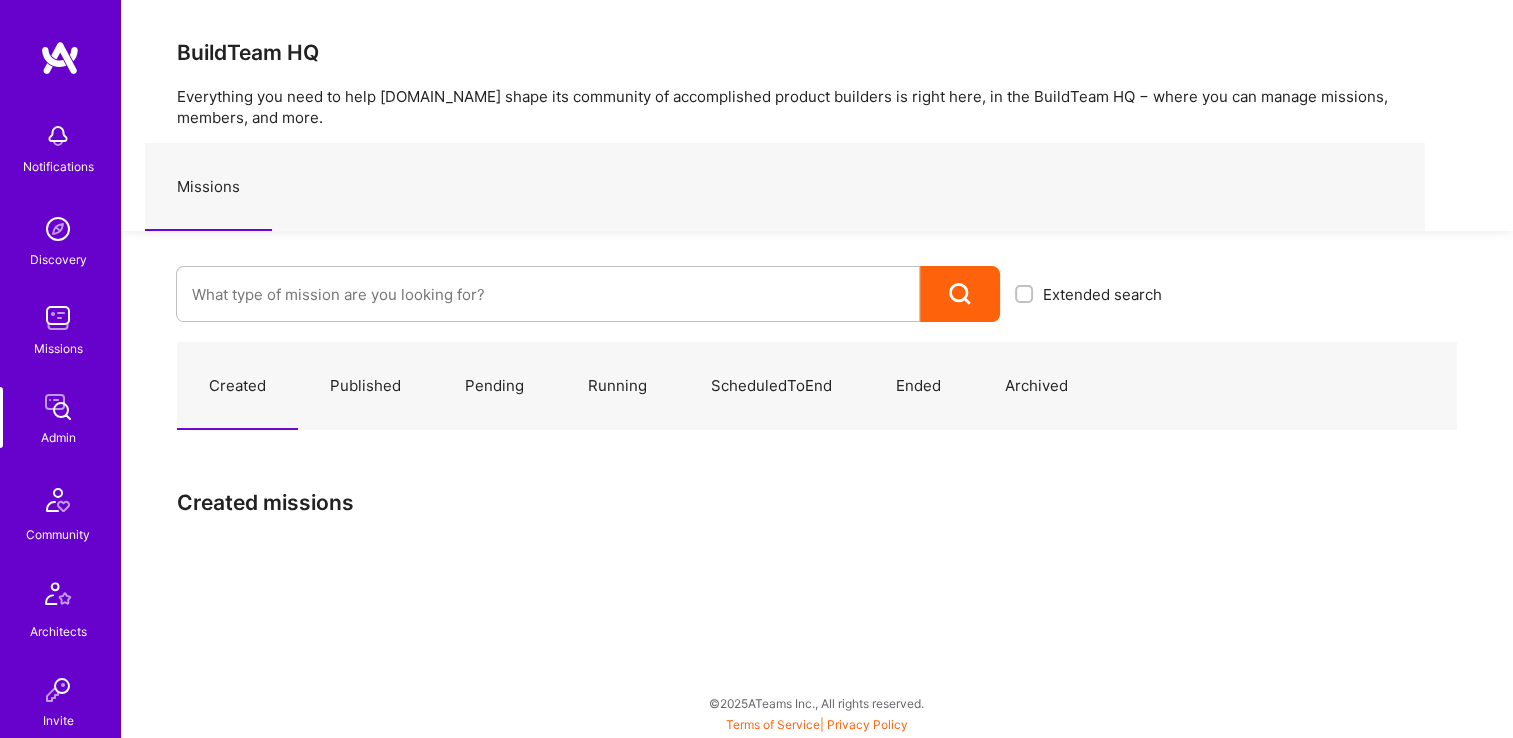 scroll, scrollTop: 0, scrollLeft: 0, axis: both 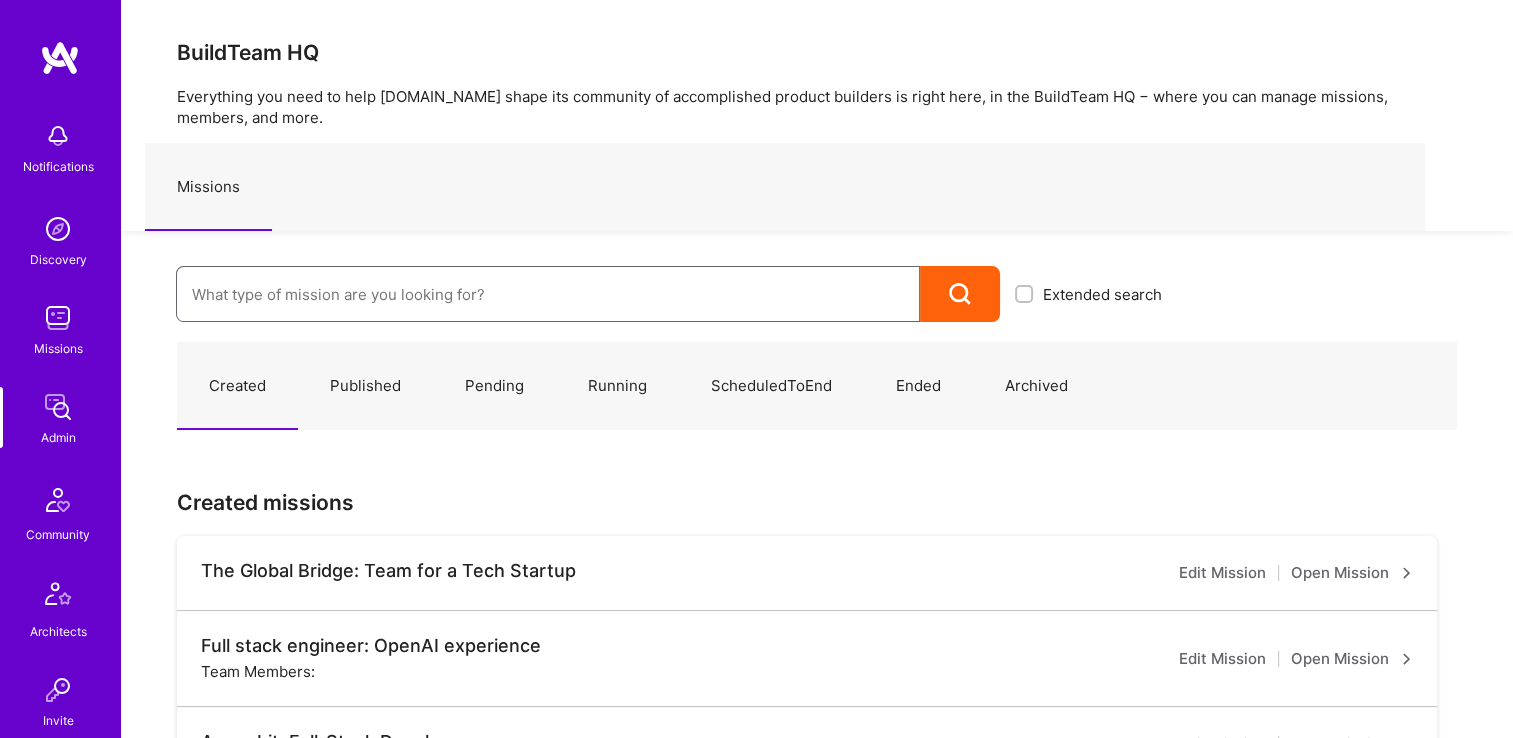 click at bounding box center (548, 294) 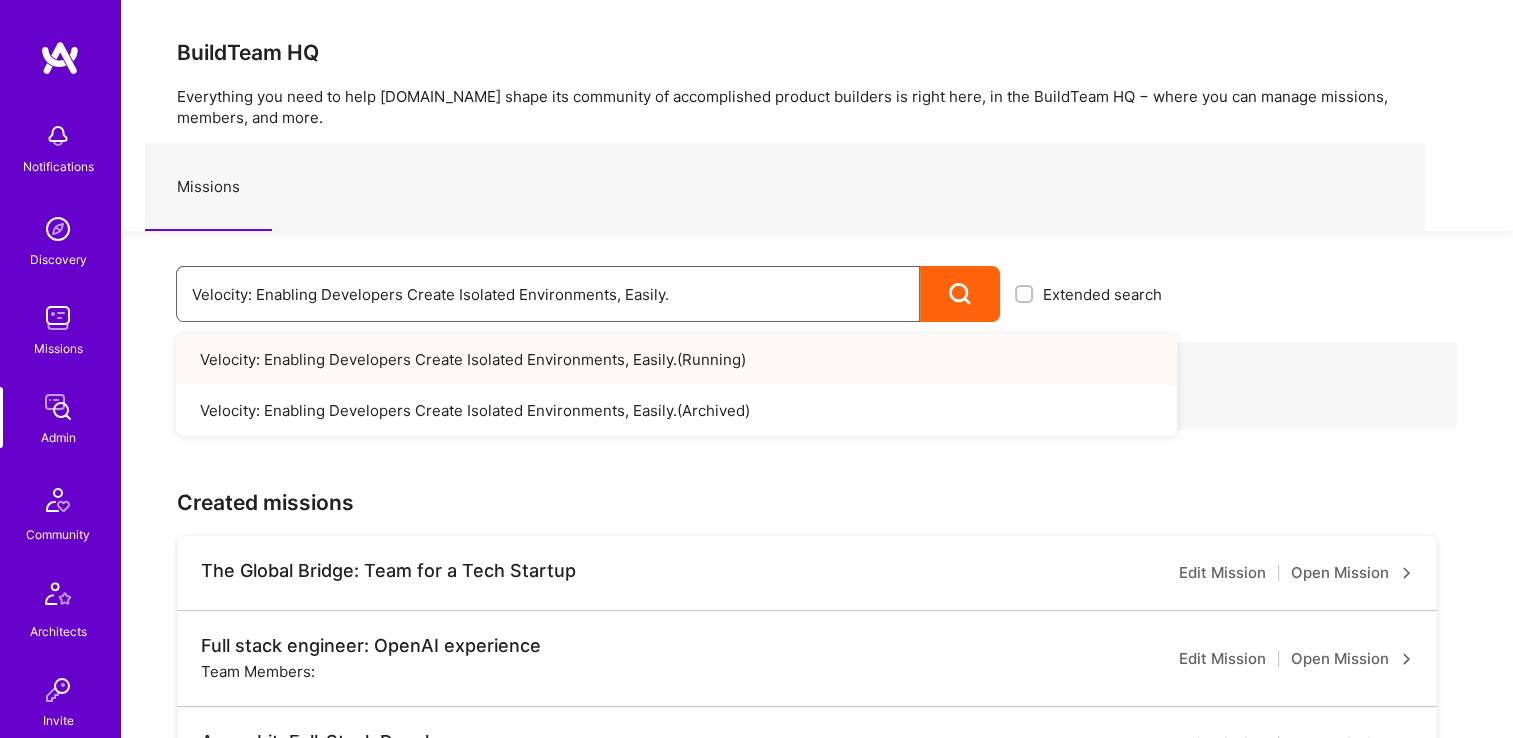 type on "Velocity: Enabling Developers Create Isolated Environments, Easily." 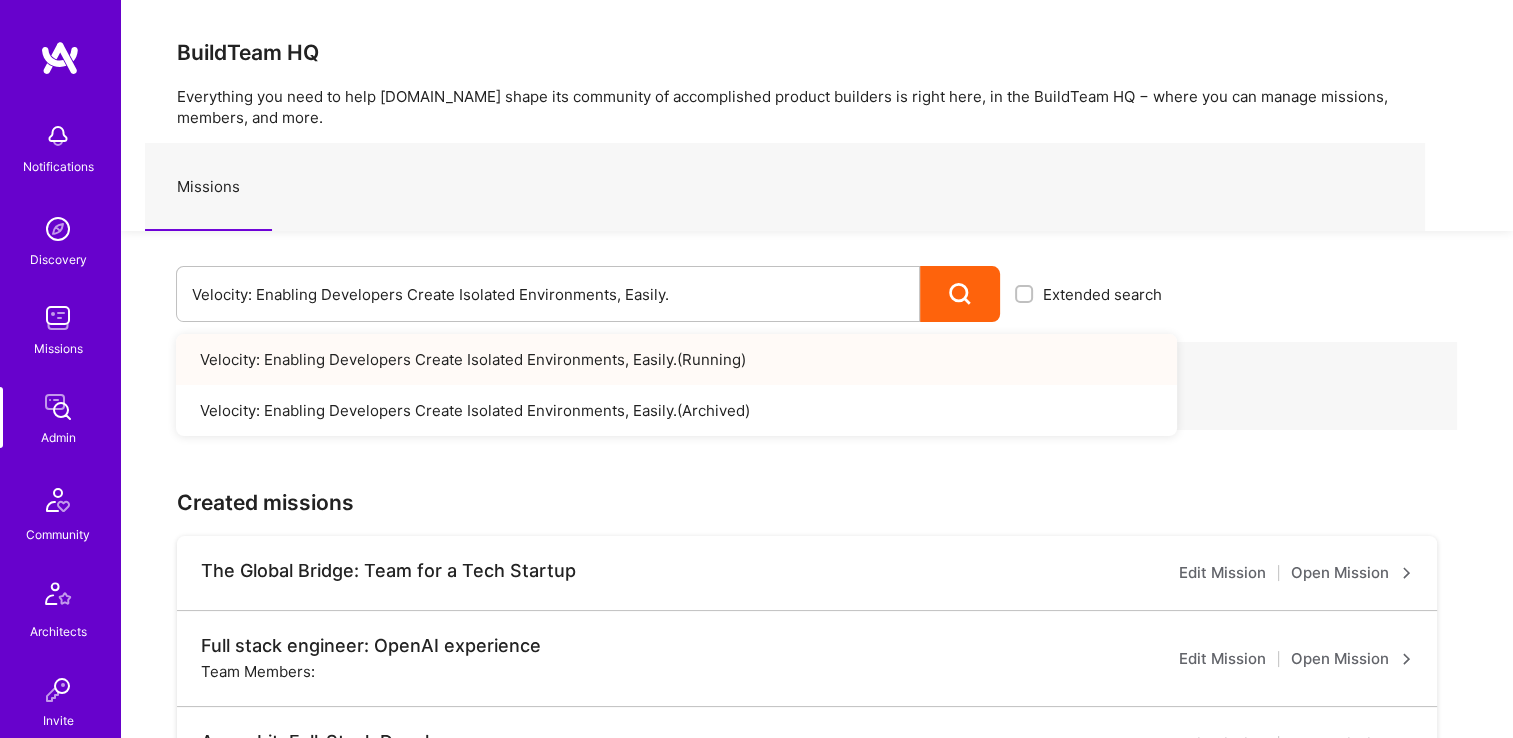 drag, startPoint x: 378, startPoint y: 357, endPoint x: 430, endPoint y: 359, distance: 52.03845 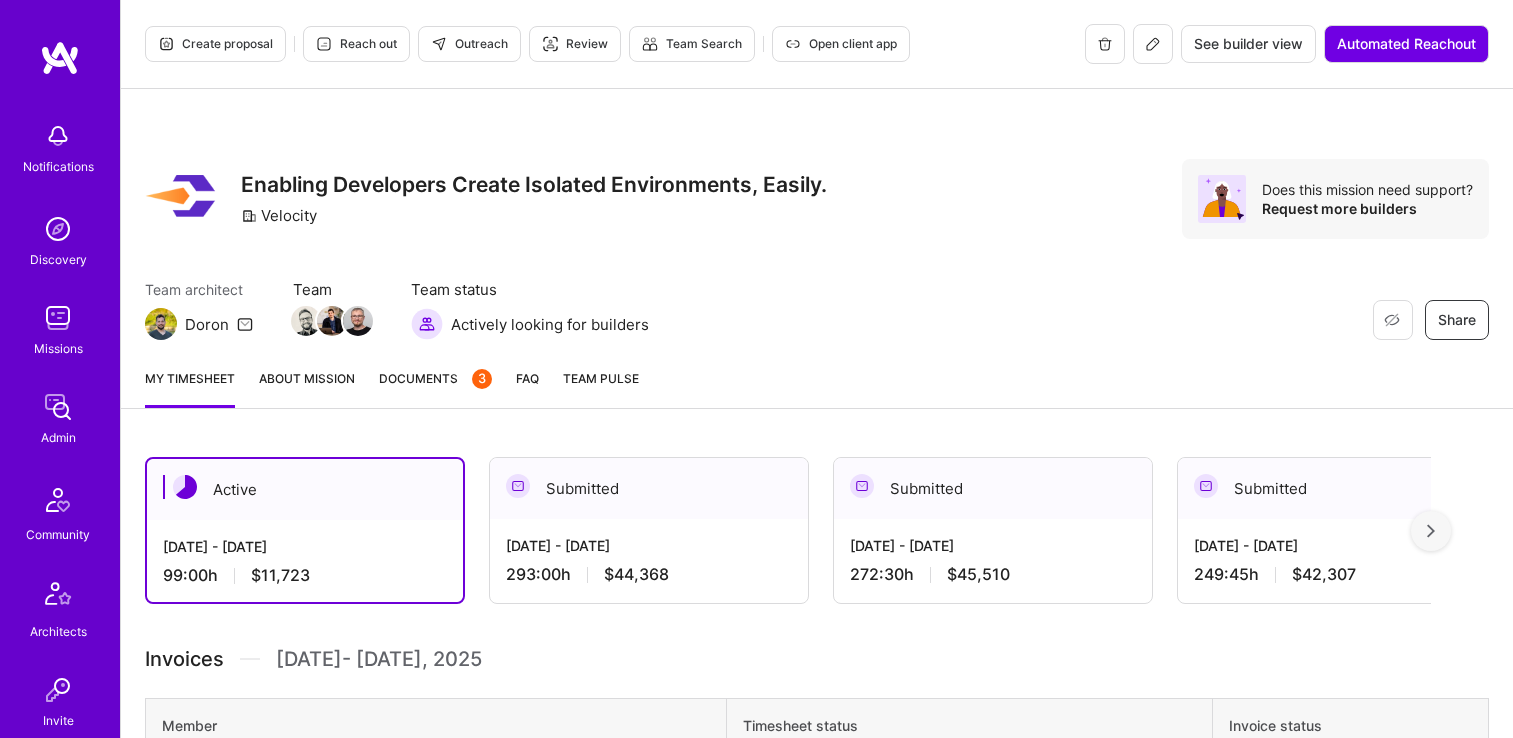scroll, scrollTop: 0, scrollLeft: 0, axis: both 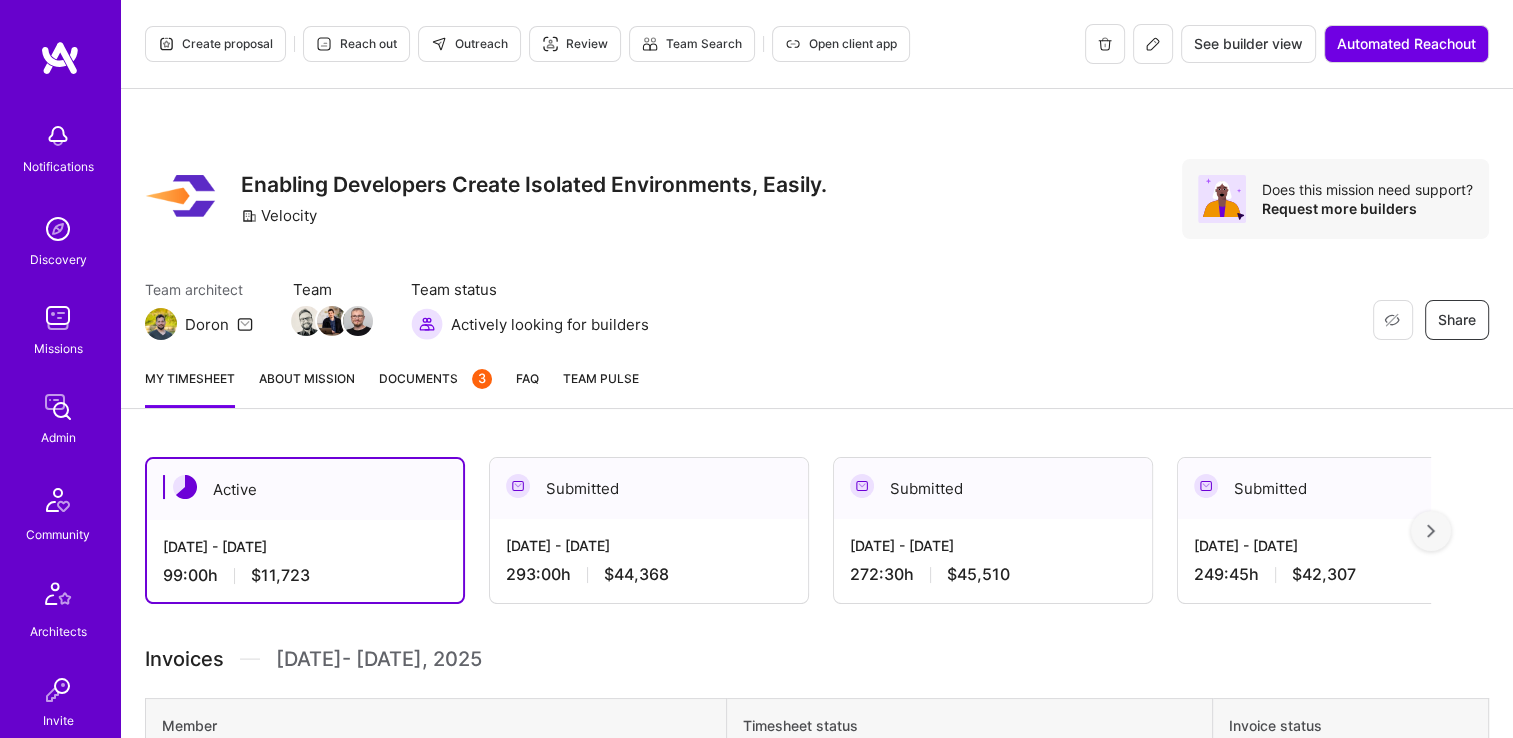 click on "Admin" at bounding box center (58, 437) 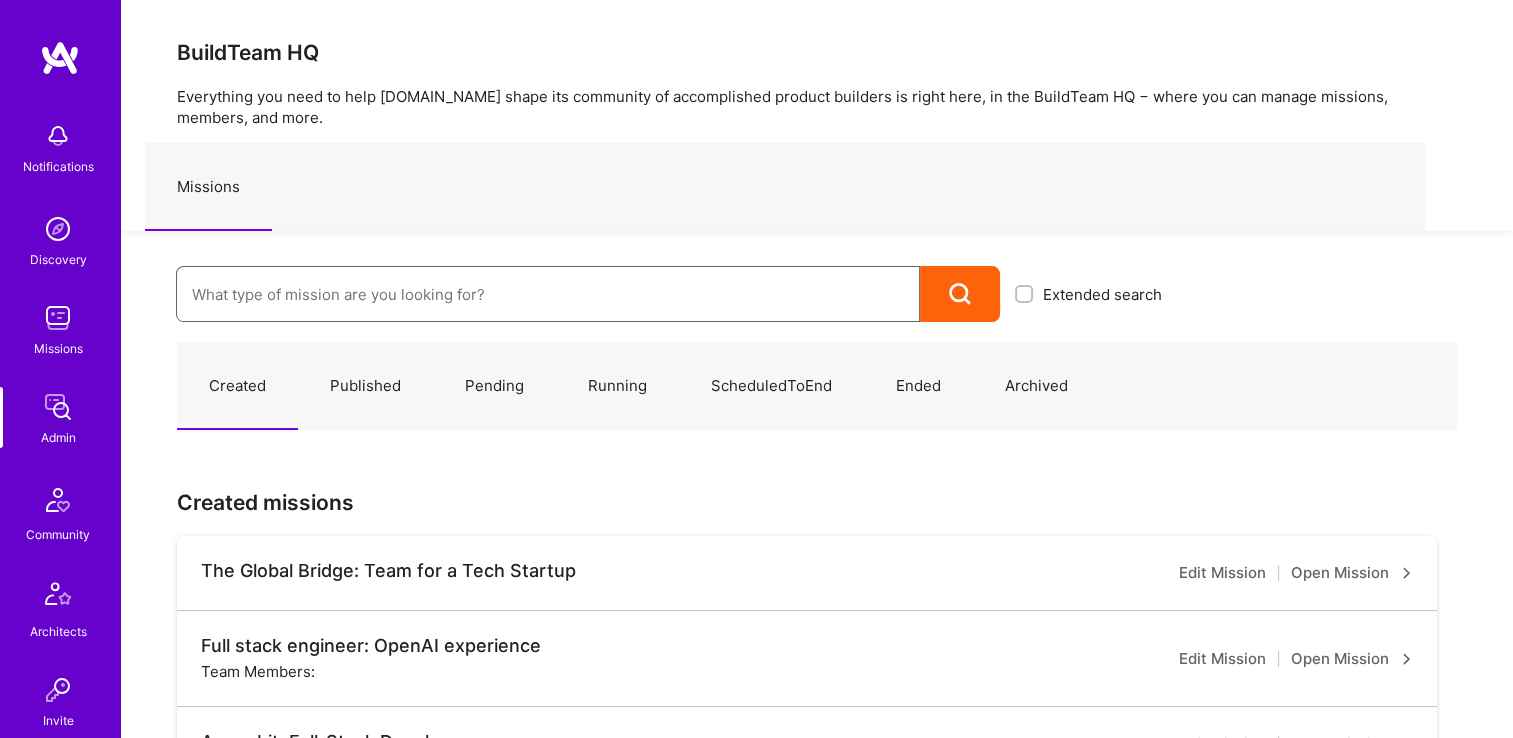 click at bounding box center [548, 294] 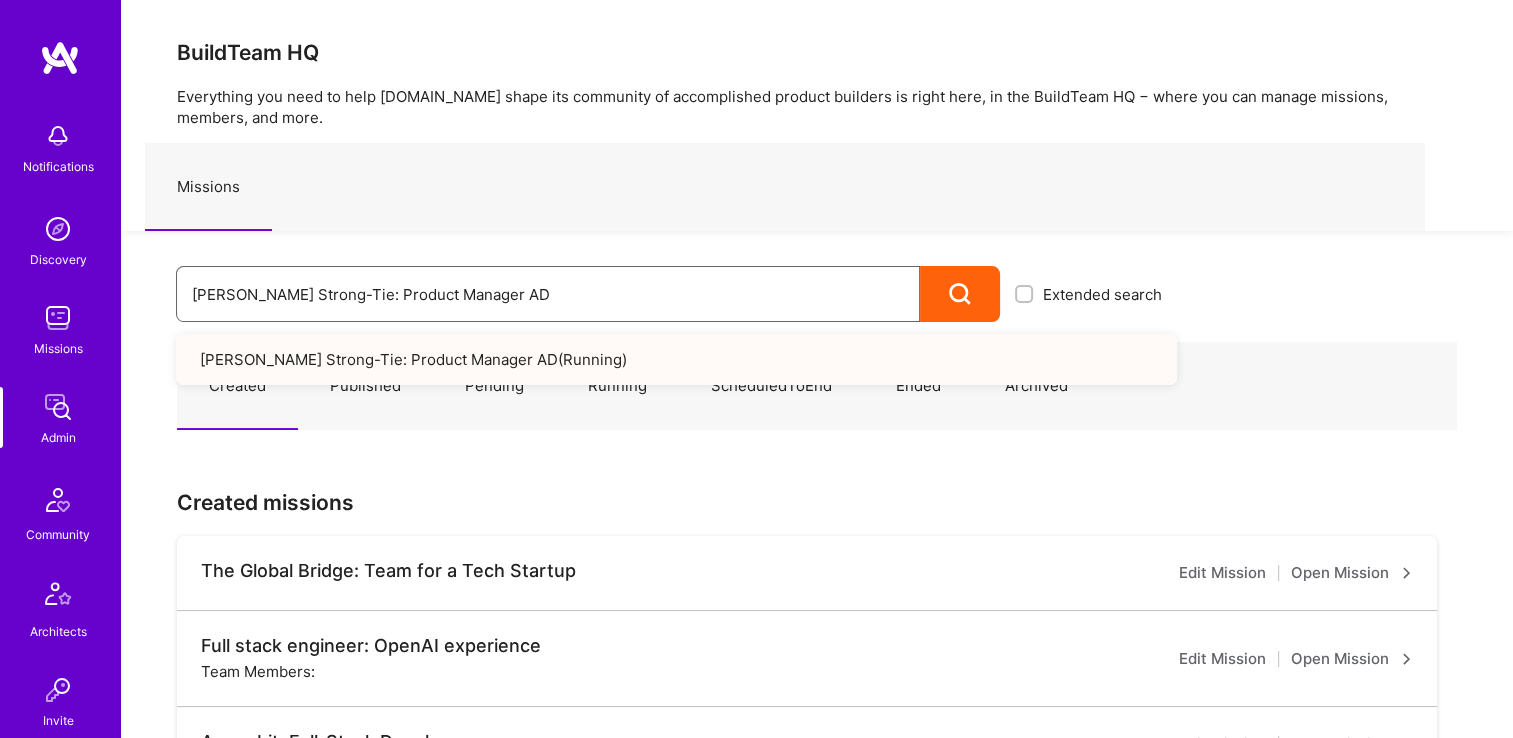 click on "Simpson Strong-Tie: Product Manager AD" at bounding box center [548, 294] 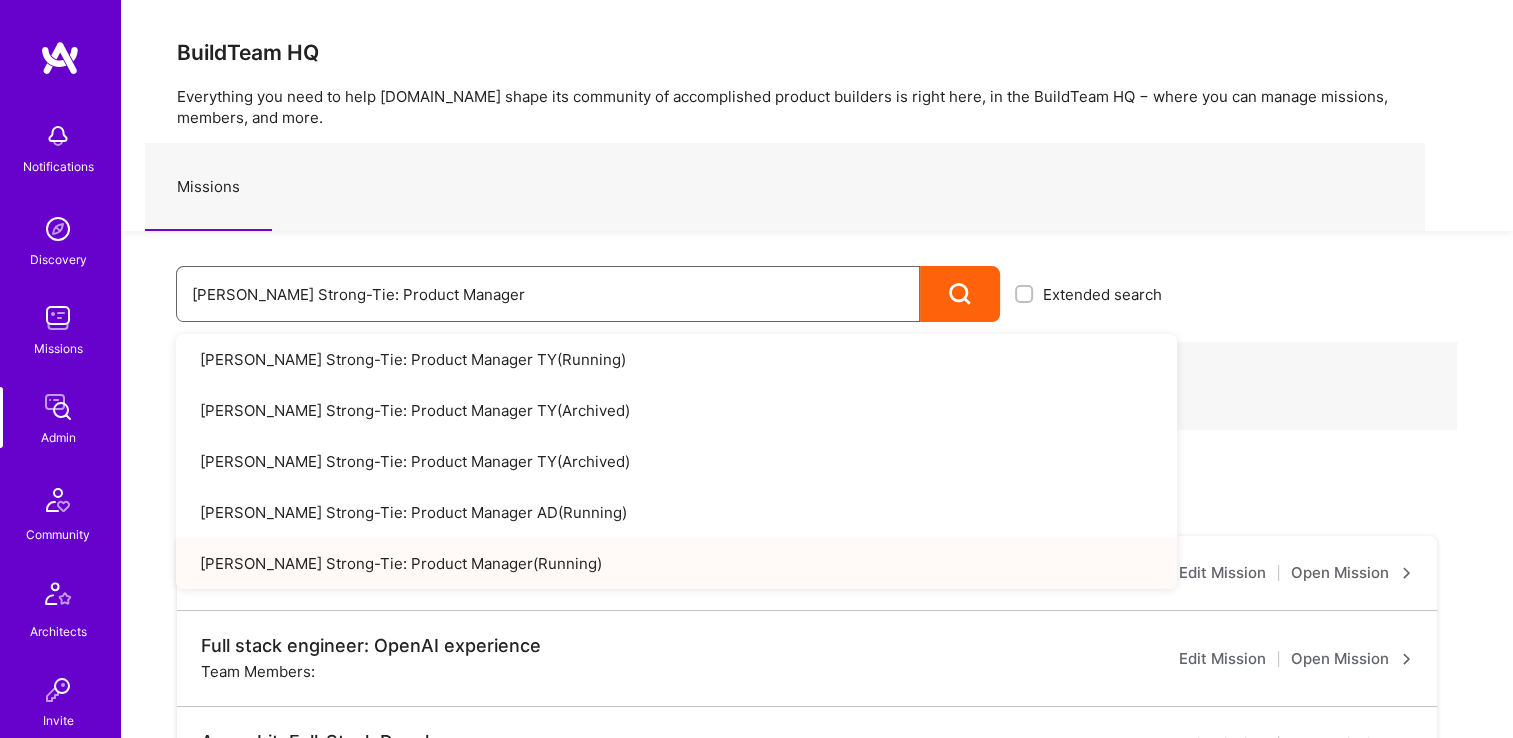 type on "Simpson Strong-Tie: Product Manager" 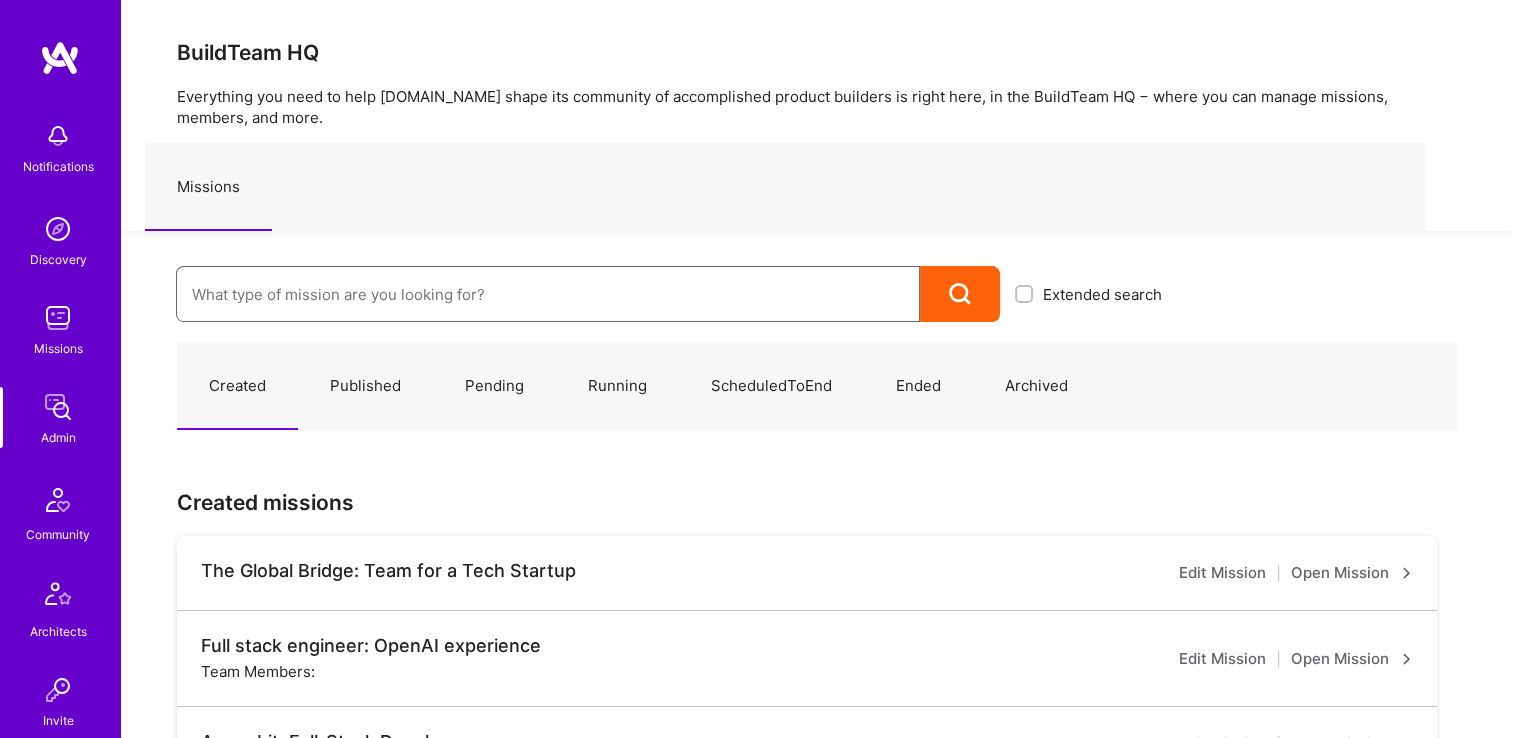 paste on "Simpson Strong-Tie: General Design" 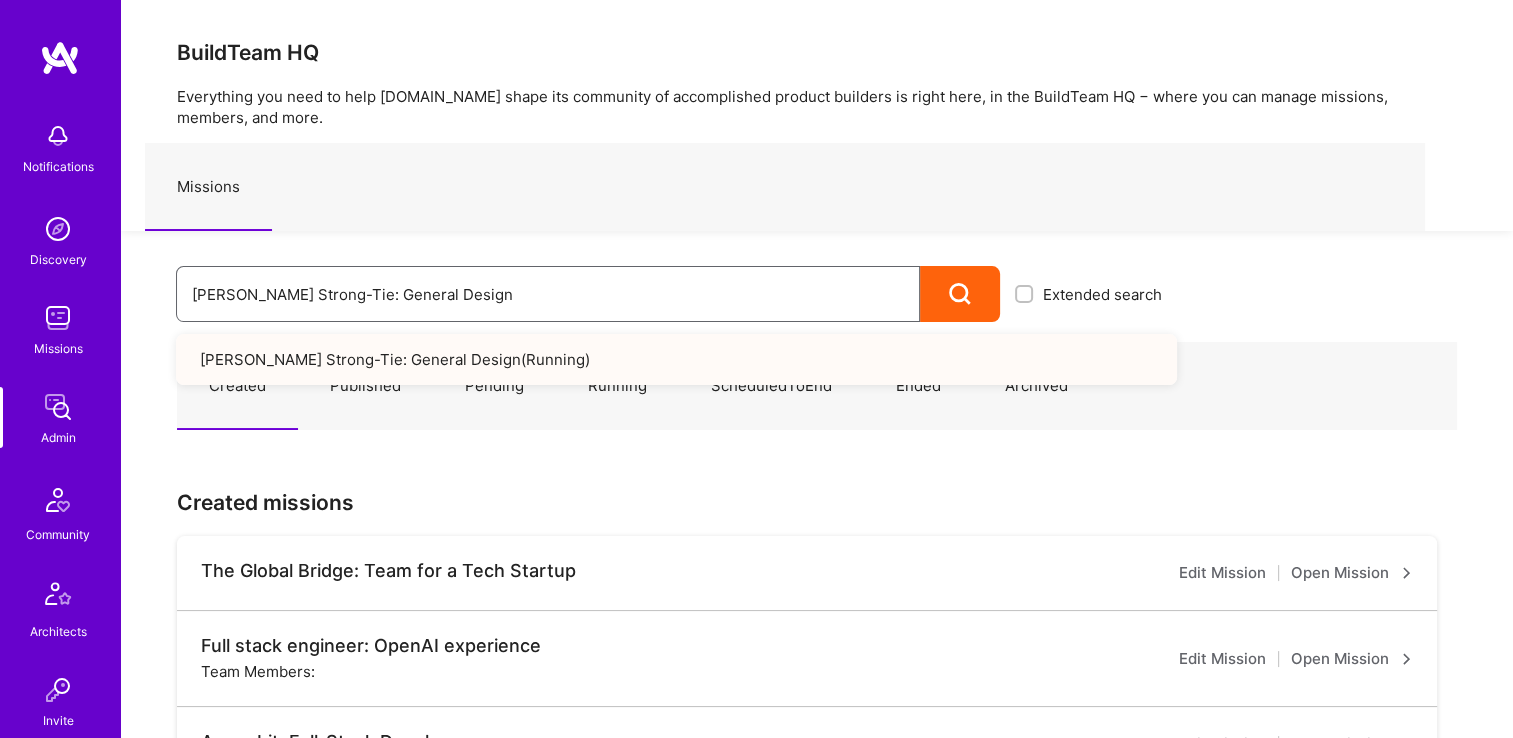 type on "Simpson Strong-Tie: General Design" 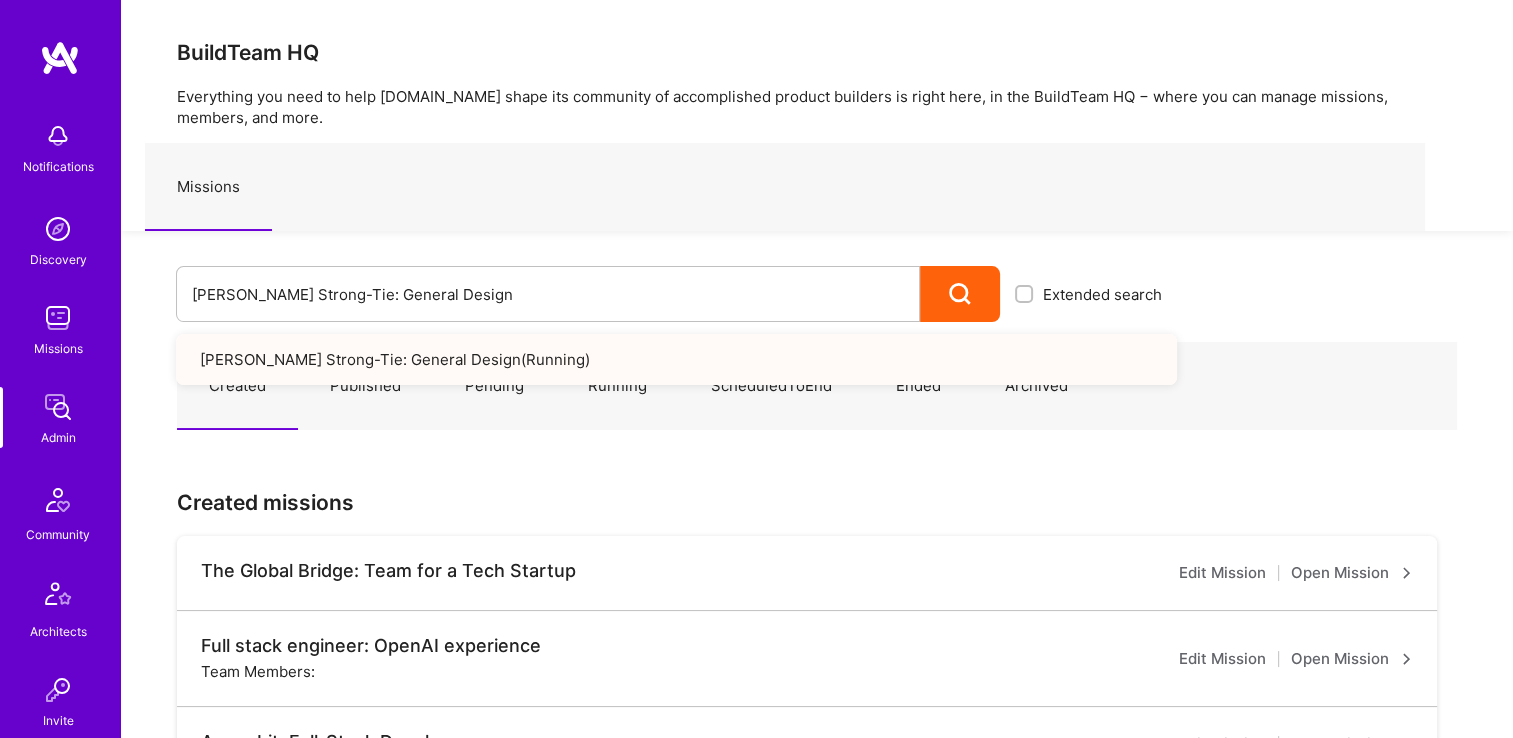 click on "Simpson Strong-Tie: General Design  ( Running )" at bounding box center (676, 359) 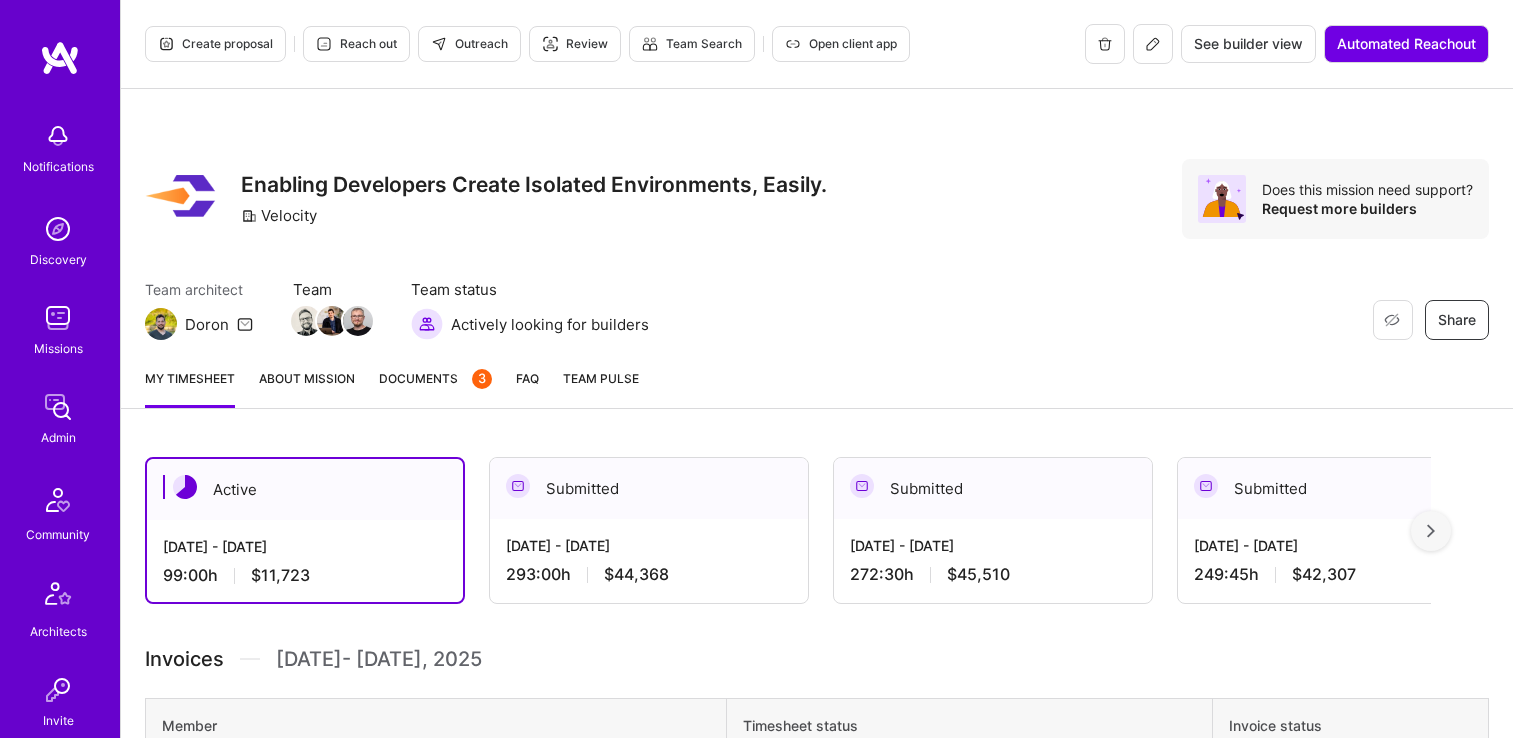 scroll, scrollTop: 0, scrollLeft: 0, axis: both 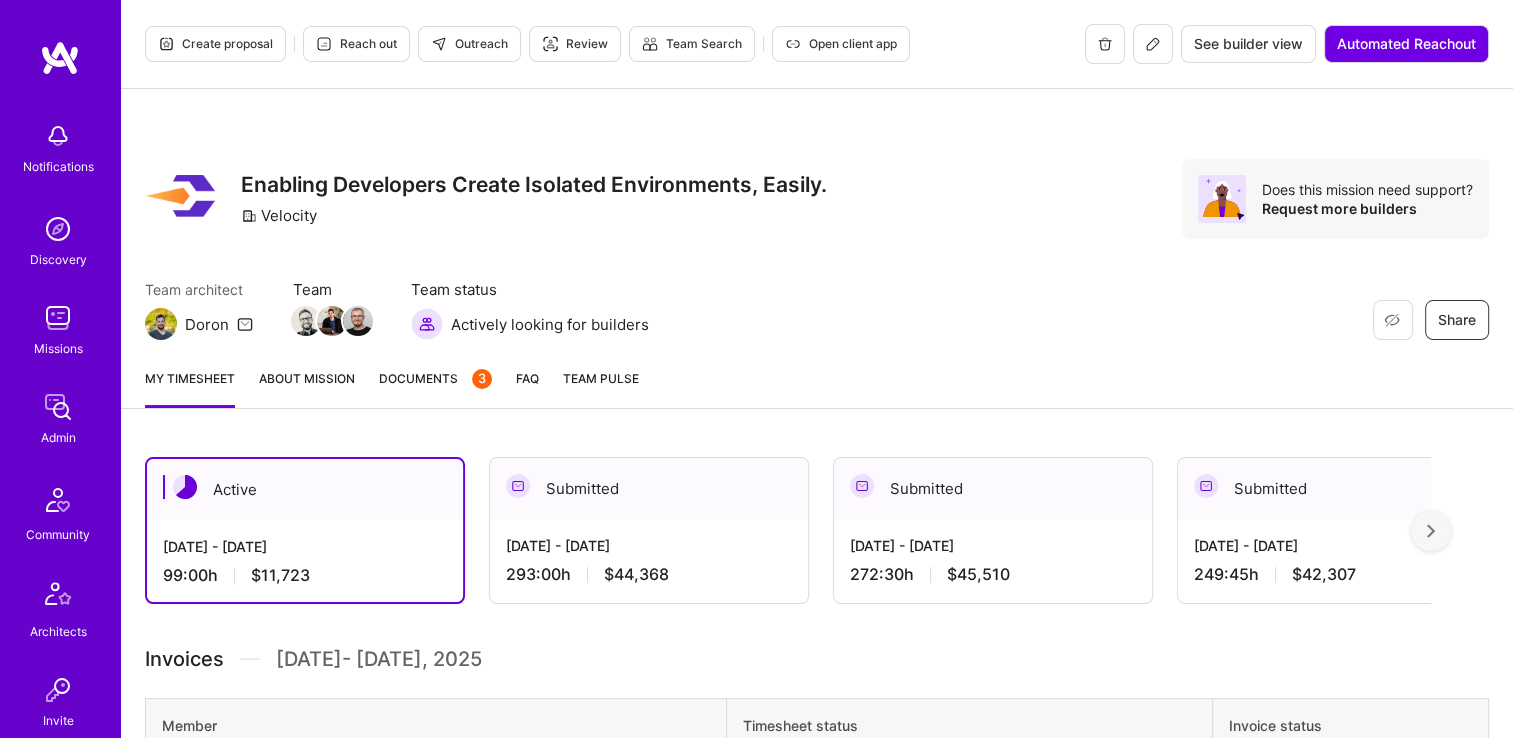 drag, startPoint x: 0, startPoint y: 0, endPoint x: 422, endPoint y: 400, distance: 581.4499 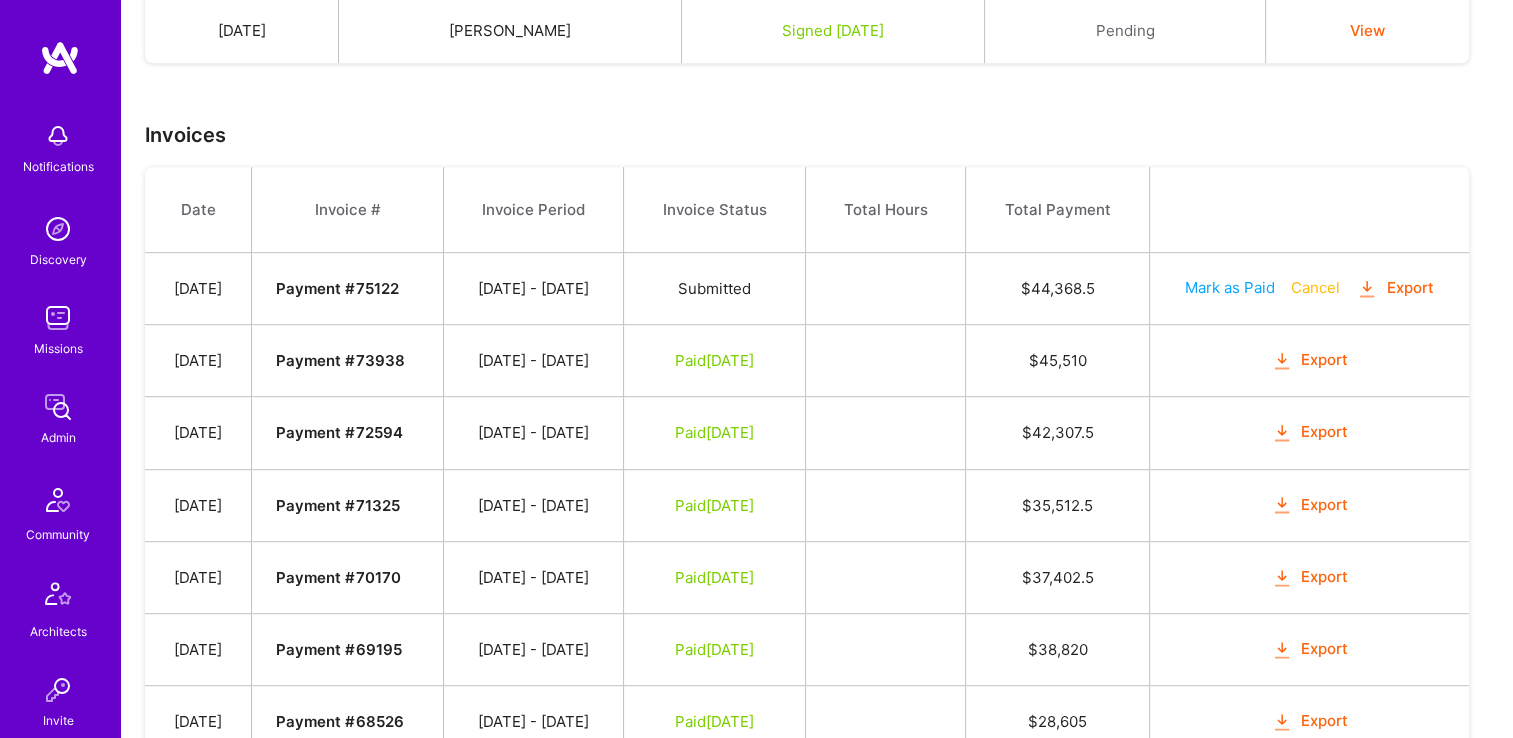 scroll, scrollTop: 1020, scrollLeft: 0, axis: vertical 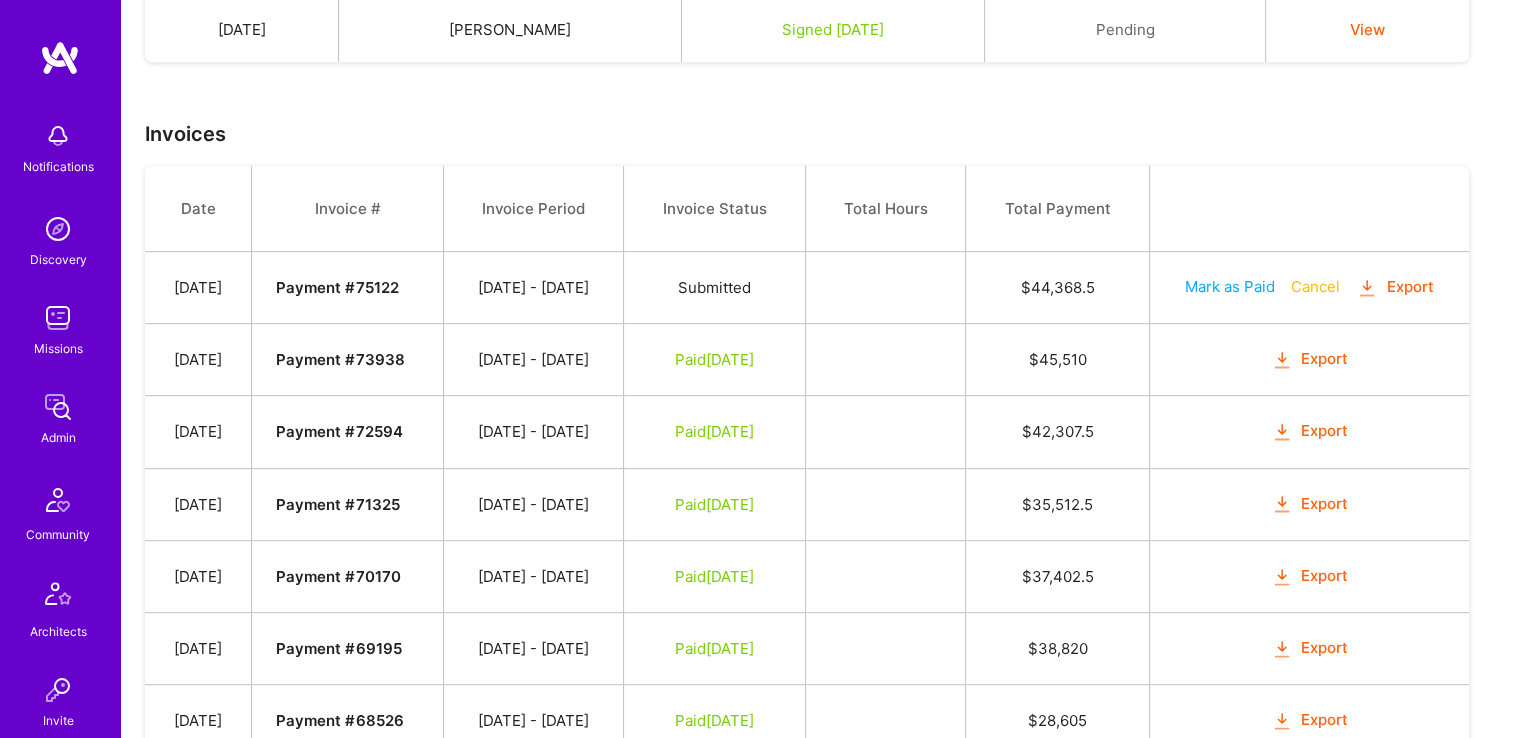 click on "Mark as Paid" at bounding box center [1230, 286] 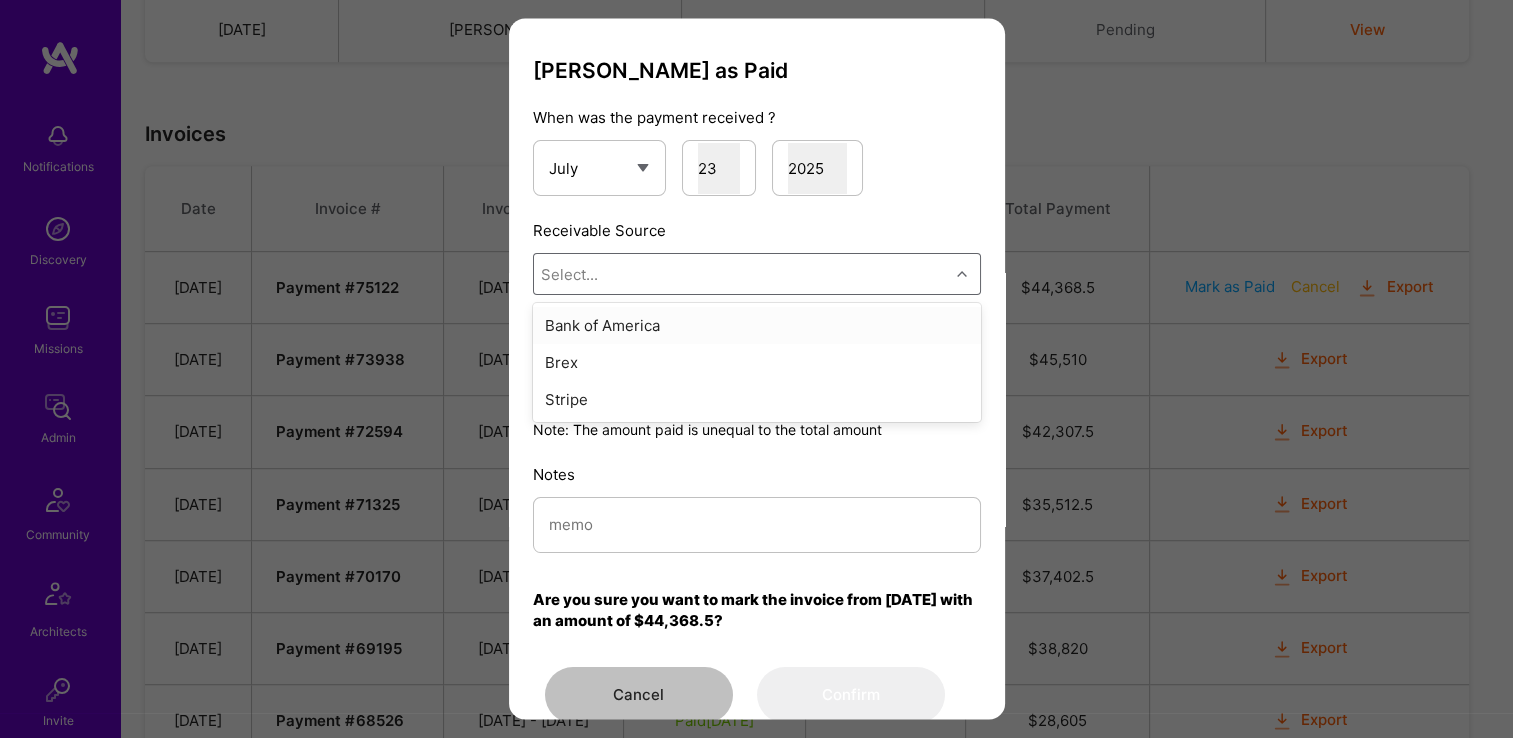 click on "Select..." at bounding box center [741, 275] 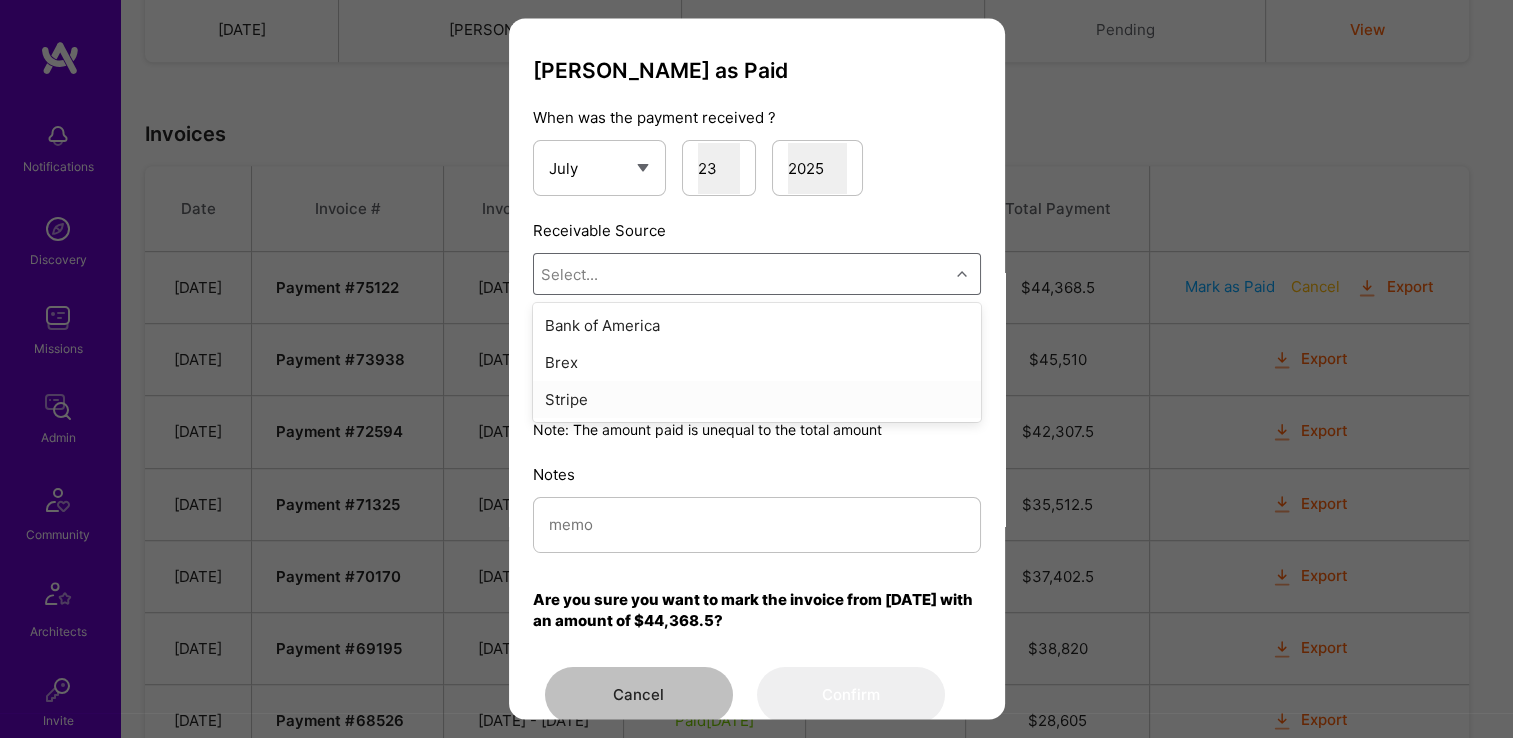 click on "Stripe" at bounding box center (757, 400) 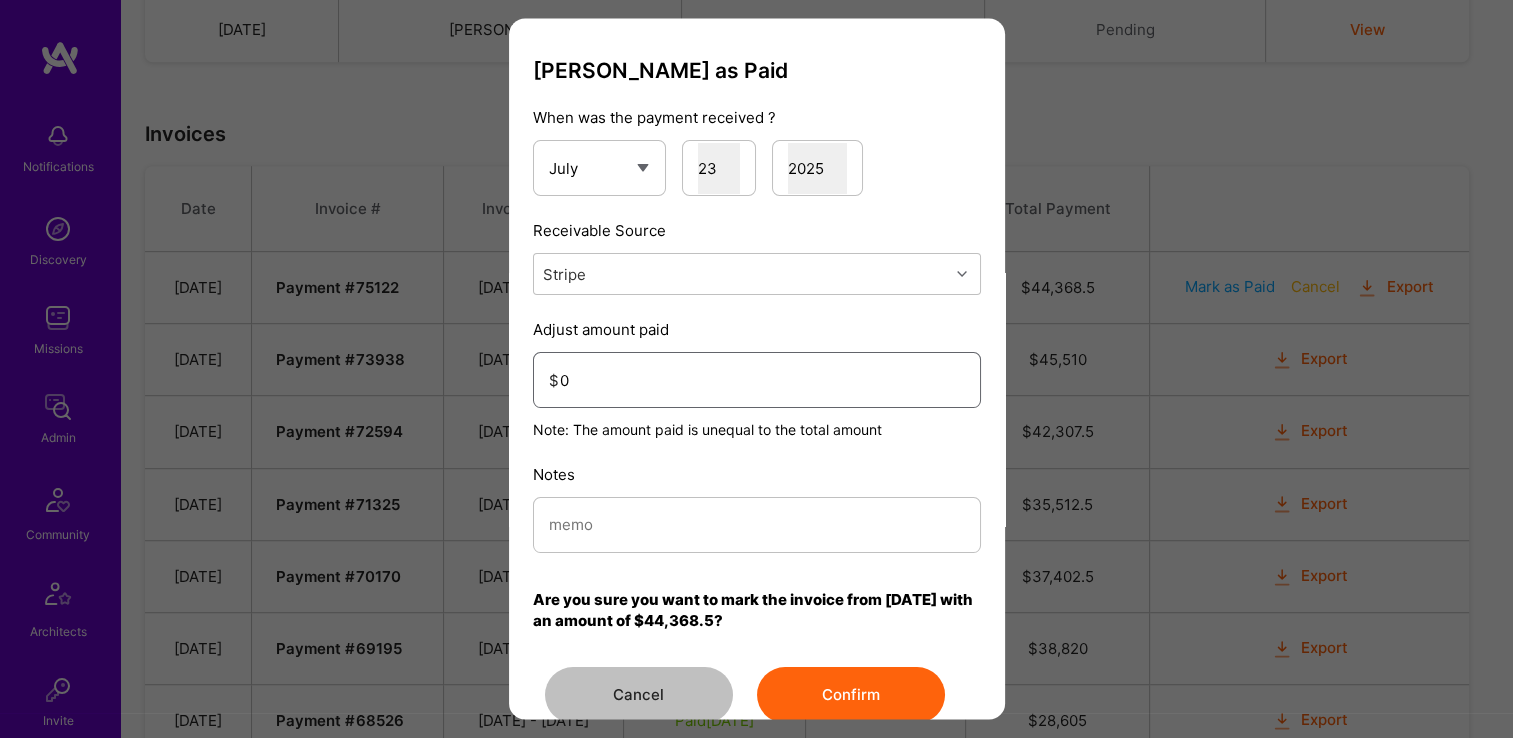 click on "0" at bounding box center [762, 380] 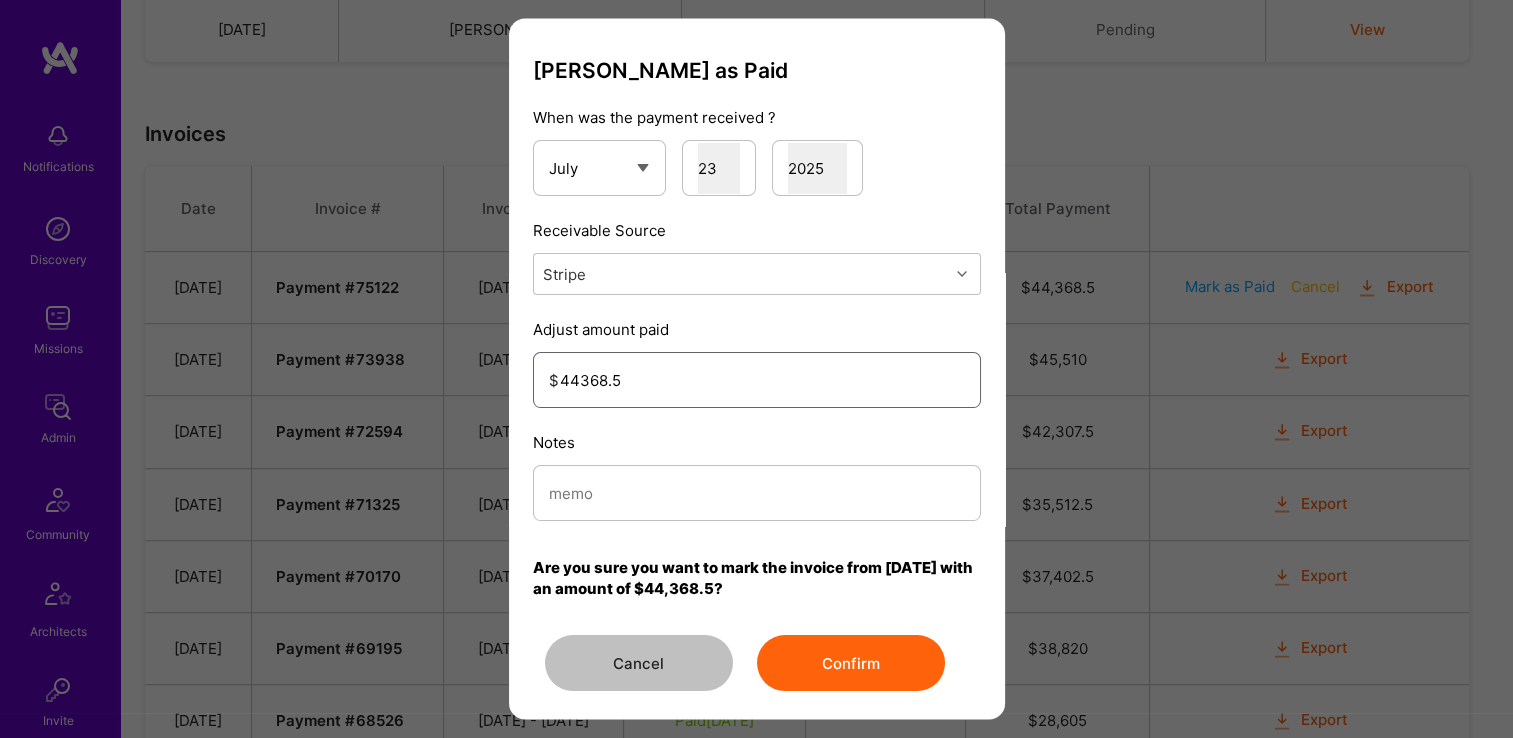 type on "44368.5" 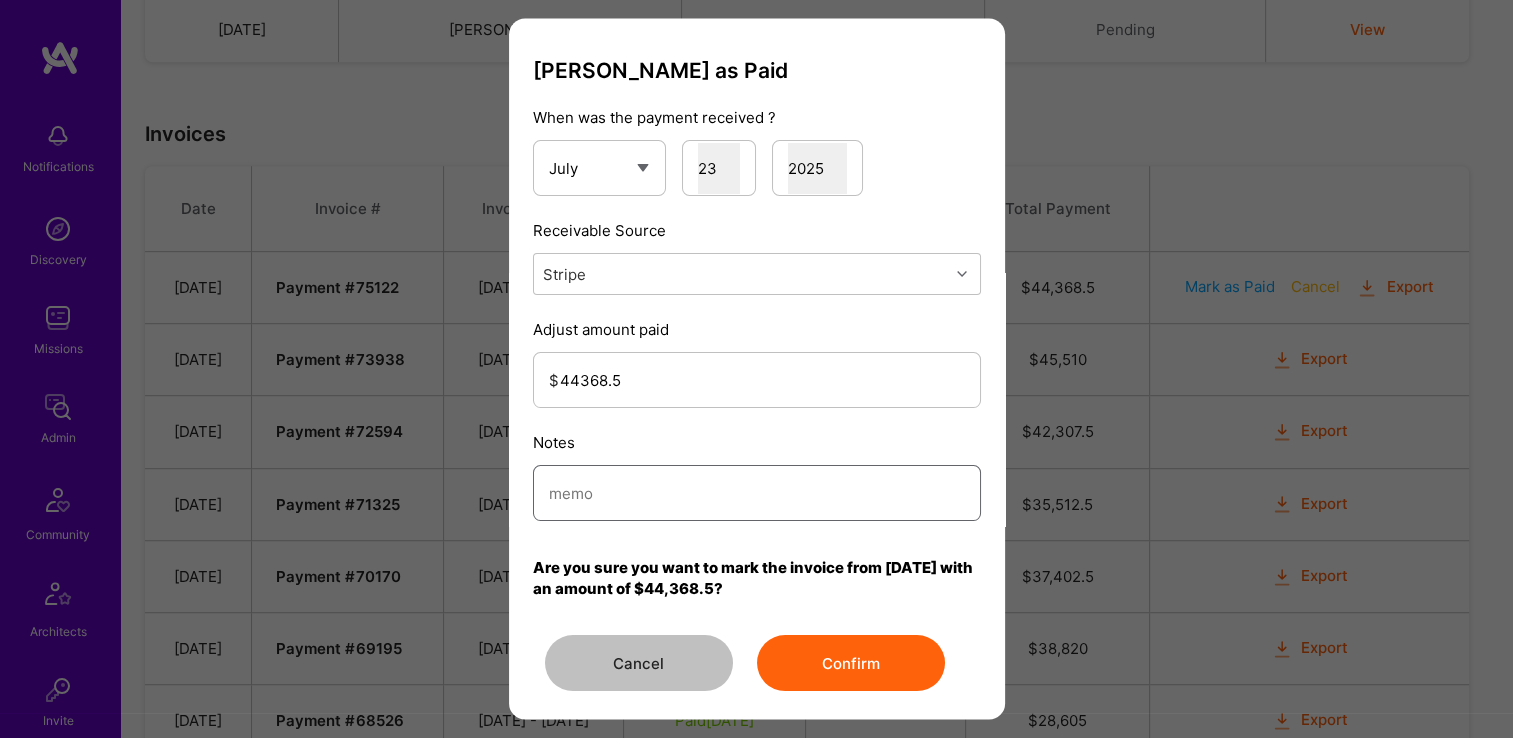 click at bounding box center (757, 493) 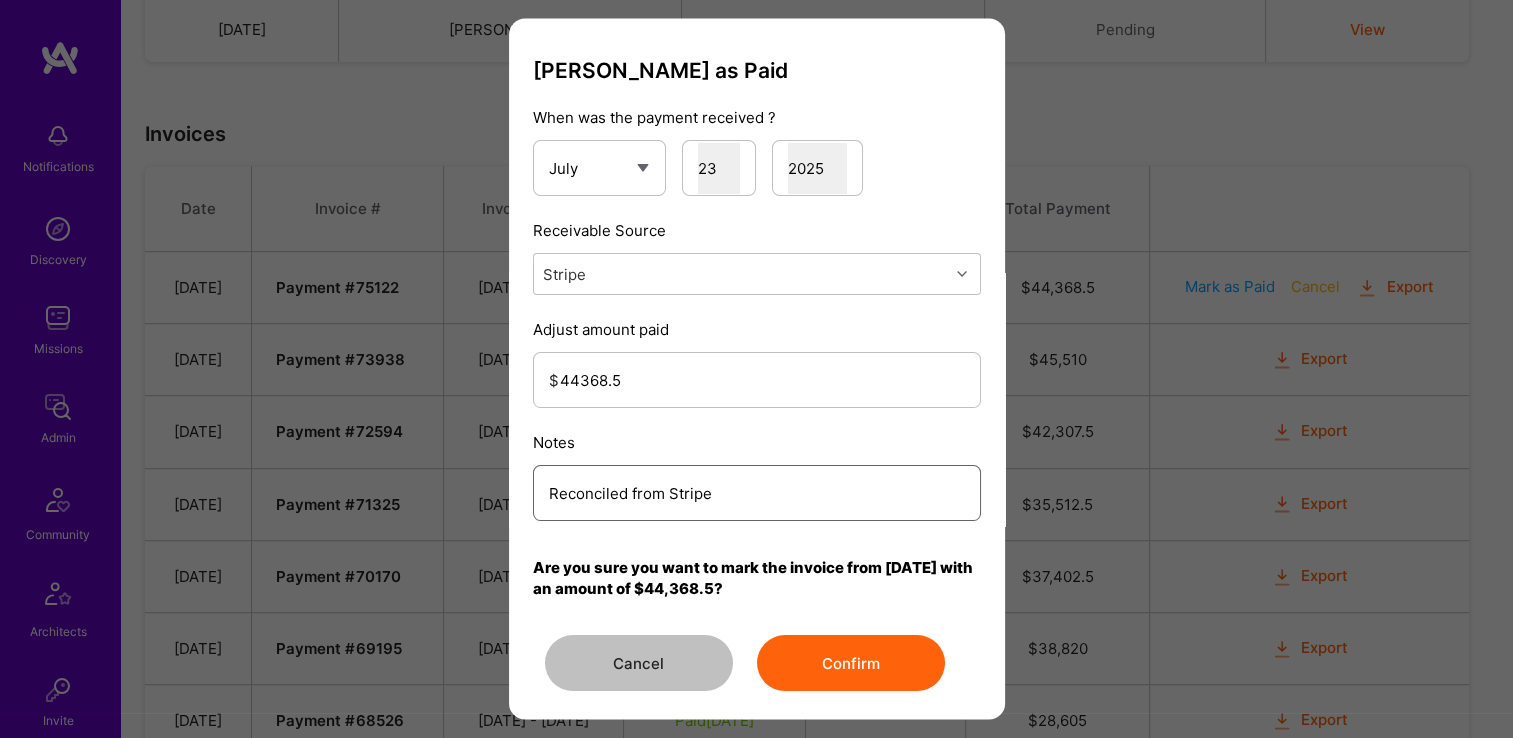 type on "Reconciled from Stripe" 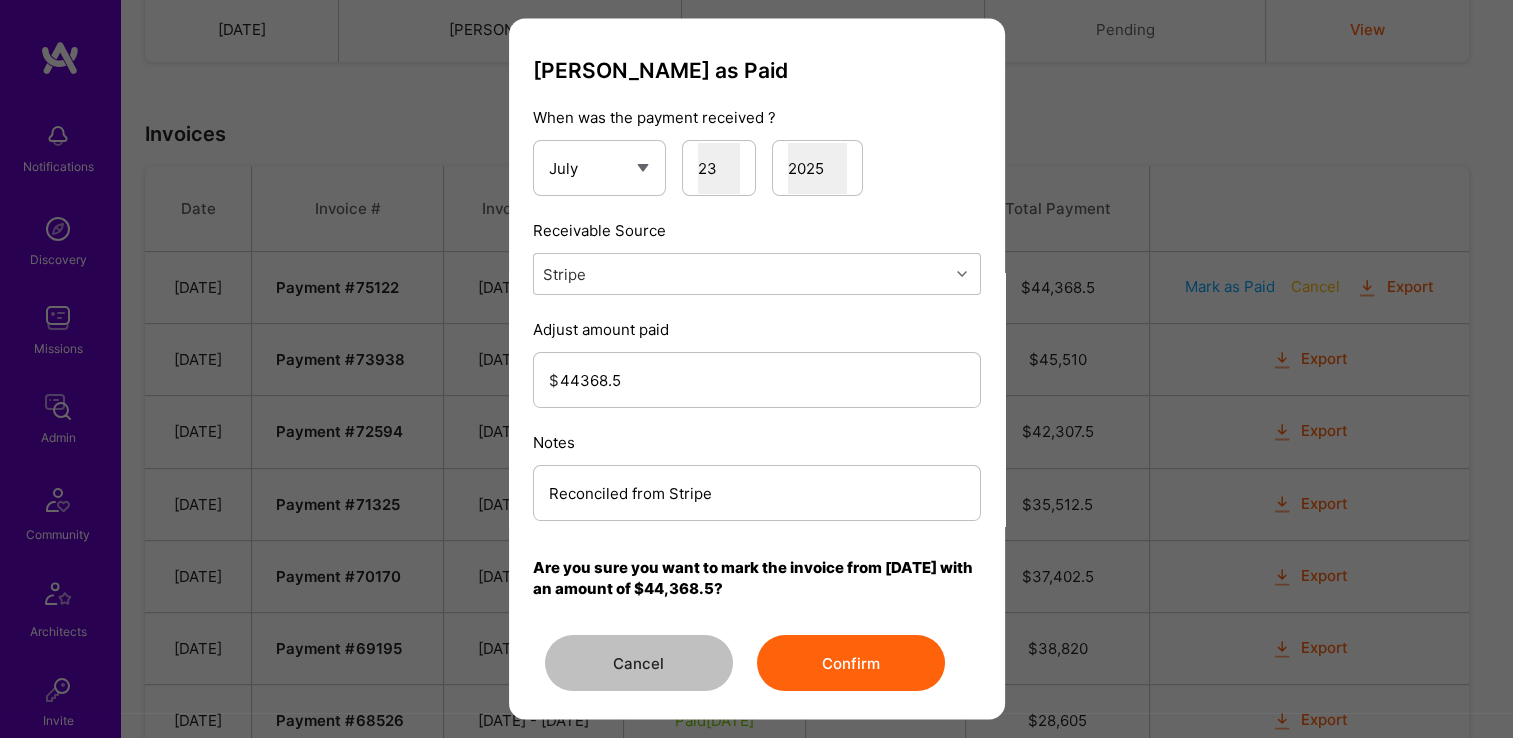 click on "Confirm" at bounding box center [851, 664] 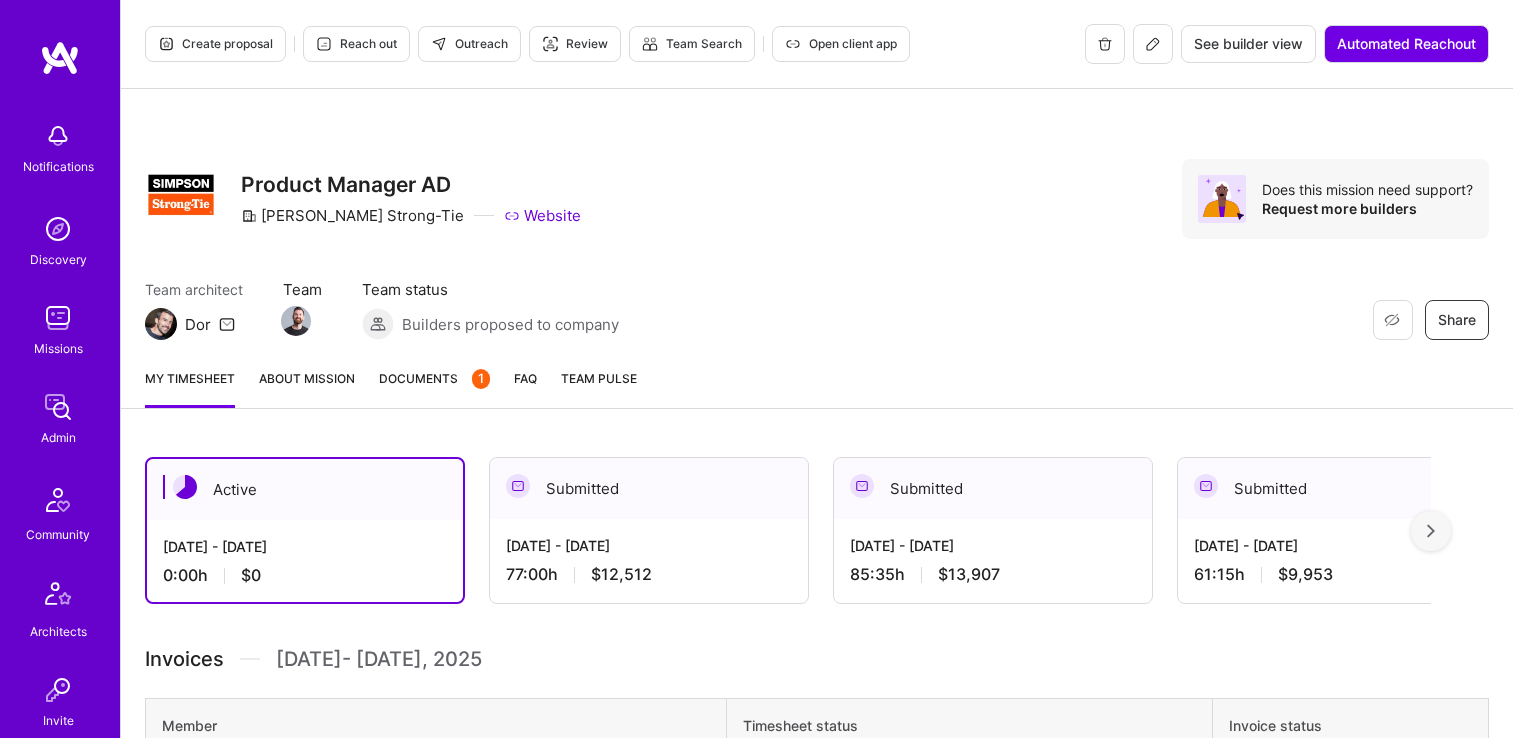 scroll, scrollTop: 0, scrollLeft: 0, axis: both 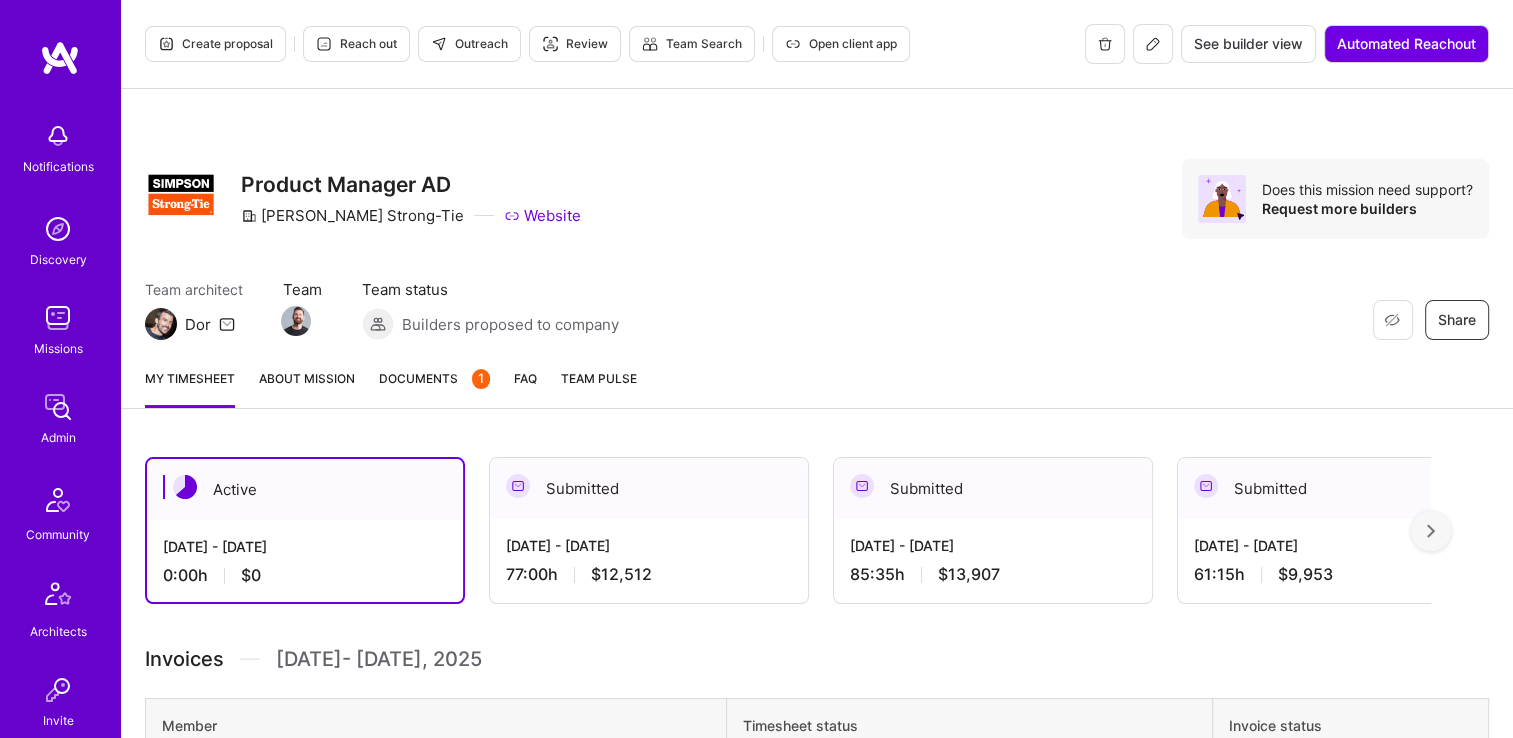 click on "Documents 1" at bounding box center (434, 378) 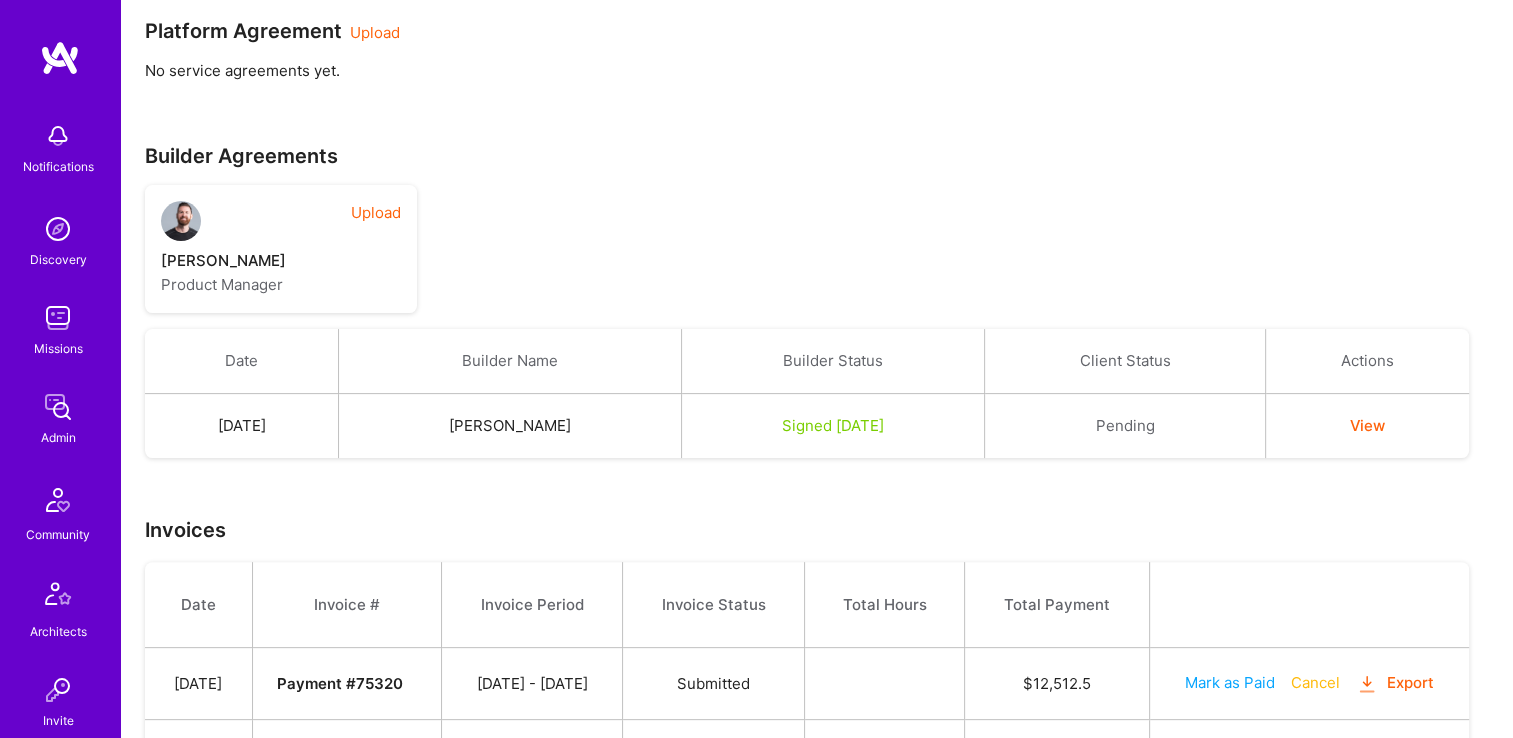 scroll, scrollTop: 699, scrollLeft: 0, axis: vertical 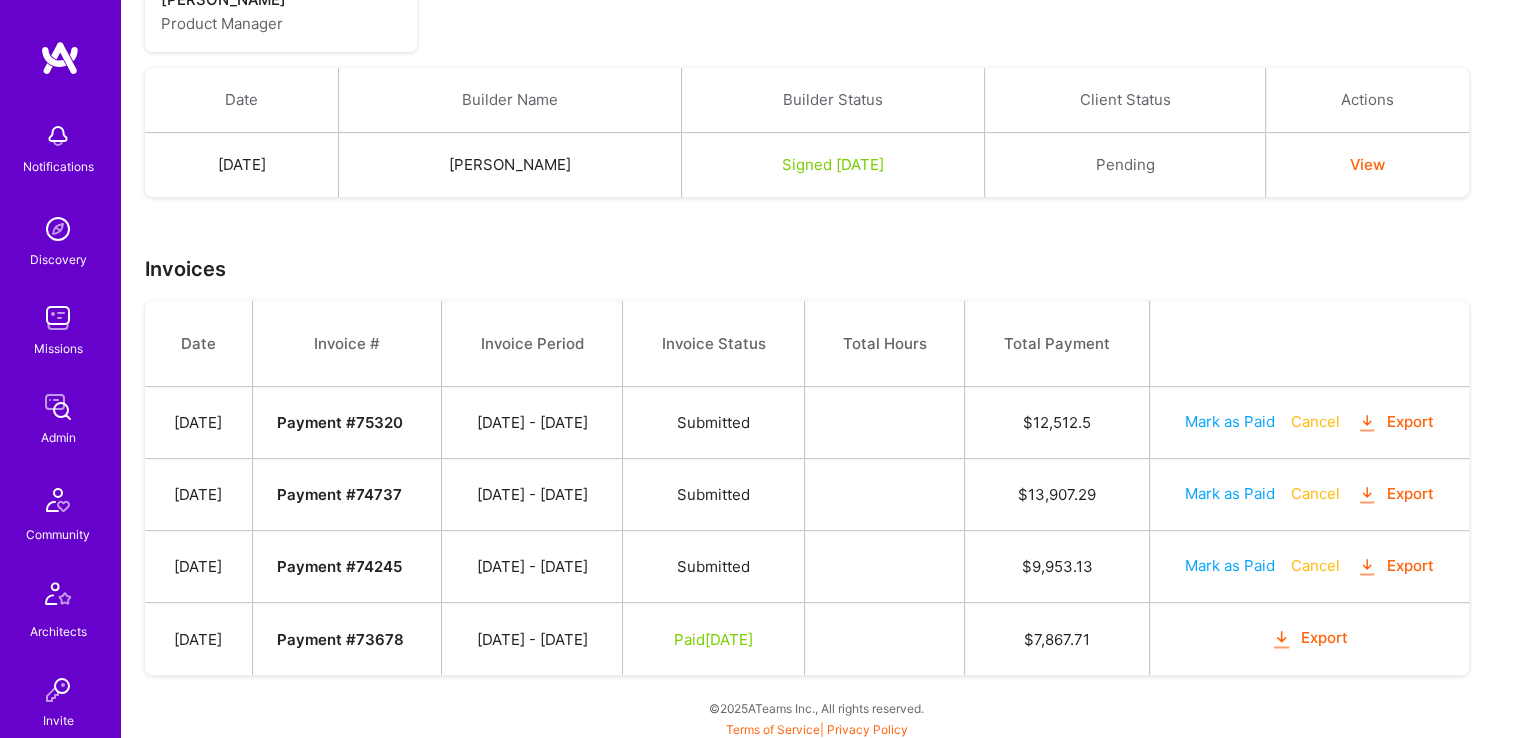 click on "Mark as Paid" at bounding box center (1230, 565) 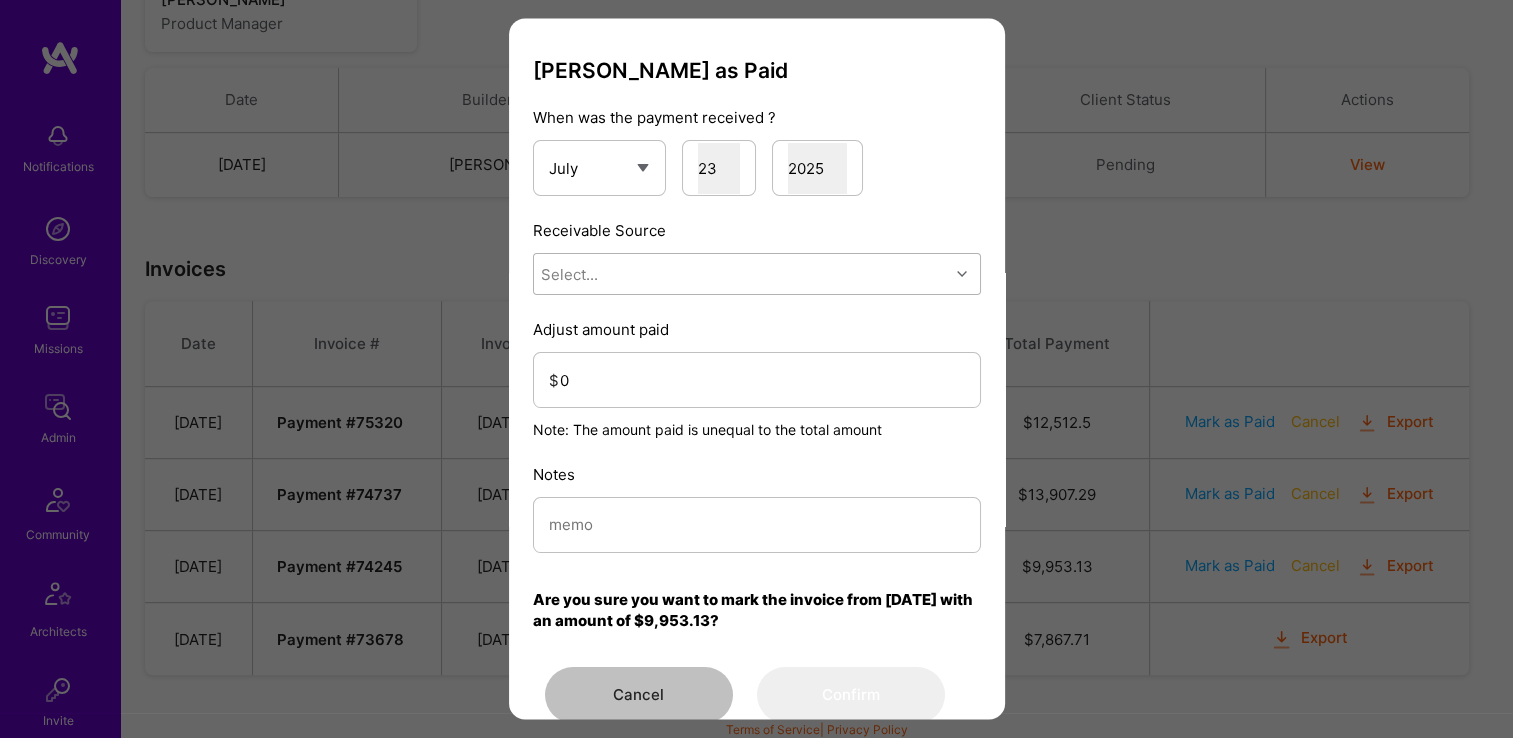 click on "Select..." at bounding box center [741, 275] 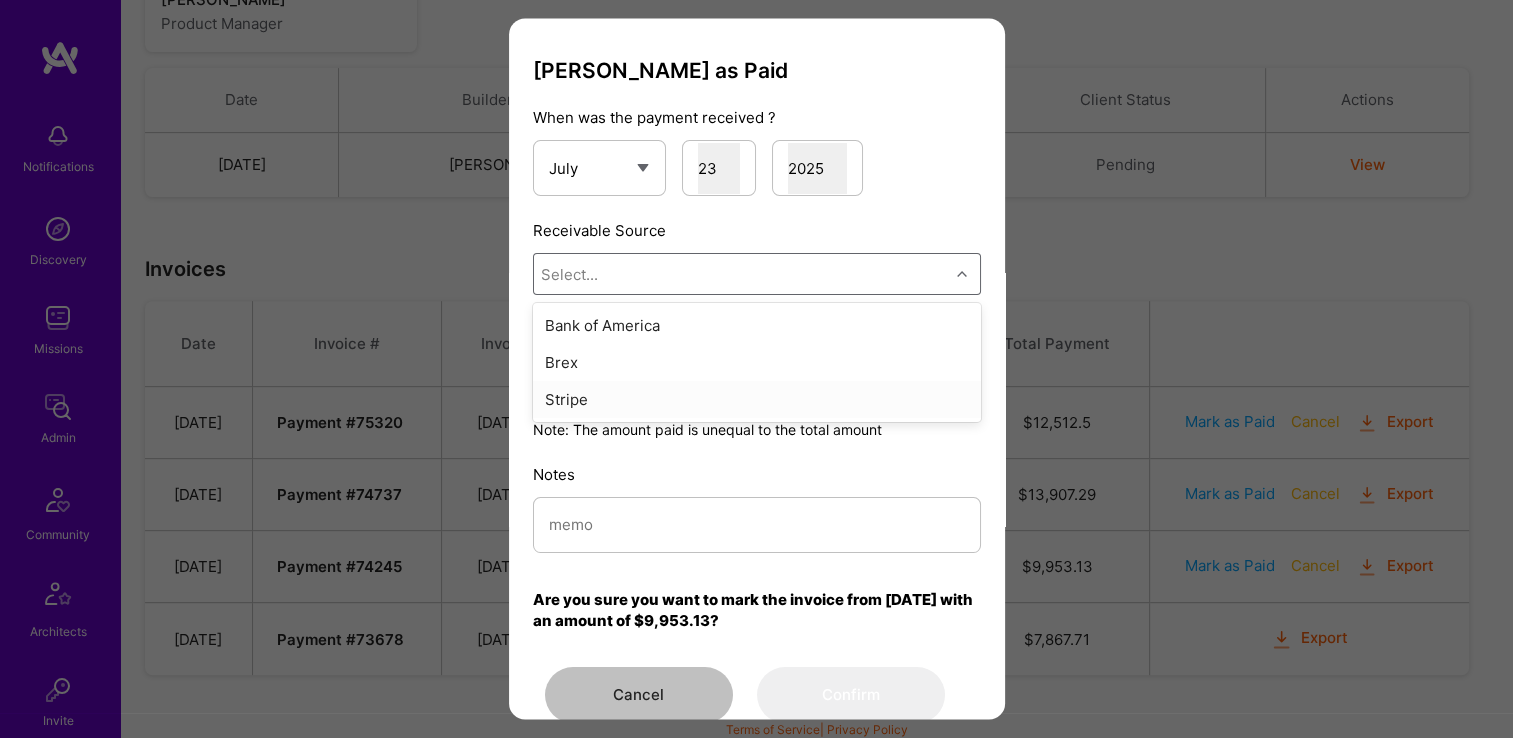 click on "Stripe" at bounding box center (757, 400) 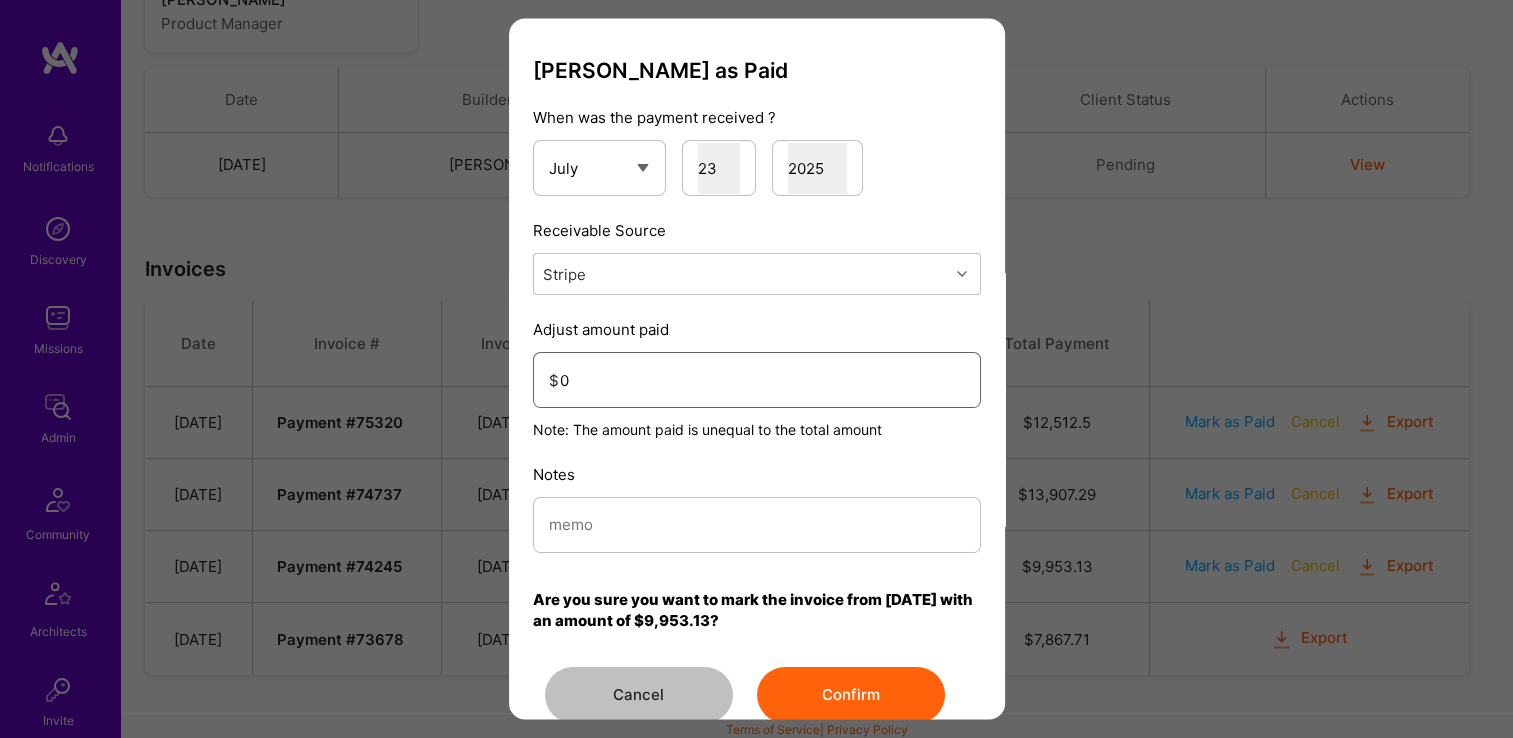 click on "0" at bounding box center [762, 380] 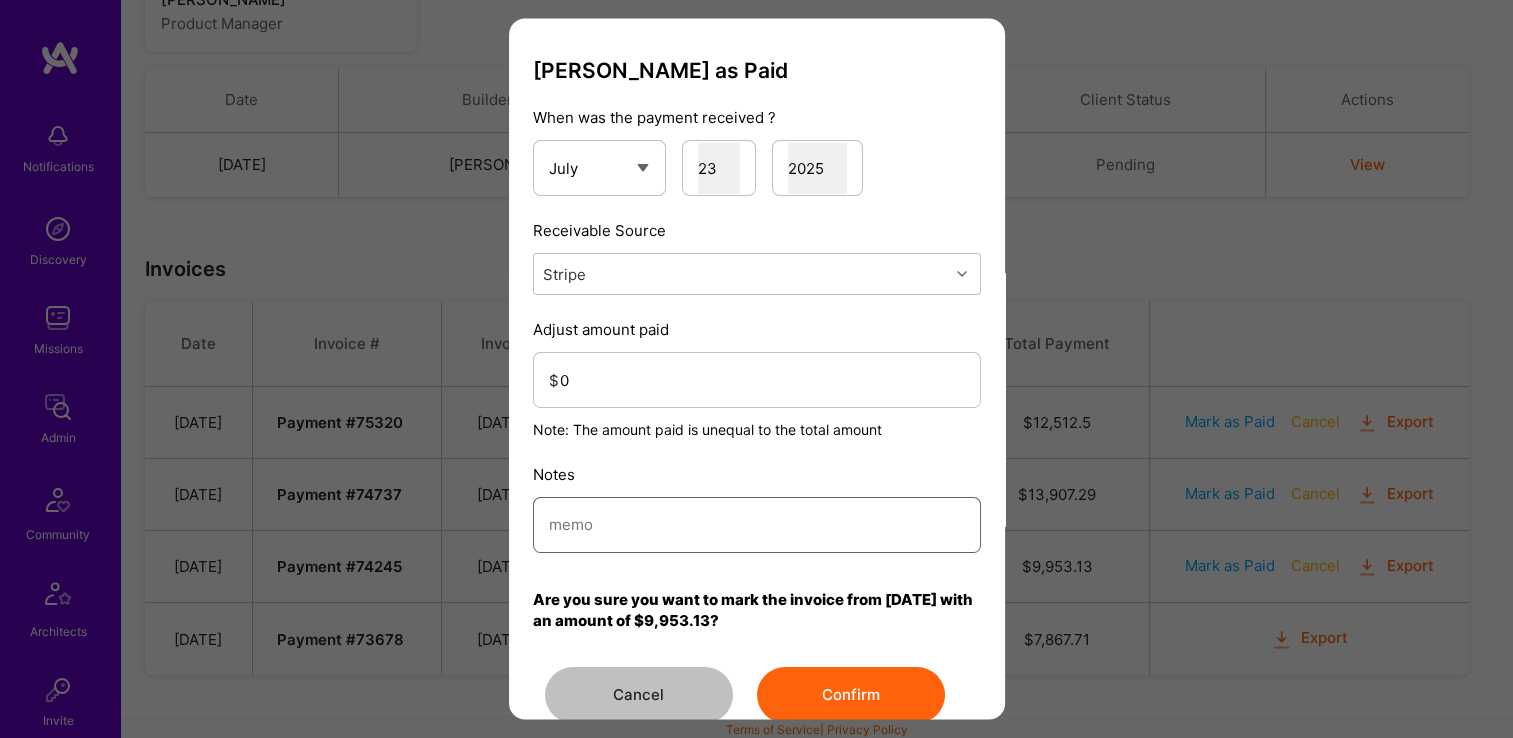 click at bounding box center (757, 525) 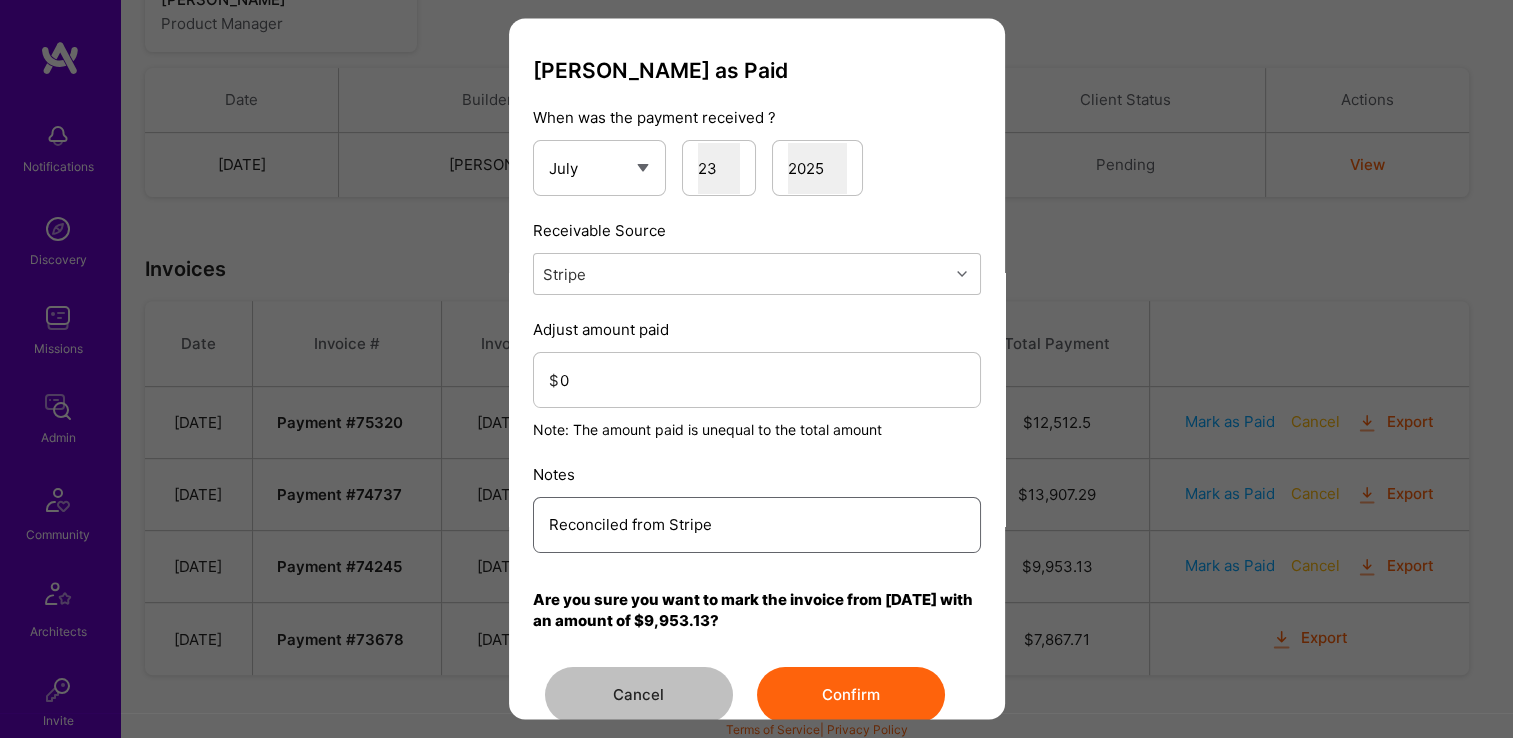 type on "Reconciled from Stripe" 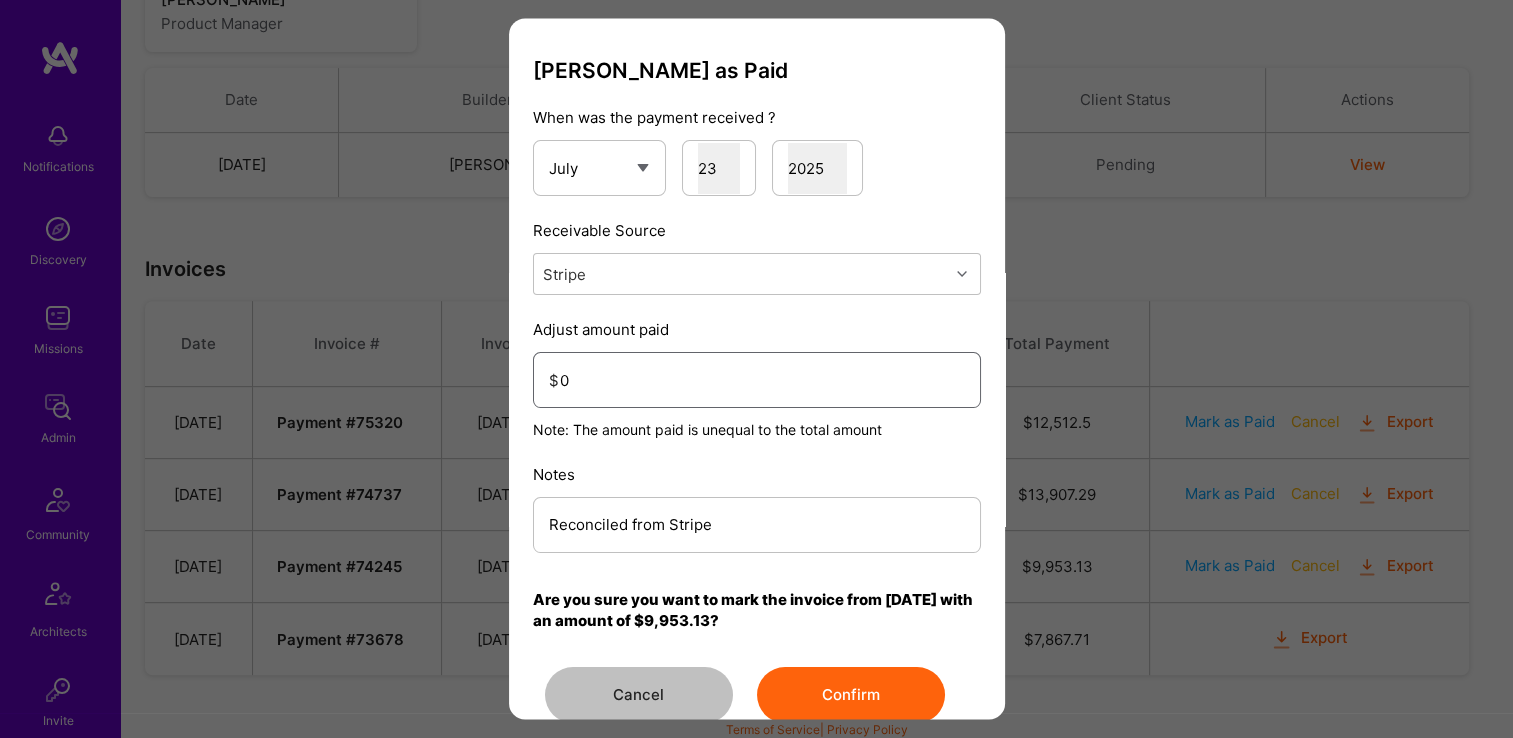 click on "0" at bounding box center (762, 380) 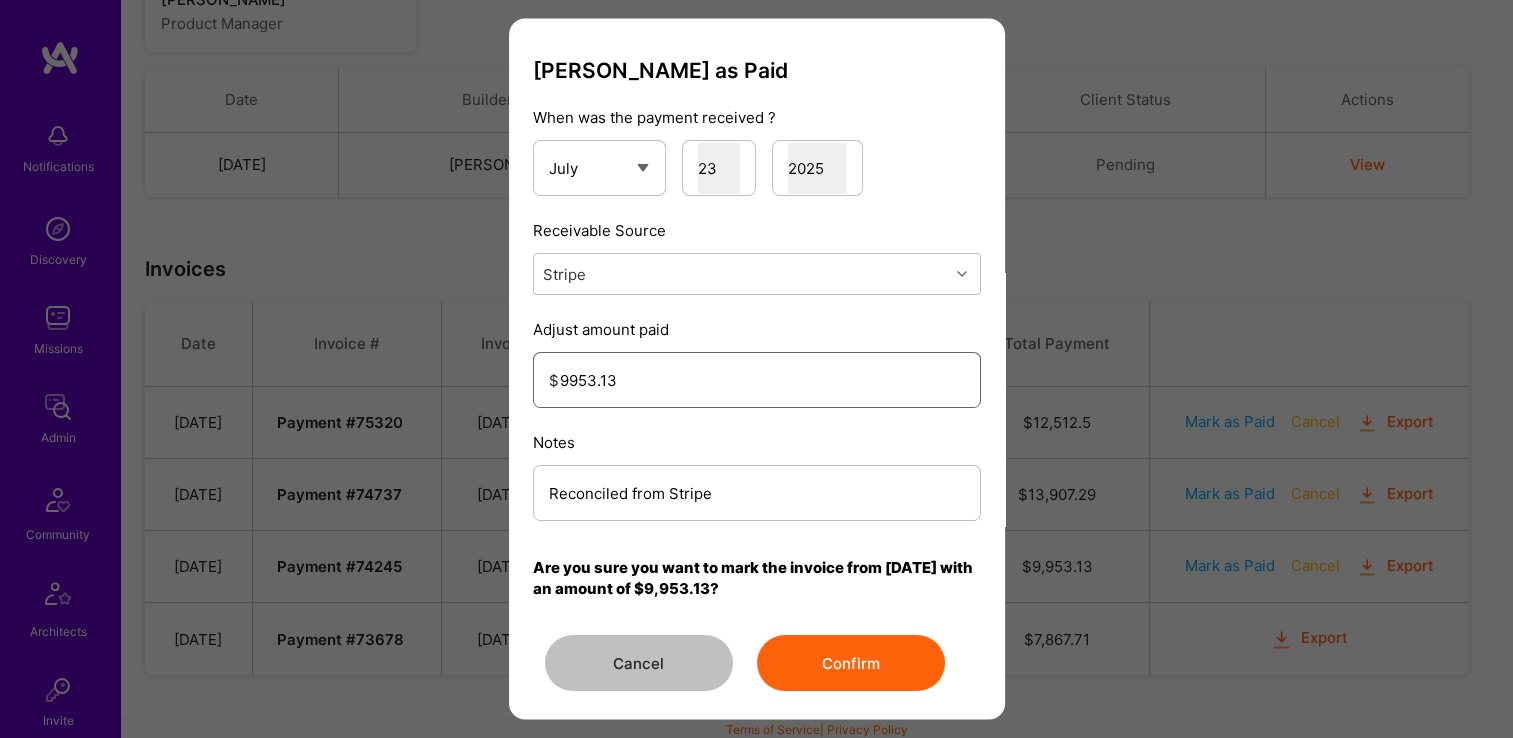 type on "9953.13" 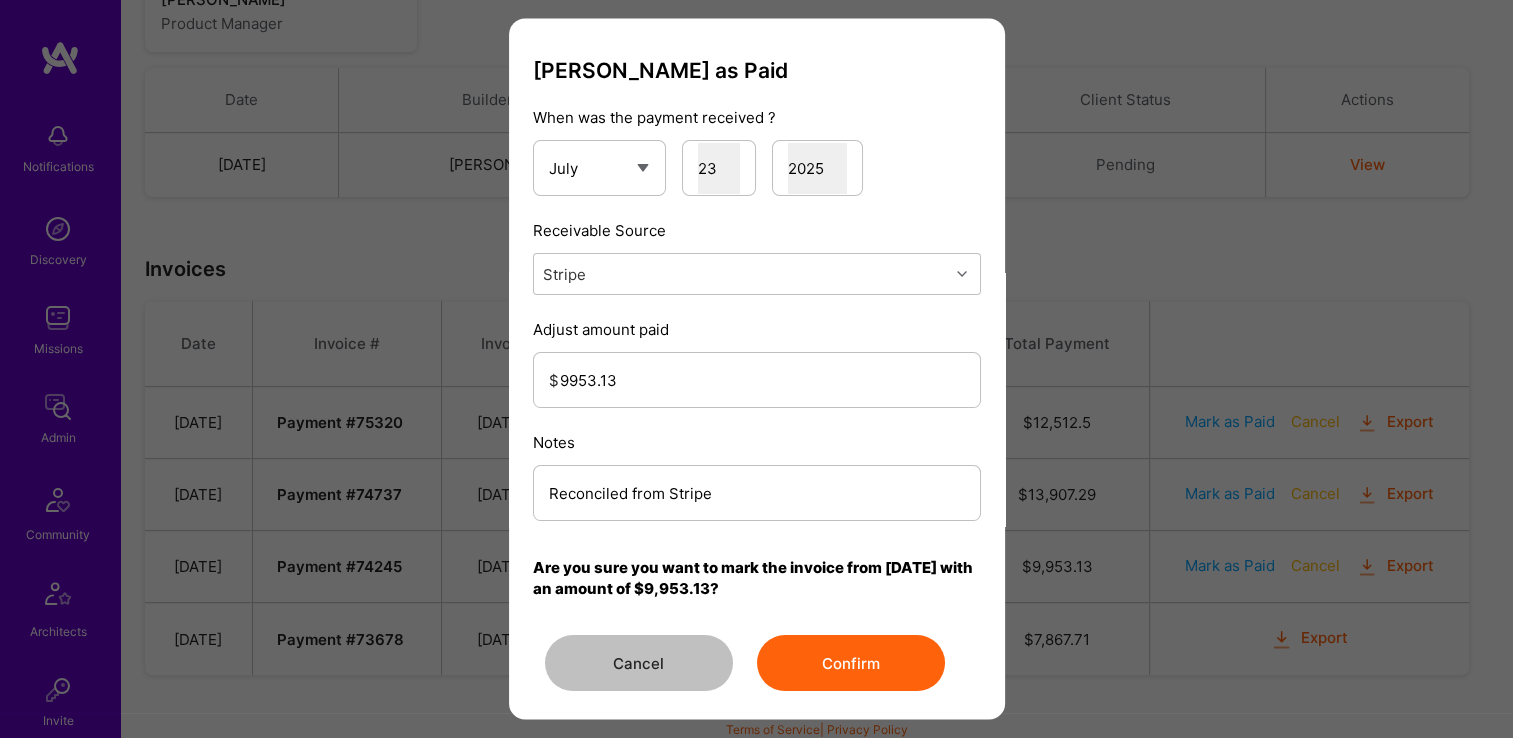 click on "Confirm" at bounding box center [851, 664] 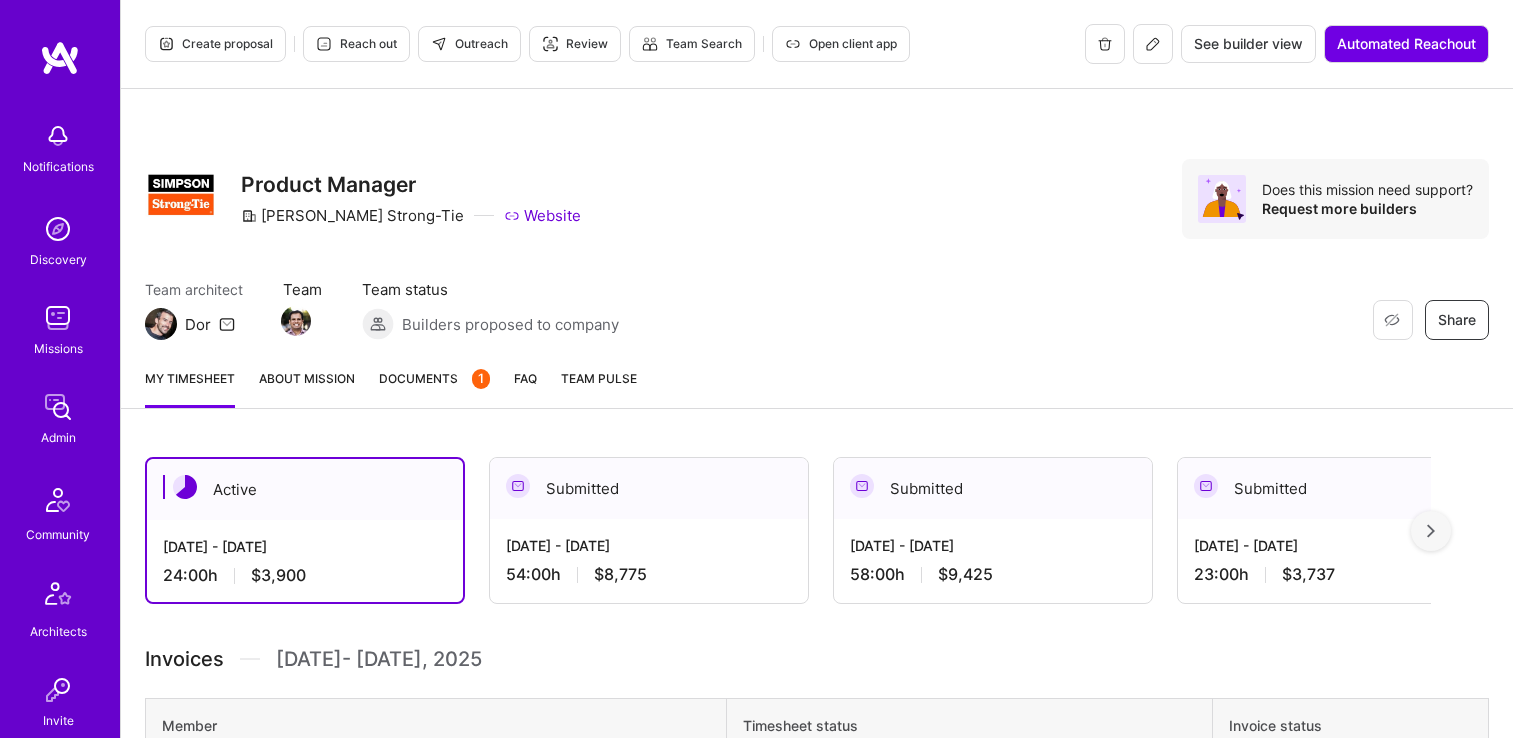 scroll, scrollTop: 0, scrollLeft: 0, axis: both 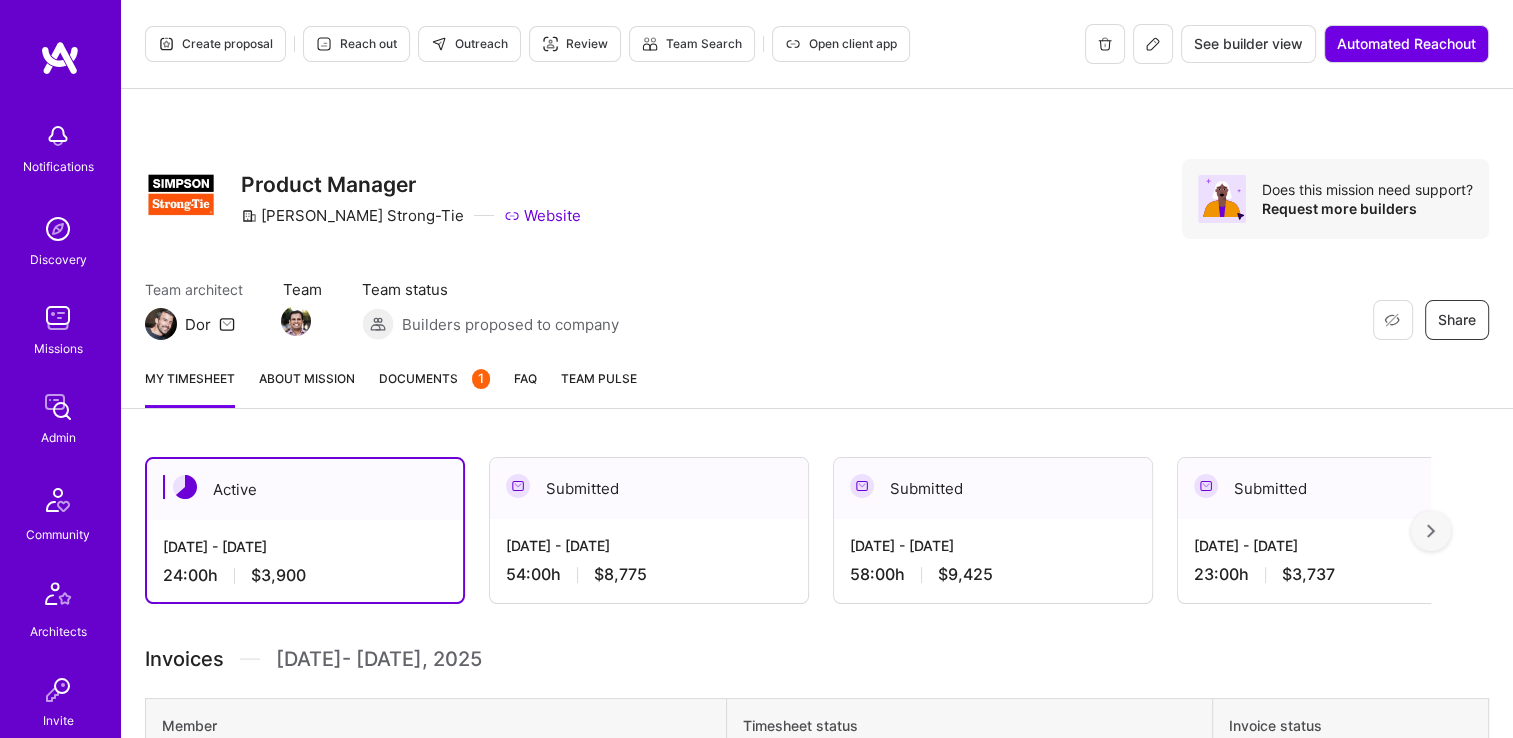 click on "Documents 1" at bounding box center [434, 378] 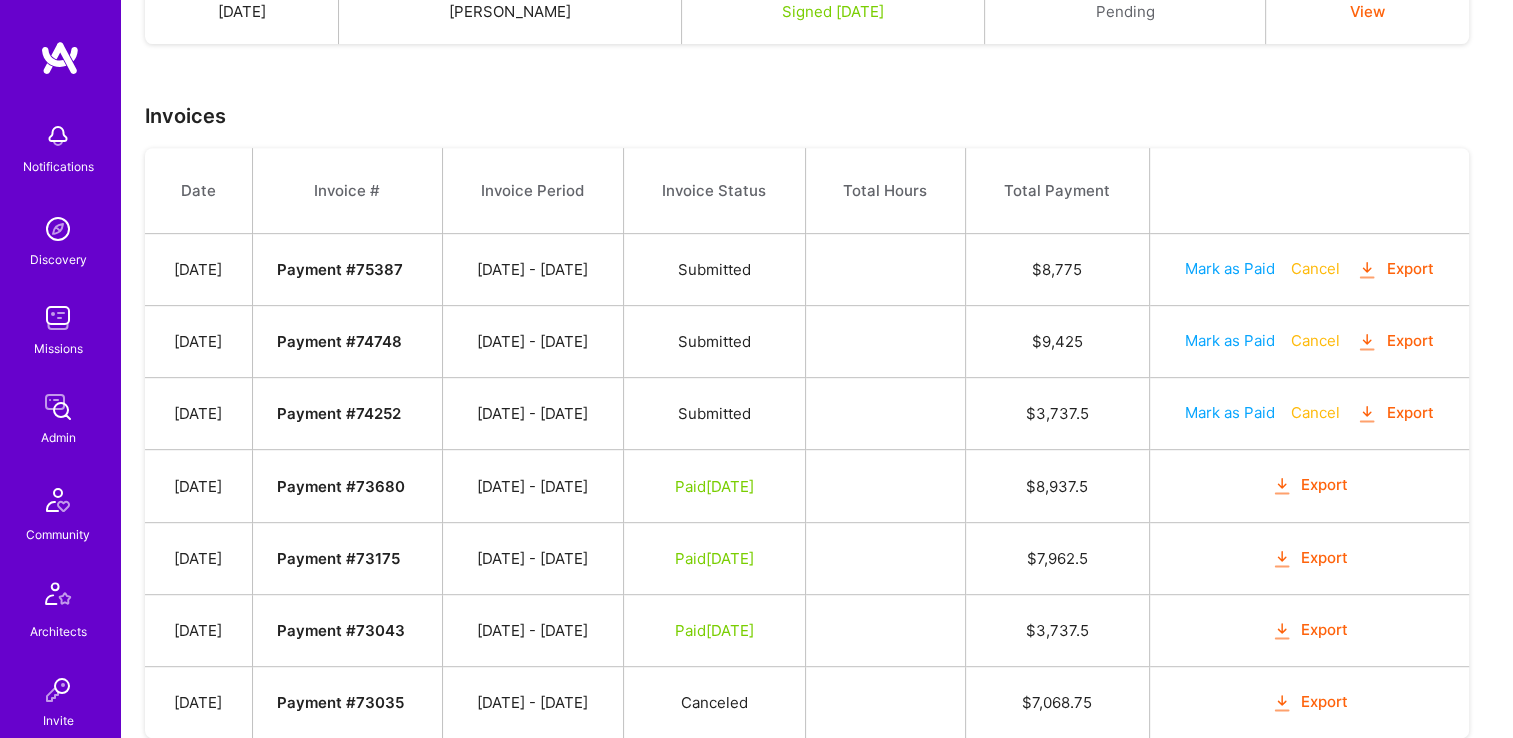 scroll, scrollTop: 855, scrollLeft: 0, axis: vertical 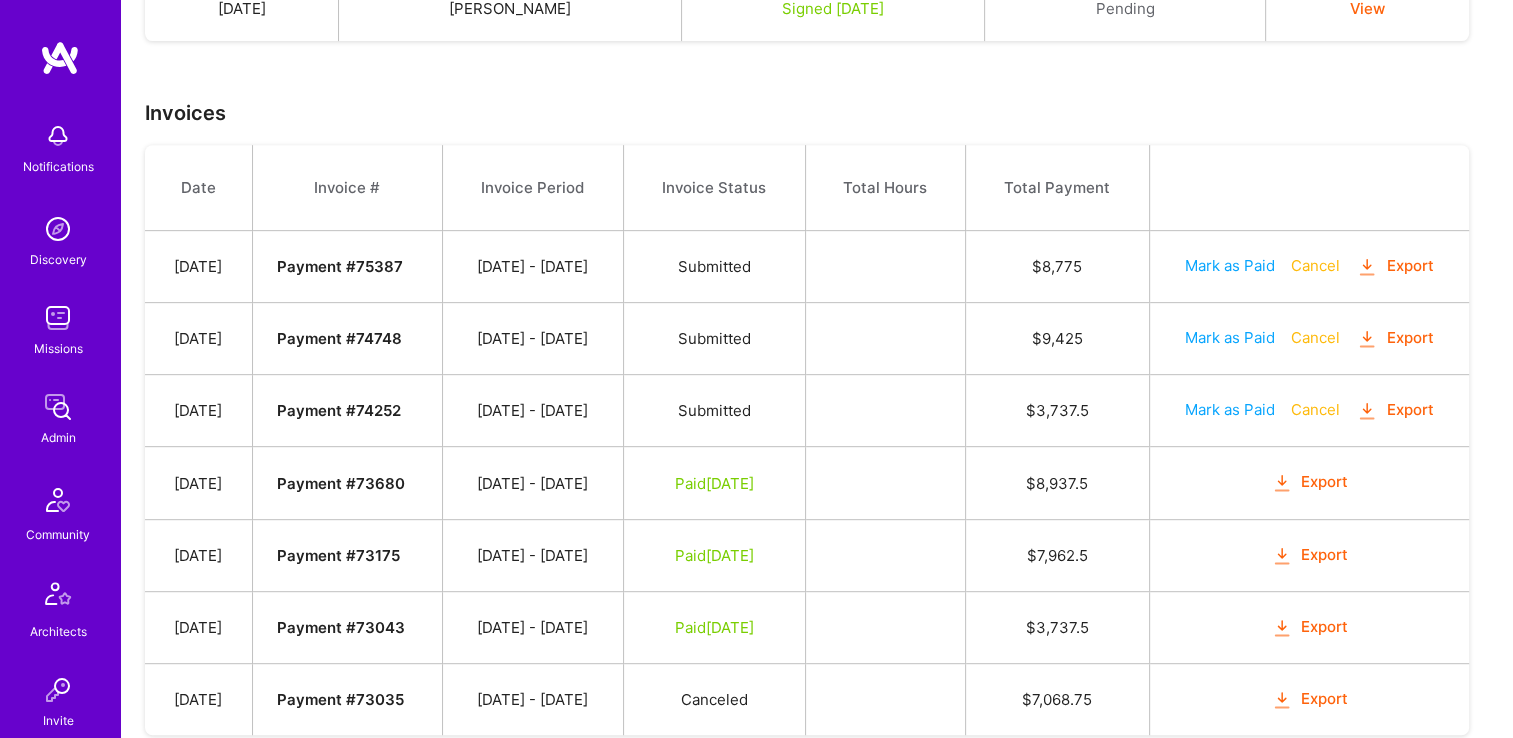 click on "Mark as Paid" at bounding box center [1230, 409] 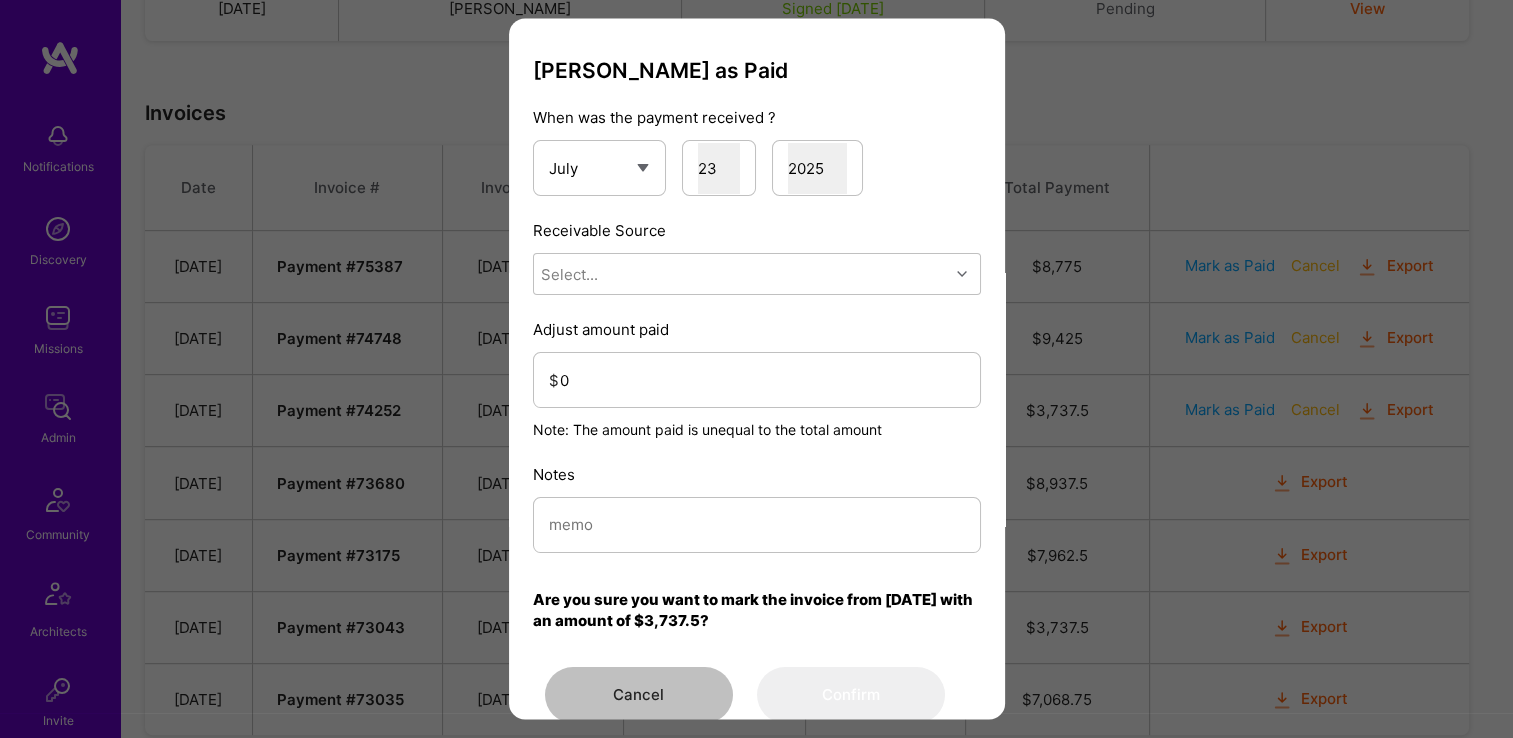 click on "Mark Invoice as Paid When was the payment received ? January February March April May June July August September October November December 1 2 3 4 5 6 7 8 9 10 11 12 13 14 15 16 17 18 19 20 21 22 23 24 25 26 27 28 29 30 31 2025 2024 2023 2022 2021 2020 2019 2018 2017 2016 2015 2014 2013 2012 2011 2010 2009 2008 2007 2006 2005 2004 2003 2002 2001 2000 1999 1998 1997 1996 Receivable Source Select... Adjust amount paid $ 0 Note: The amount paid is unequal to the total amount Notes Are you sure you want to mark the invoice from Jun 17 with an amount of $3,737.5? Cancel Confirm" at bounding box center [757, 390] 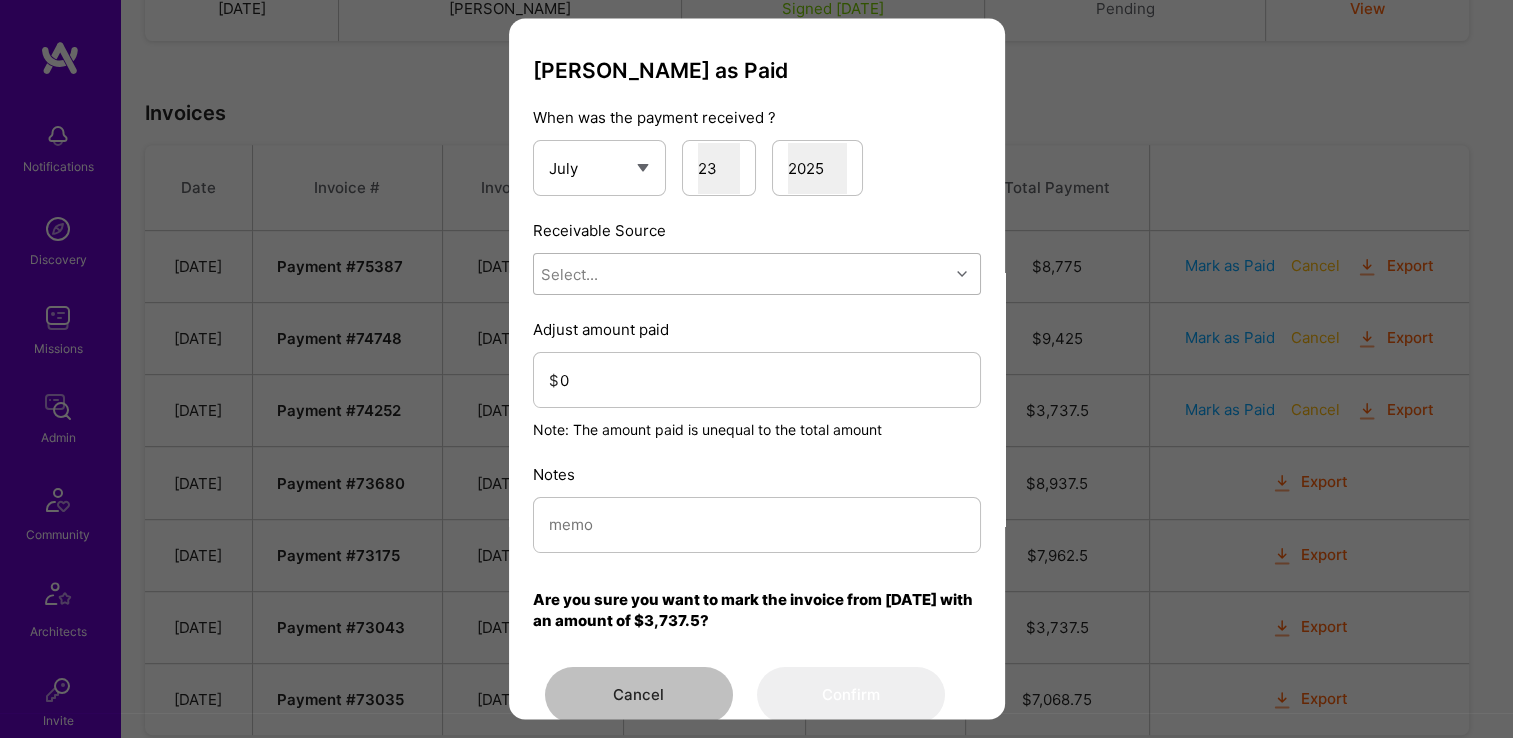 click on "Select..." at bounding box center (741, 275) 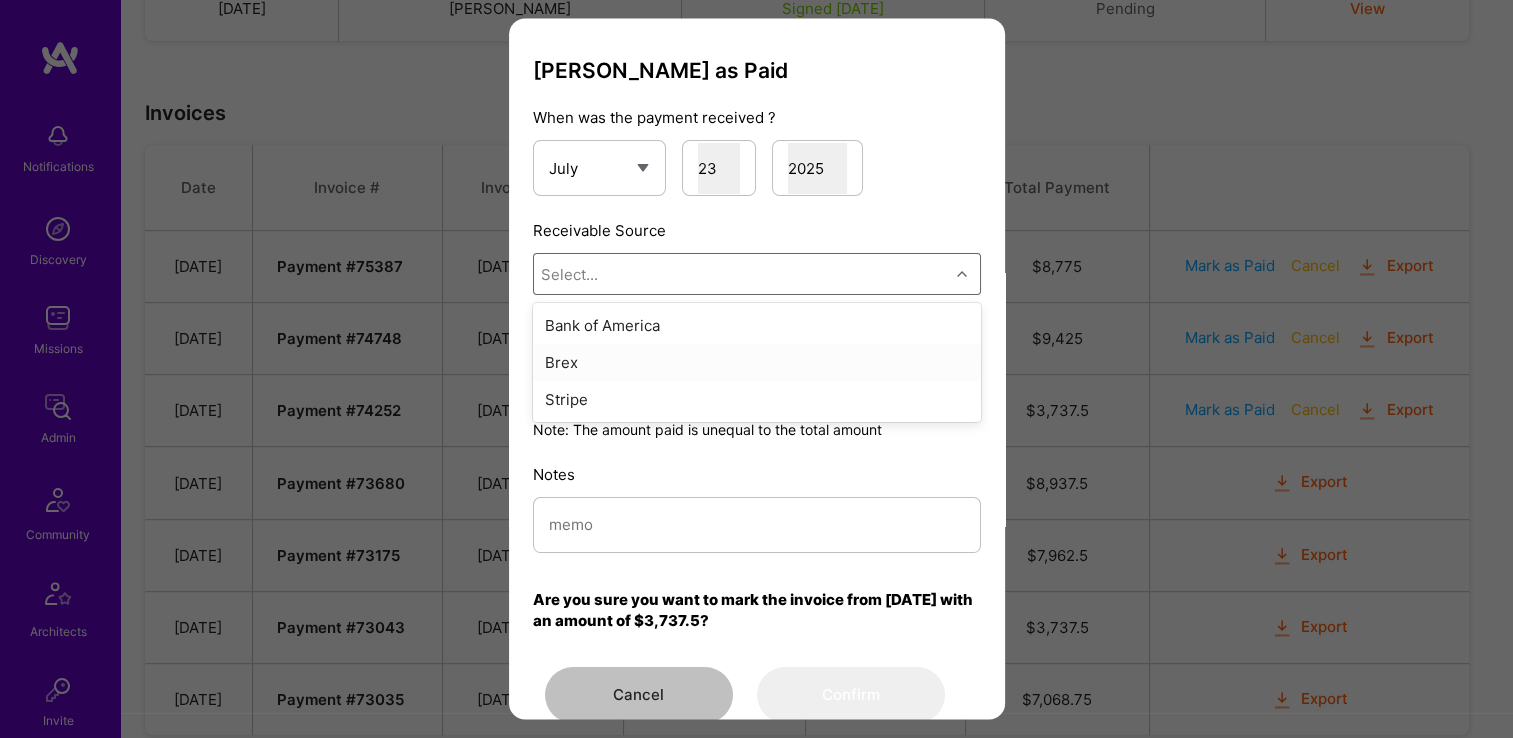 click on "Stripe" at bounding box center [757, 400] 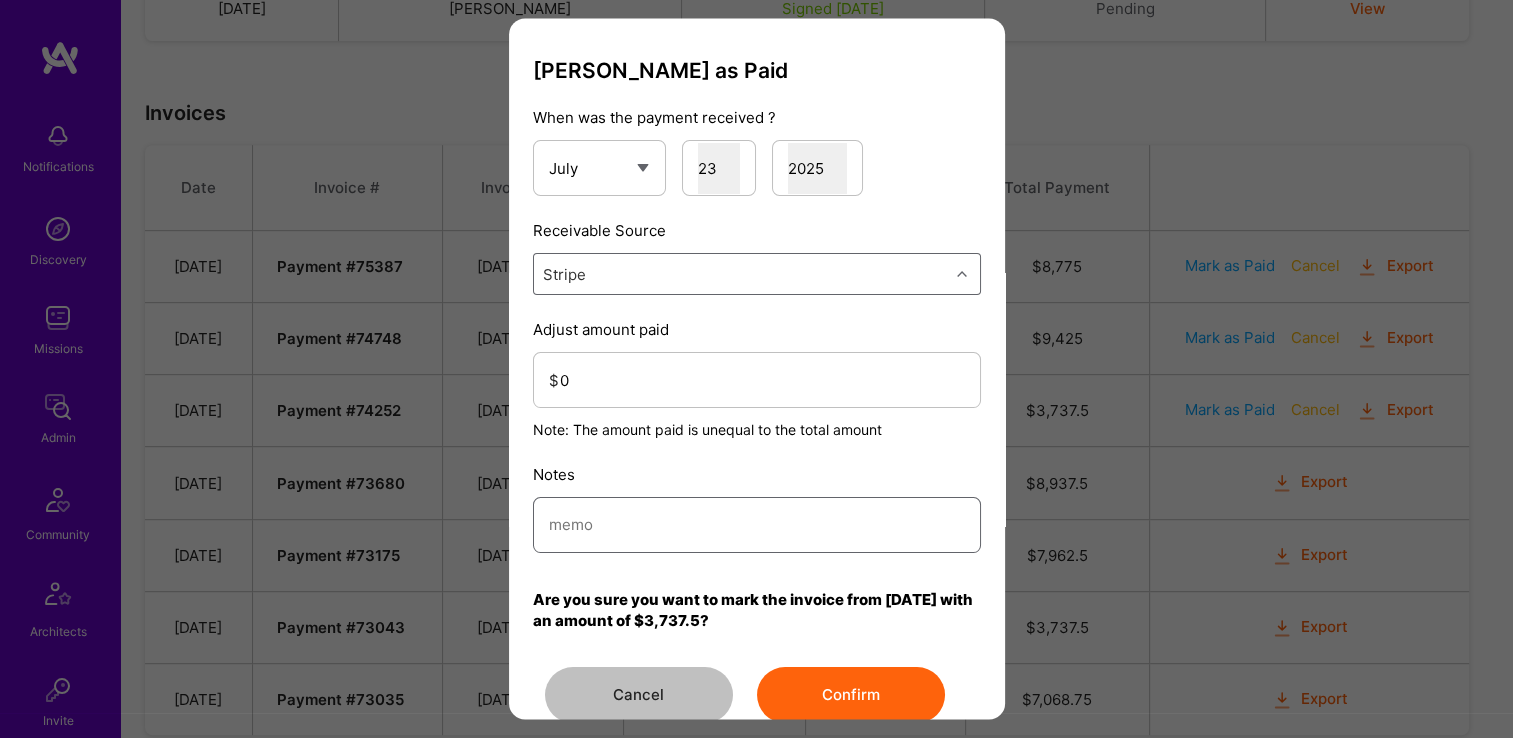 click at bounding box center [757, 525] 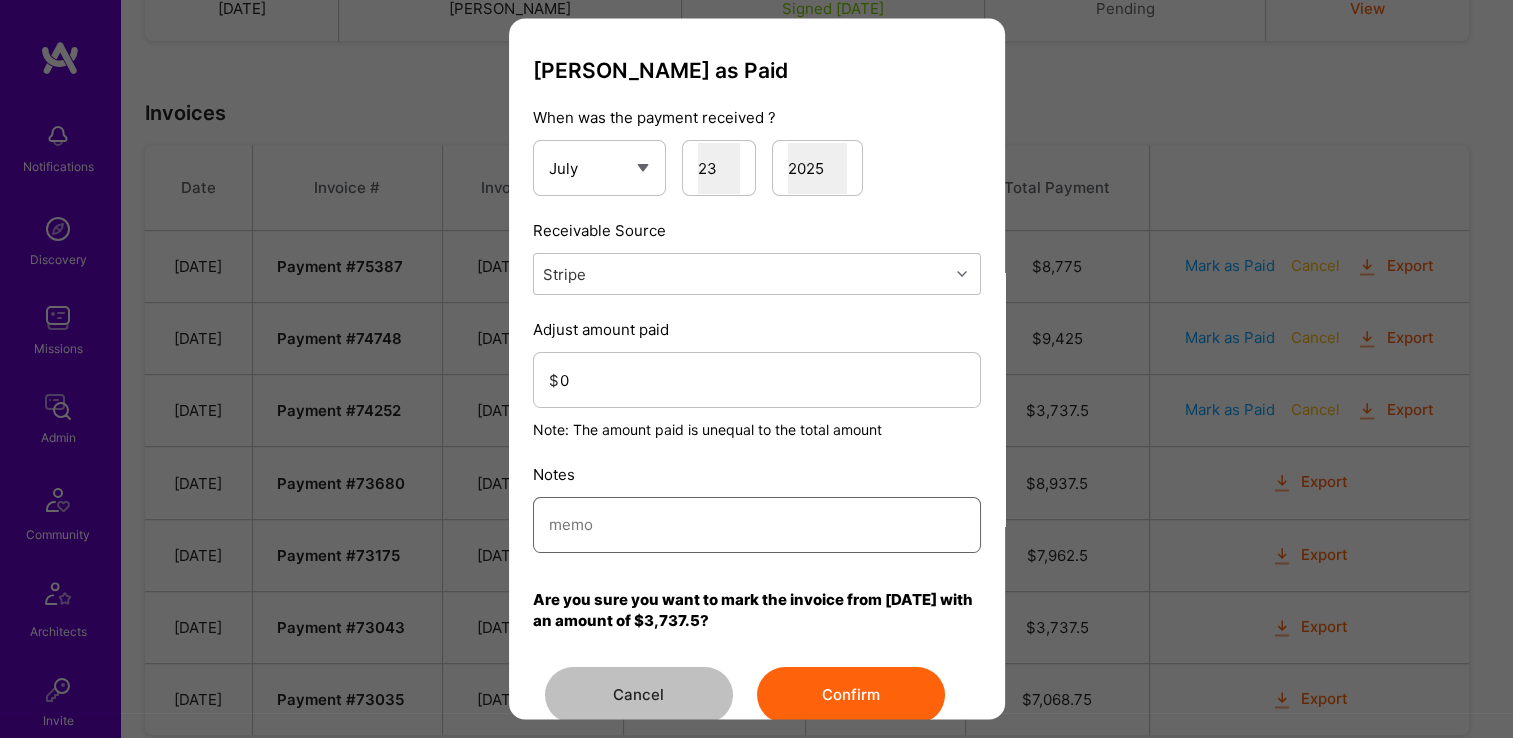 paste on "Reconciled from Stripe" 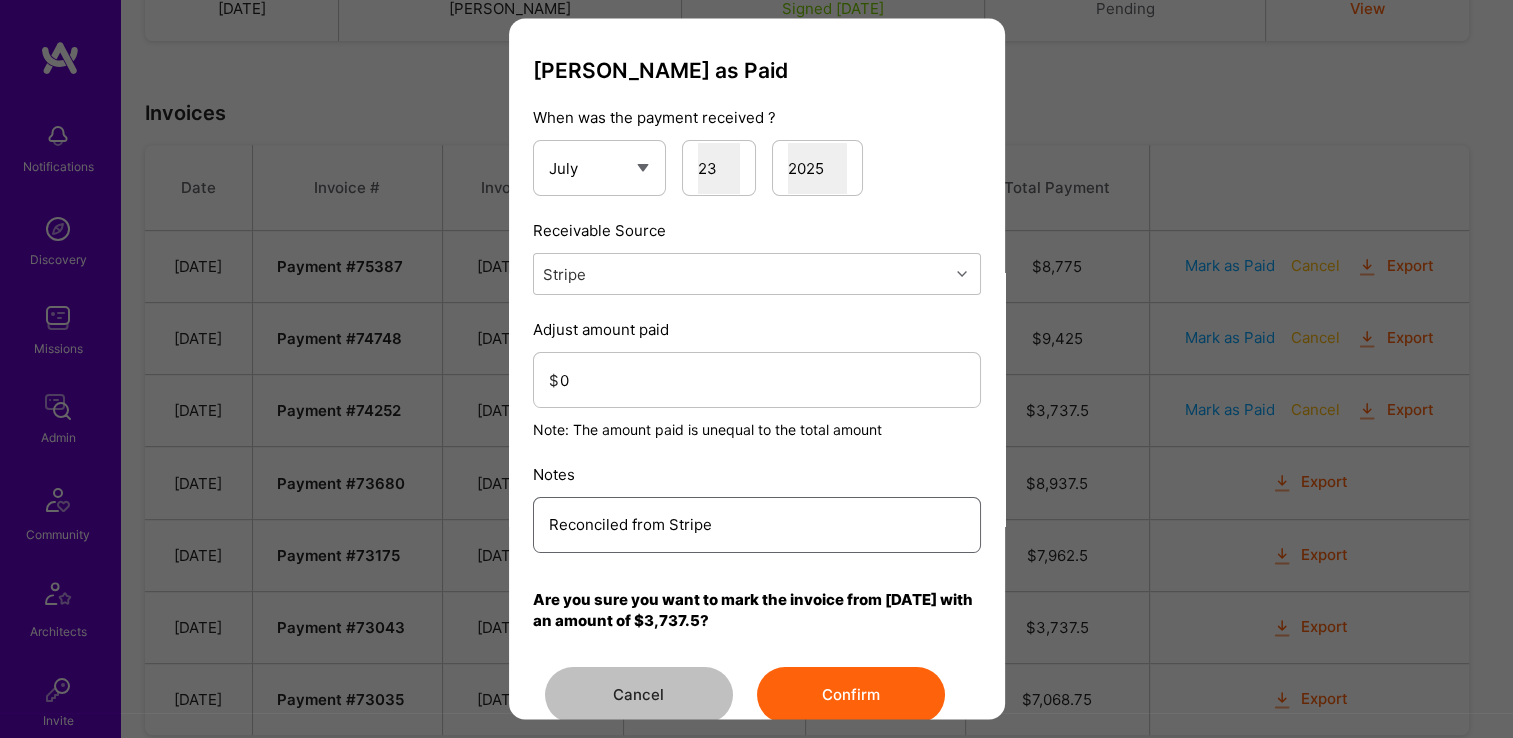 type on "Reconciled from Stripe" 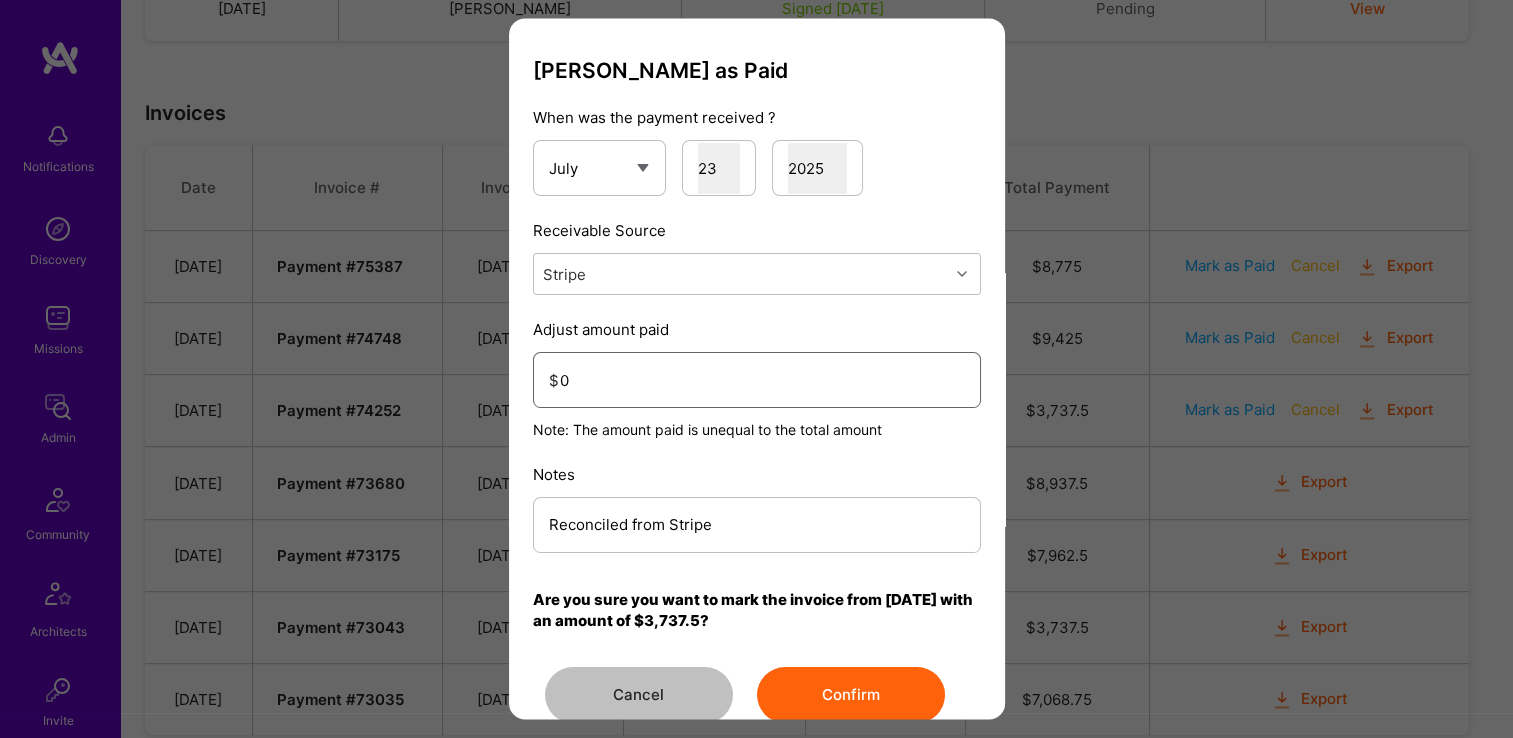 click on "0" at bounding box center [762, 380] 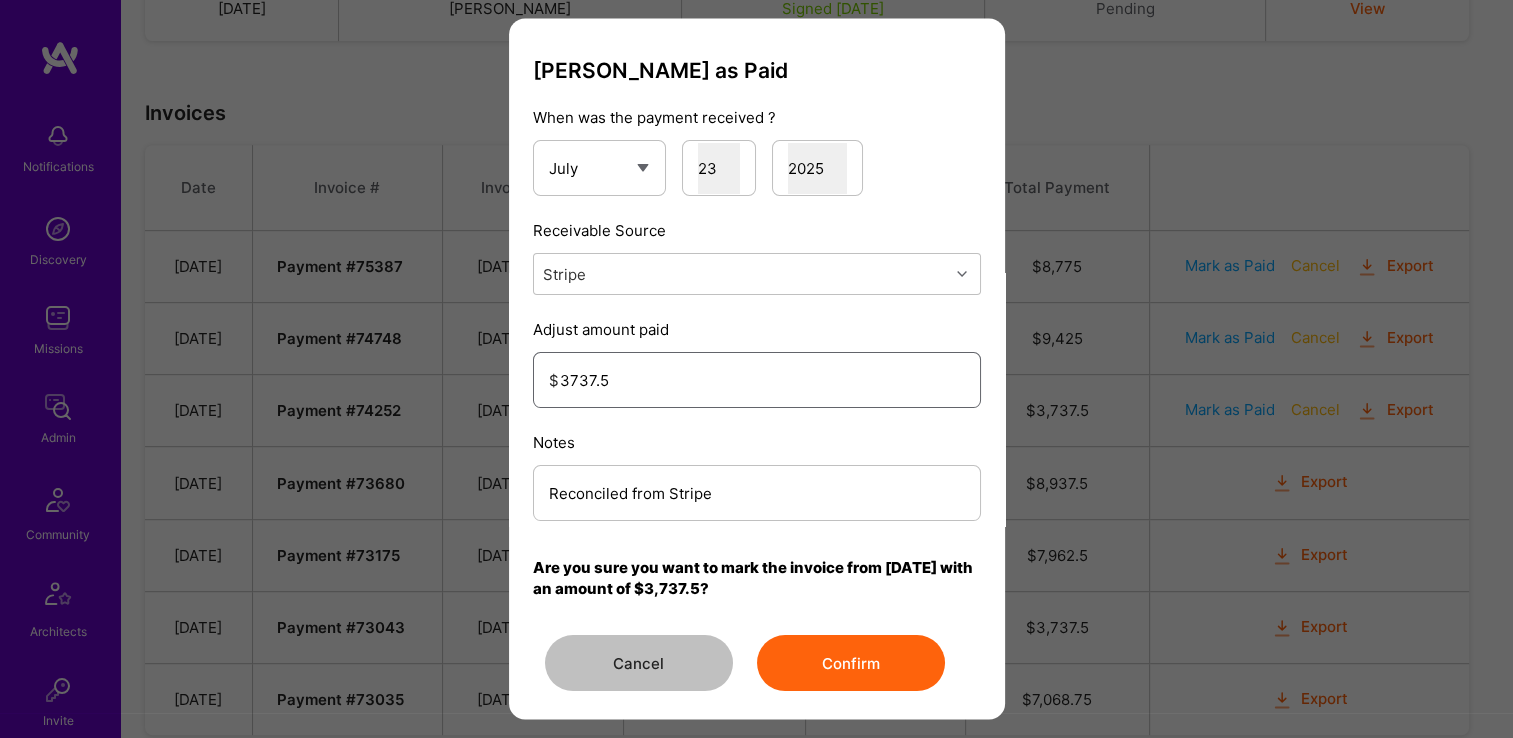 type on "3737.5" 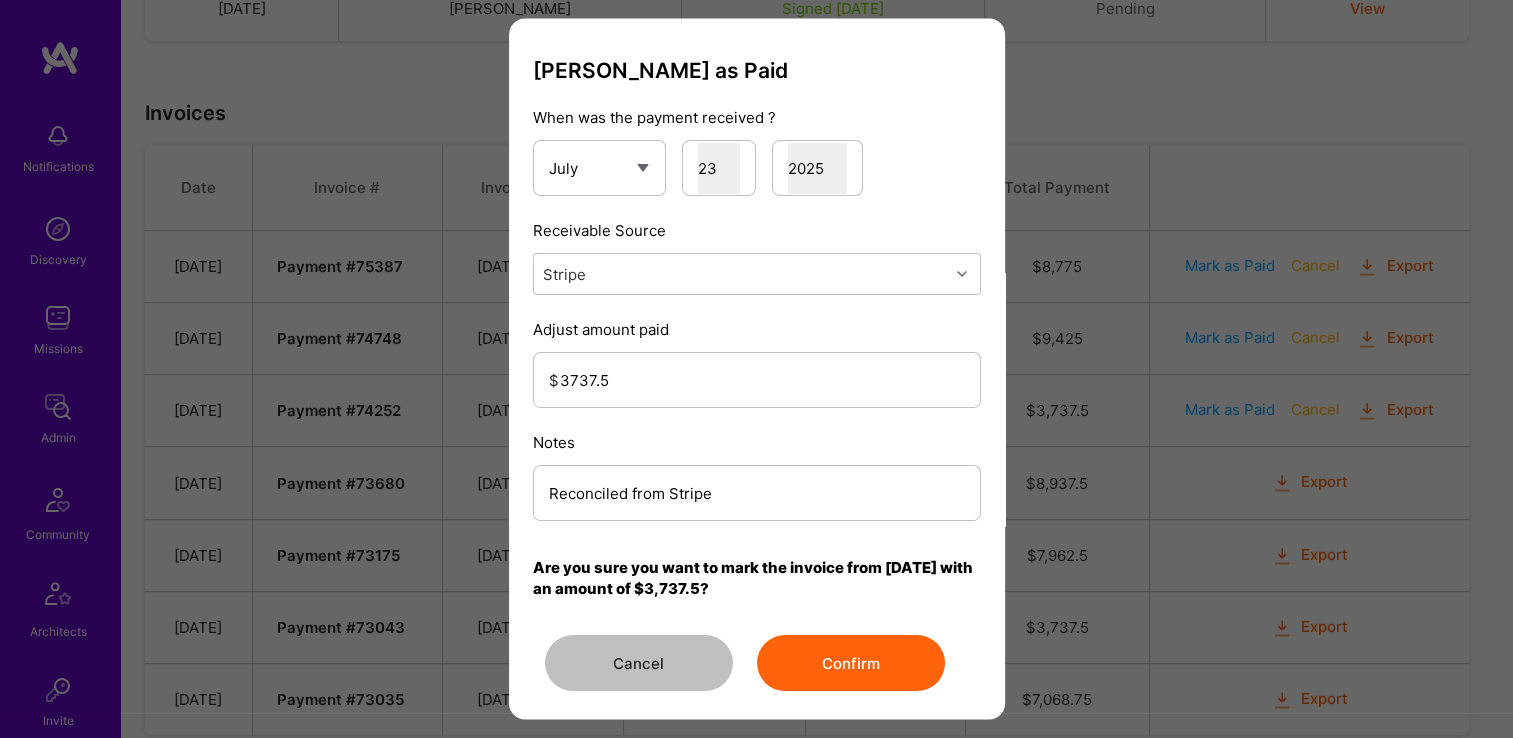 click on "Confirm" at bounding box center [851, 664] 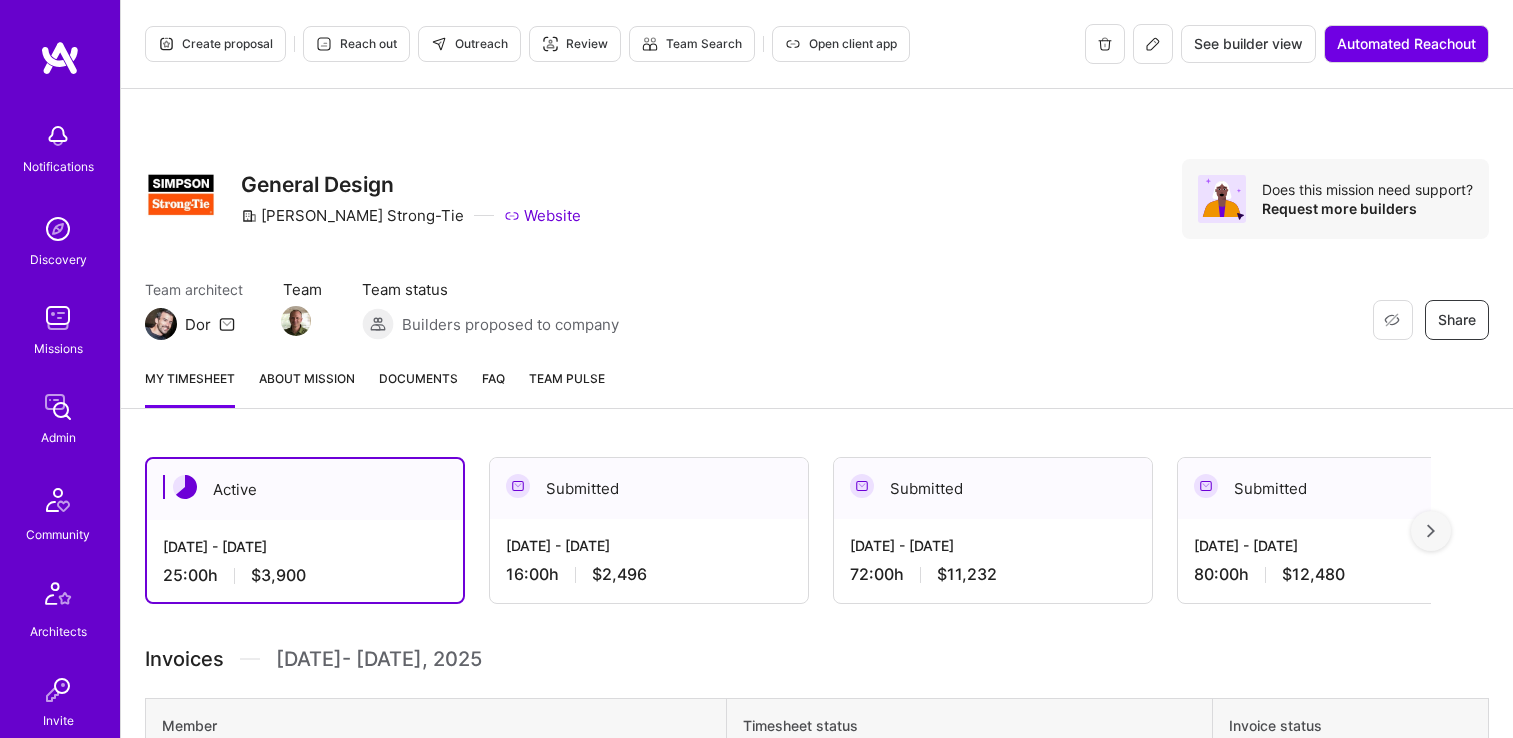 scroll, scrollTop: 0, scrollLeft: 0, axis: both 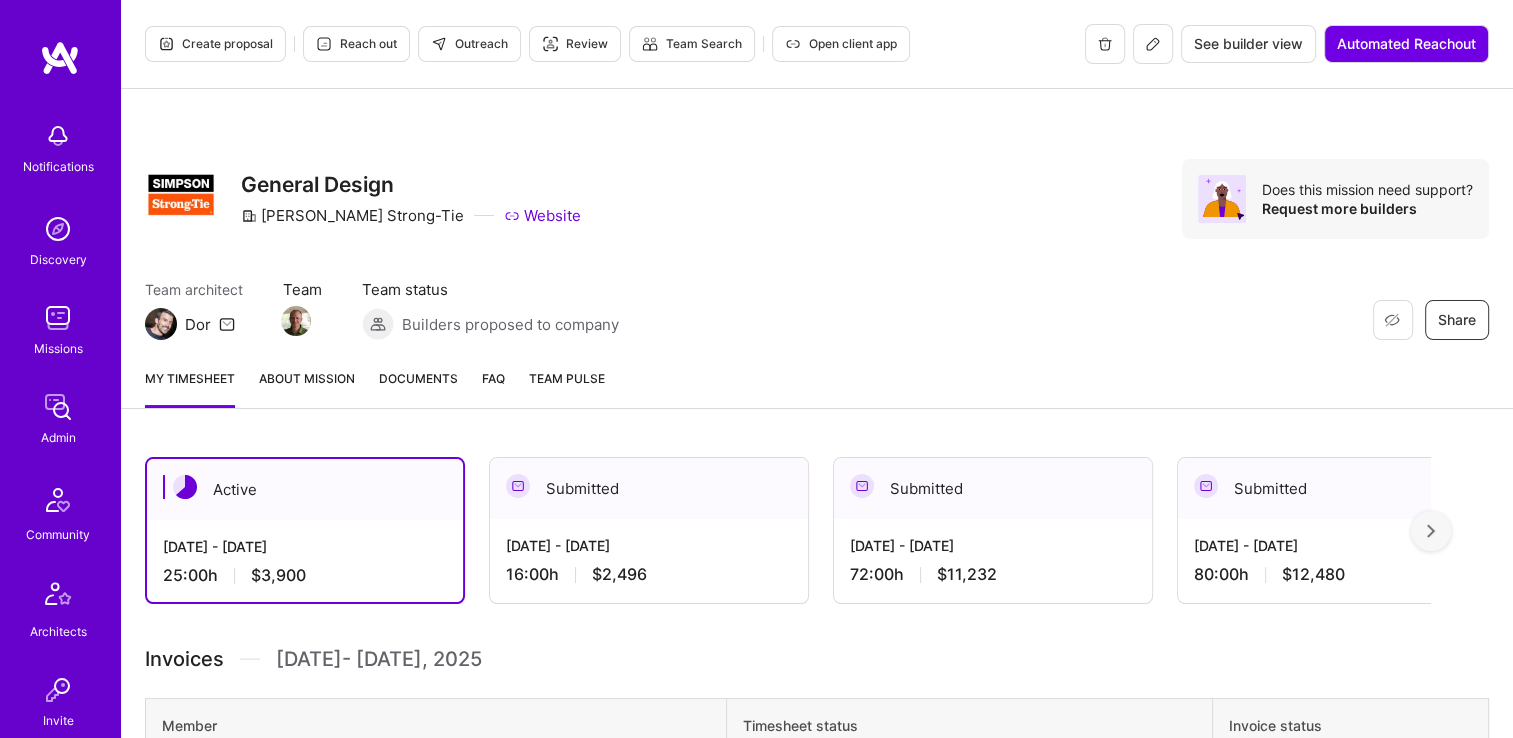 click on "Documents" at bounding box center (418, 378) 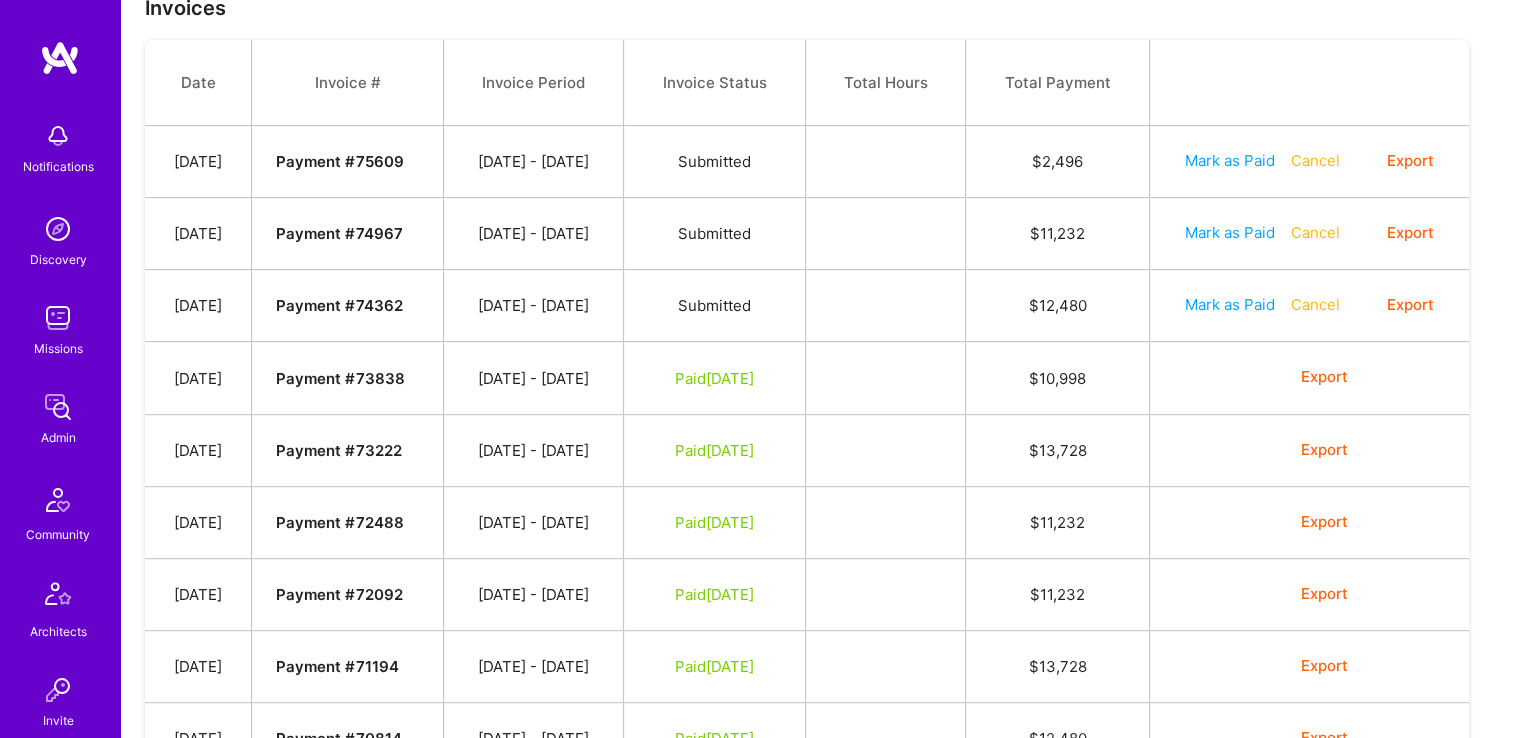 scroll, scrollTop: 848, scrollLeft: 0, axis: vertical 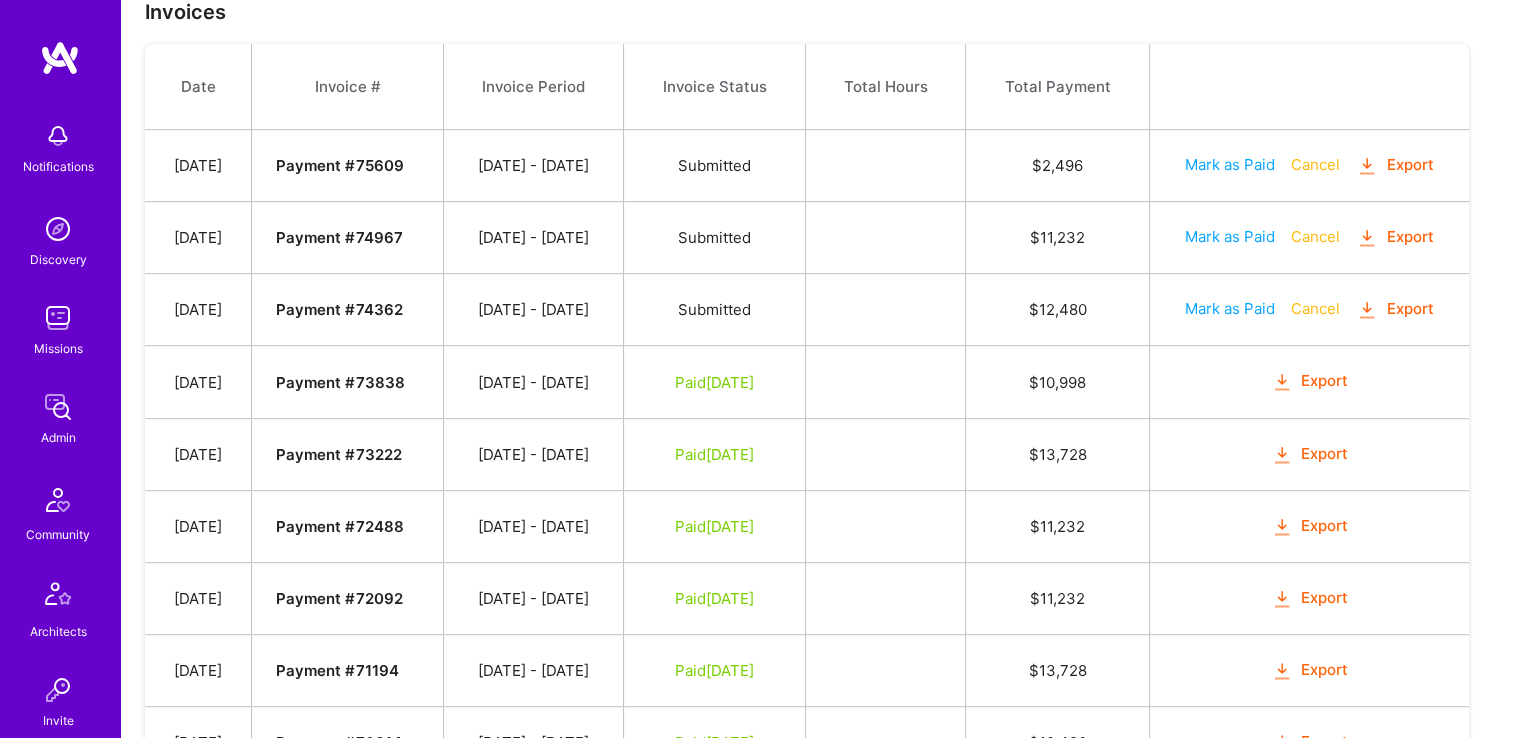 click on "Mark as Paid" at bounding box center [1230, 308] 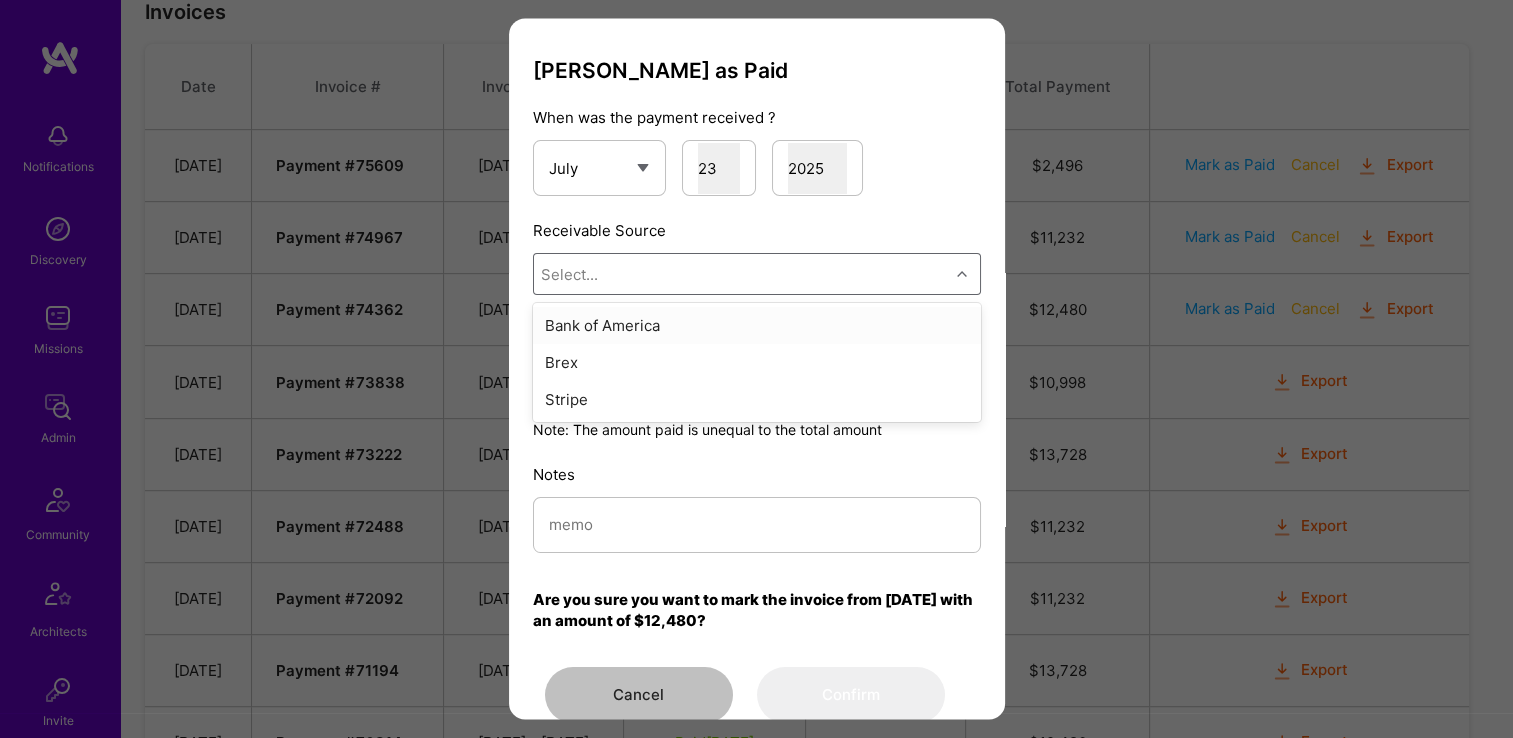click on "Select..." at bounding box center (741, 275) 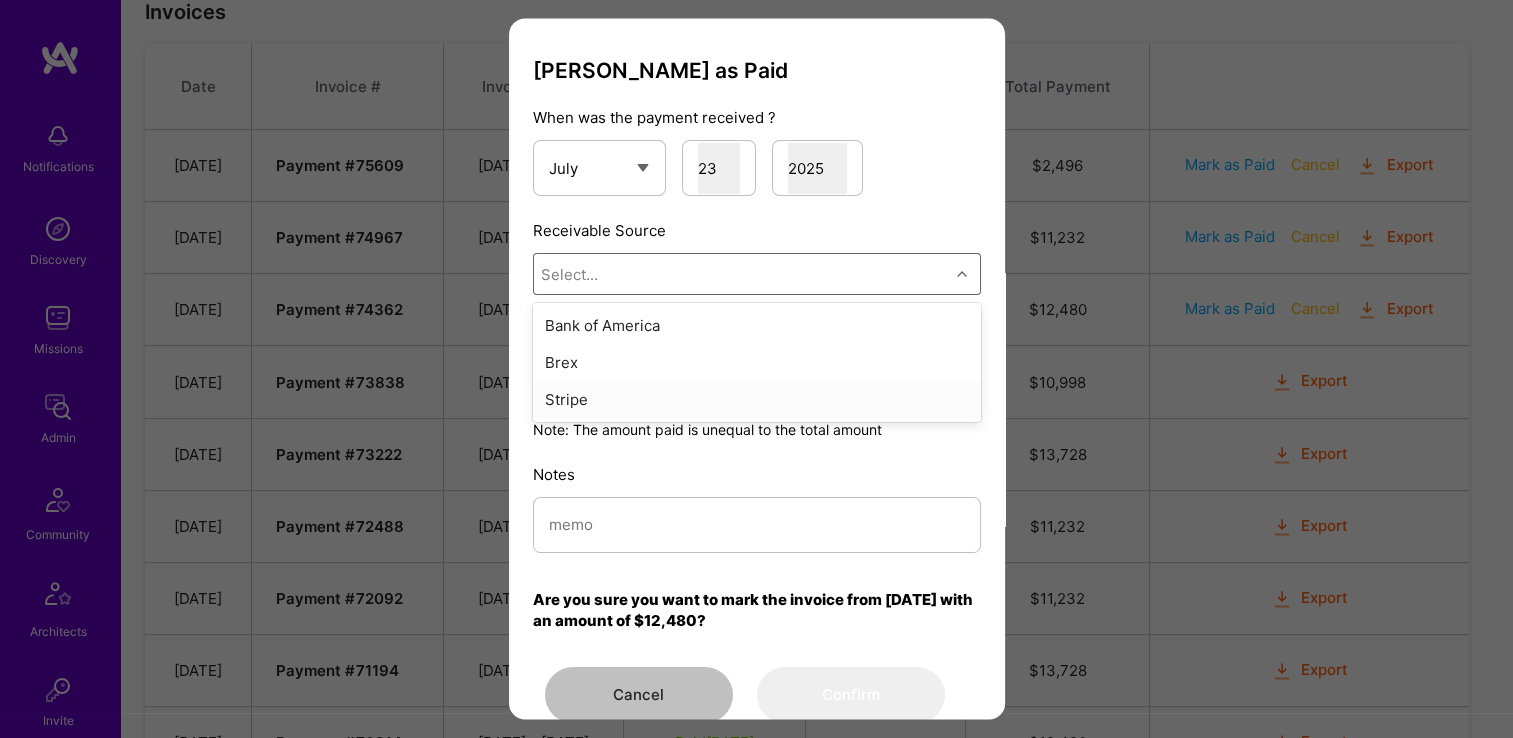 click on "Stripe" at bounding box center (757, 400) 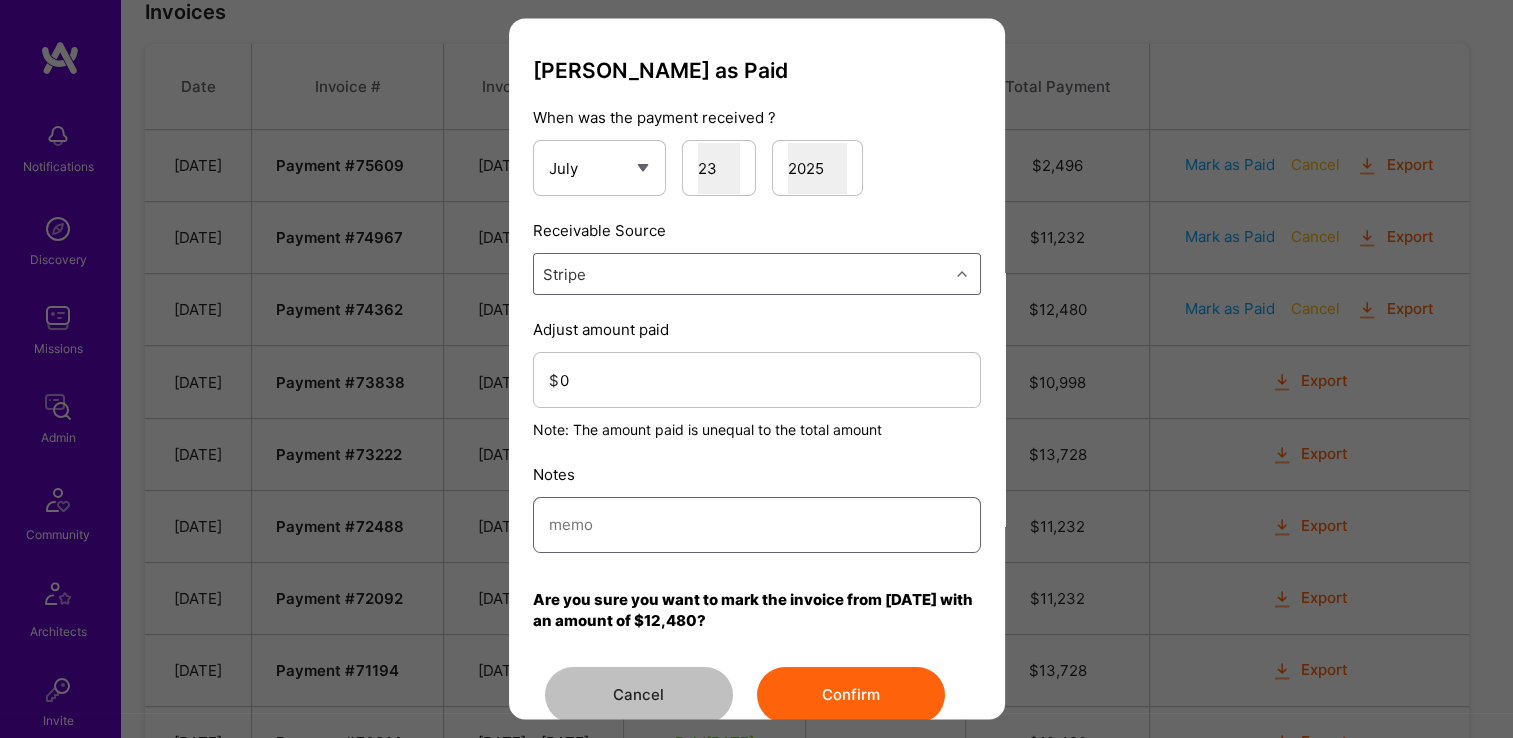 click at bounding box center (757, 525) 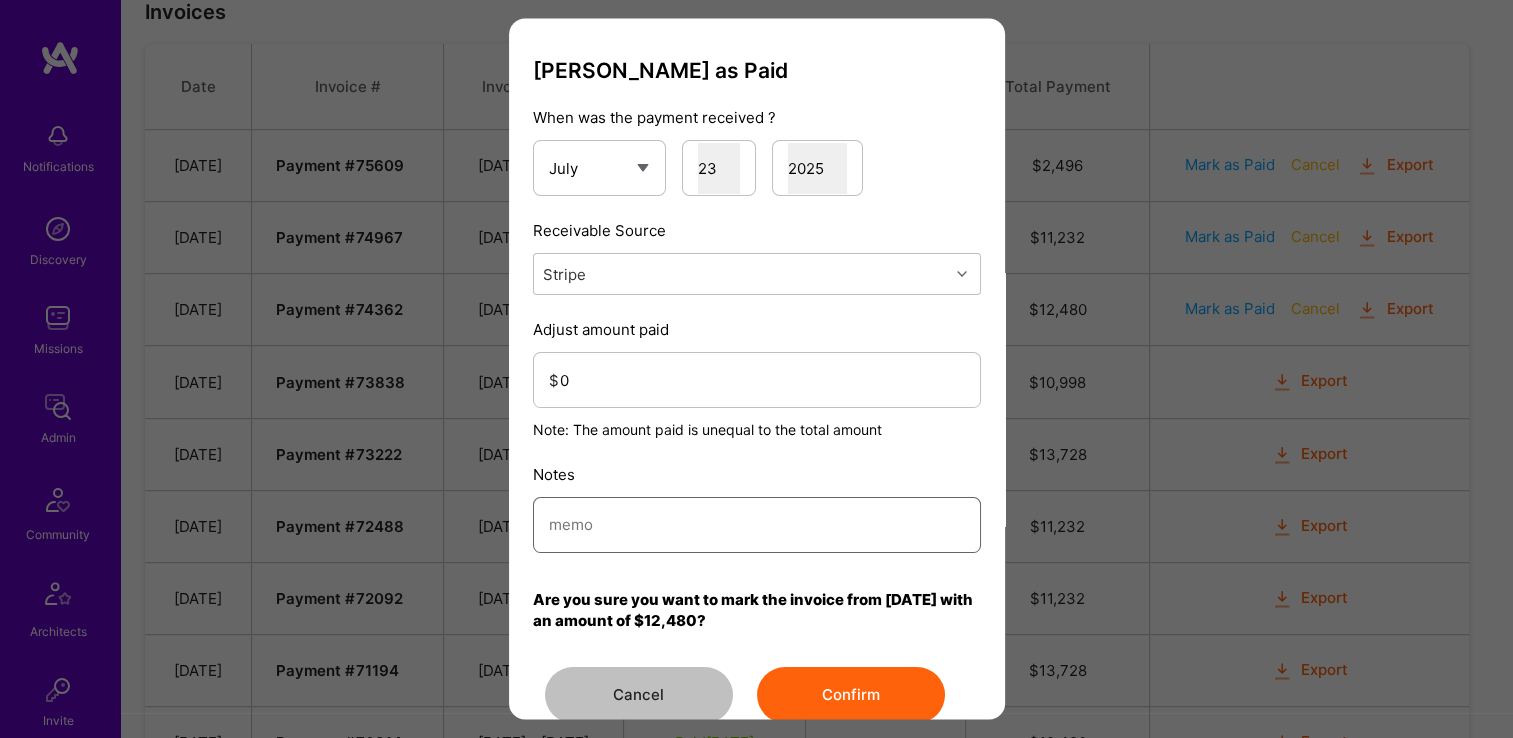 paste on "Reconciled from Stripe" 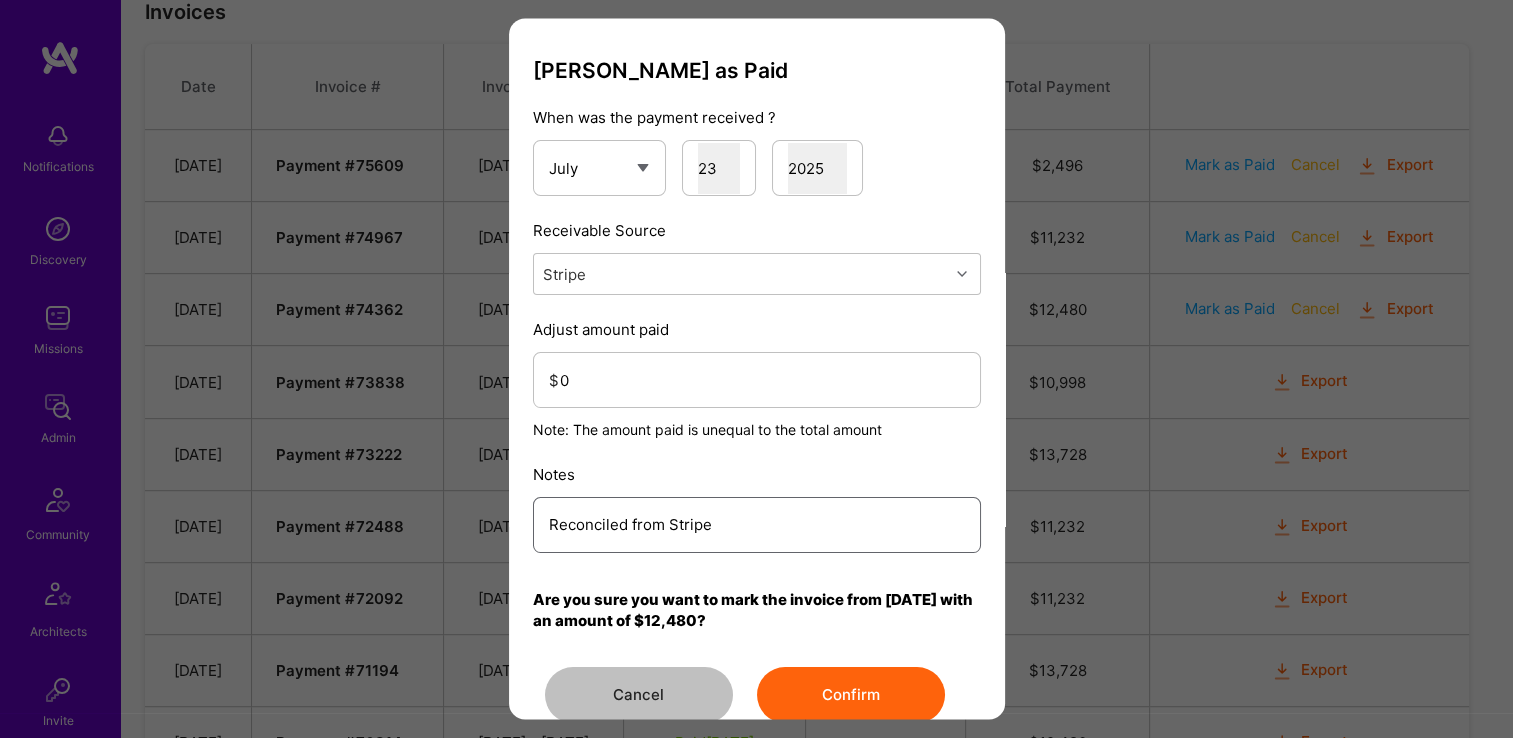 type on "Reconciled from Stripe" 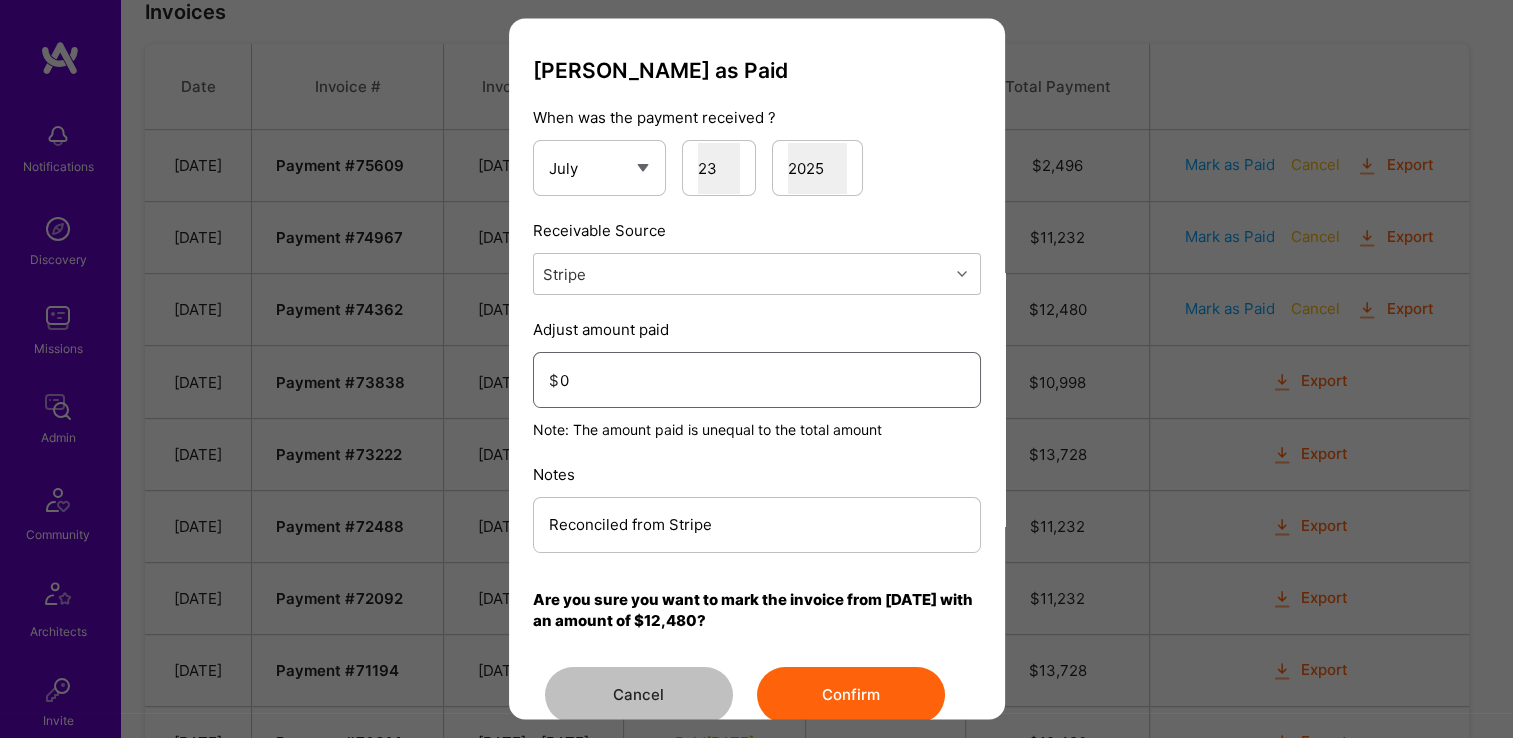 click on "0" at bounding box center [762, 380] 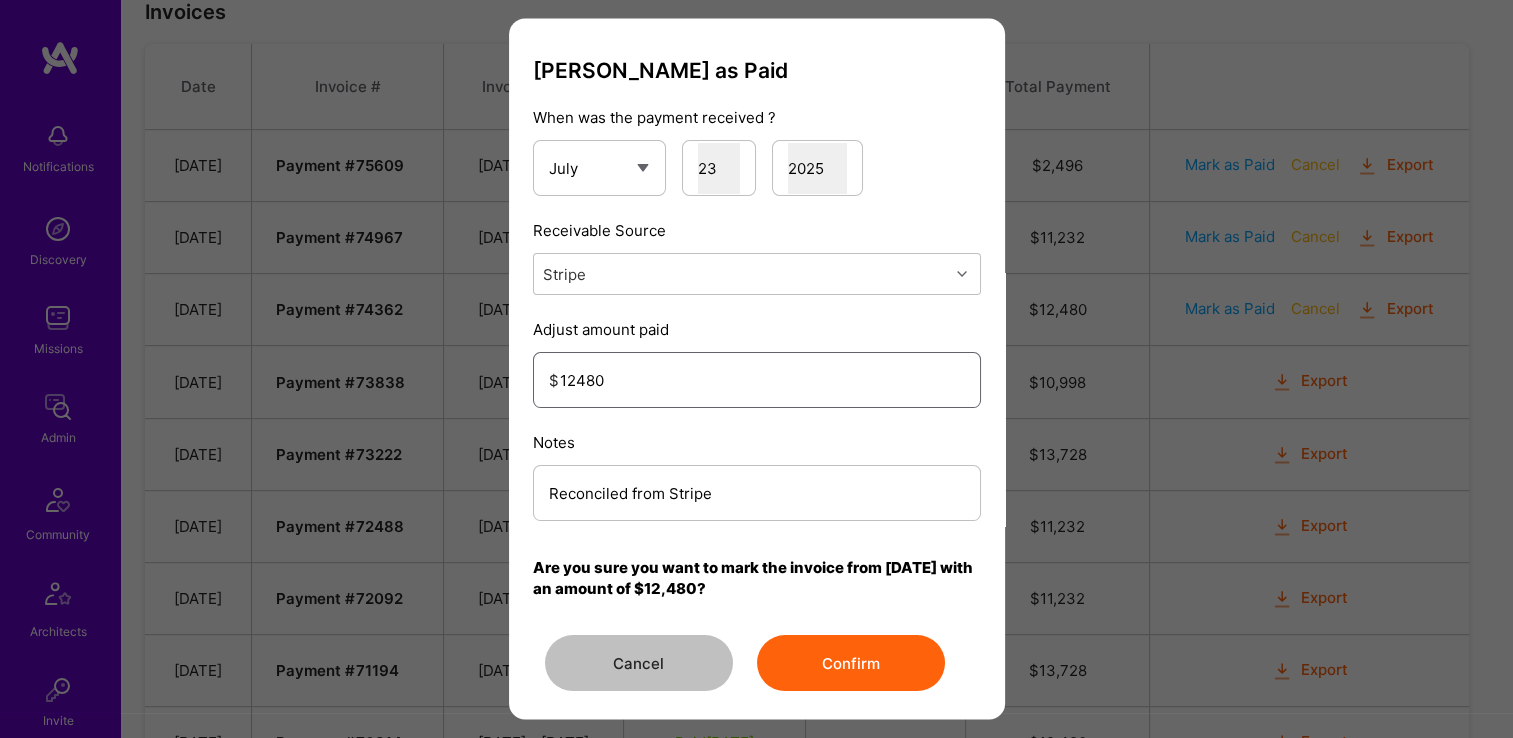 type on "12480" 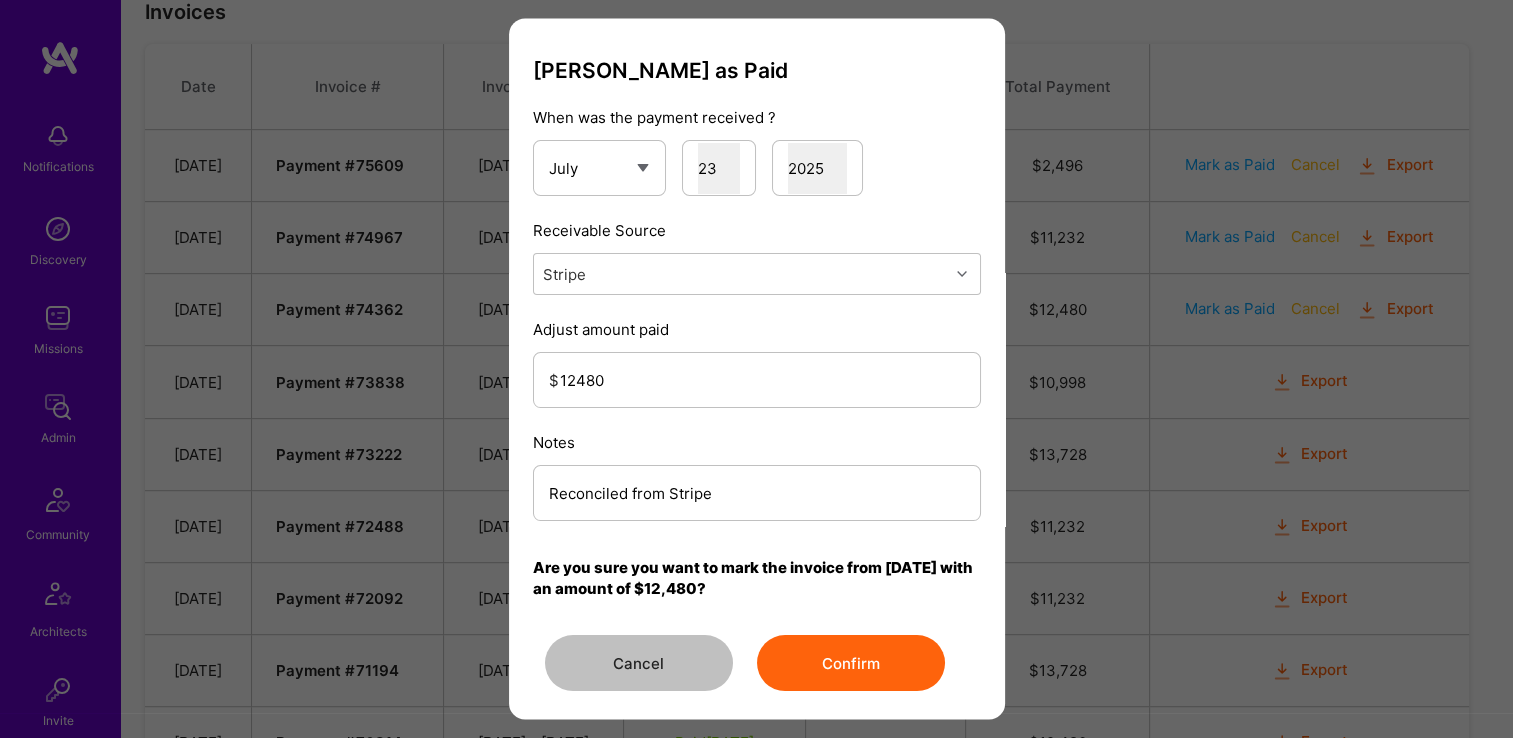 click on "Confirm" at bounding box center (851, 664) 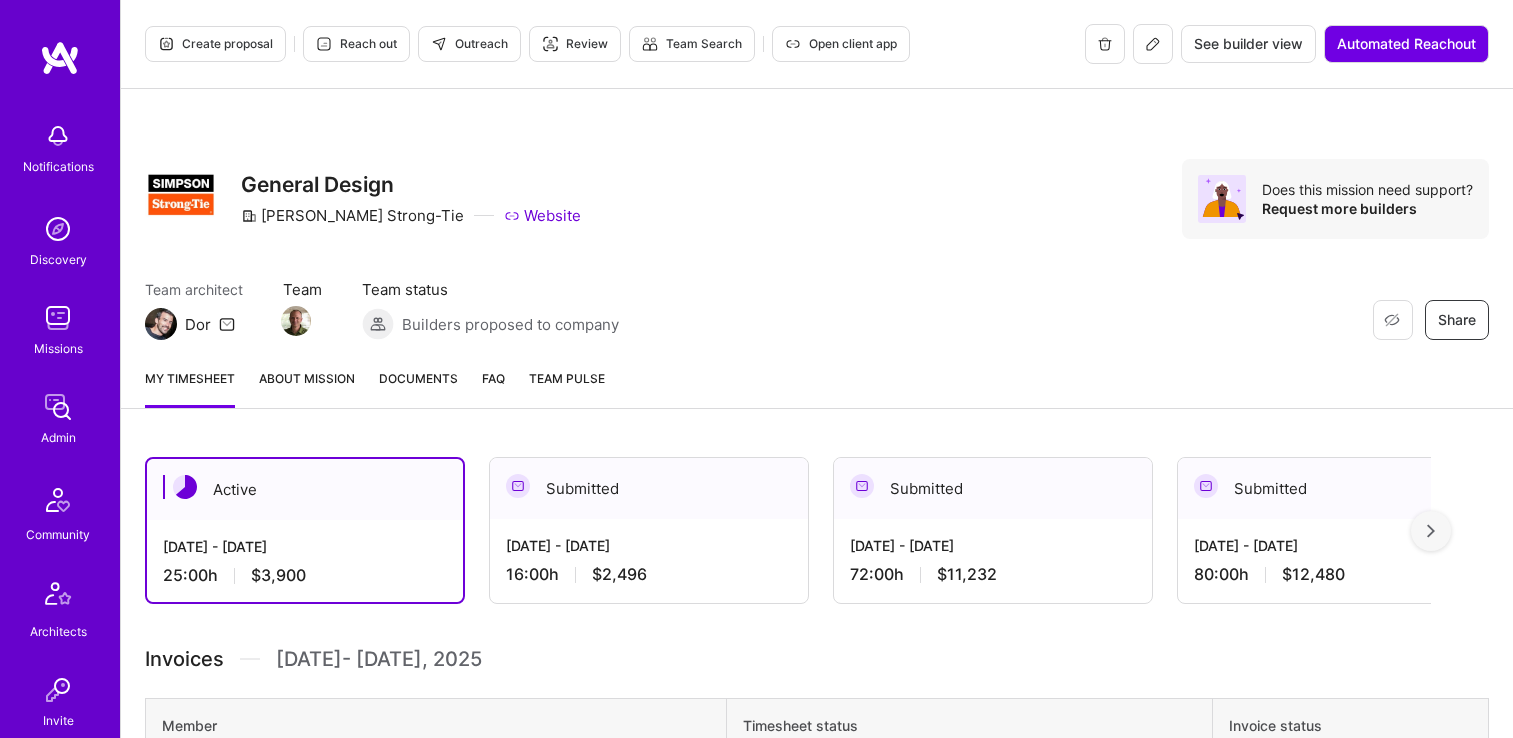 scroll, scrollTop: 0, scrollLeft: 0, axis: both 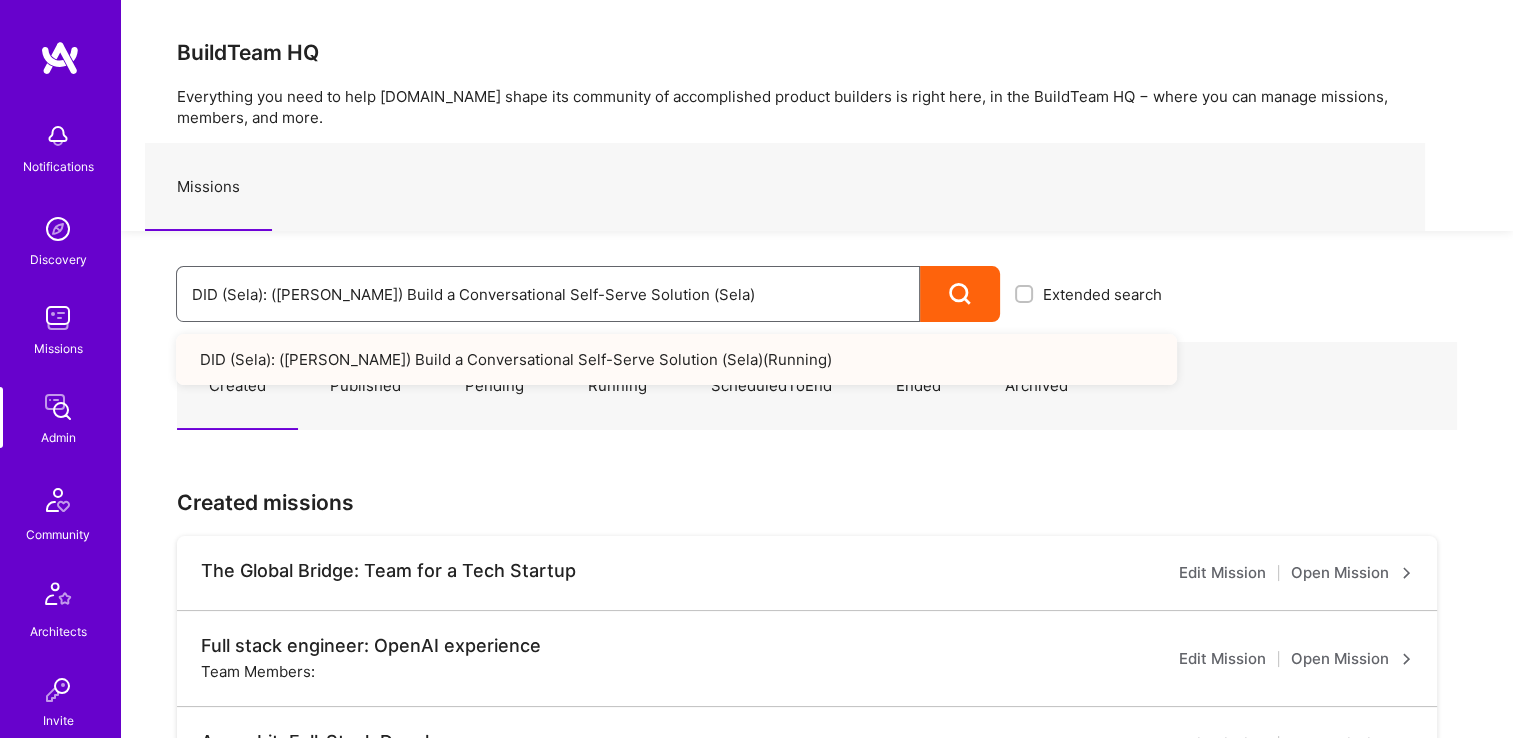 drag, startPoint x: 712, startPoint y: 279, endPoint x: 232, endPoint y: 236, distance: 481.92218 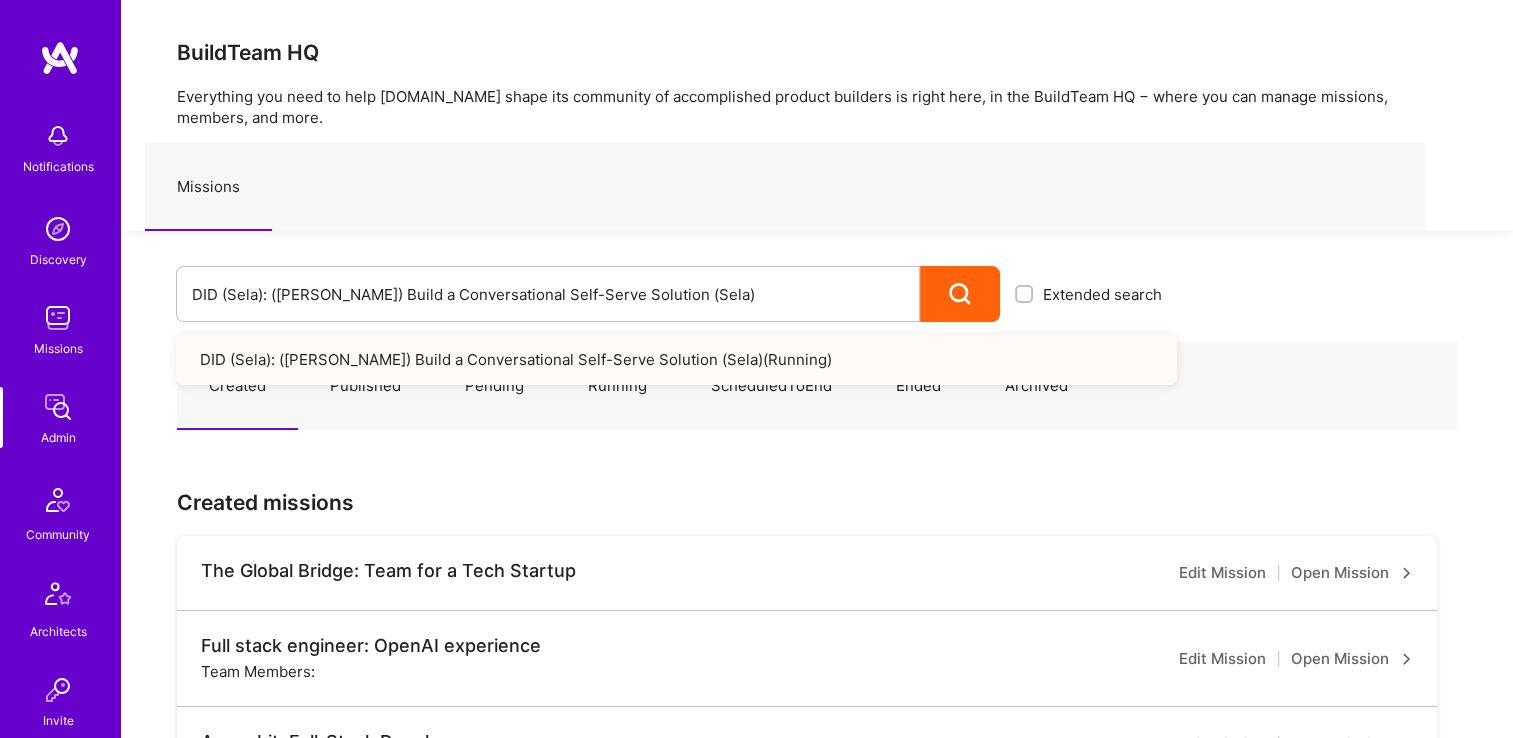 click on "DID (Sela): ([PERSON_NAME]) Build a Conversational Self-Serve Solution (Sela) Extended search DID (Sela): ([PERSON_NAME]) Build a Conversational Self-Serve Solution (Sela)  ( Running )" at bounding box center (649, 276) 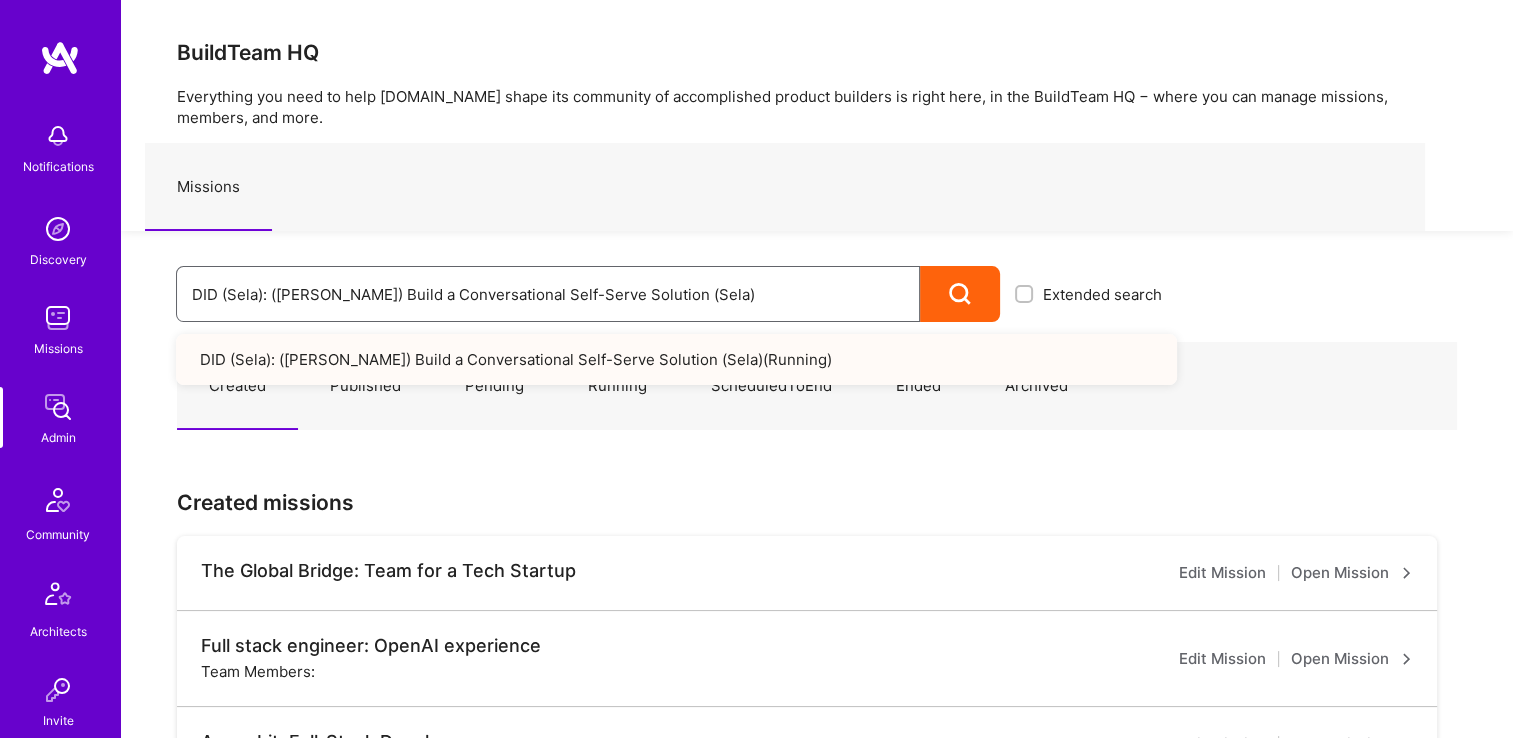 drag, startPoint x: 735, startPoint y: 276, endPoint x: 0, endPoint y: 218, distance: 737.2849 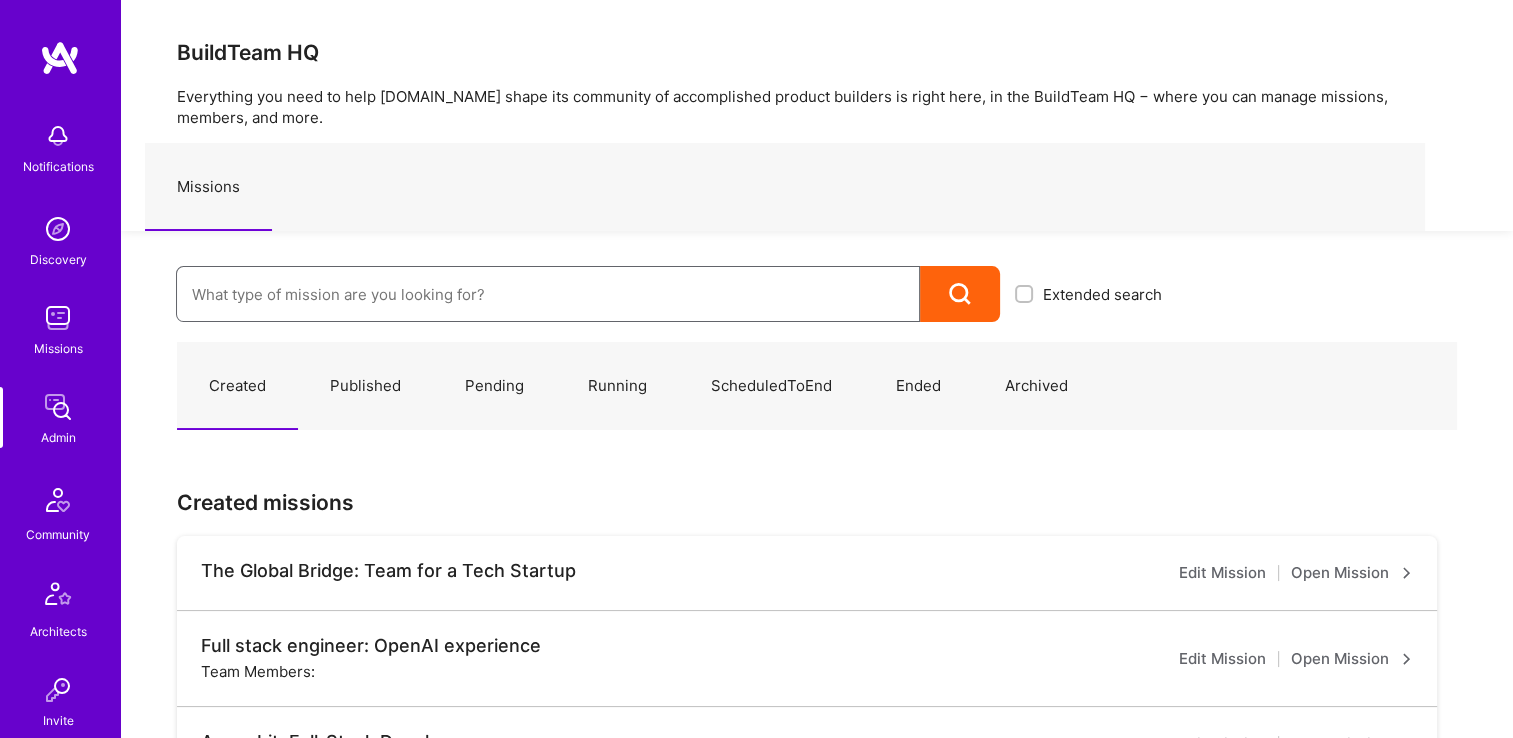 paste on "Simpson Strong-Tie: Full-stack engineering team for Platform" 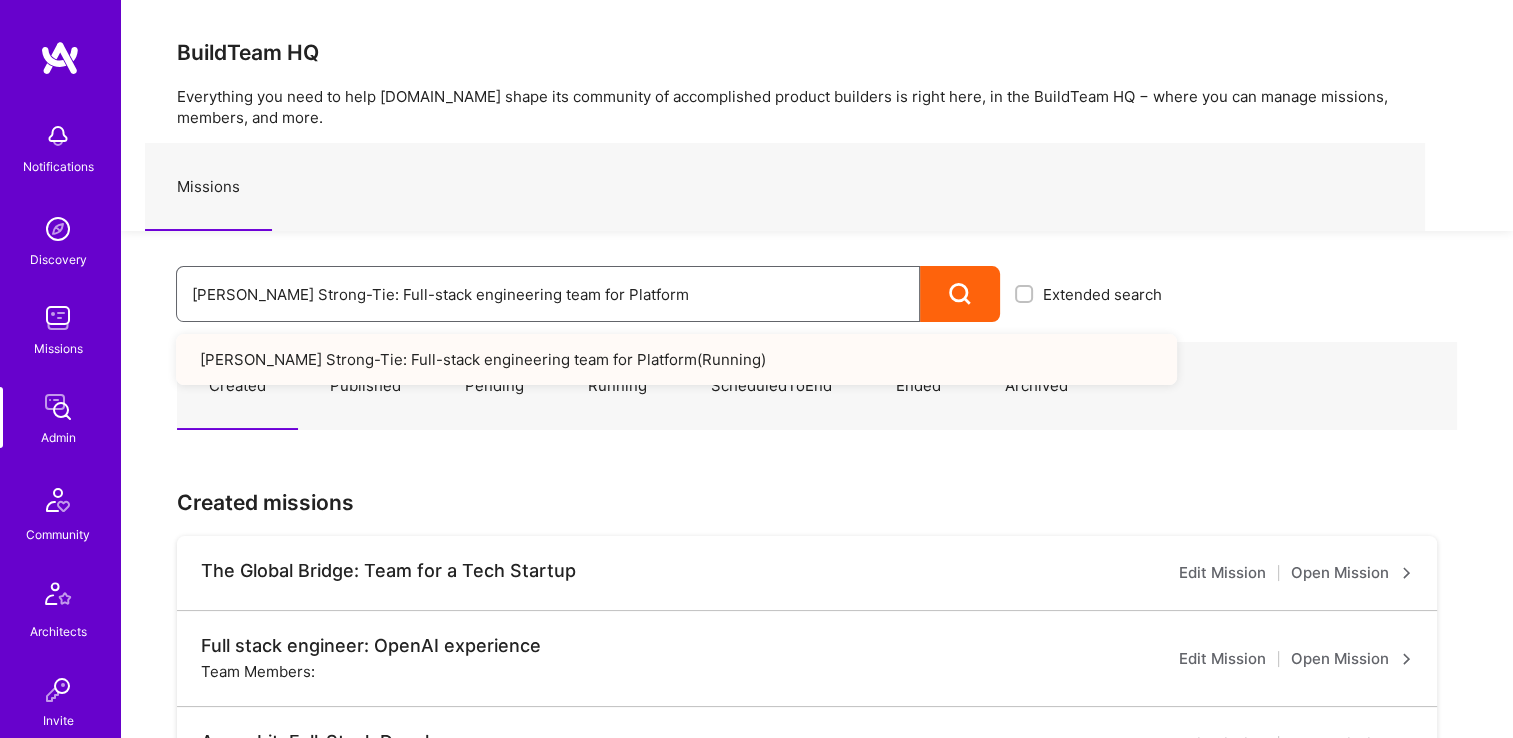 type on "Simpson Strong-Tie: Full-stack engineering team for Platform" 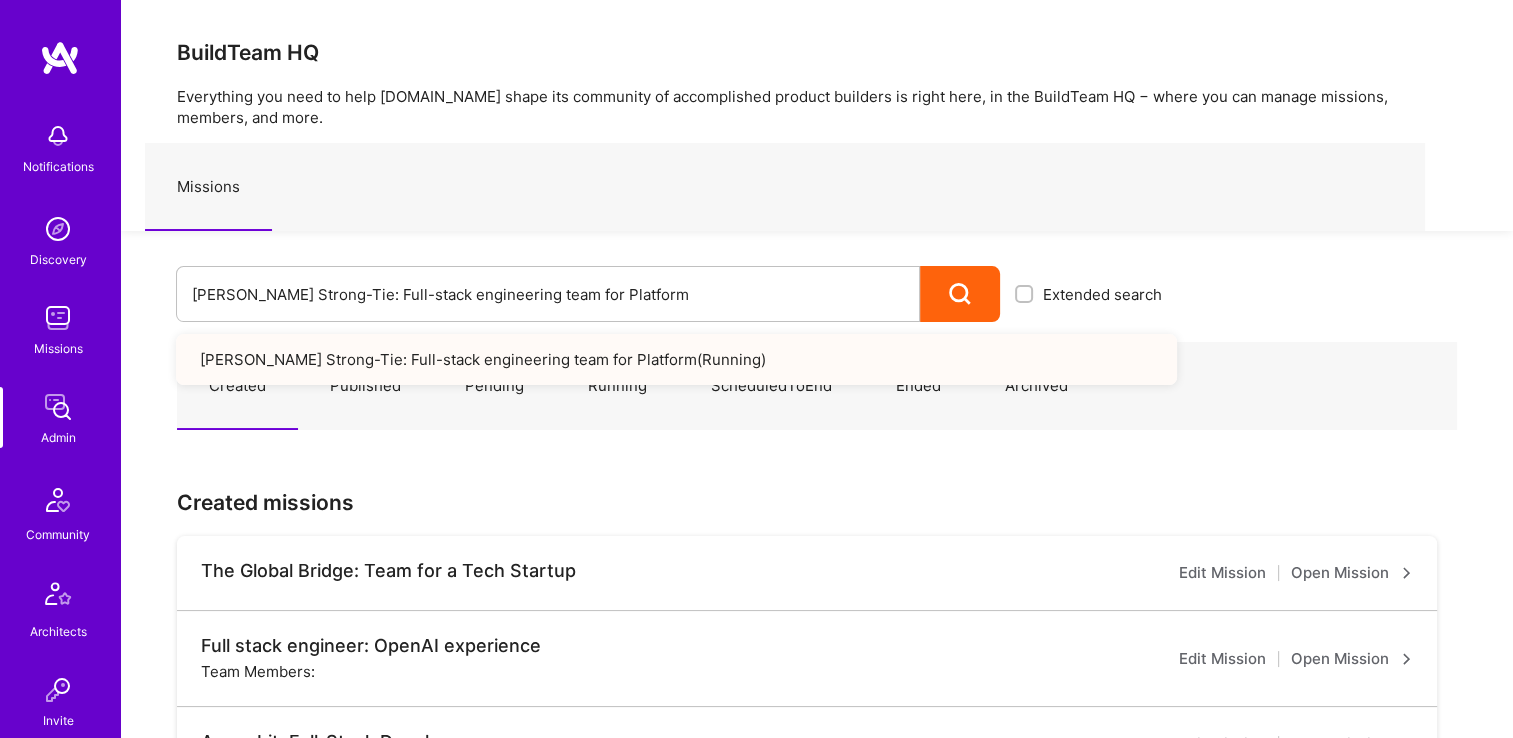 click on "Simpson Strong-Tie: Full-stack engineering team for Platform  ( Running )" at bounding box center [676, 359] 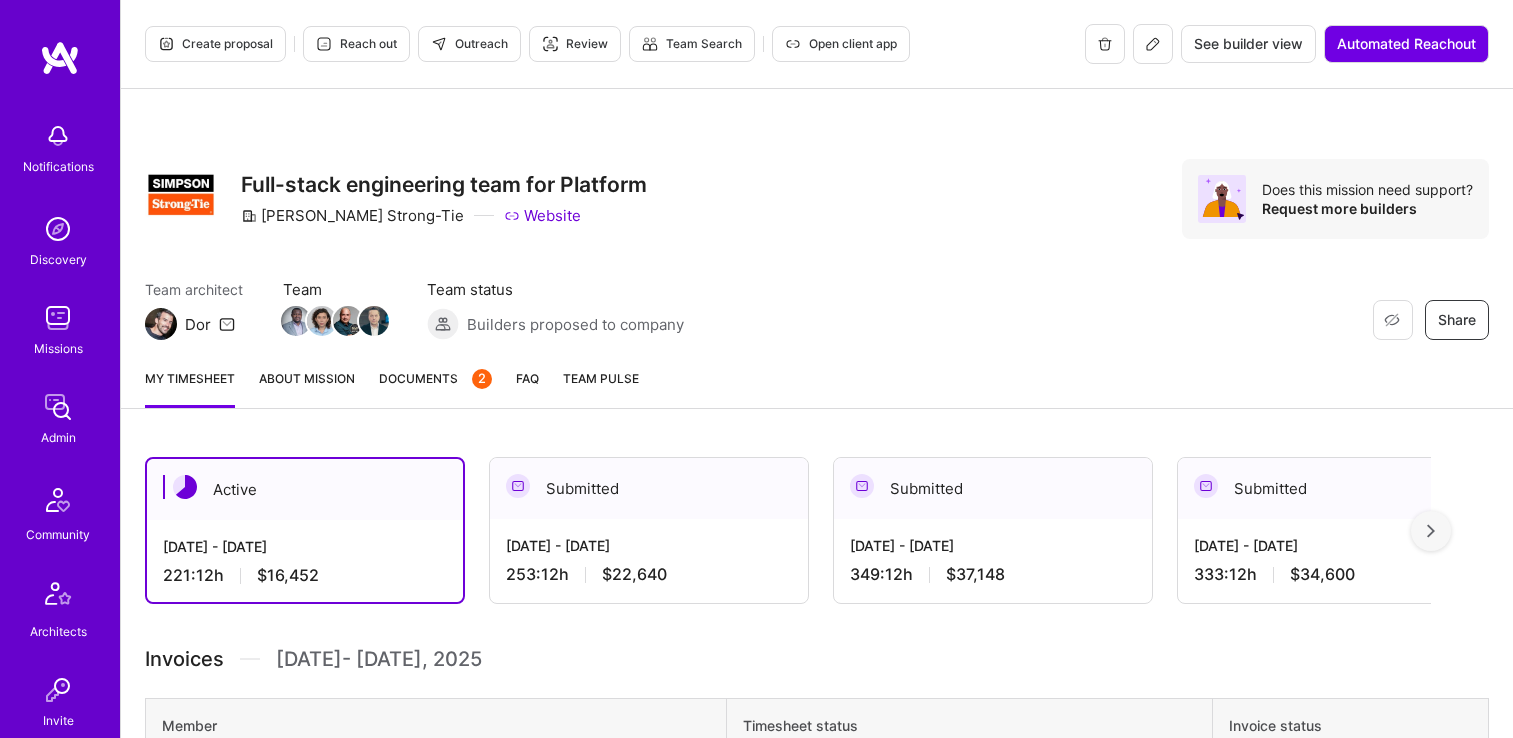 scroll, scrollTop: 0, scrollLeft: 0, axis: both 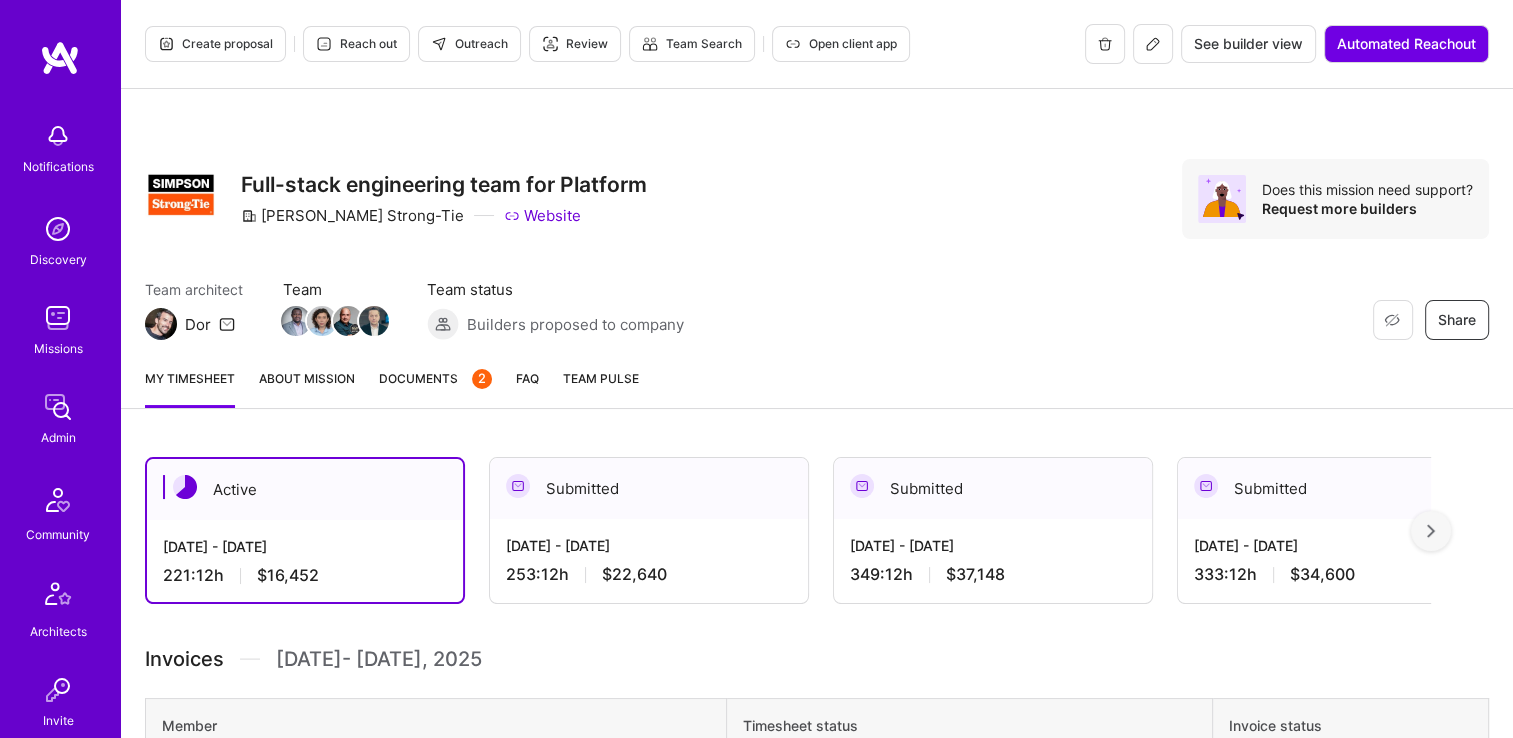 click on "Documents 2" at bounding box center [435, 378] 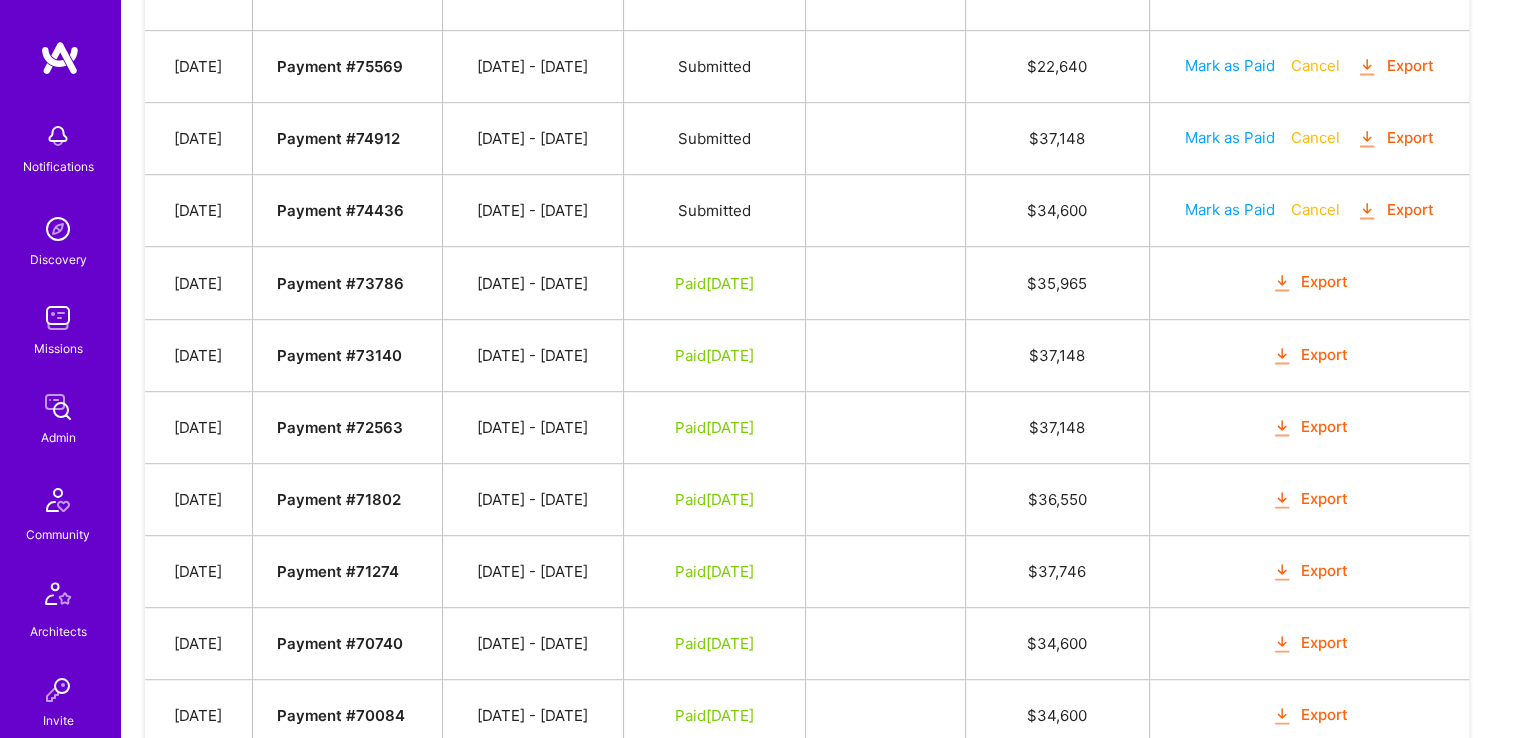 scroll, scrollTop: 1126, scrollLeft: 0, axis: vertical 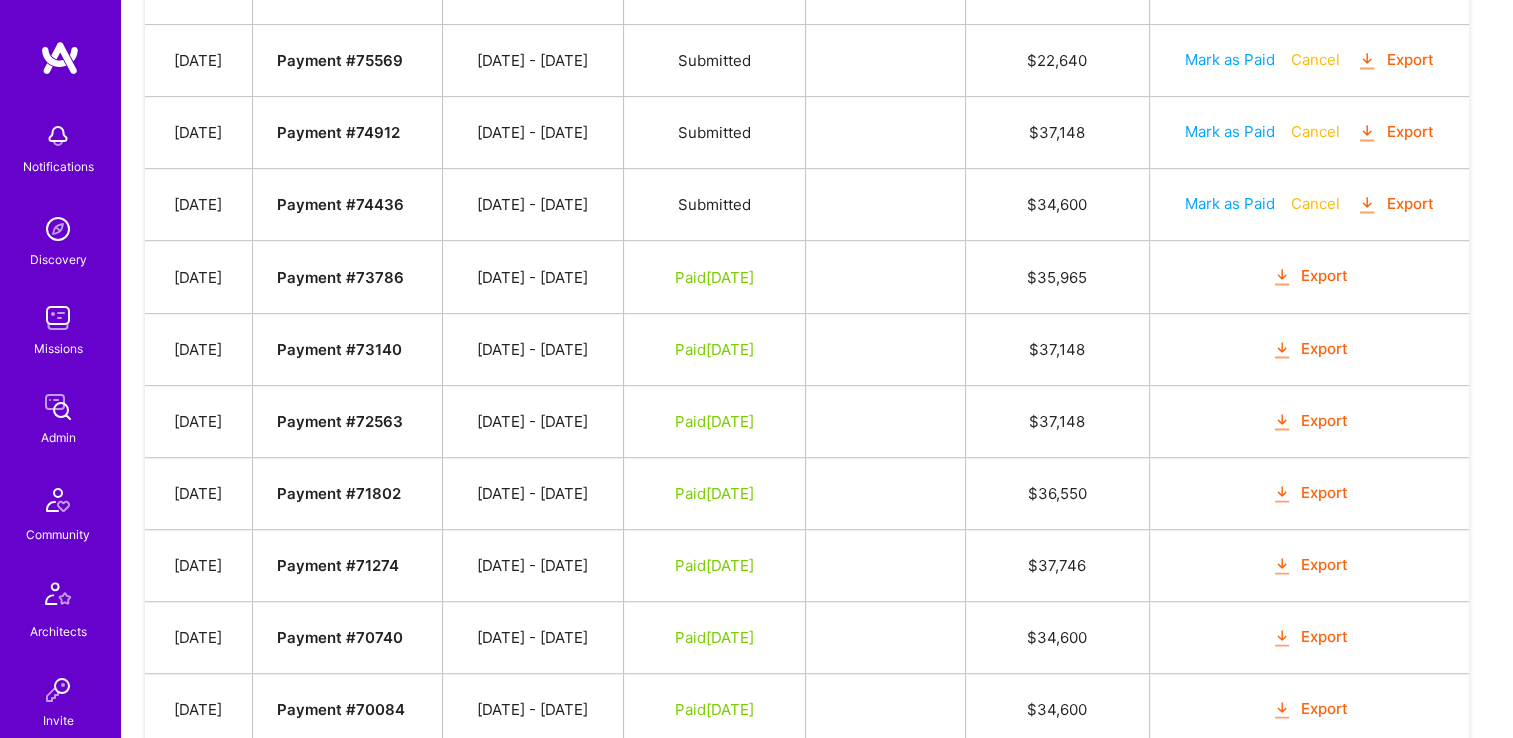 click on "Mark as Paid" at bounding box center (1230, 203) 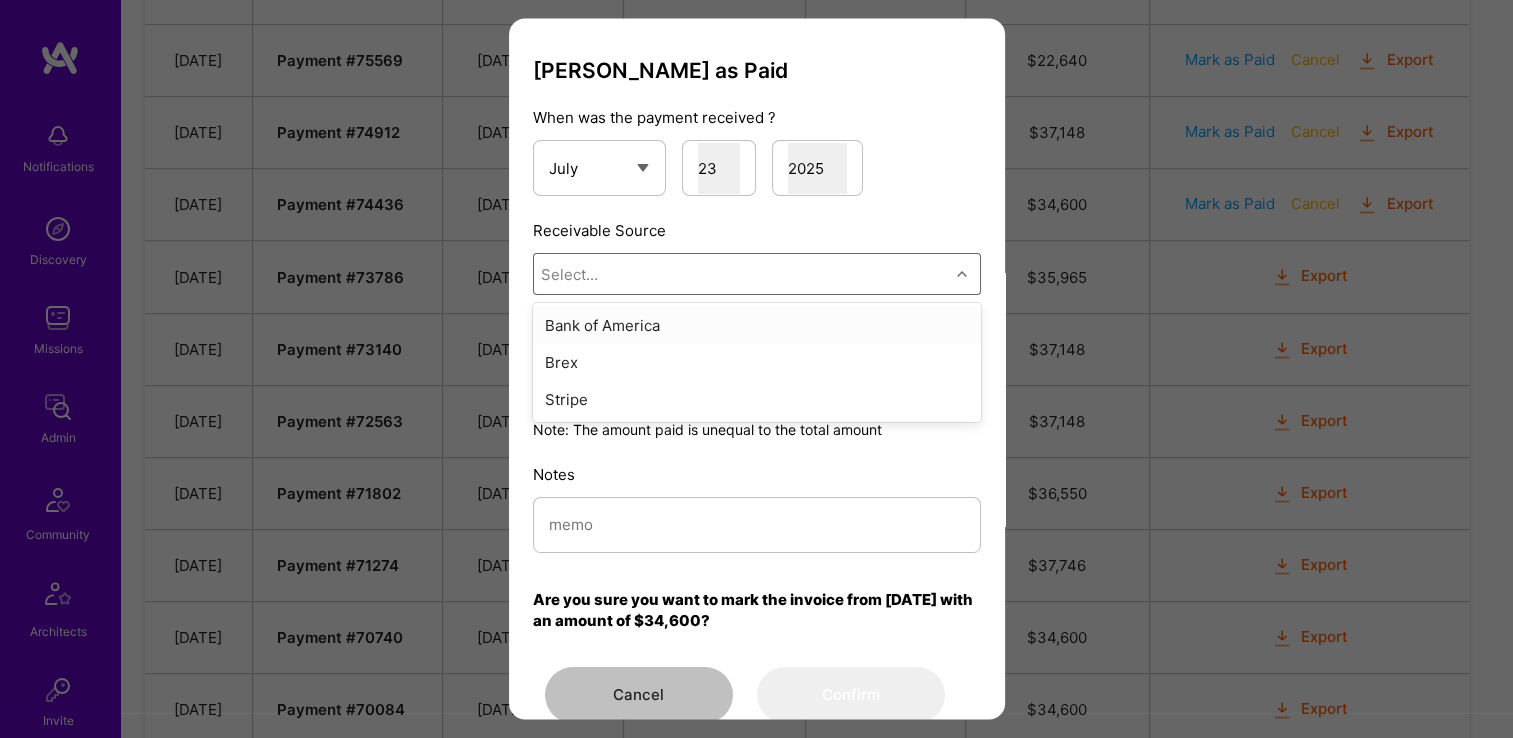 click on "Select..." at bounding box center [741, 275] 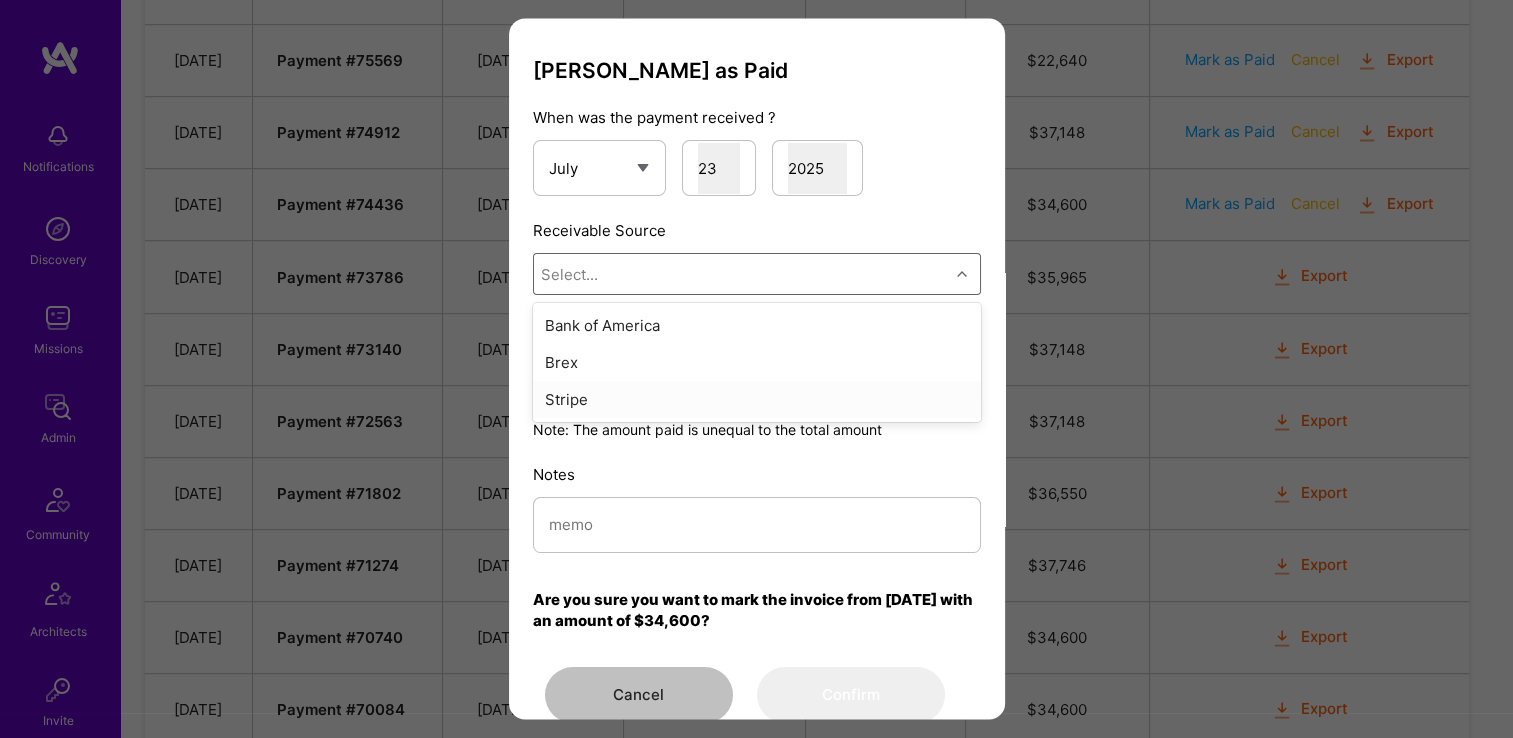 click on "Stripe" at bounding box center (757, 400) 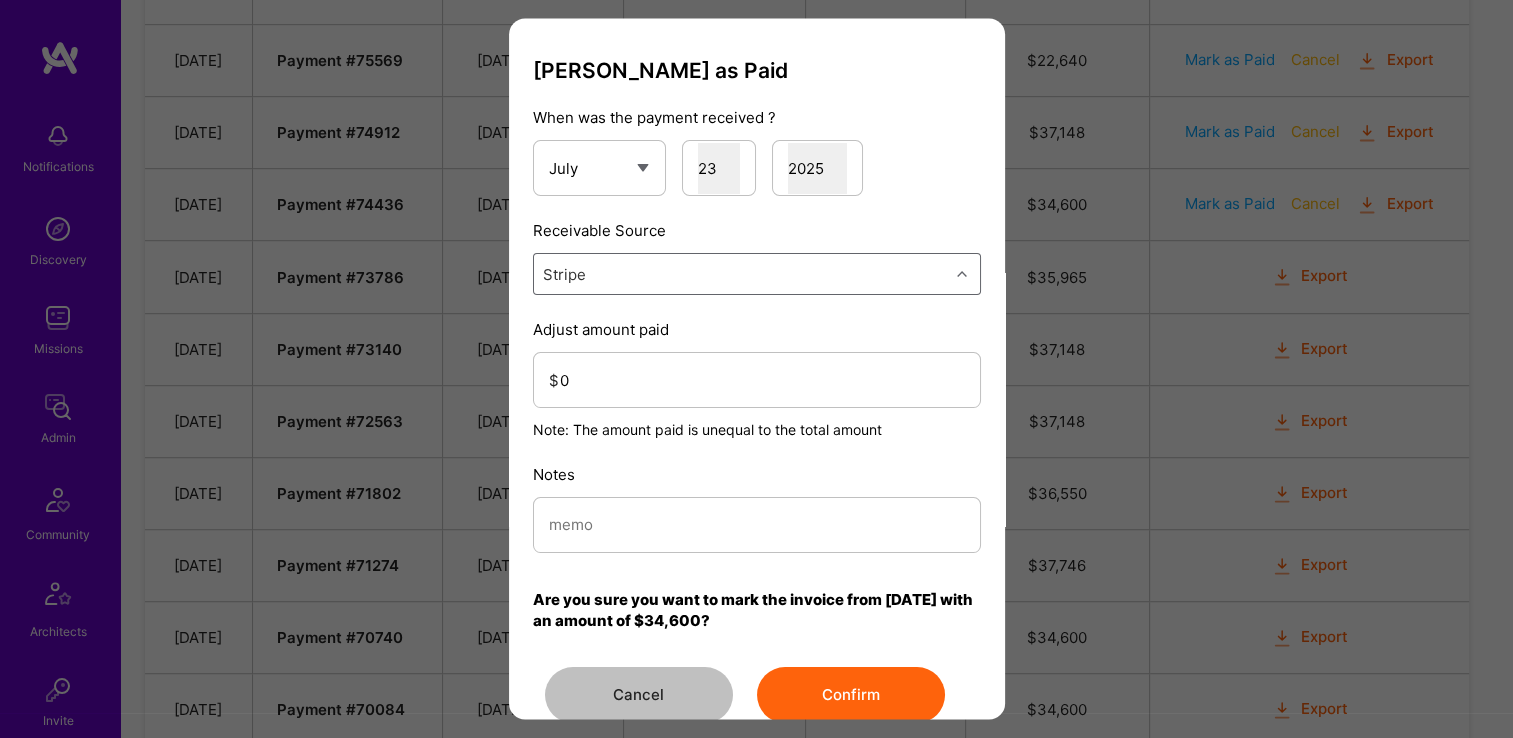 click at bounding box center (757, 525) 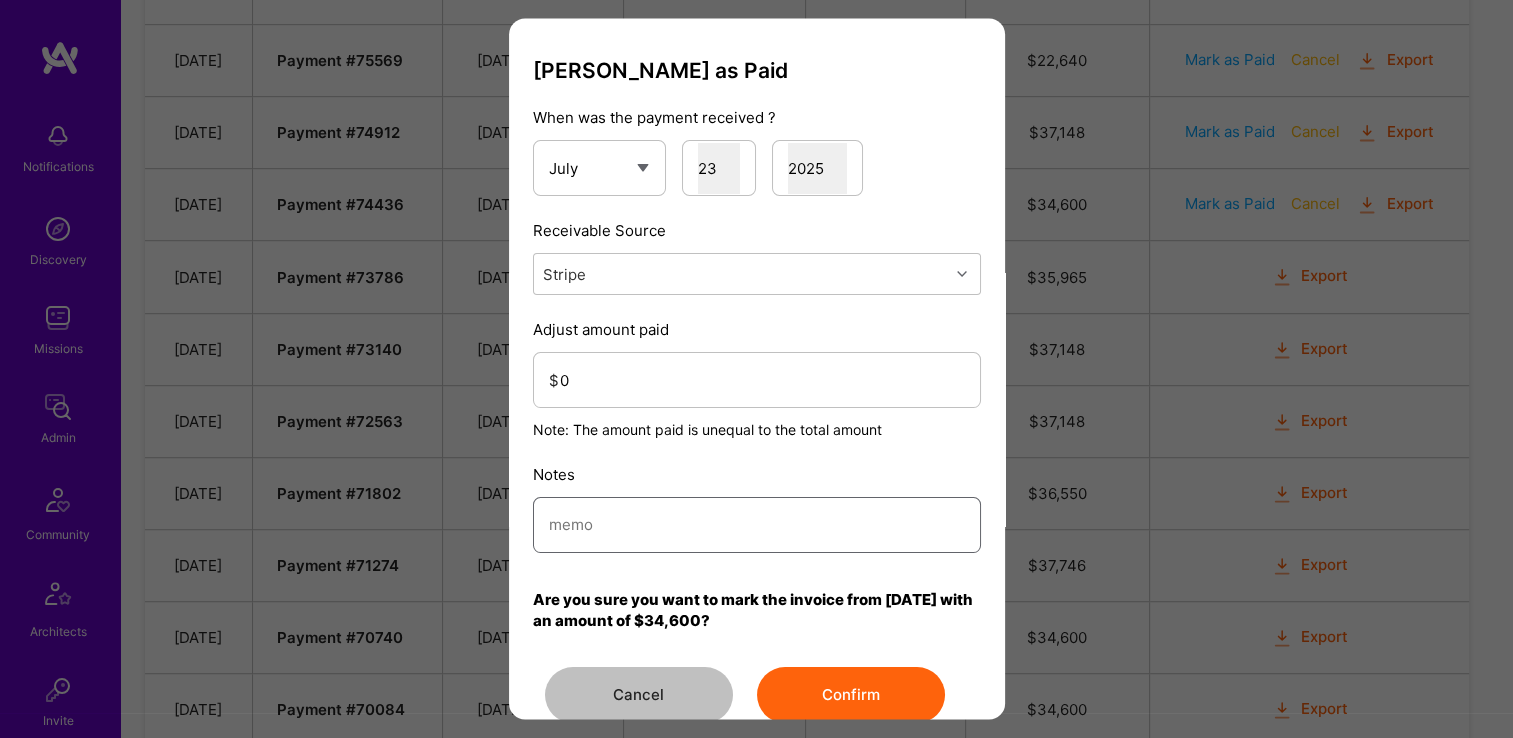 paste on "Reconciled from Stripe" 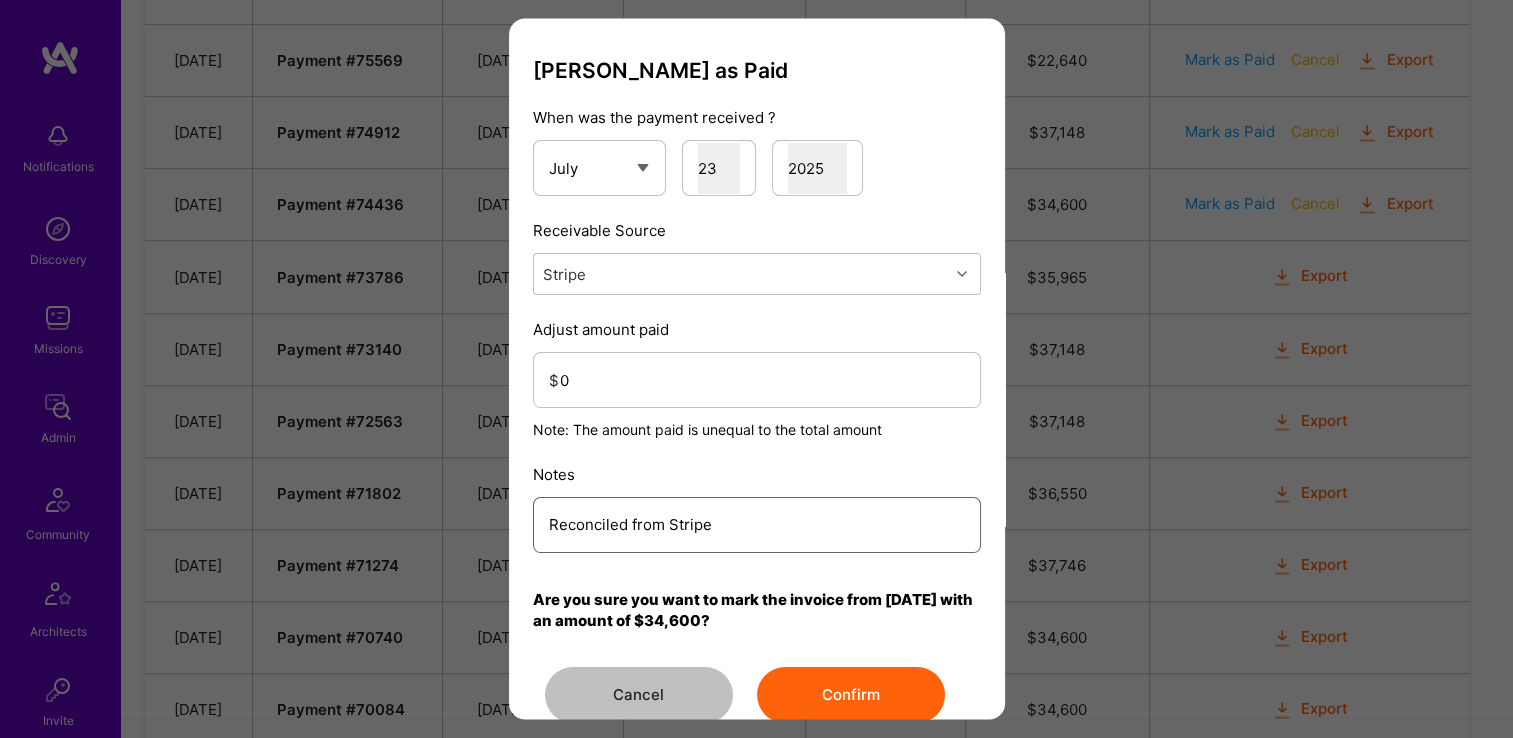 type on "Reconciled from Stripe" 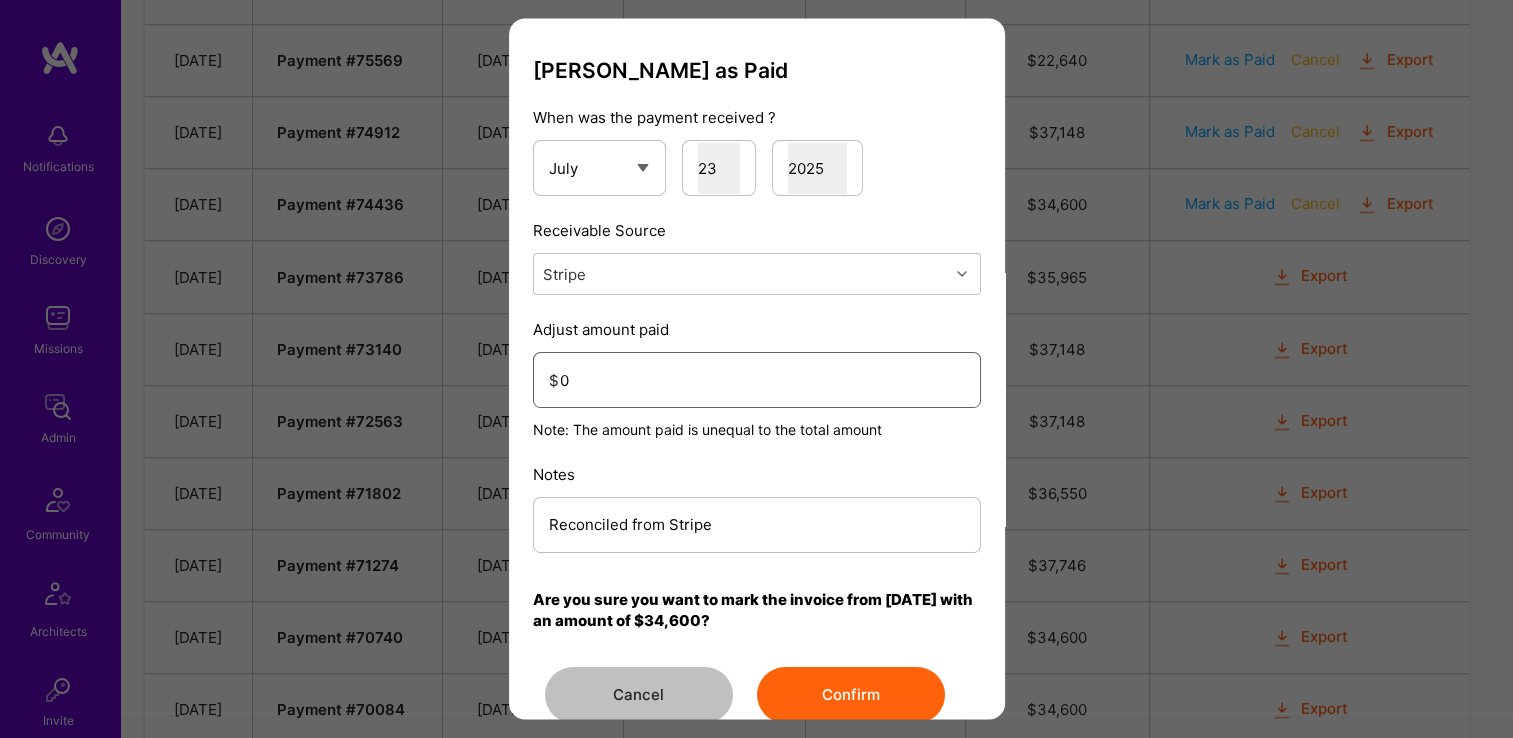 click on "0" at bounding box center (762, 380) 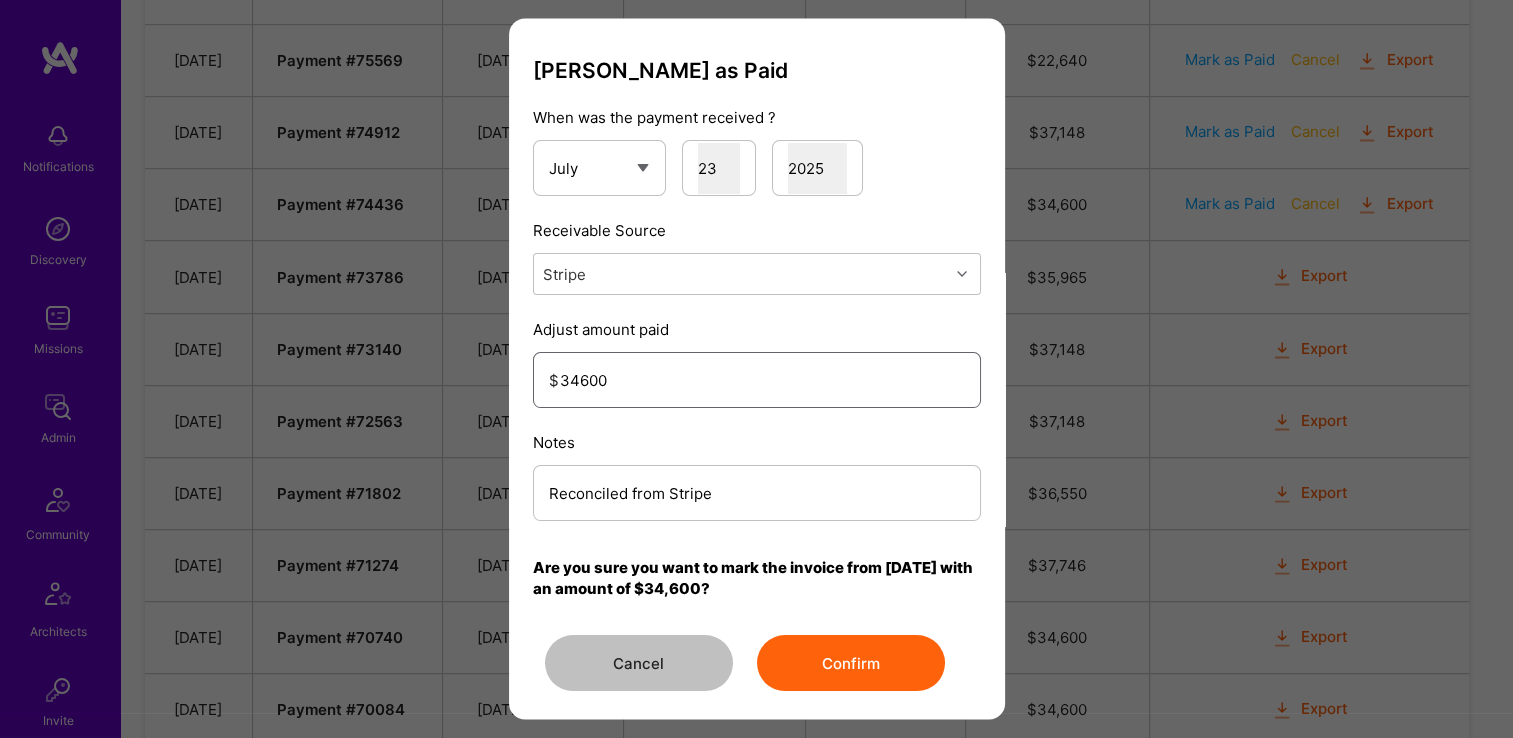 type on "34600" 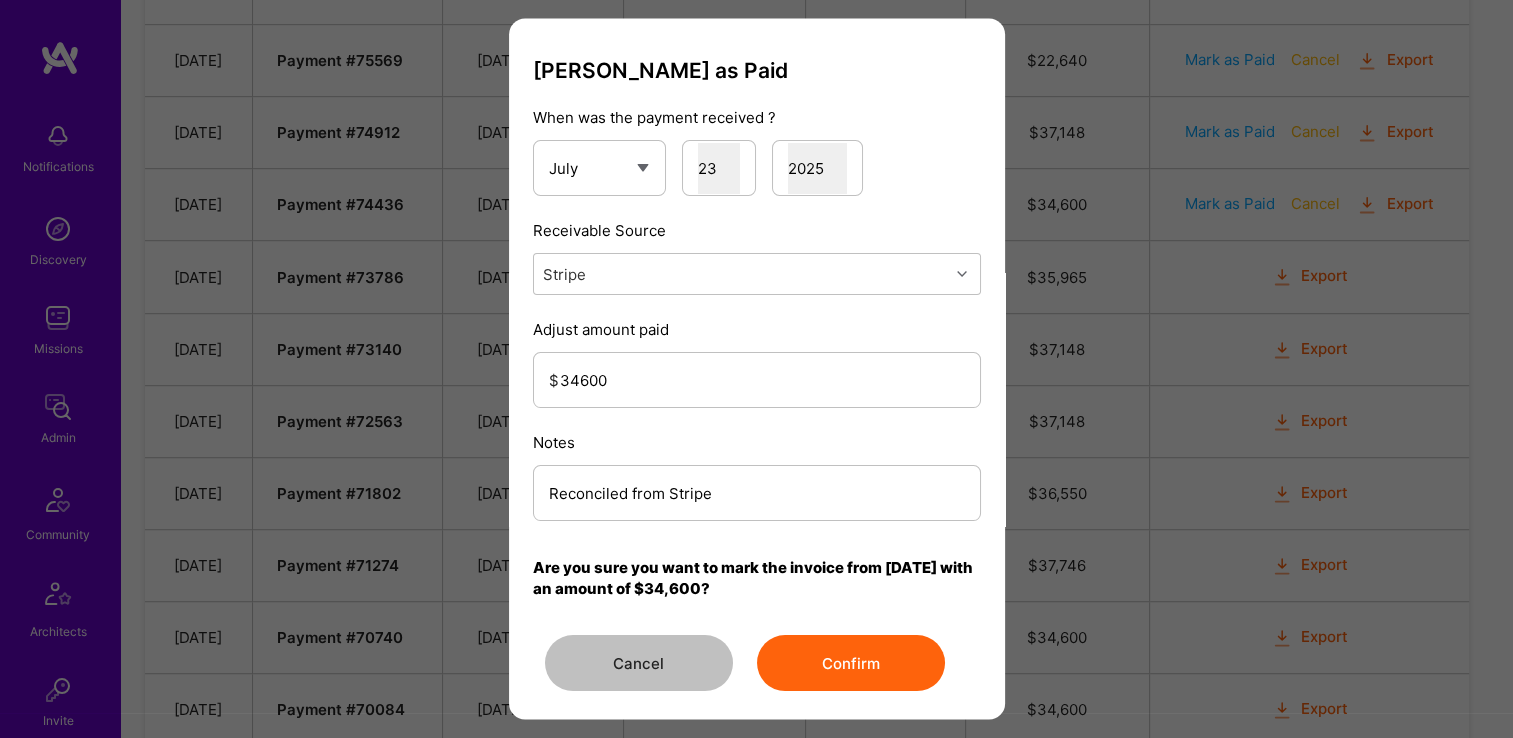 click on "Confirm" at bounding box center [851, 664] 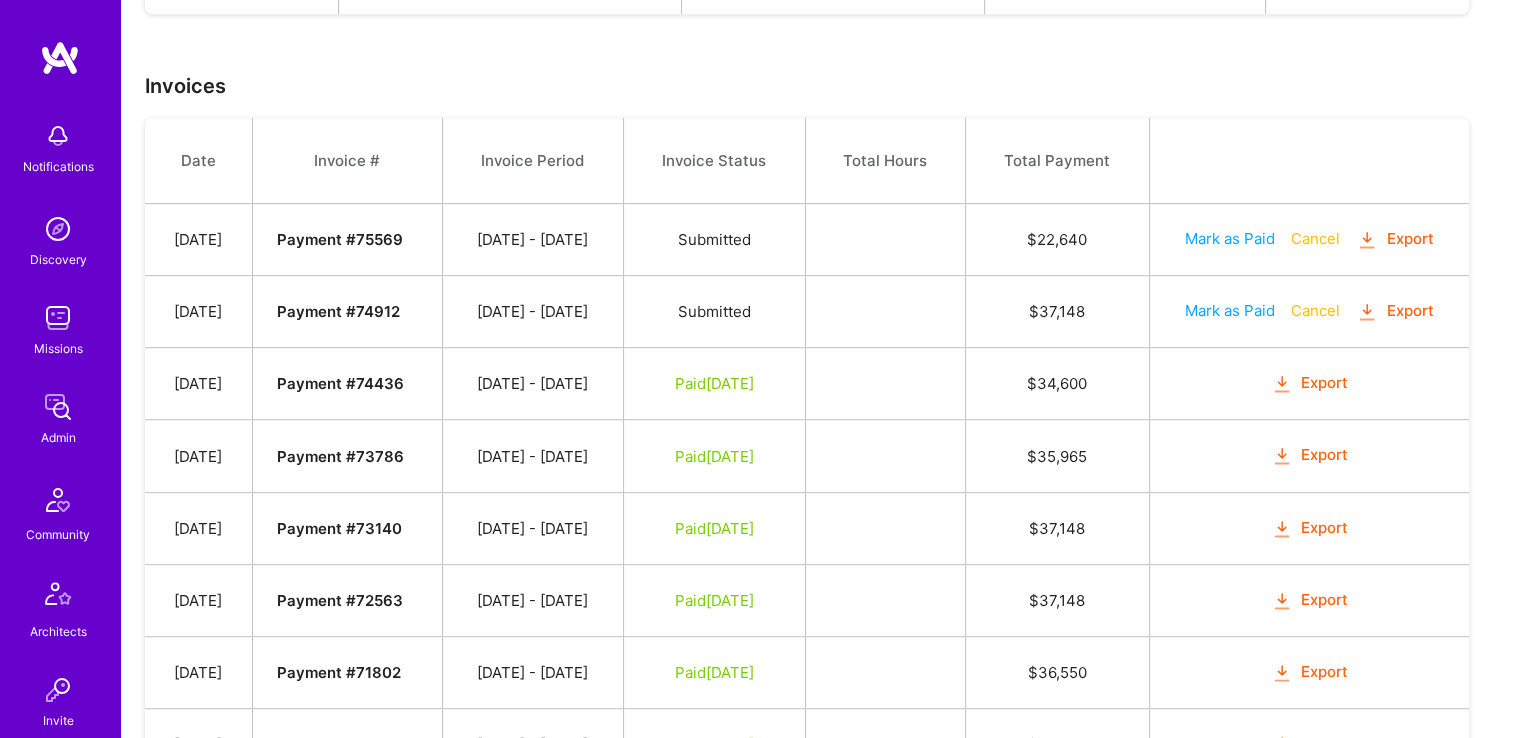 scroll, scrollTop: 900, scrollLeft: 0, axis: vertical 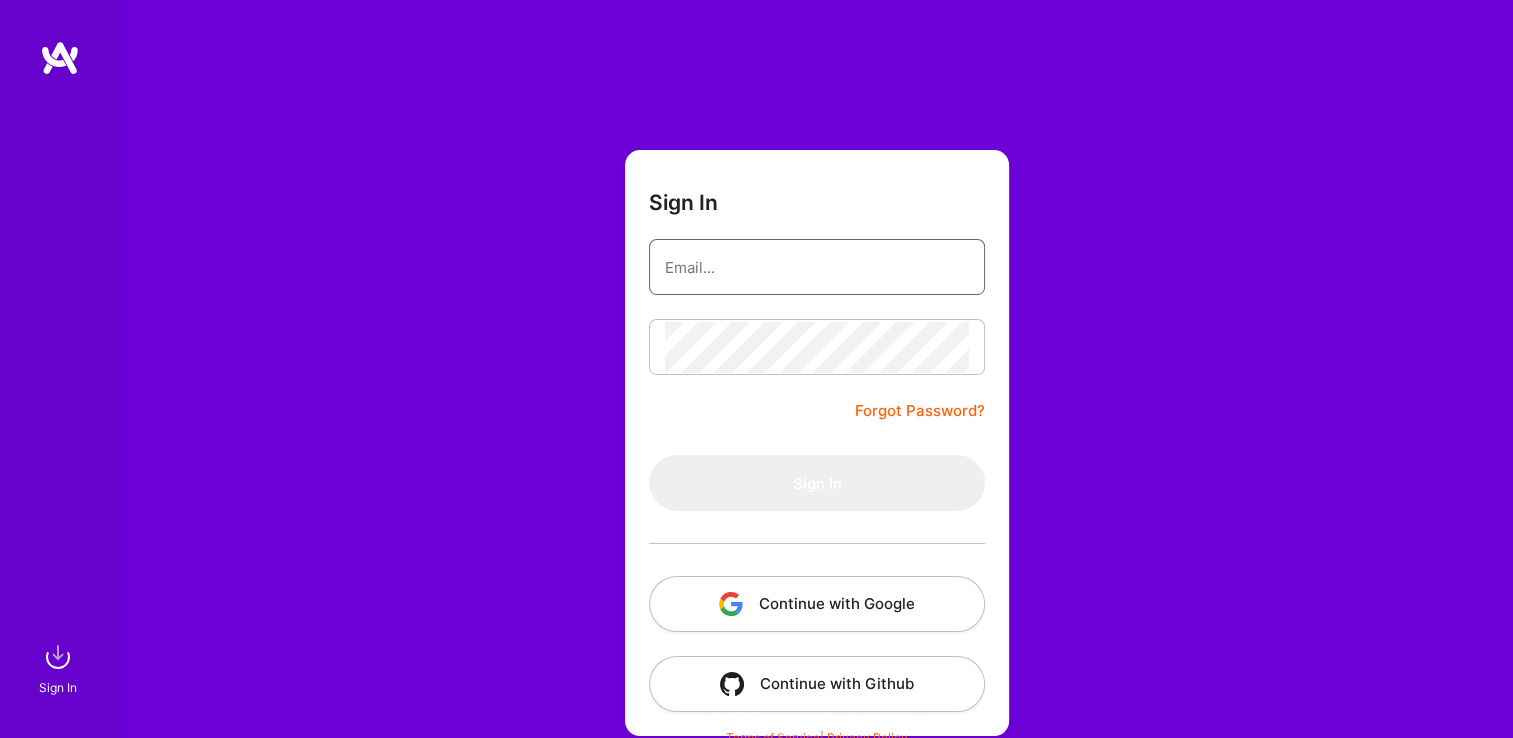 type on "Michaelgombos@a.team" 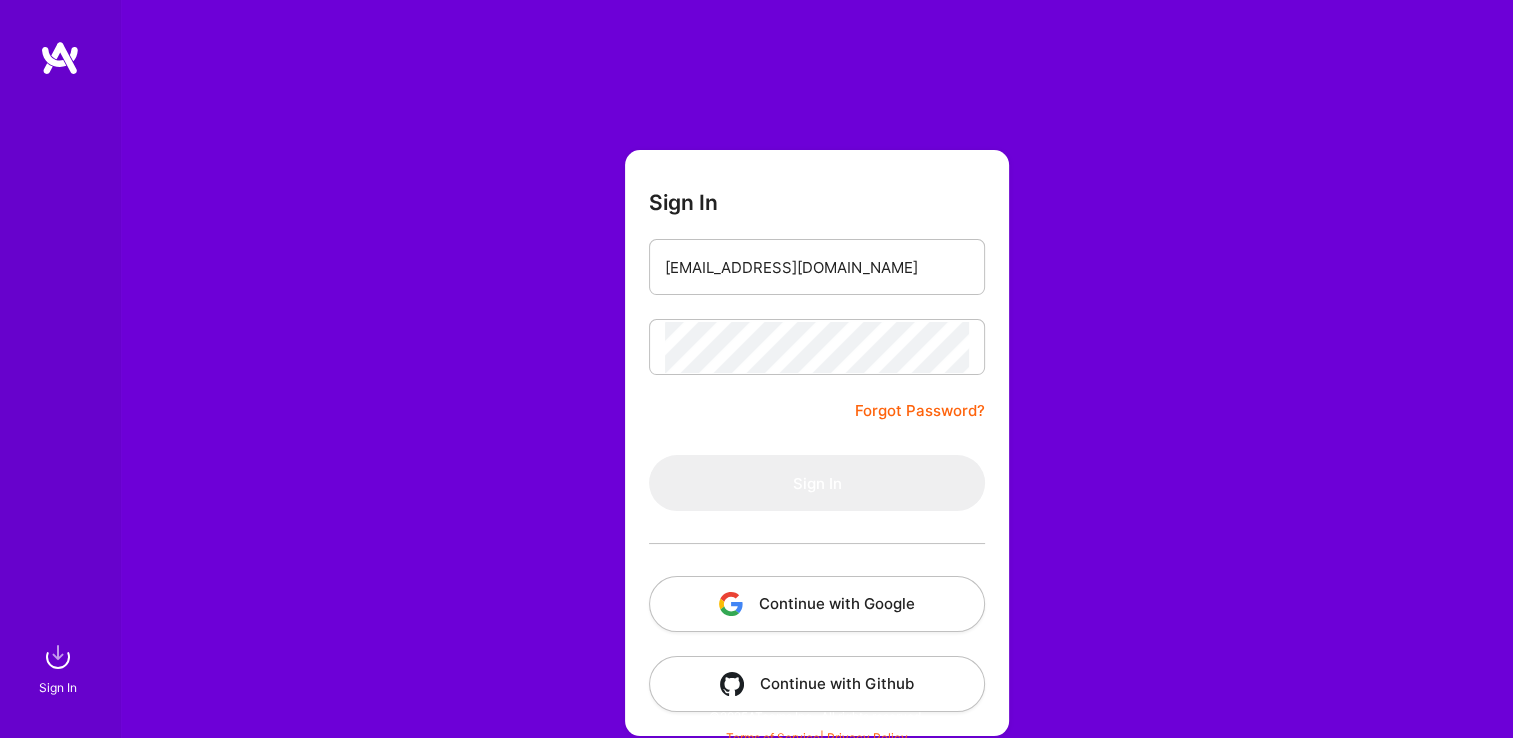 click on "Continue with Google" at bounding box center [817, 604] 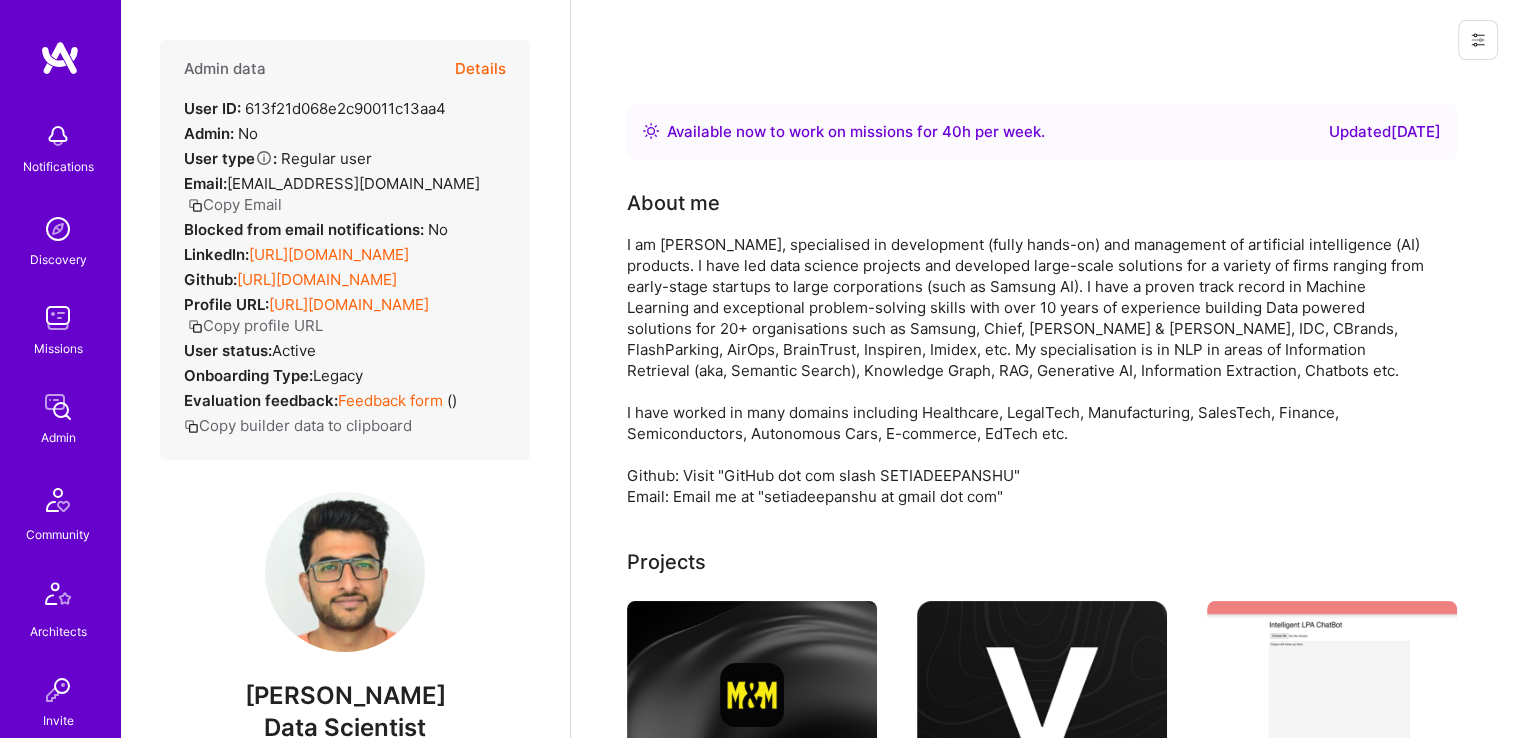 click at bounding box center (58, 407) 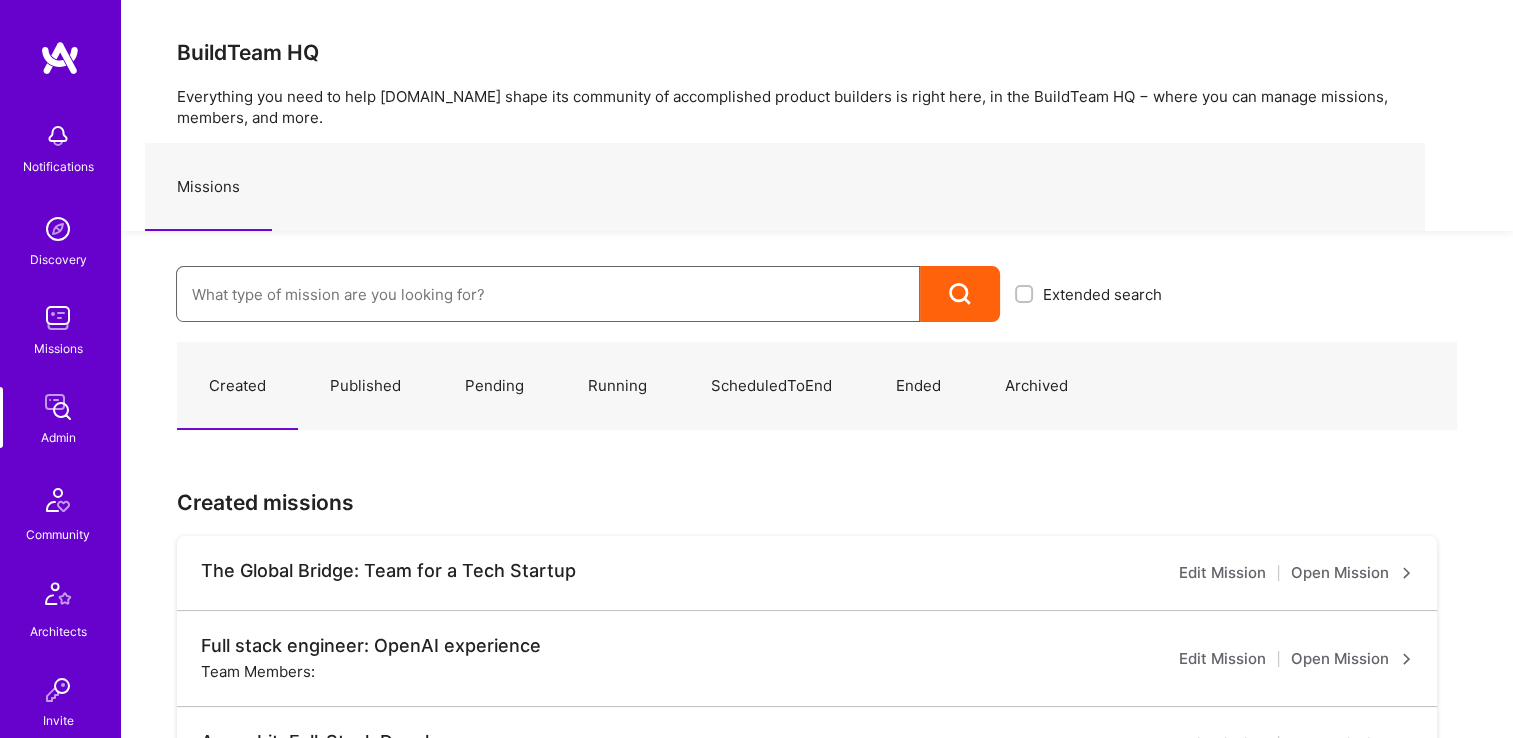 click at bounding box center (548, 294) 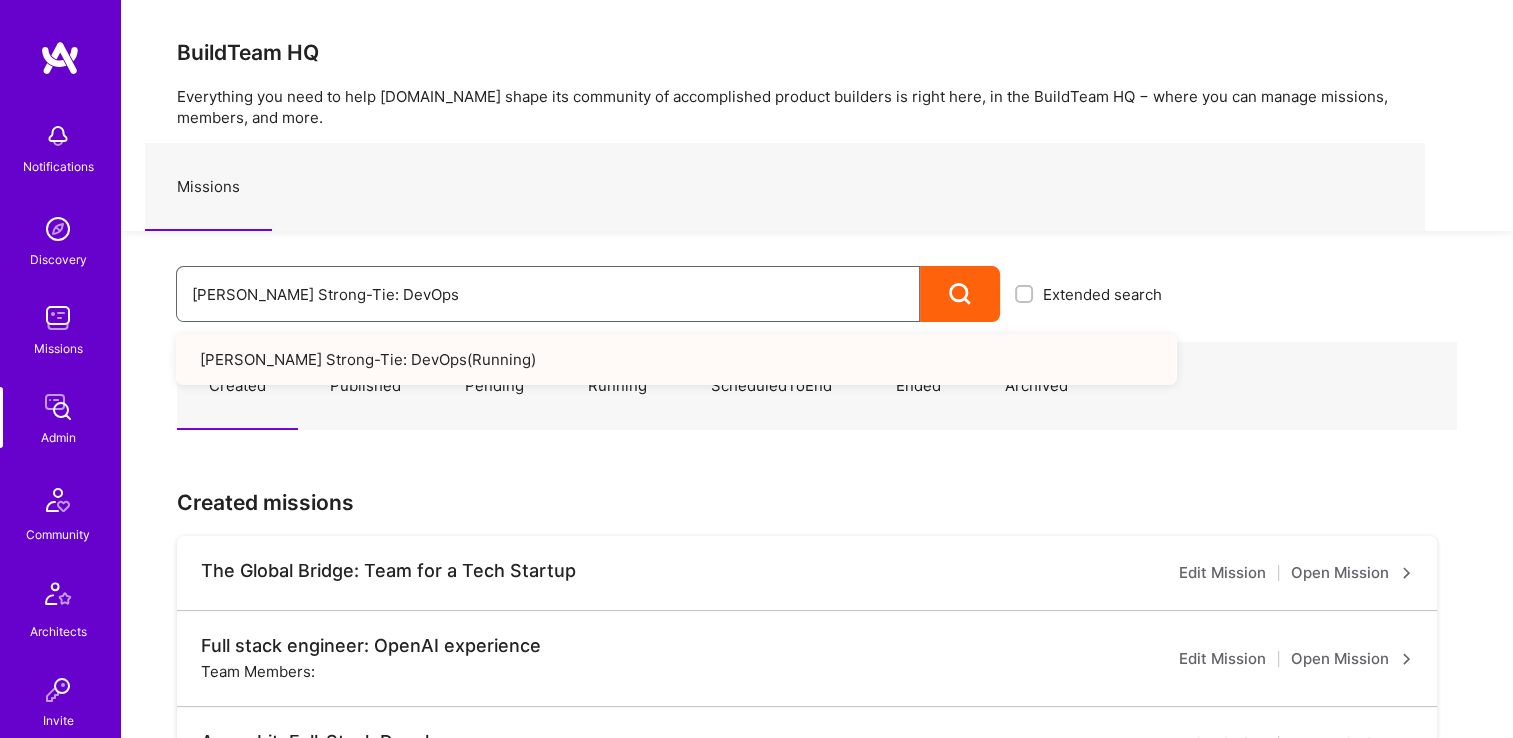 drag, startPoint x: 504, startPoint y: 269, endPoint x: -4, endPoint y: 266, distance: 508.00885 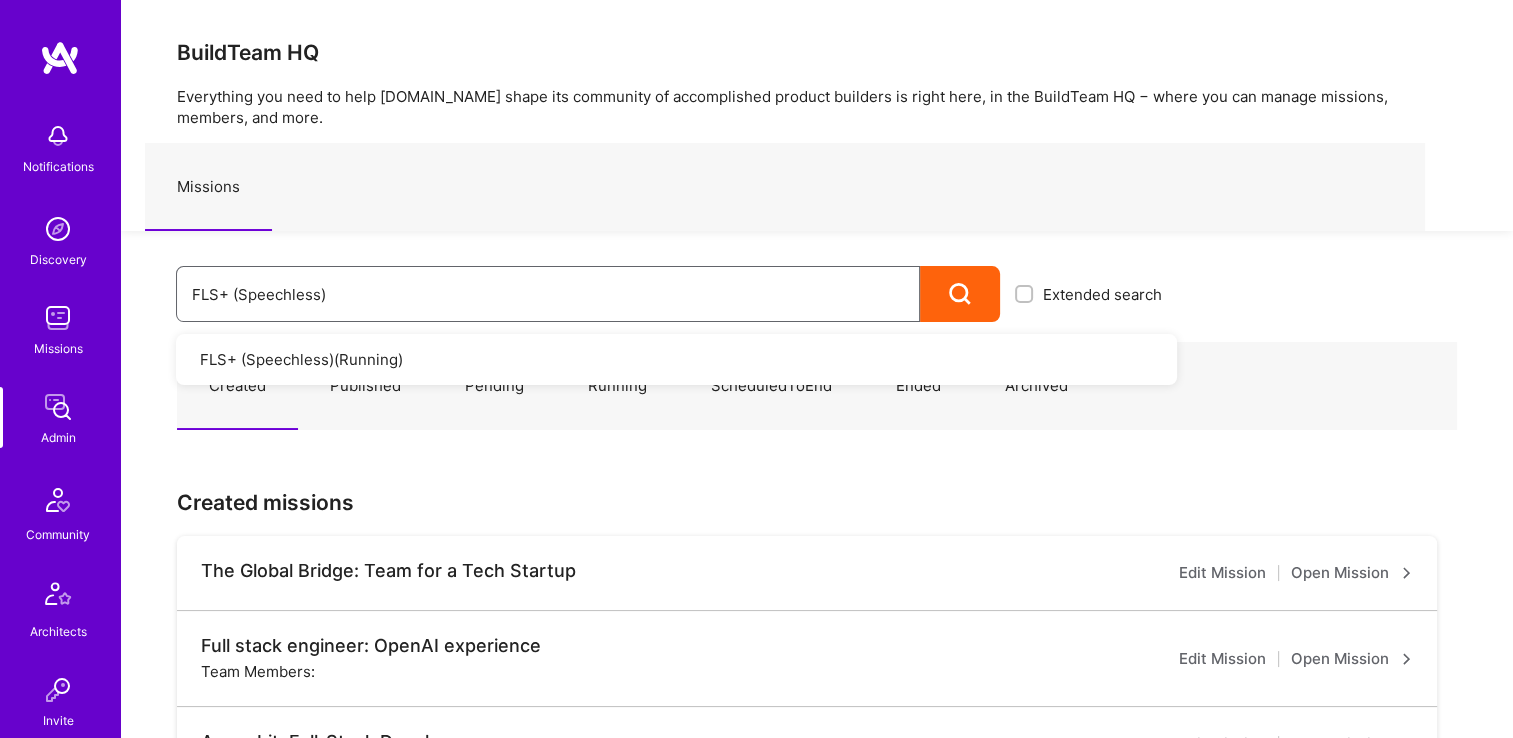 type on "FLS+ (Speechless)" 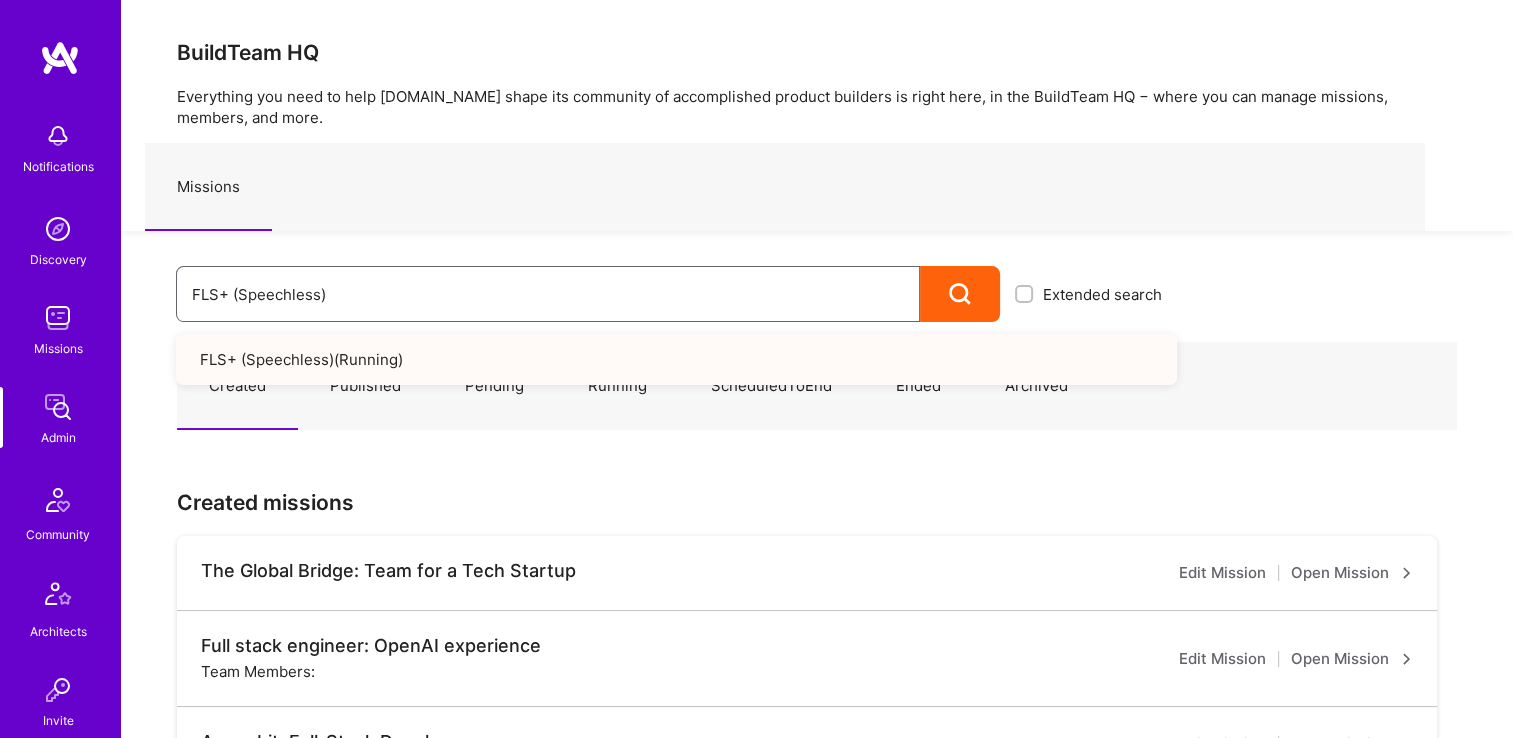 drag, startPoint x: 409, startPoint y: 292, endPoint x: 56, endPoint y: 266, distance: 353.9562 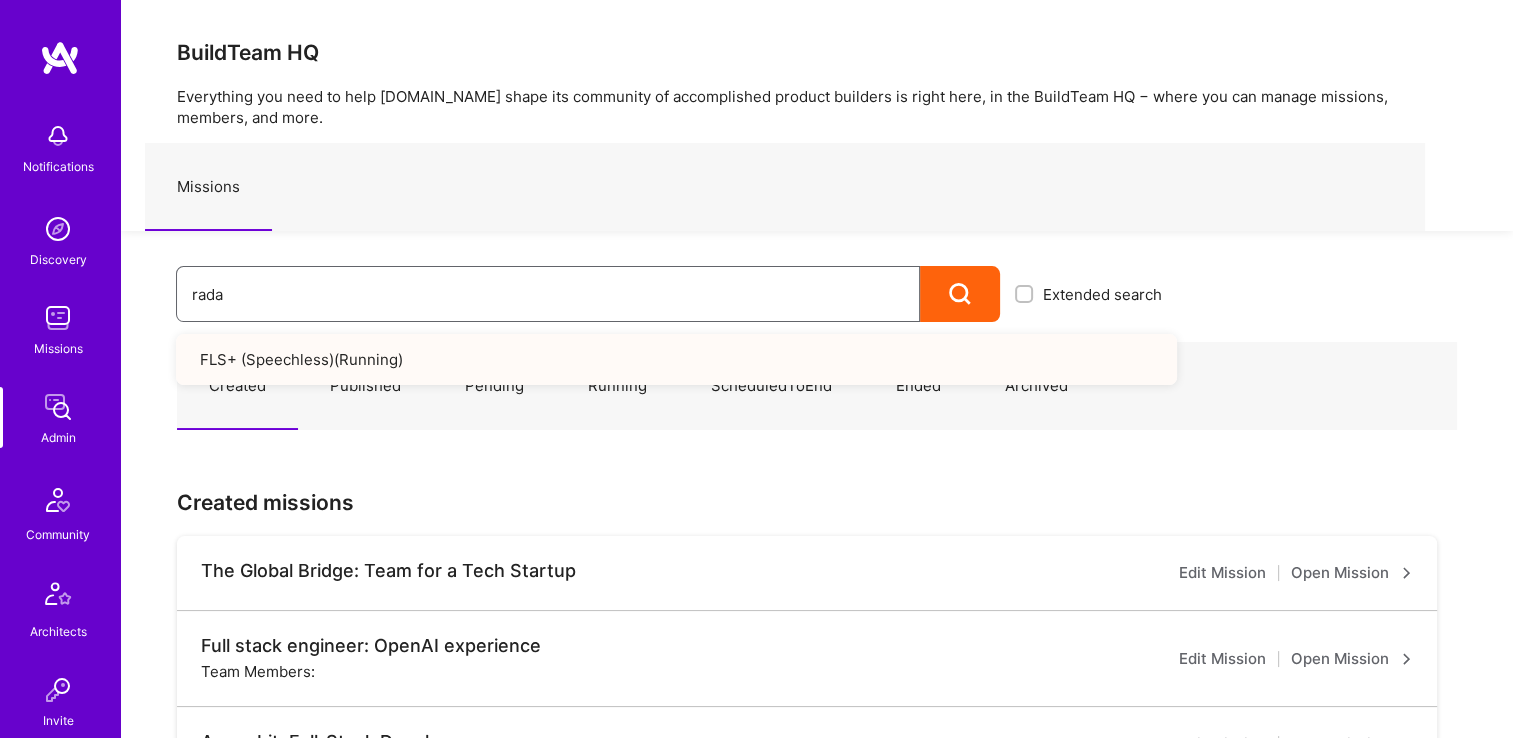type on "radar" 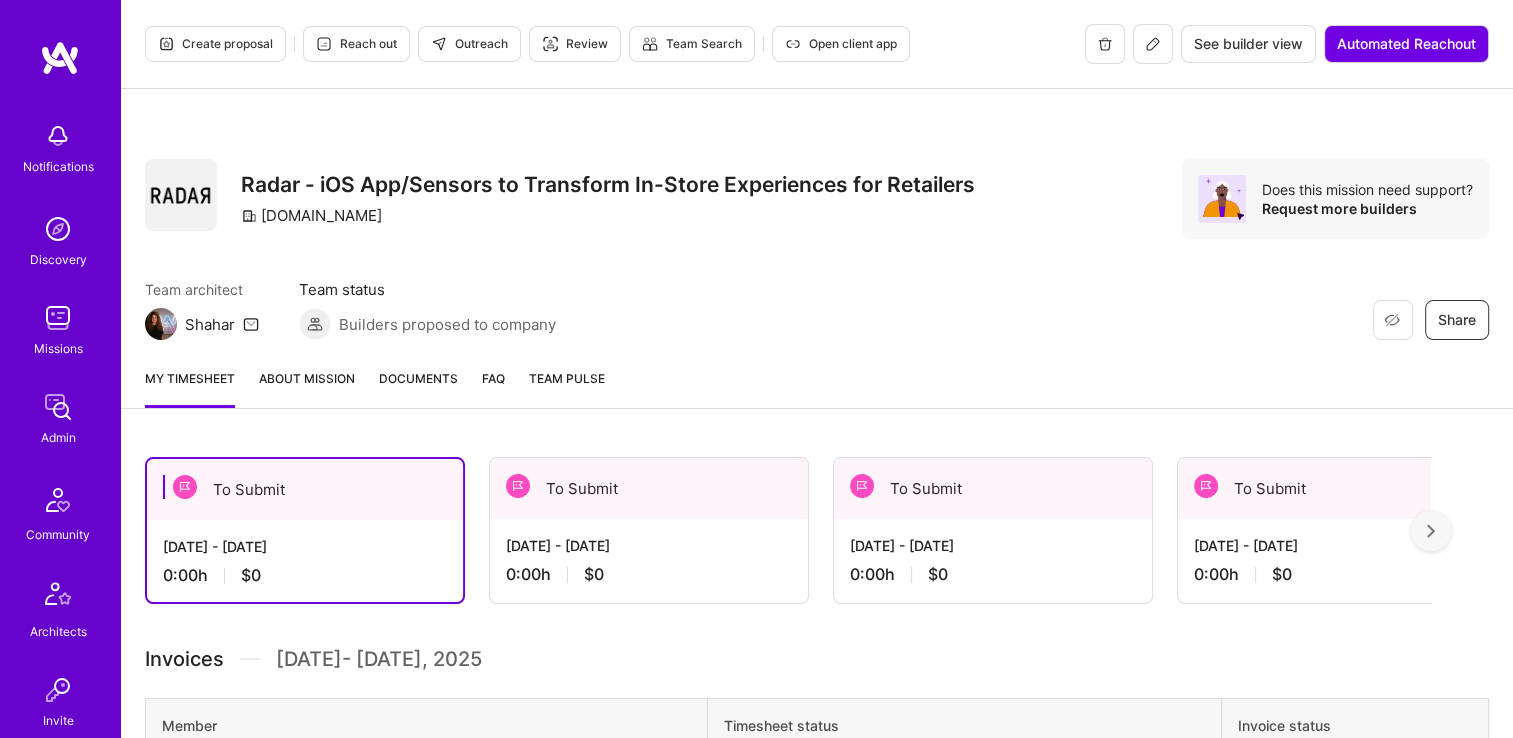 click on "Documents" at bounding box center (418, 378) 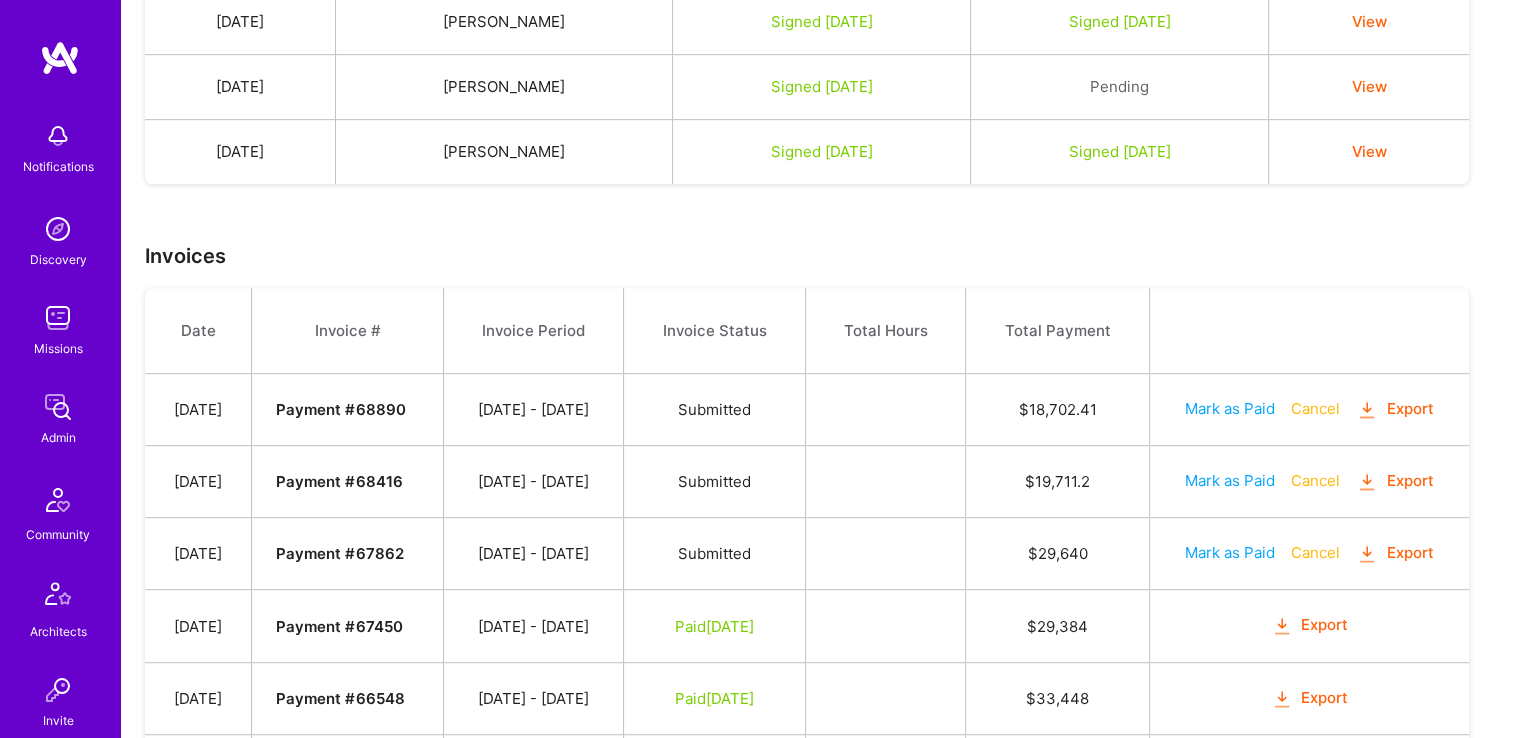 scroll, scrollTop: 1099, scrollLeft: 0, axis: vertical 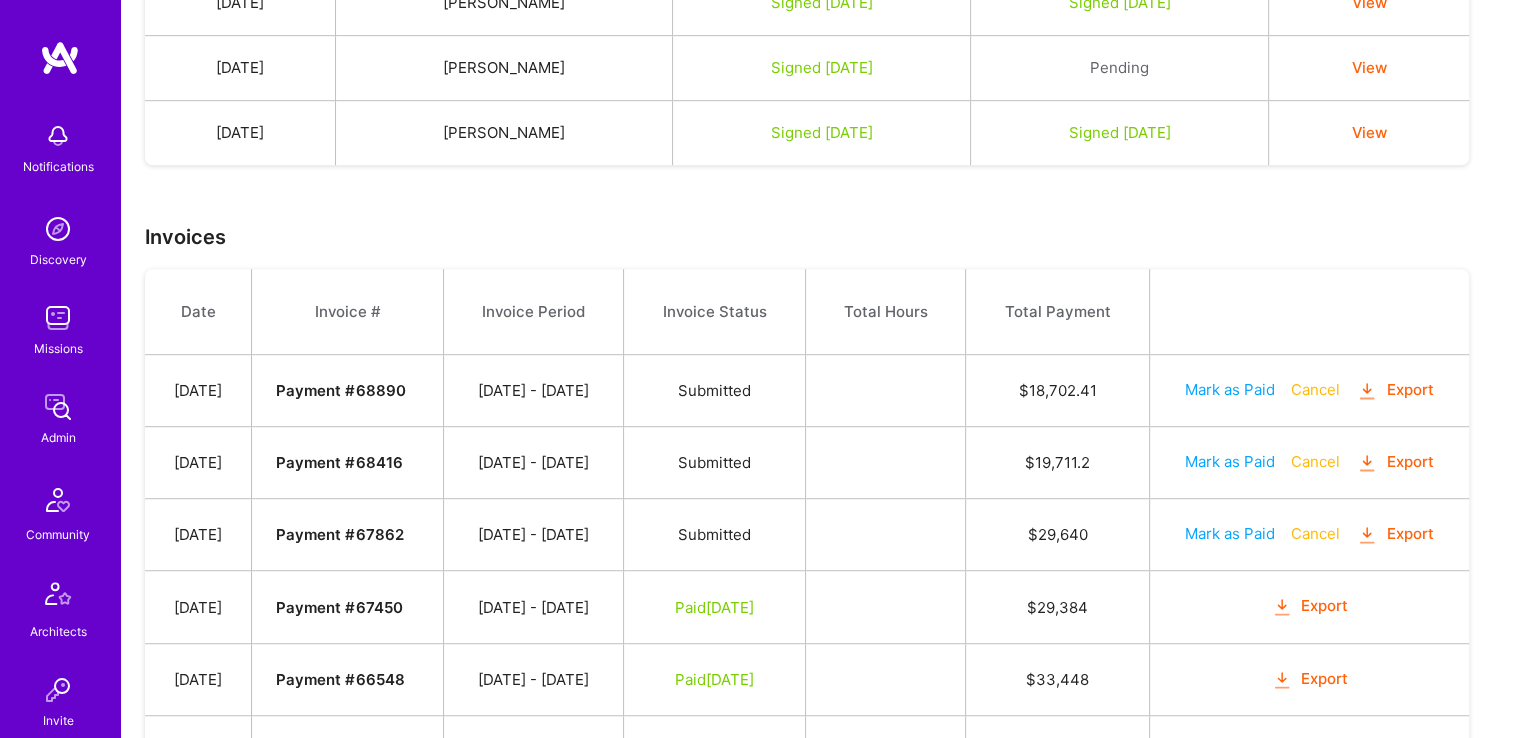 click on "Admin" at bounding box center (58, 437) 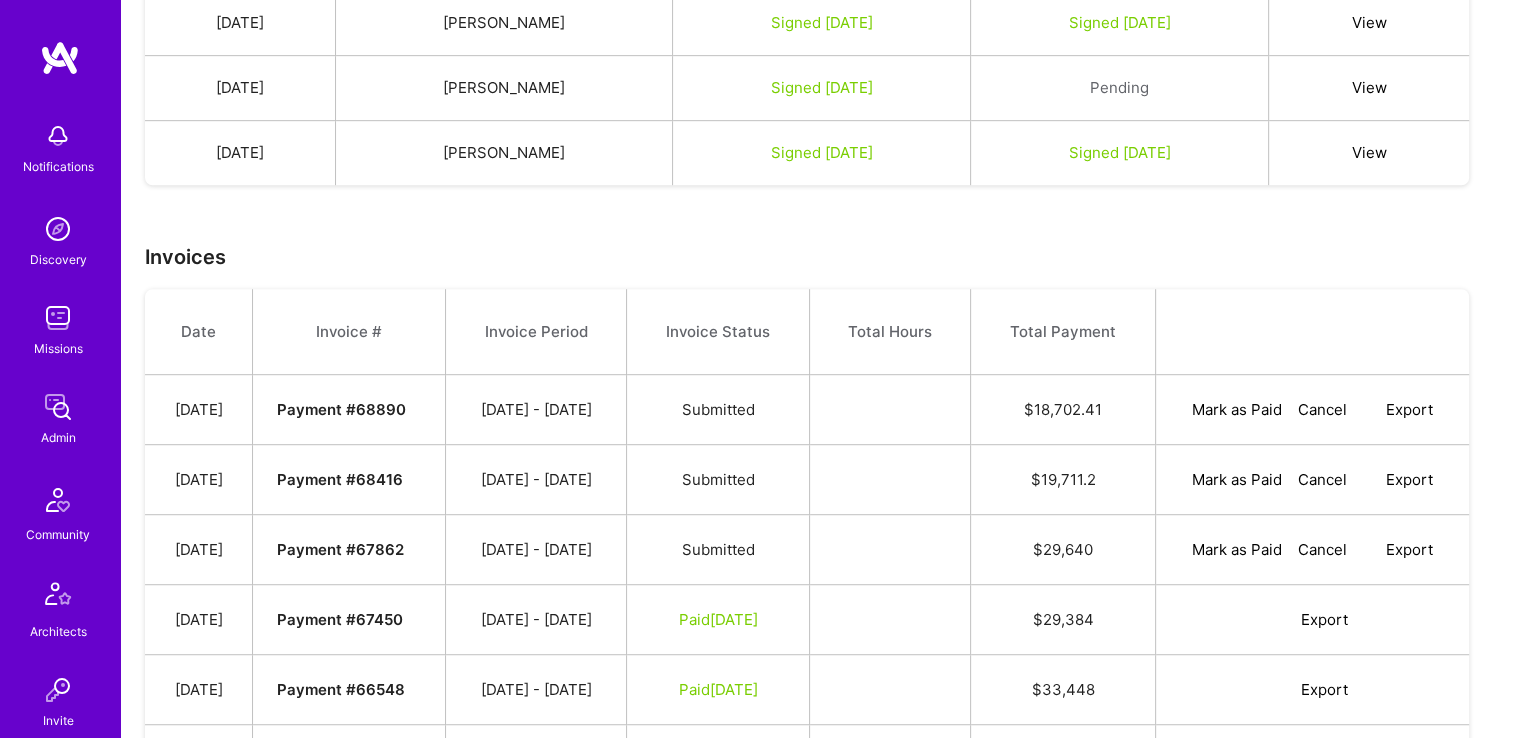 scroll, scrollTop: 0, scrollLeft: 0, axis: both 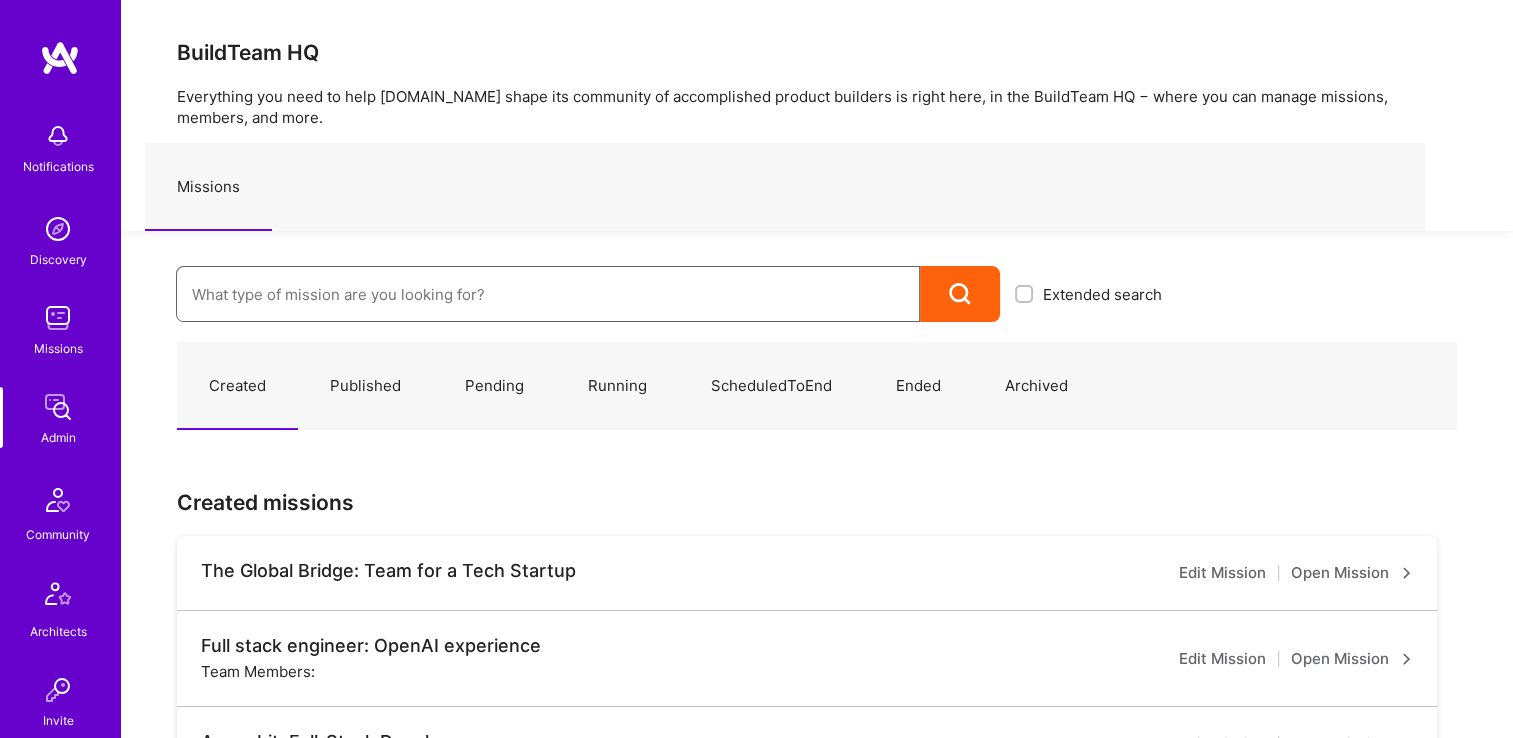 click at bounding box center [548, 294] 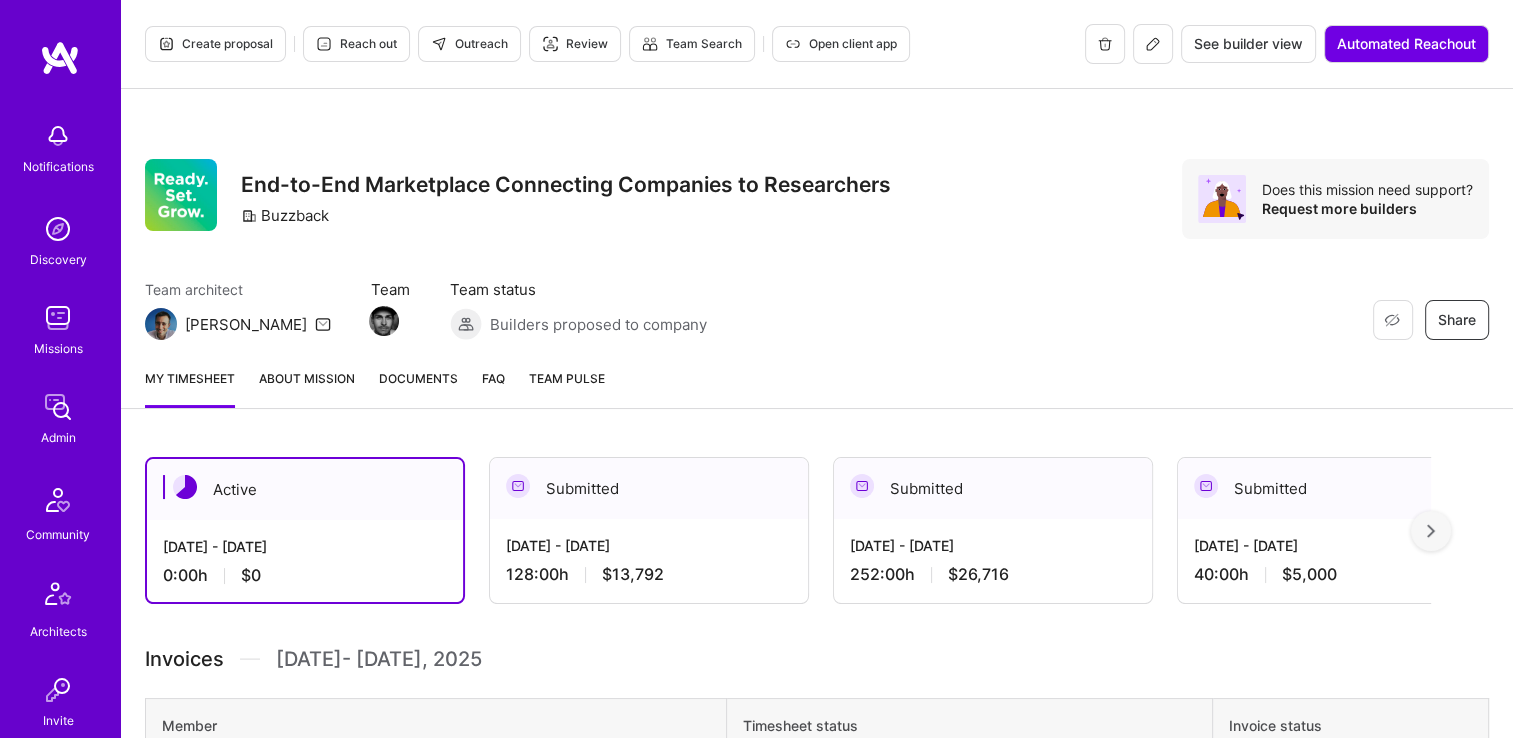 click on "My timesheet About Mission   Documents FAQ Team Pulse" at bounding box center (817, 380) 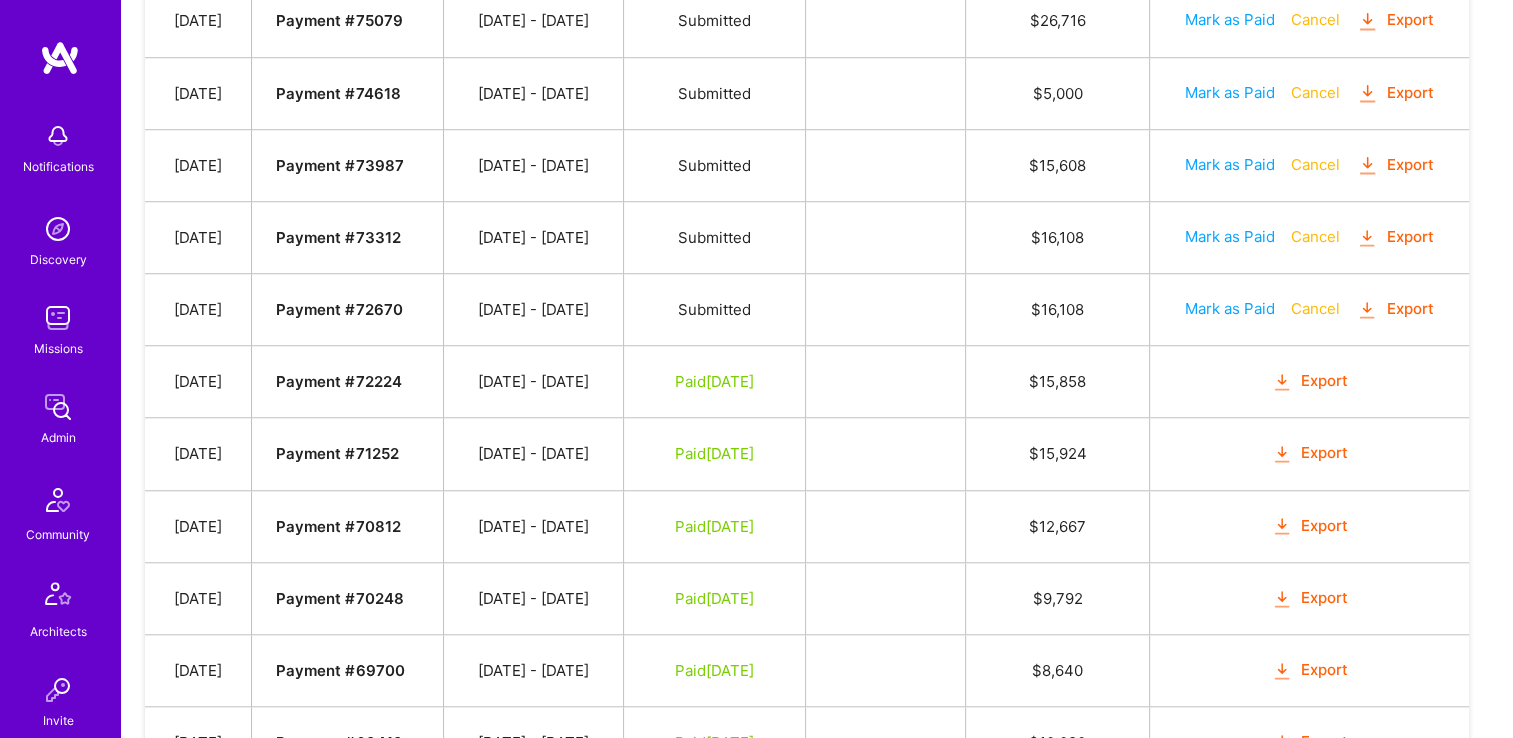 scroll, scrollTop: 1624, scrollLeft: 0, axis: vertical 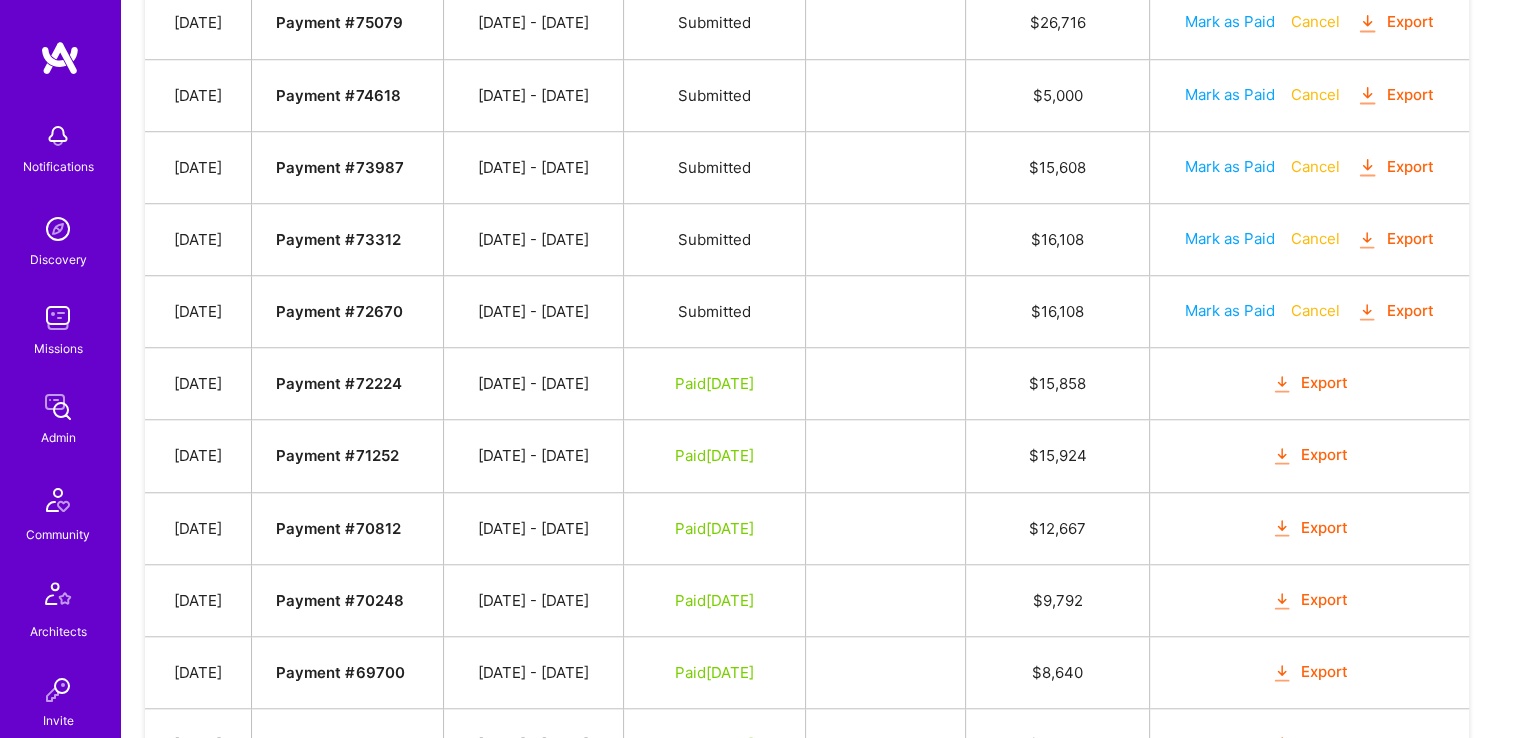 click at bounding box center (58, 407) 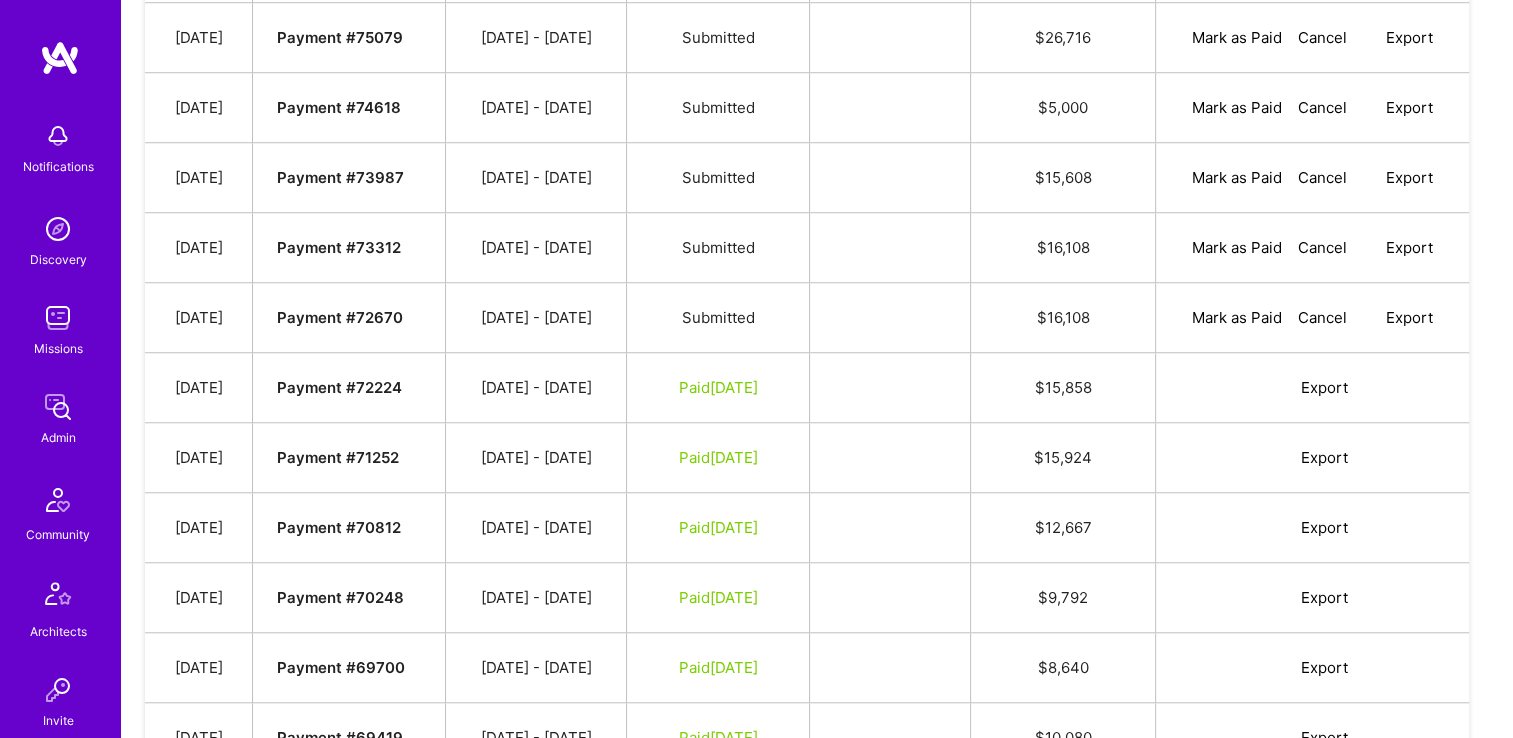 scroll, scrollTop: 0, scrollLeft: 0, axis: both 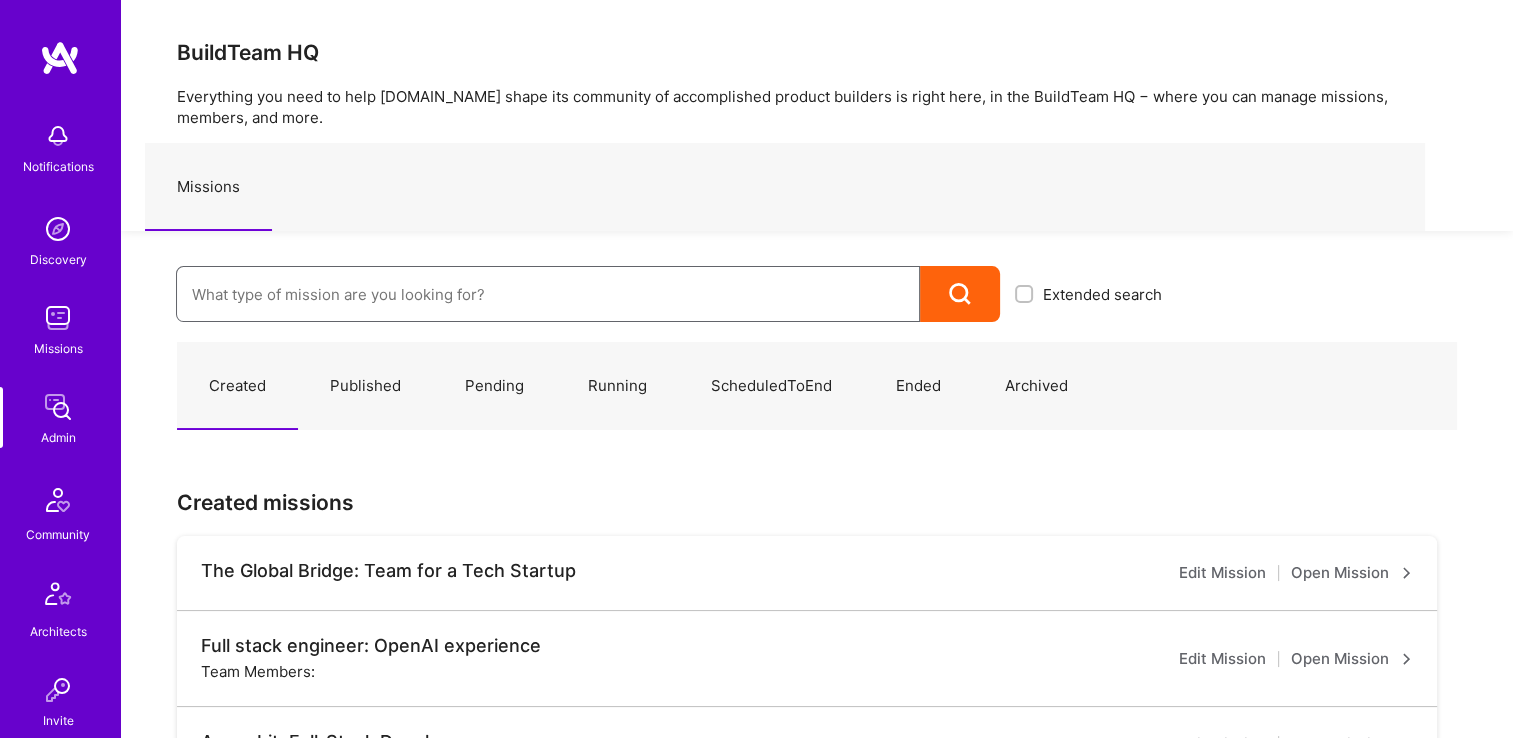 click at bounding box center (548, 294) 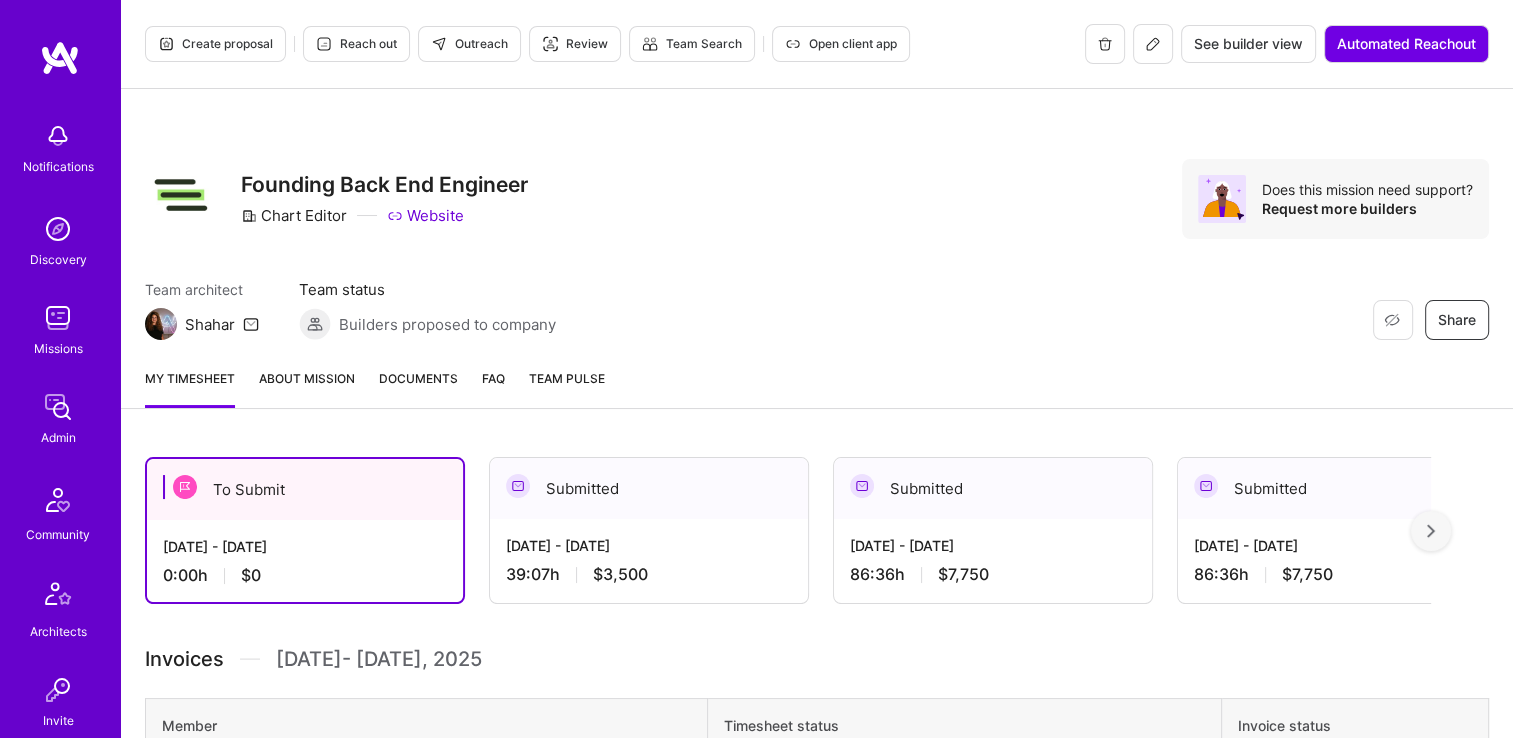 click on "Documents" at bounding box center [418, 378] 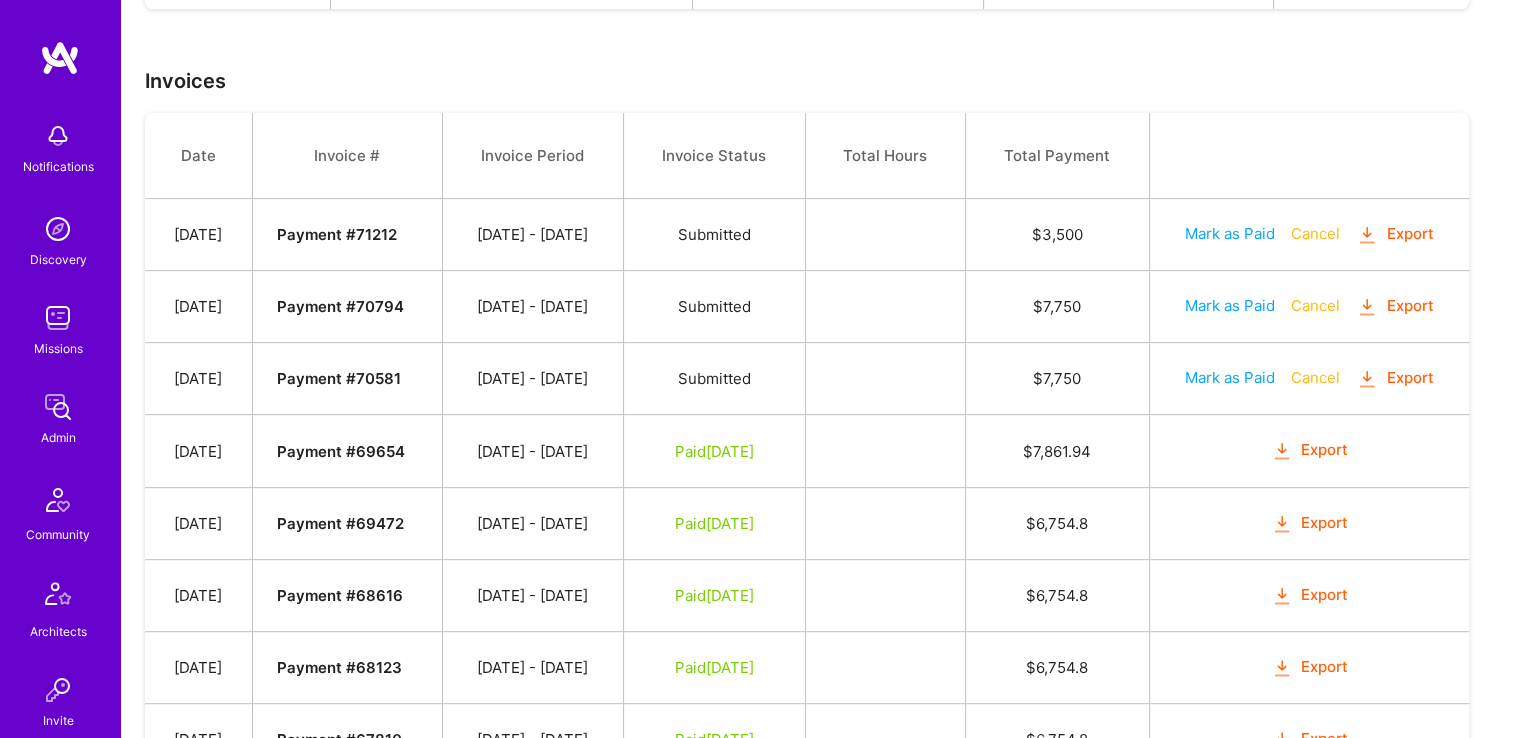 scroll, scrollTop: 800, scrollLeft: 0, axis: vertical 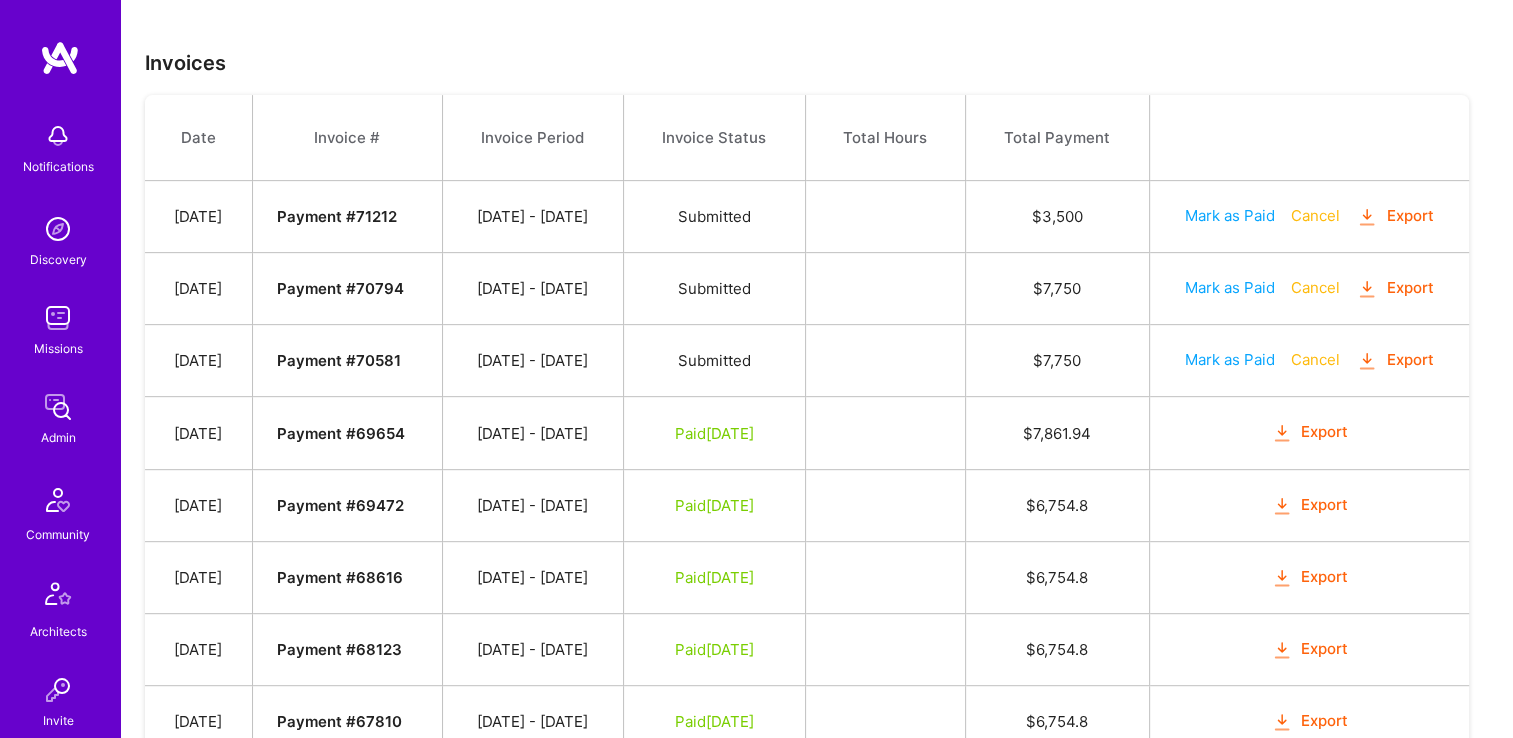 click on "Mark as Paid Cancel Export" at bounding box center (1309, 361) 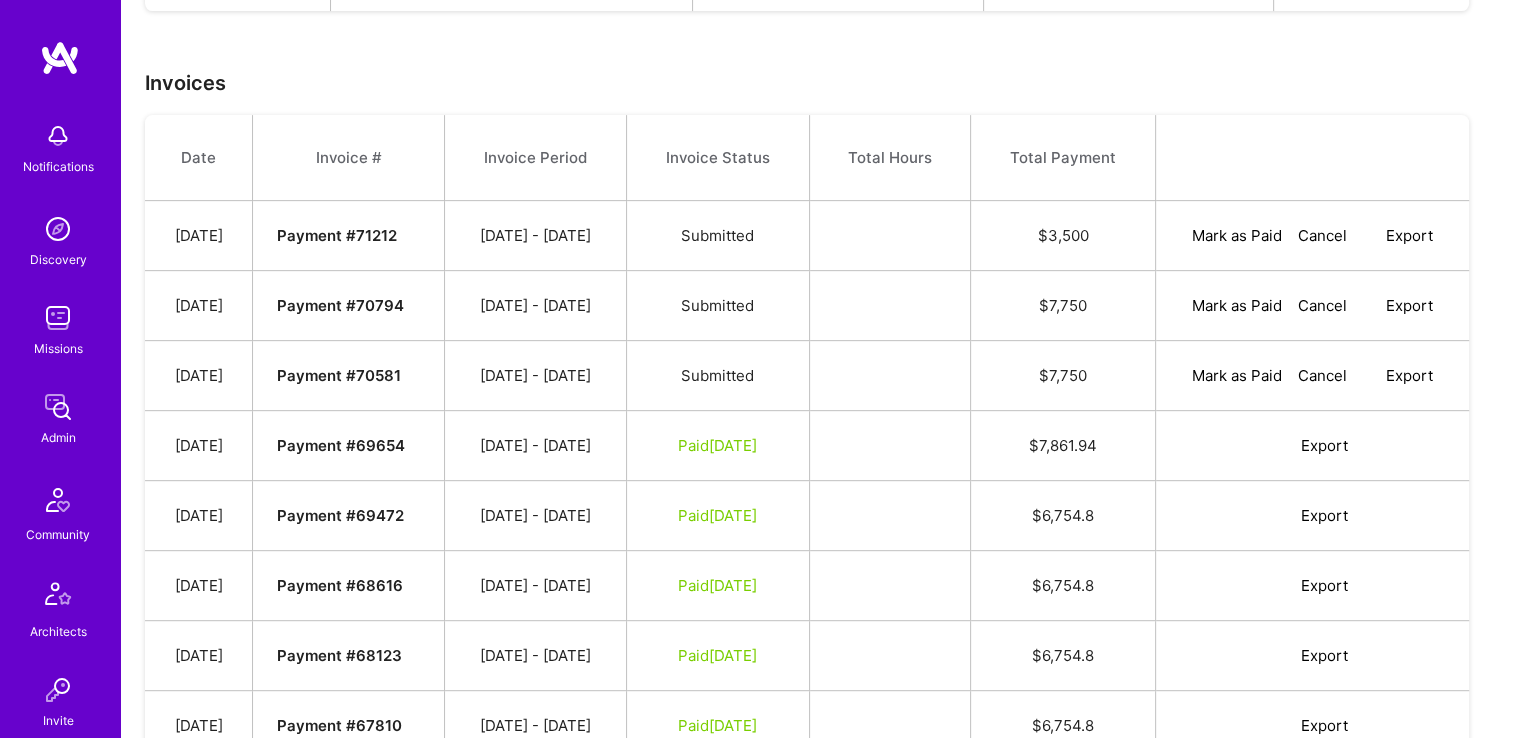 scroll, scrollTop: 0, scrollLeft: 0, axis: both 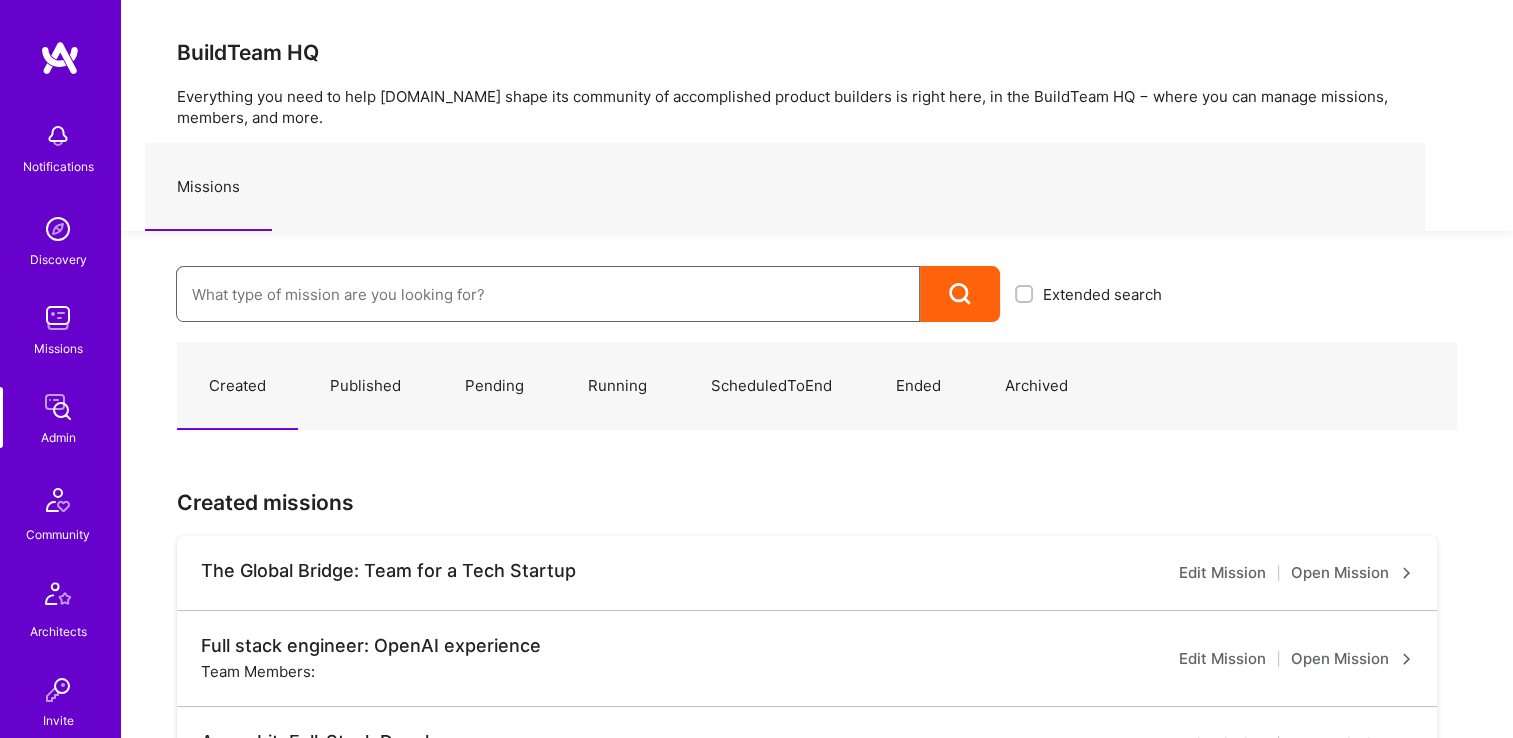 click at bounding box center (548, 294) 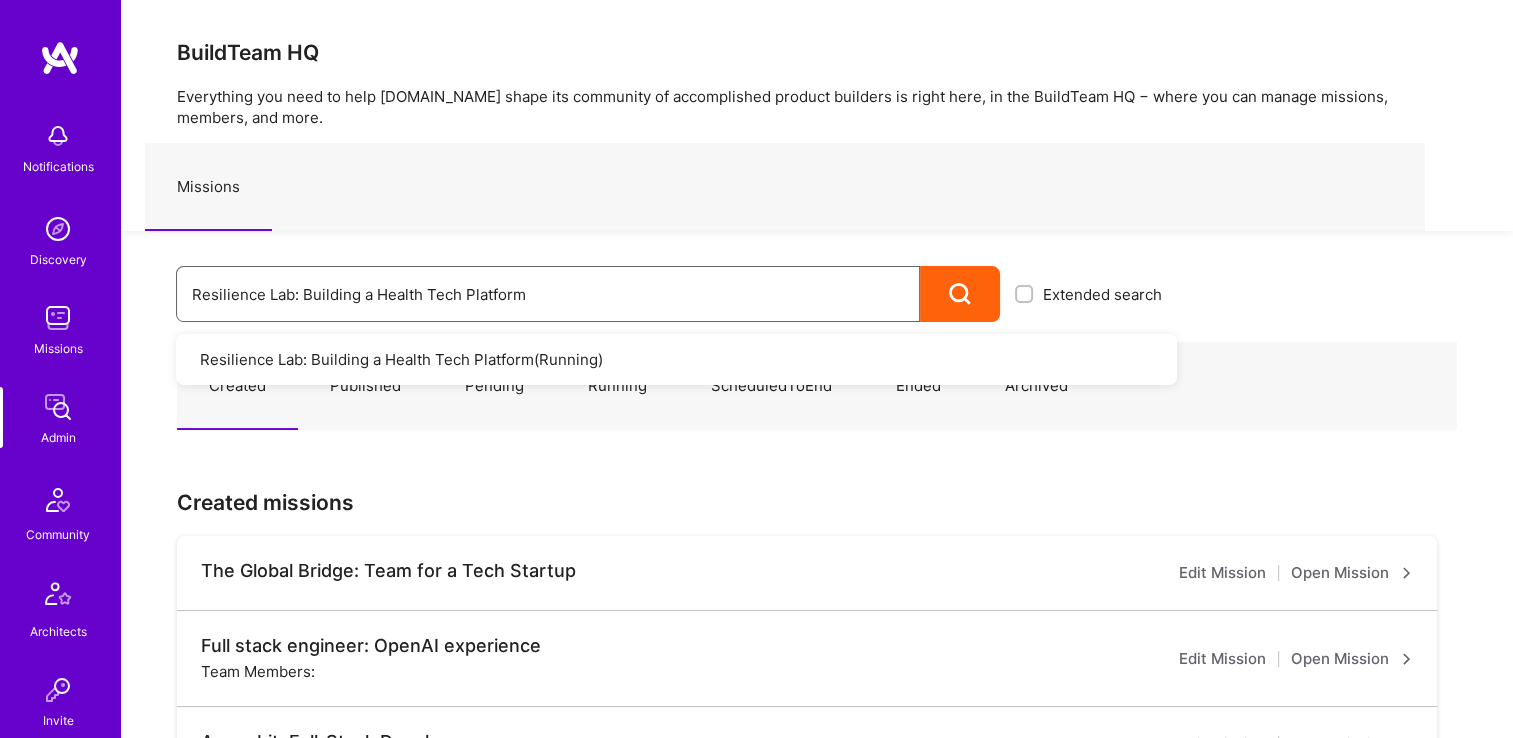 type on "Resilience Lab: Building a Health Tech Platform" 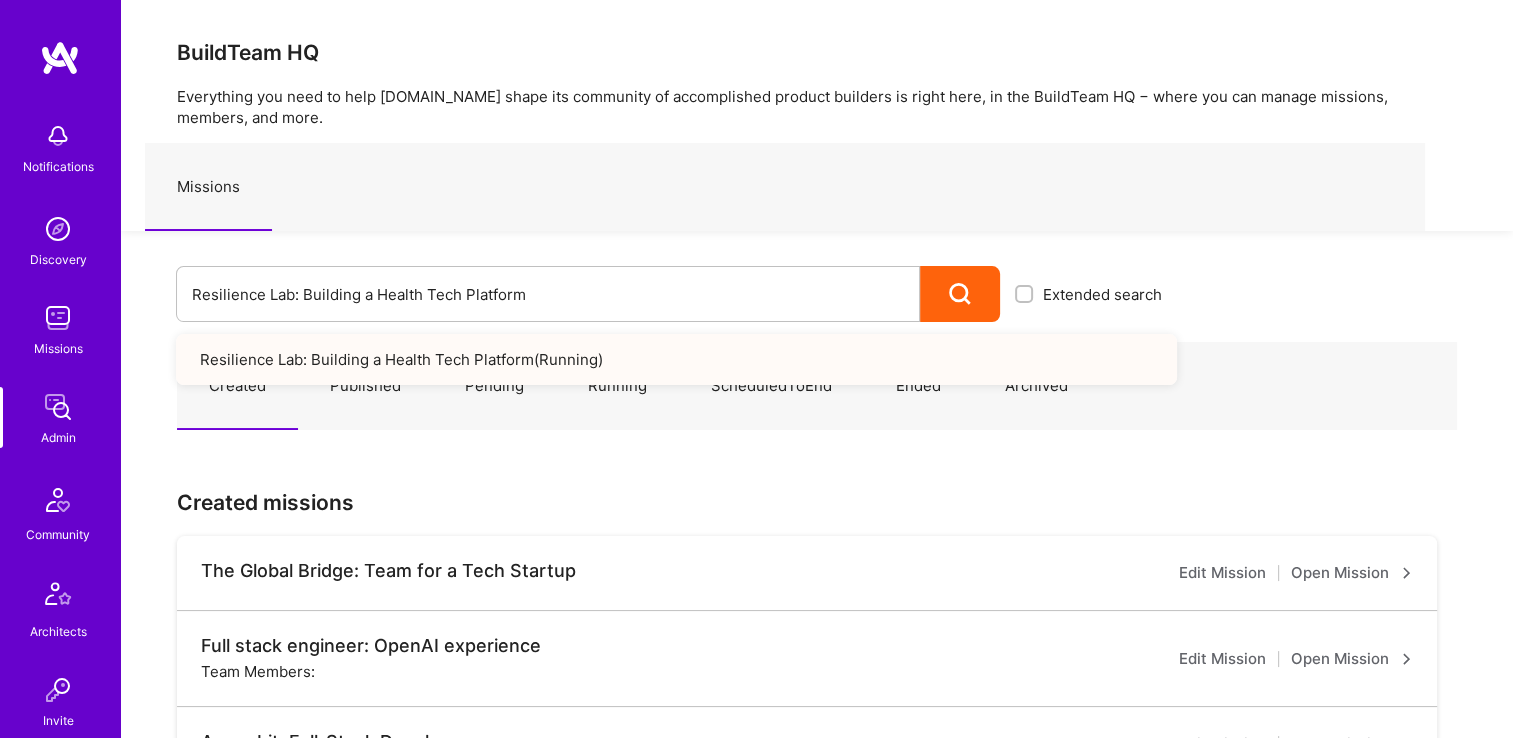 click on "Resilience Lab: Building a Health Tech Platform  ( Running )" at bounding box center (676, 359) 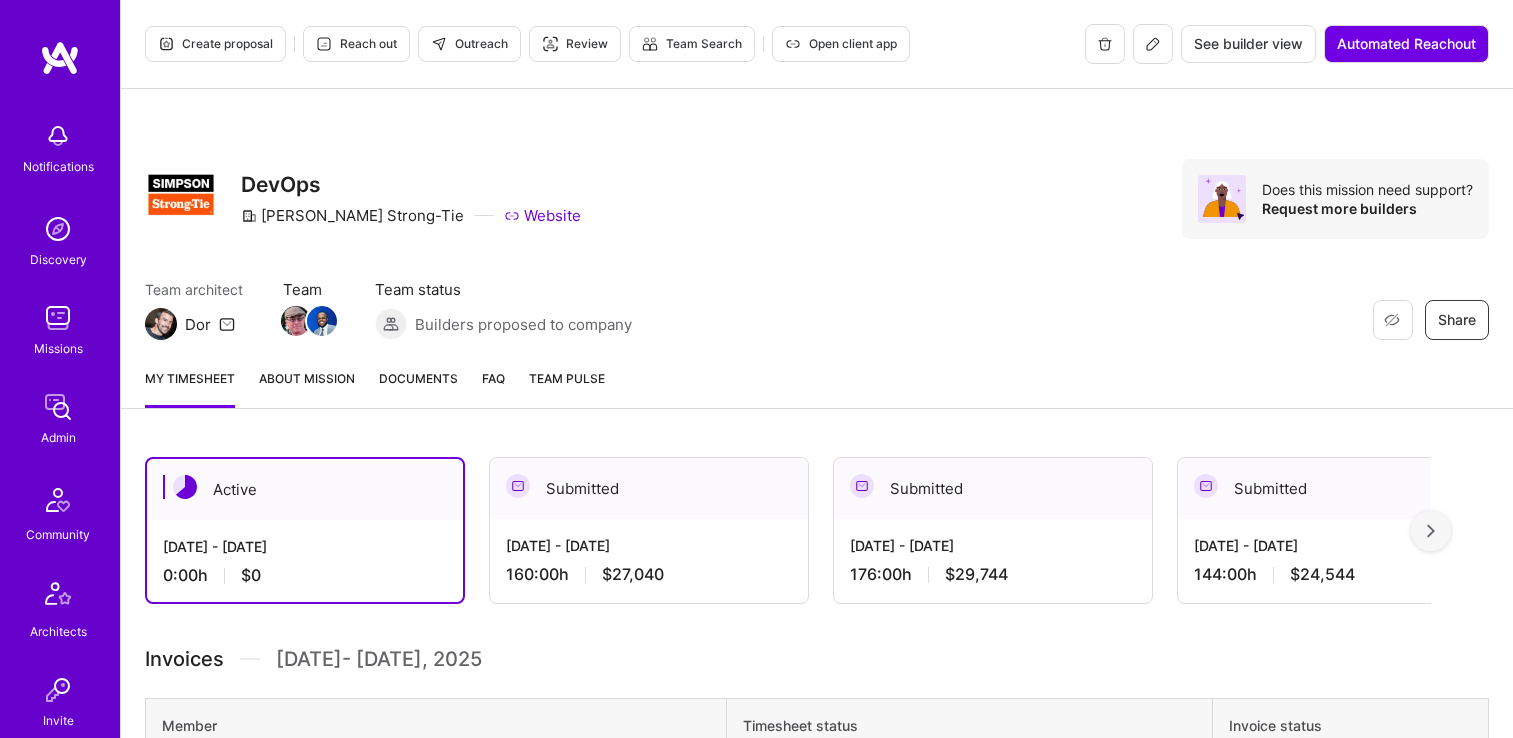 scroll, scrollTop: 0, scrollLeft: 0, axis: both 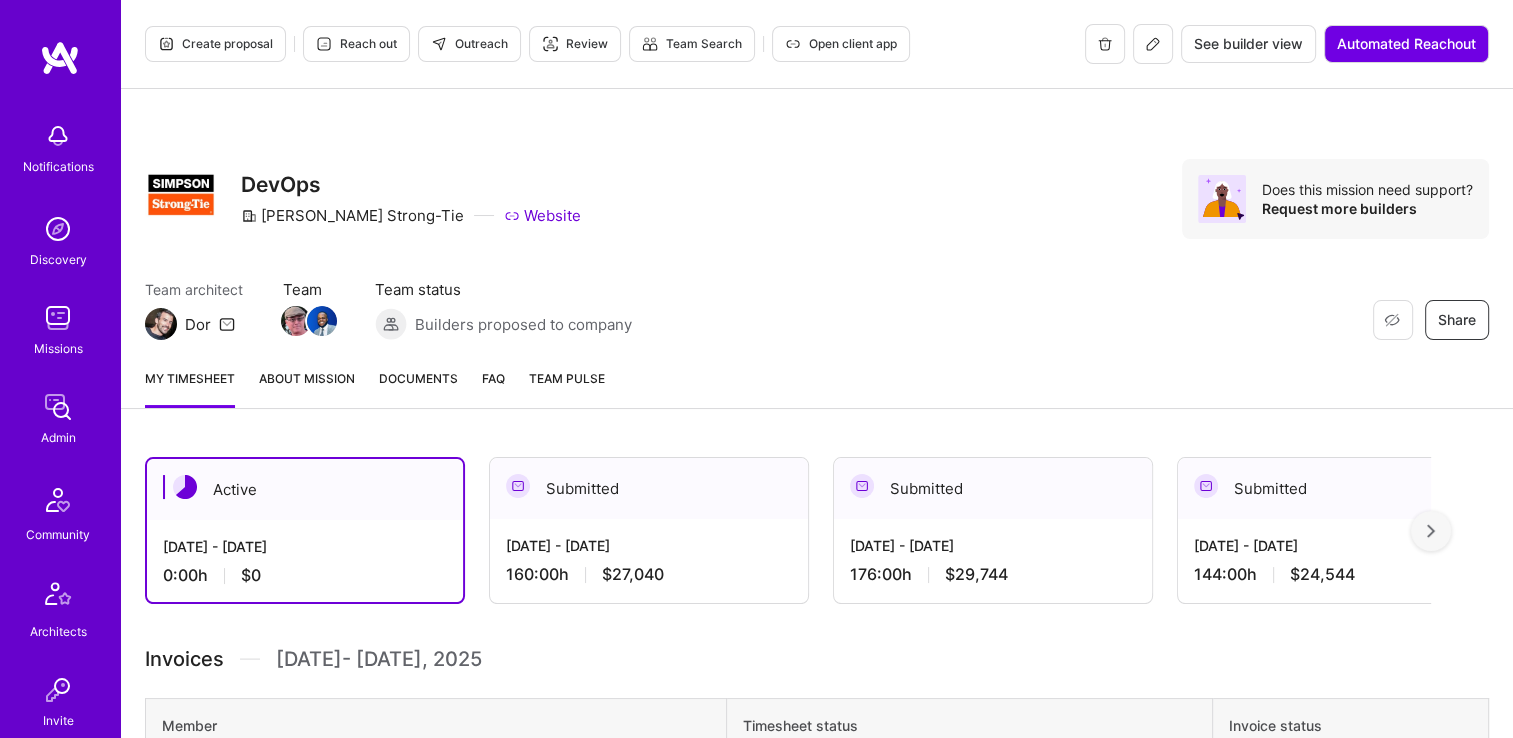 click on "Documents" at bounding box center (418, 378) 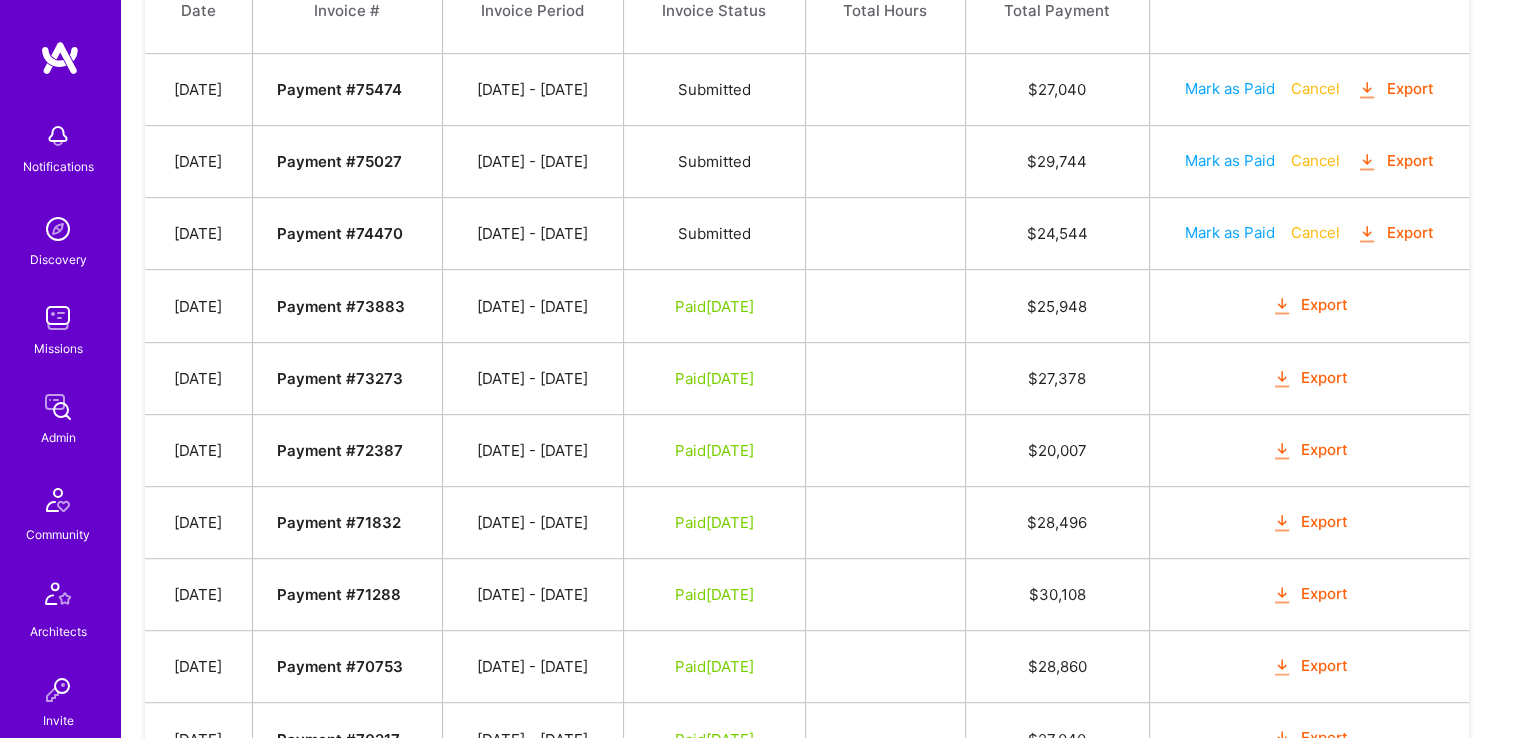 scroll, scrollTop: 860, scrollLeft: 0, axis: vertical 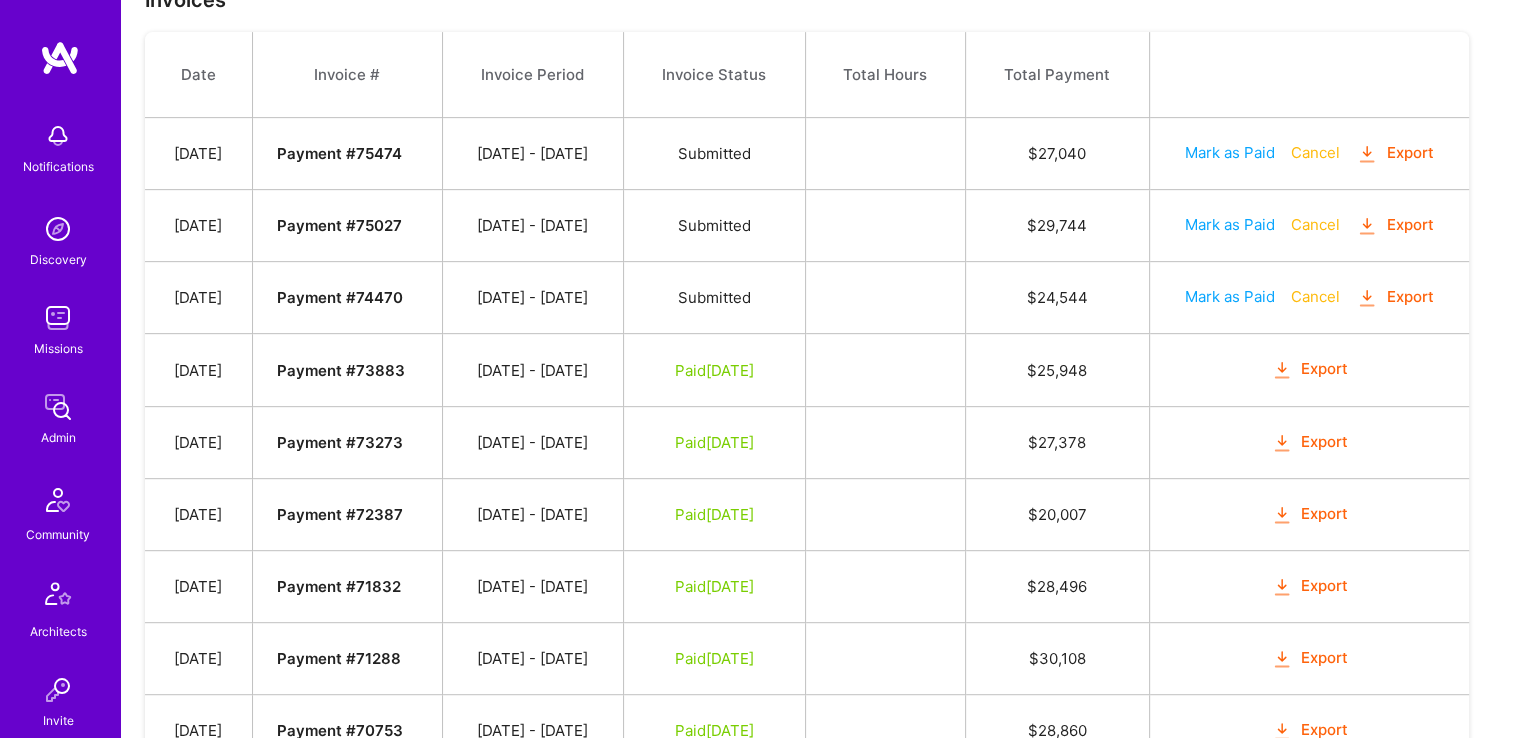 click on "Mark as Paid" at bounding box center (1230, 296) 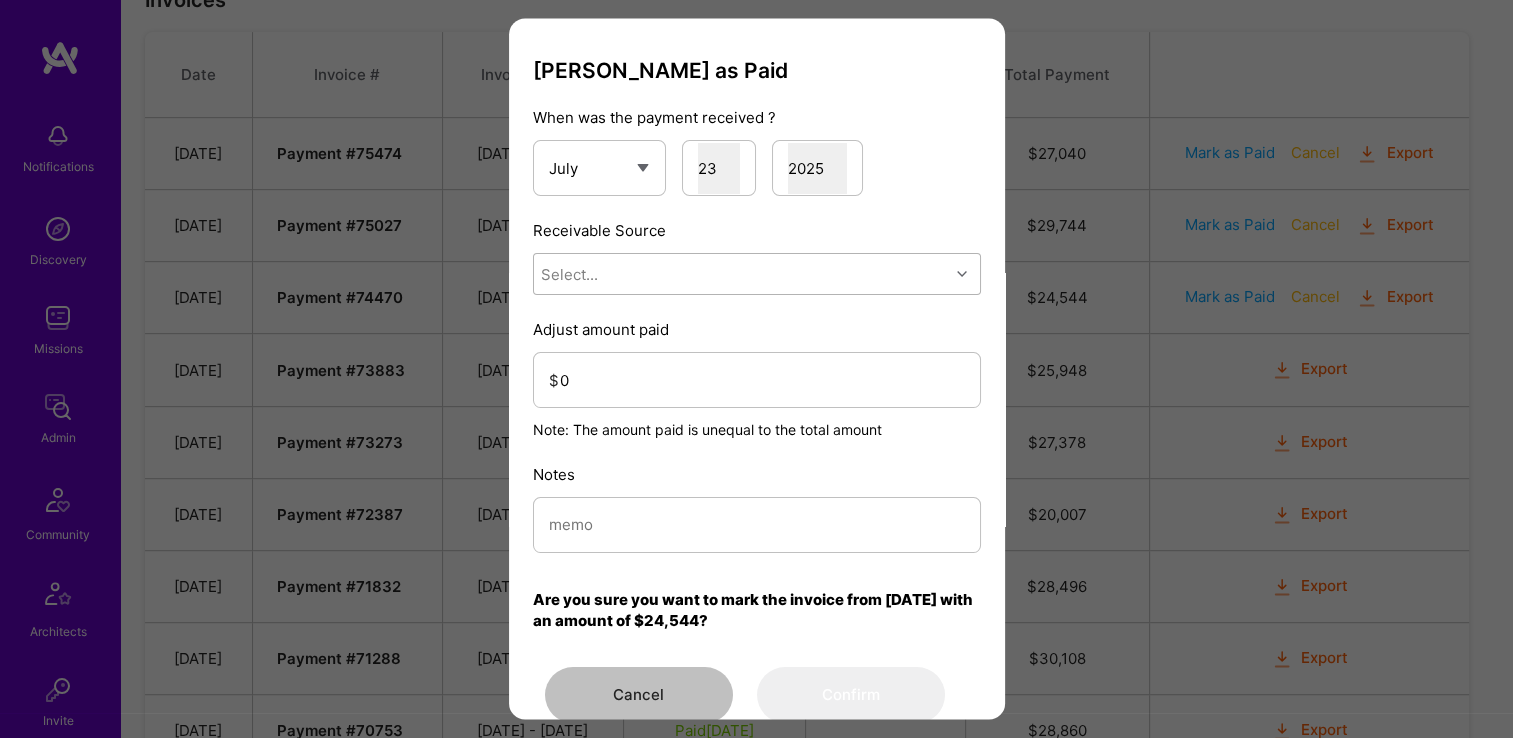 click on "Select..." at bounding box center (741, 275) 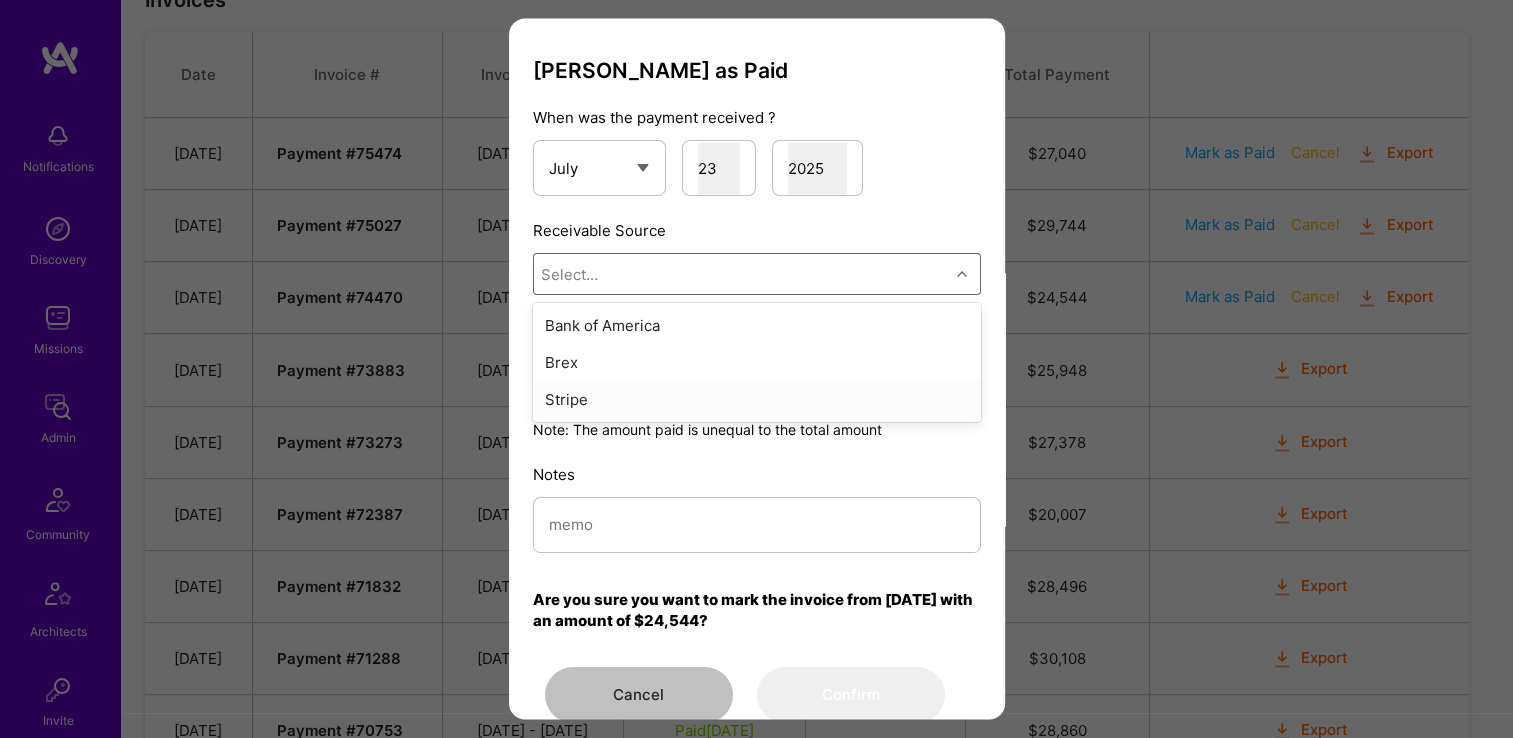 click on "Stripe" at bounding box center [757, 400] 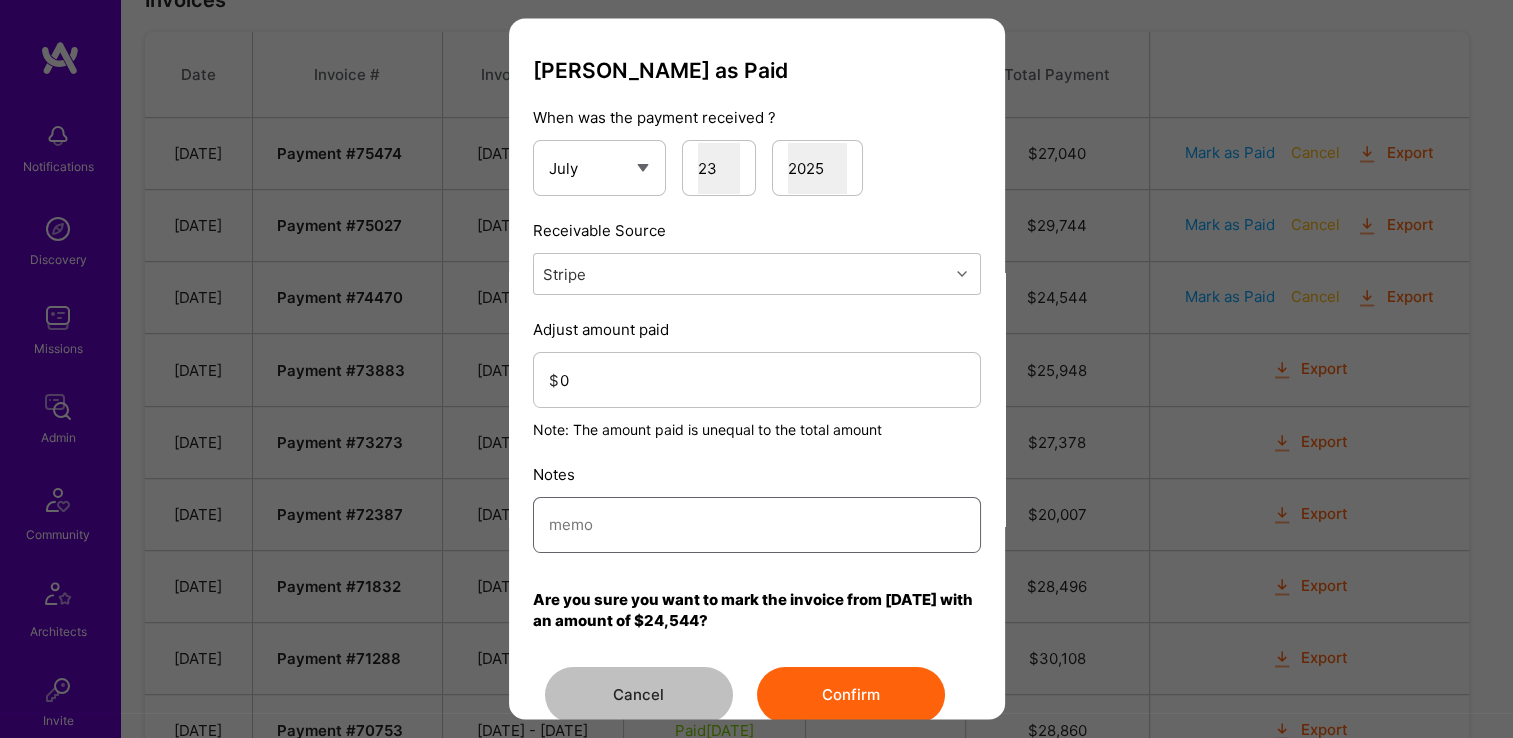 click at bounding box center (757, 525) 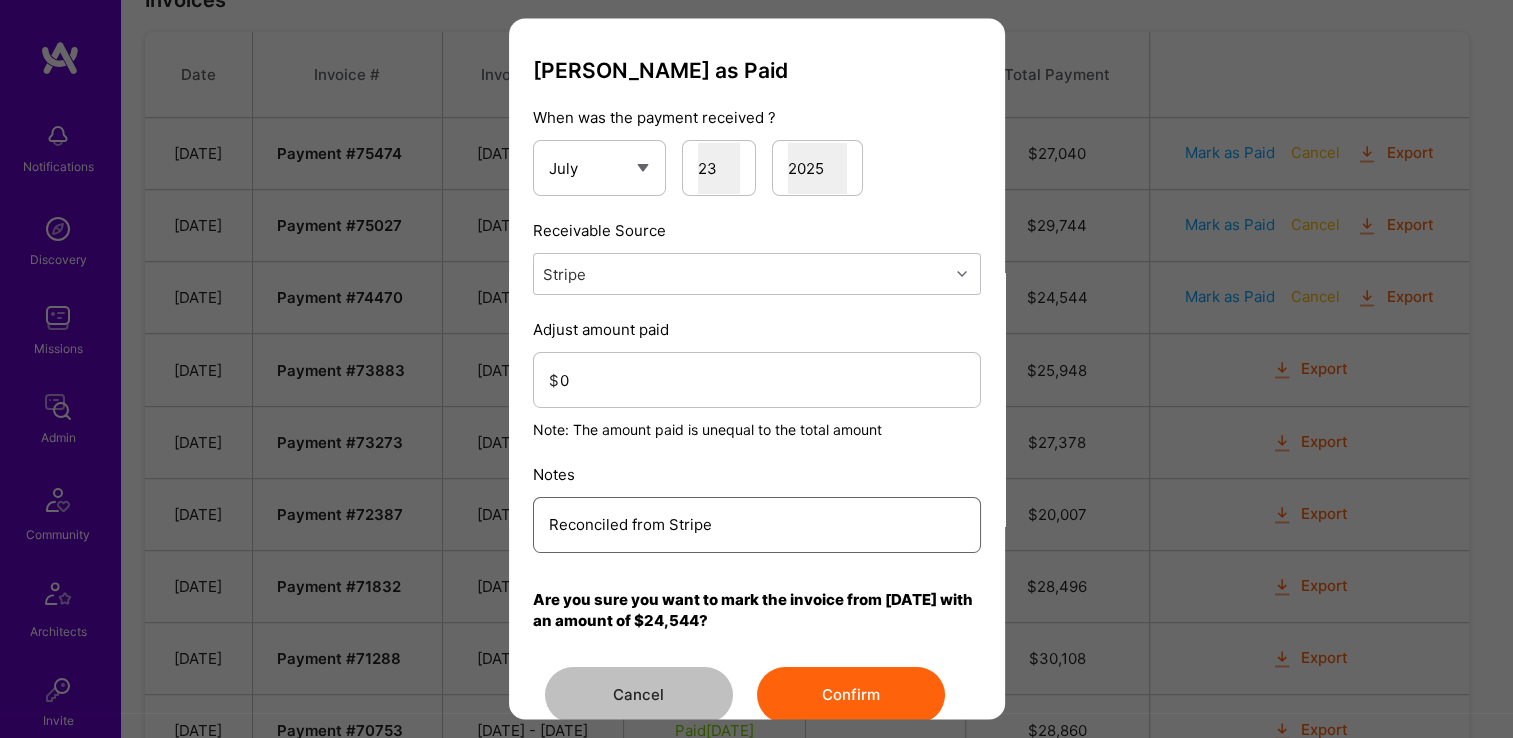 type on "Reconciled from Stripe" 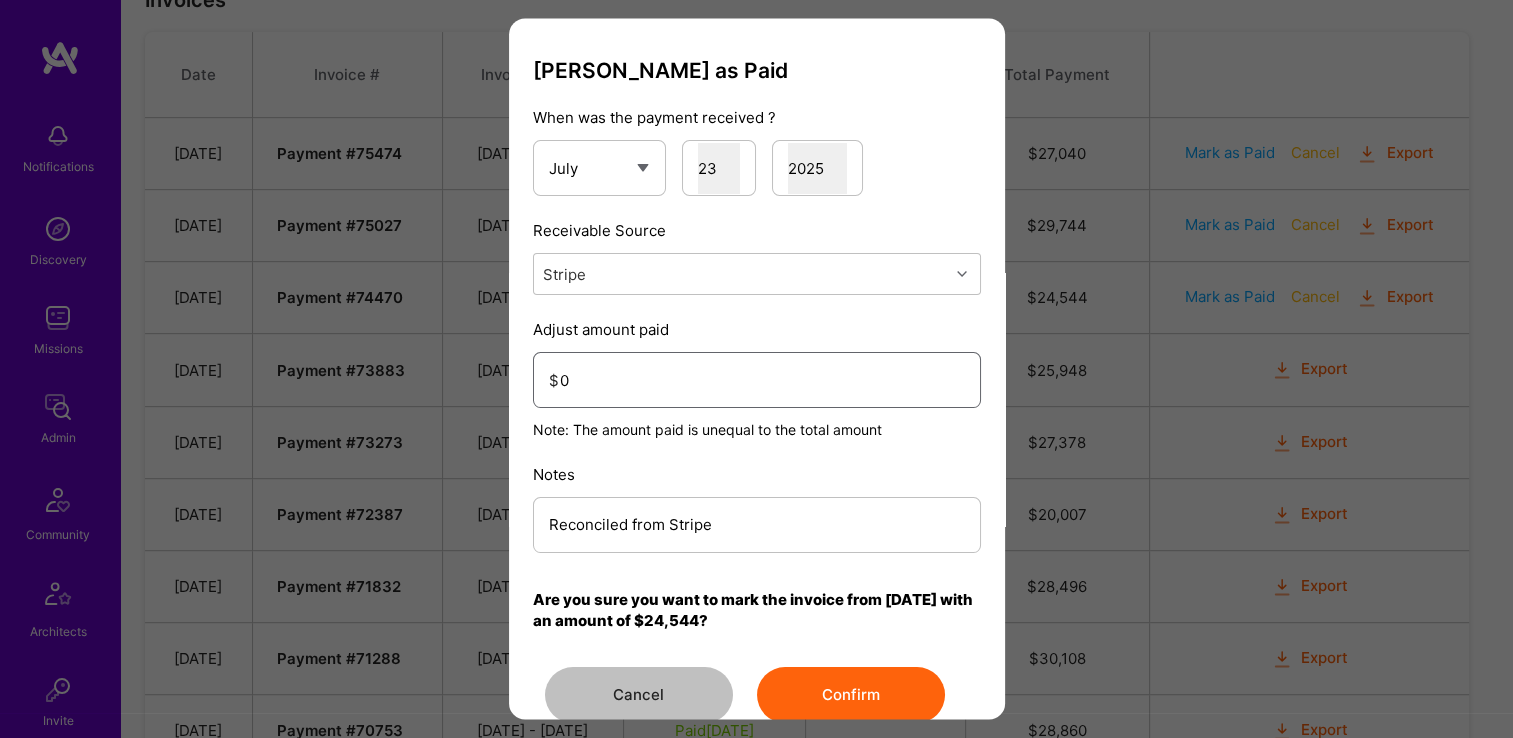 click on "0" at bounding box center [762, 380] 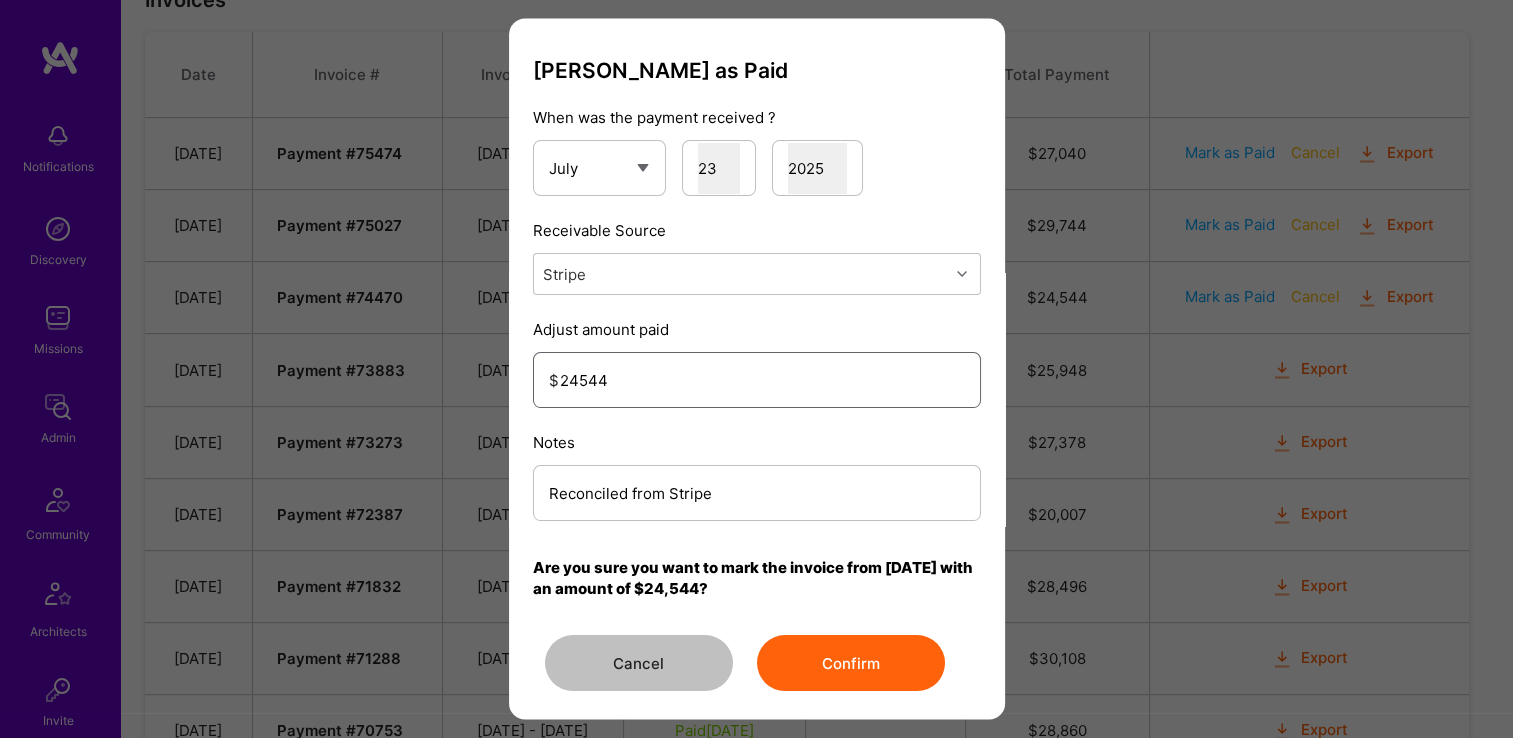 type on "24544" 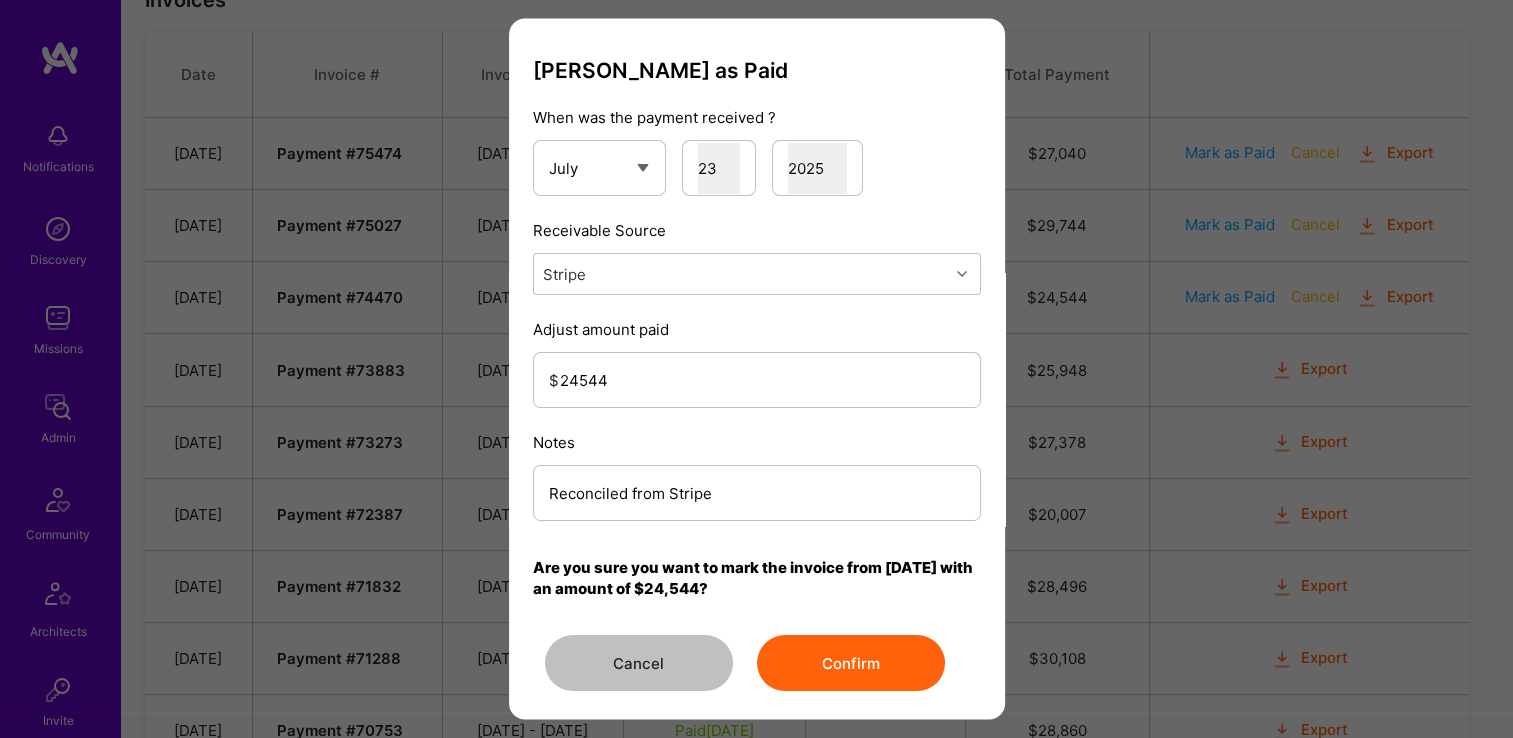 click on "Confirm" at bounding box center (851, 664) 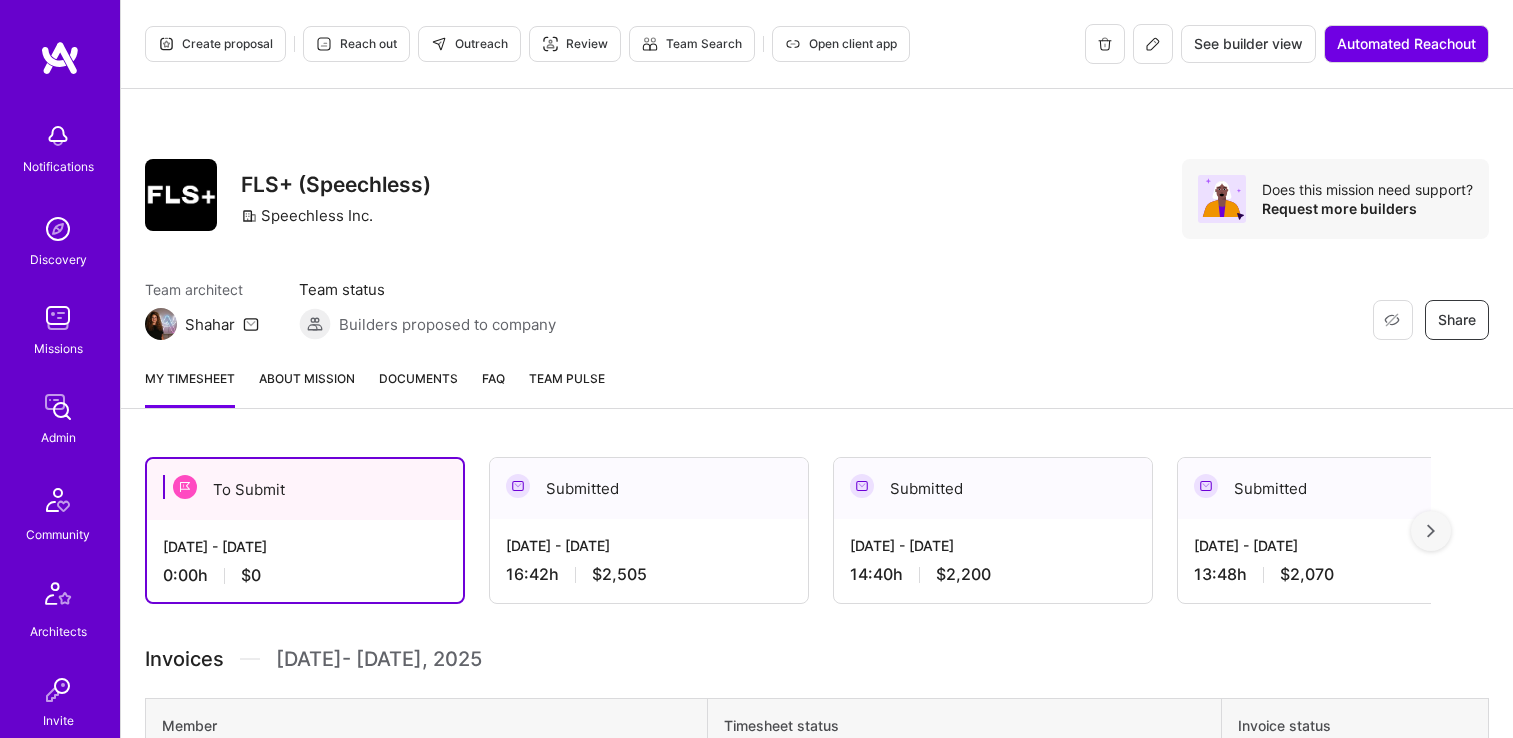scroll, scrollTop: 0, scrollLeft: 0, axis: both 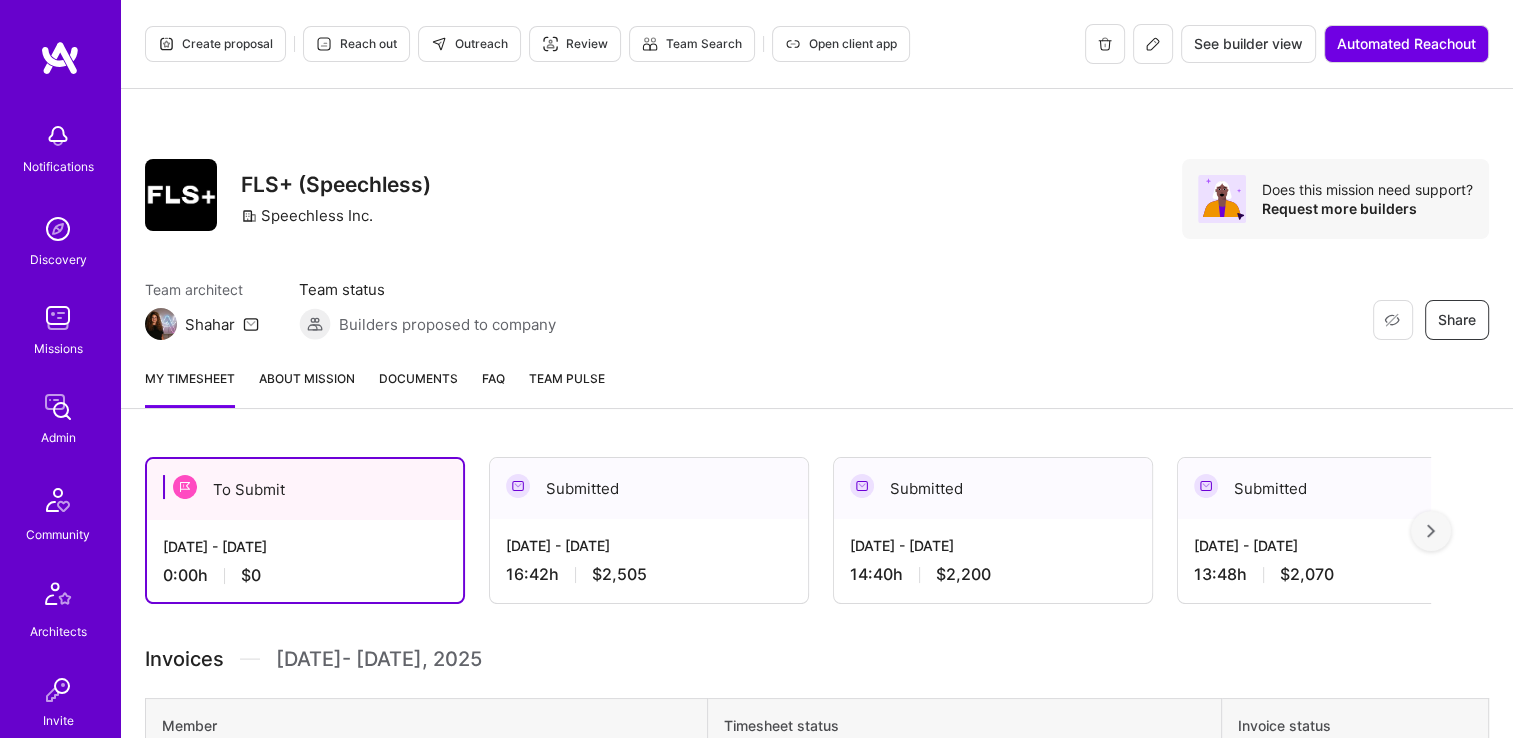 click on "Documents" at bounding box center (418, 388) 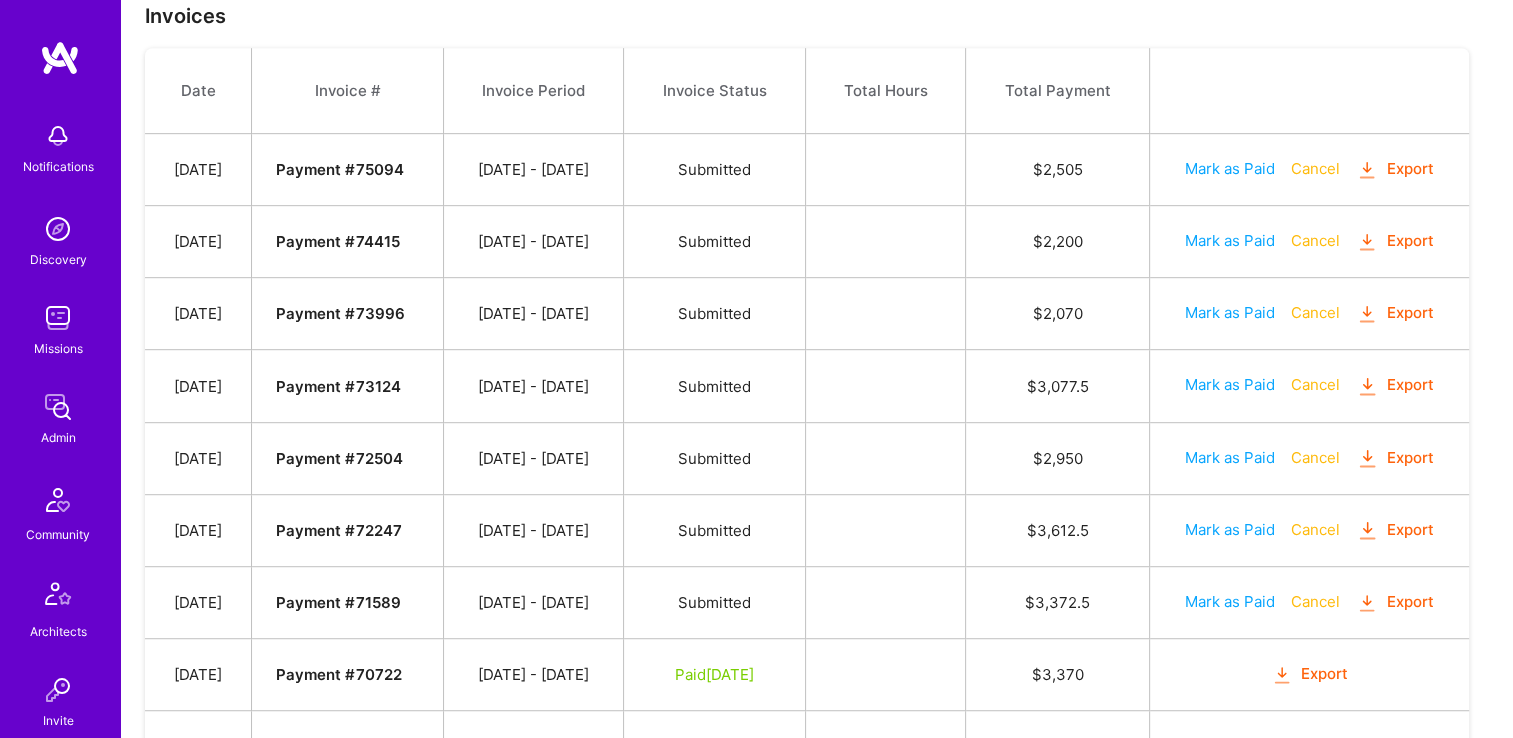 scroll, scrollTop: 1060, scrollLeft: 0, axis: vertical 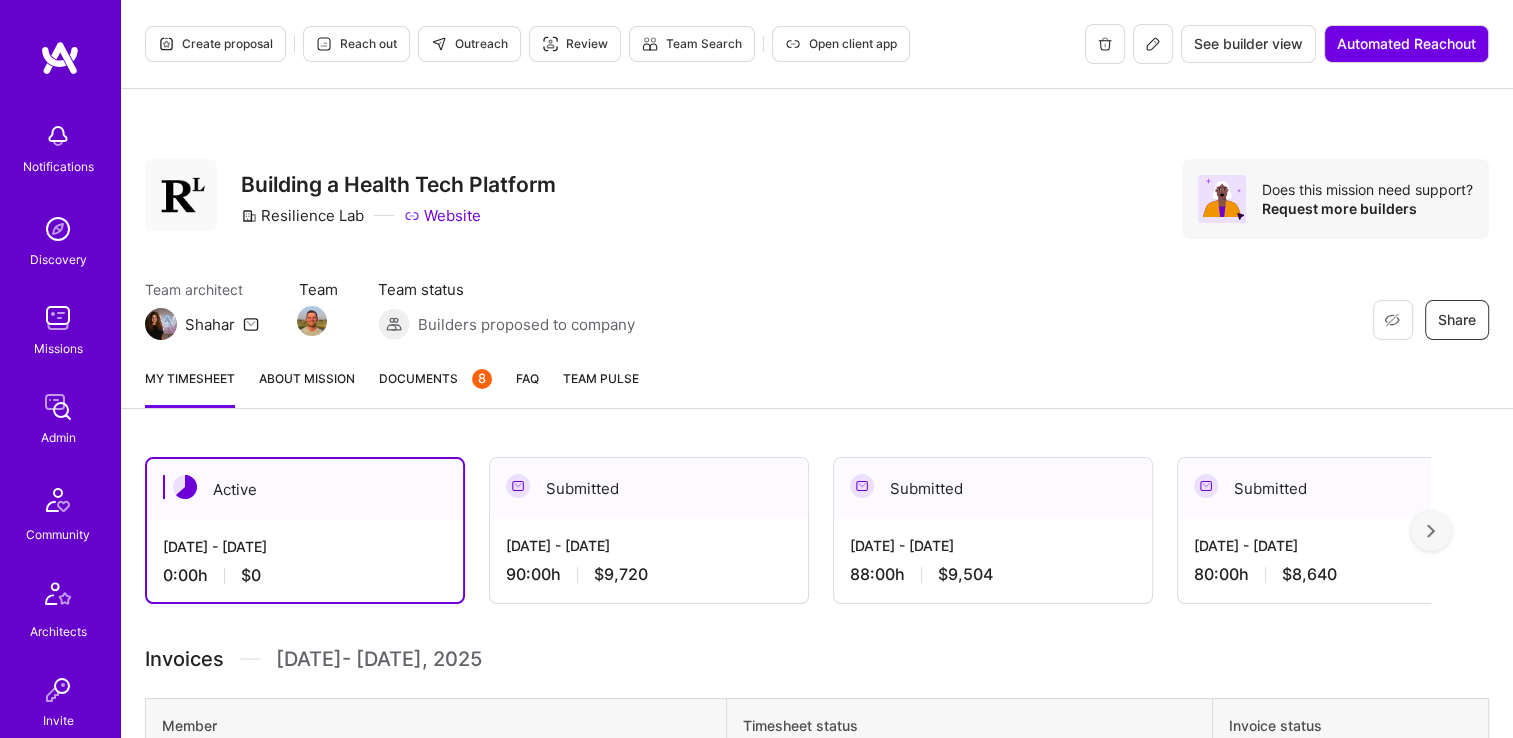 click on "Restore Not Interested Share Building a Health Tech Platform   Resilience Lab
Website Does this mission need support? Request more builders Team architect Shahar Team Team status Builders proposed to company
Restore Not Interested Share" at bounding box center [817, 220] 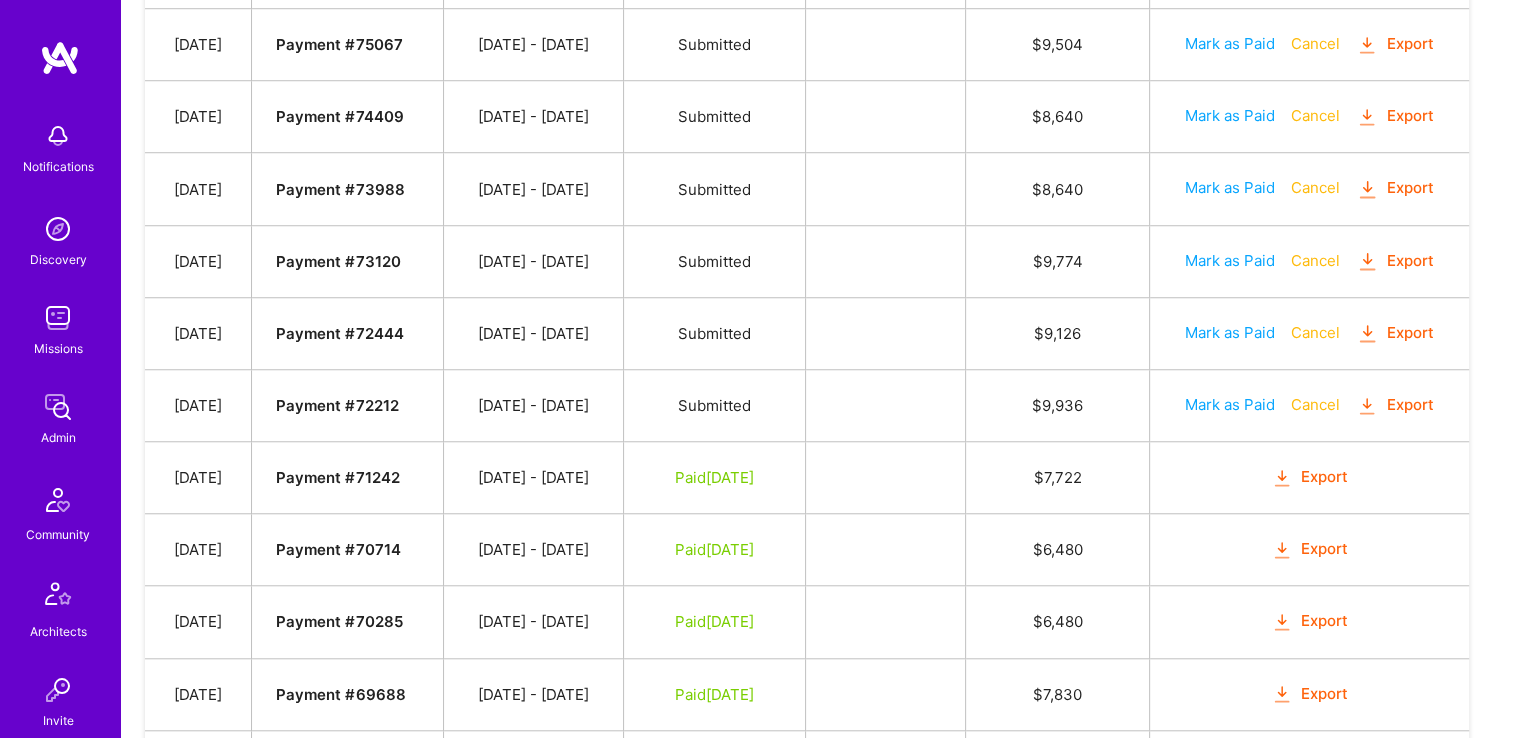 scroll, scrollTop: 1607, scrollLeft: 0, axis: vertical 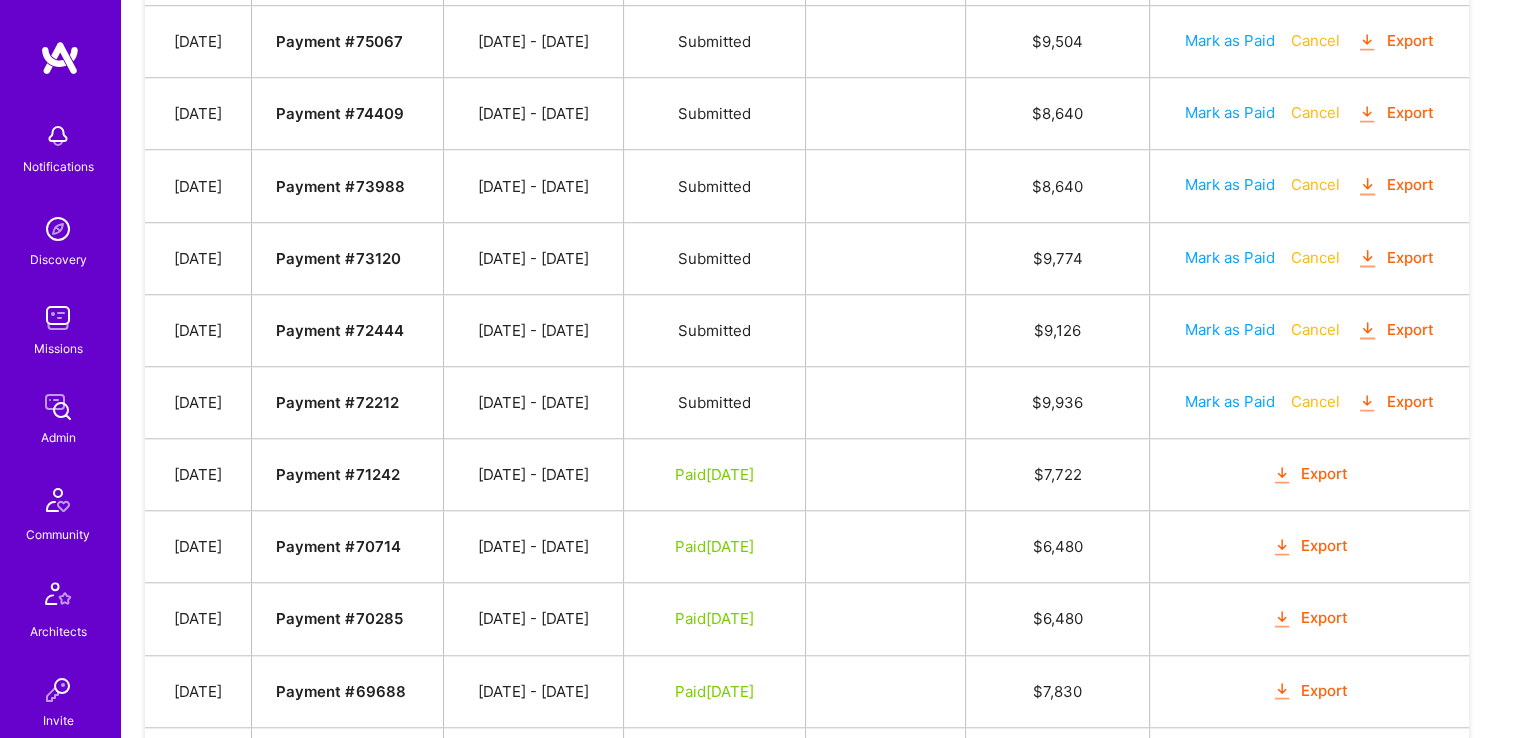 click at bounding box center (58, 407) 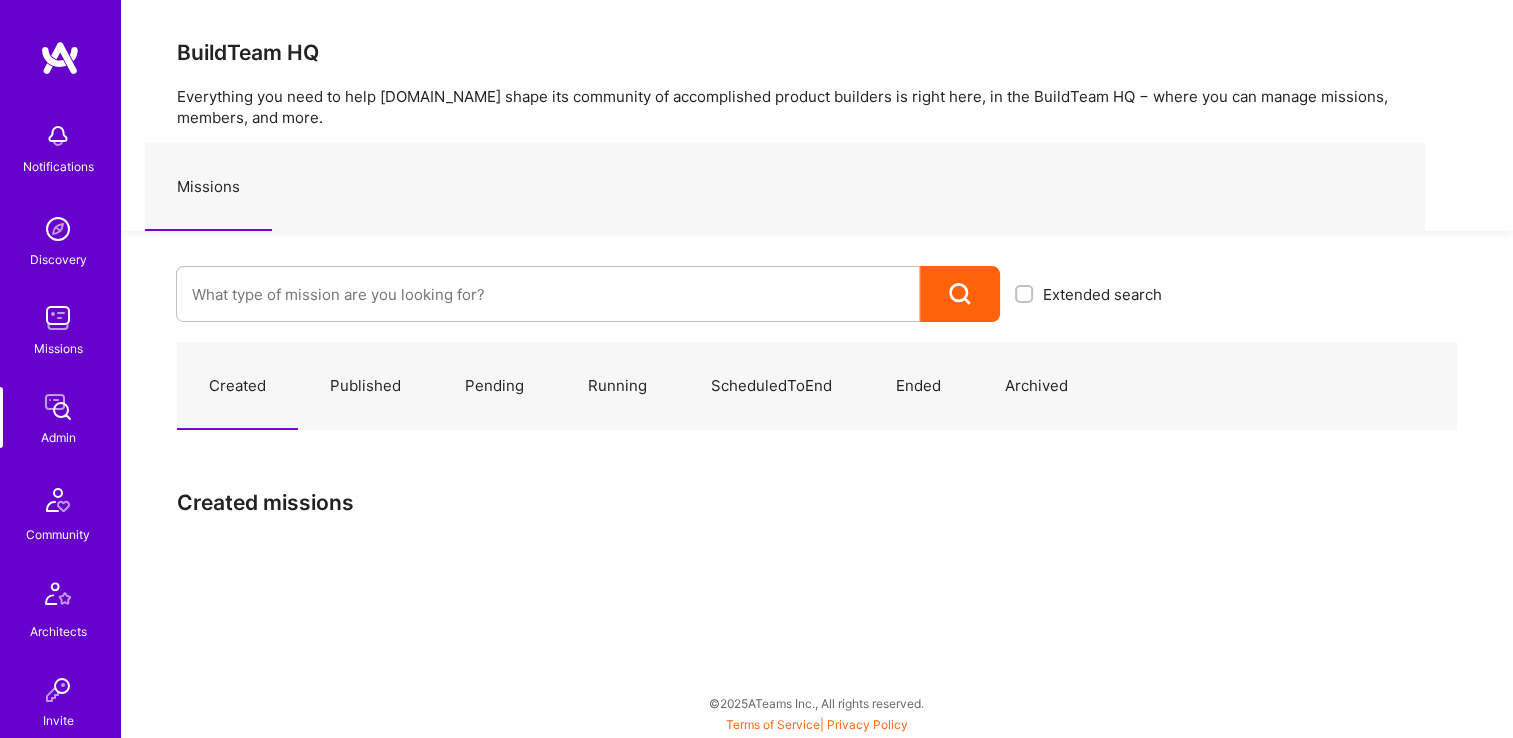 scroll, scrollTop: 0, scrollLeft: 0, axis: both 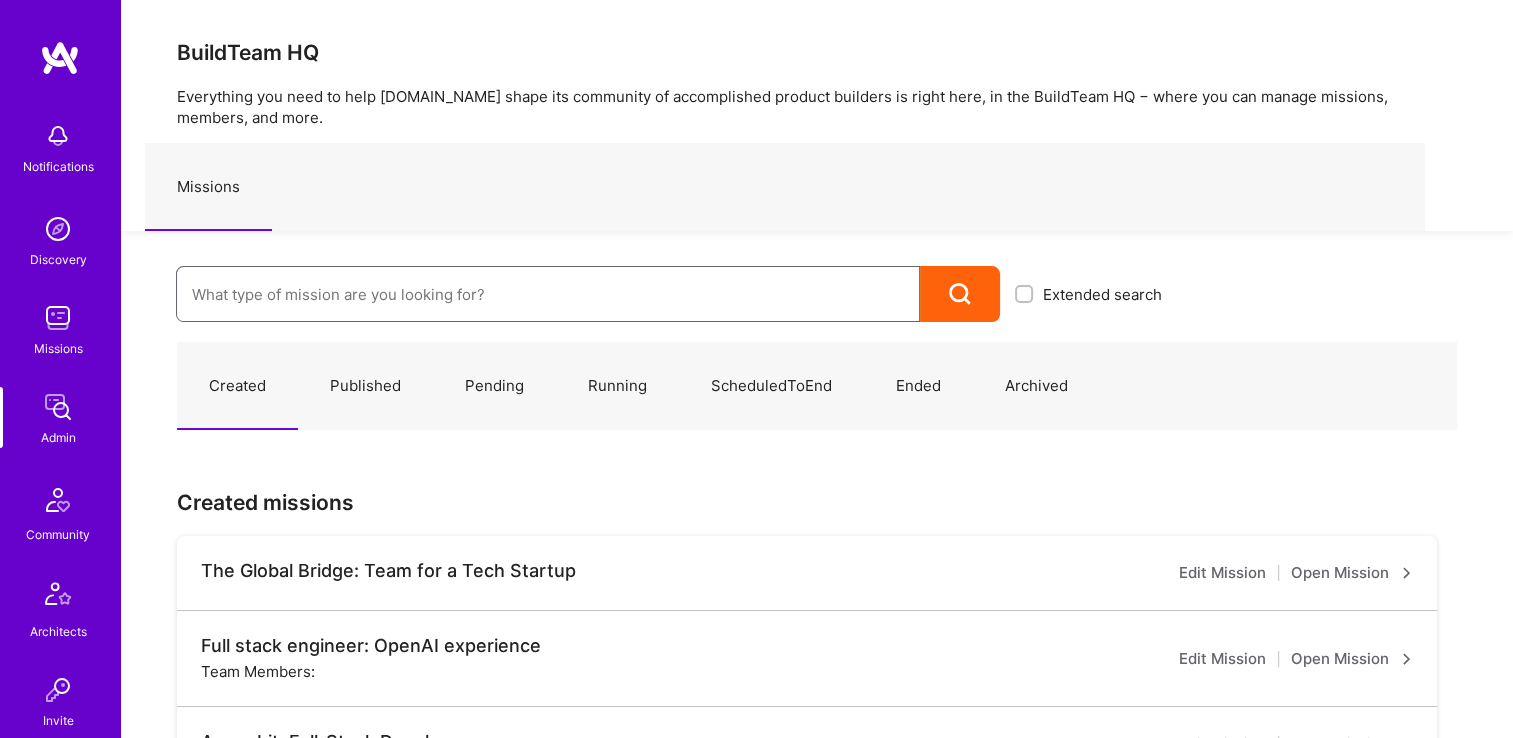 click at bounding box center [548, 294] 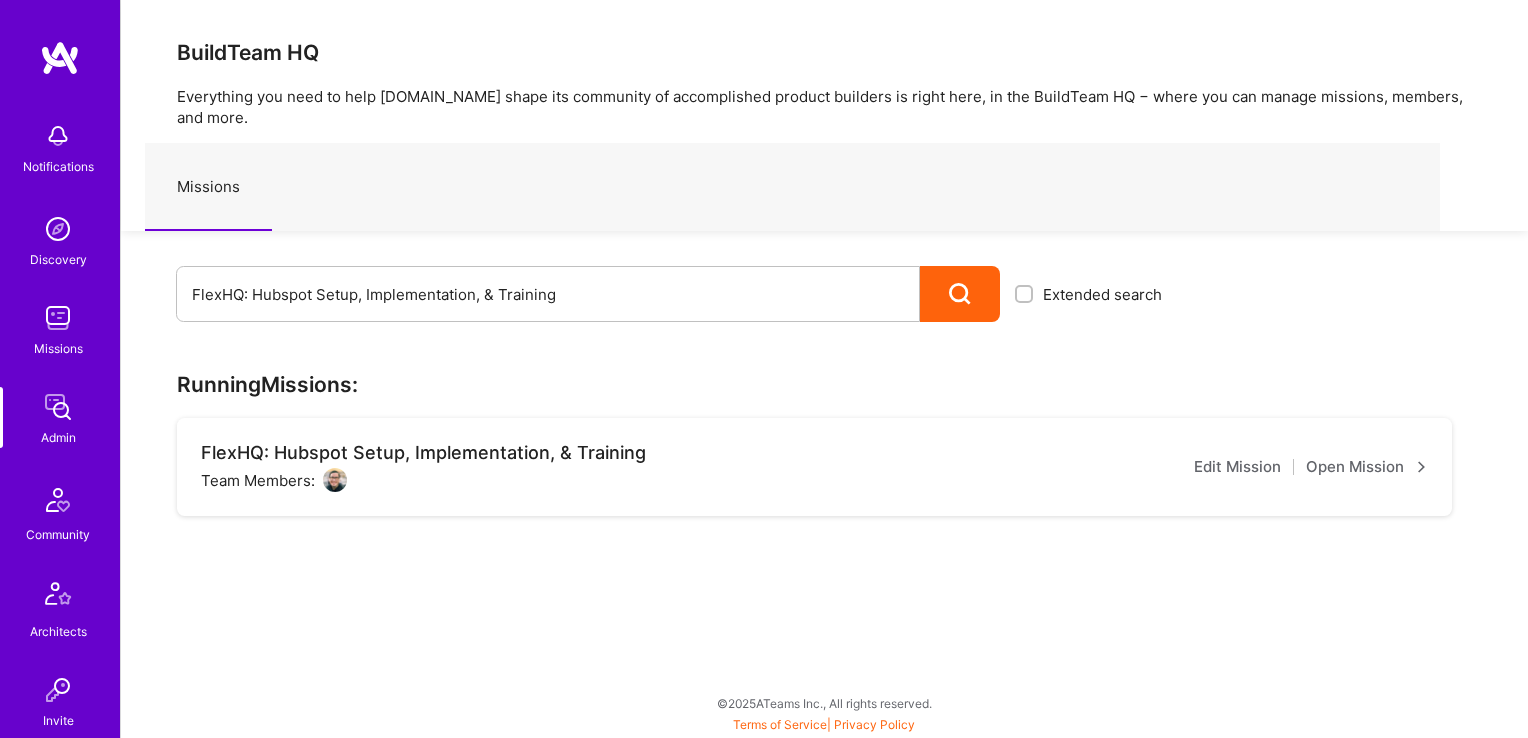 click on "FlexHQ: Hubspot Setup, Implementation, & Training Team Members: Edit Mission Open Mission" at bounding box center [814, 467] 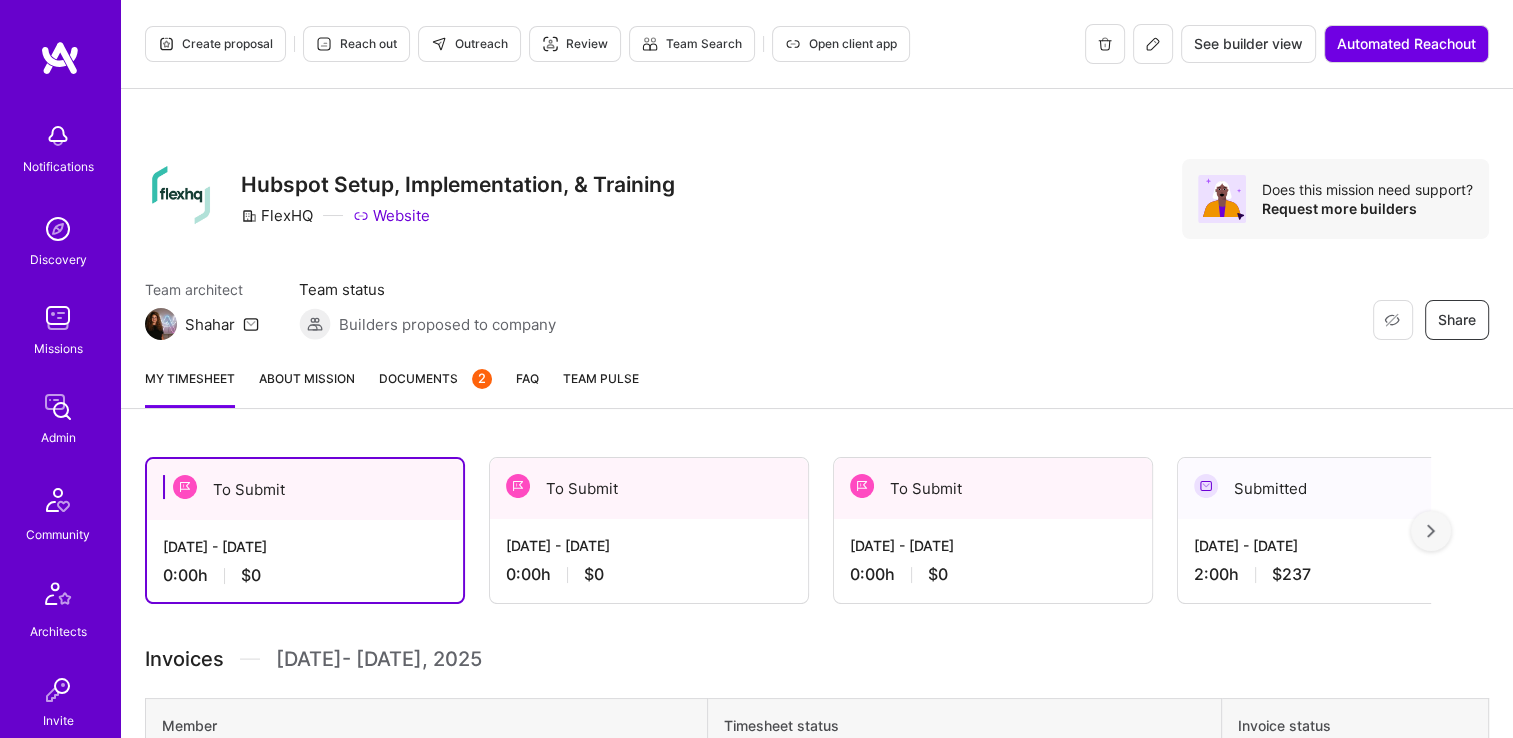 click on "Documents 2" at bounding box center (435, 378) 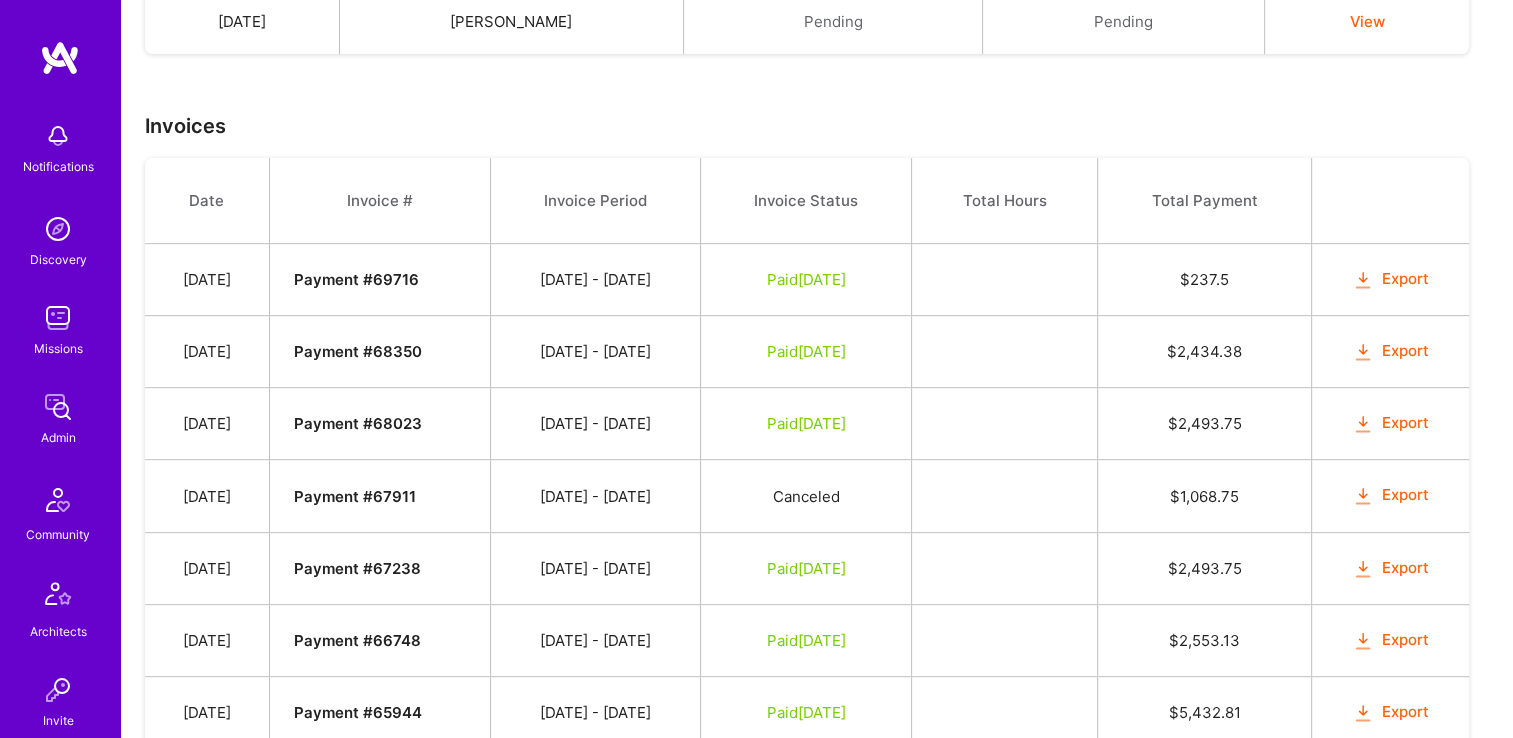scroll, scrollTop: 756, scrollLeft: 0, axis: vertical 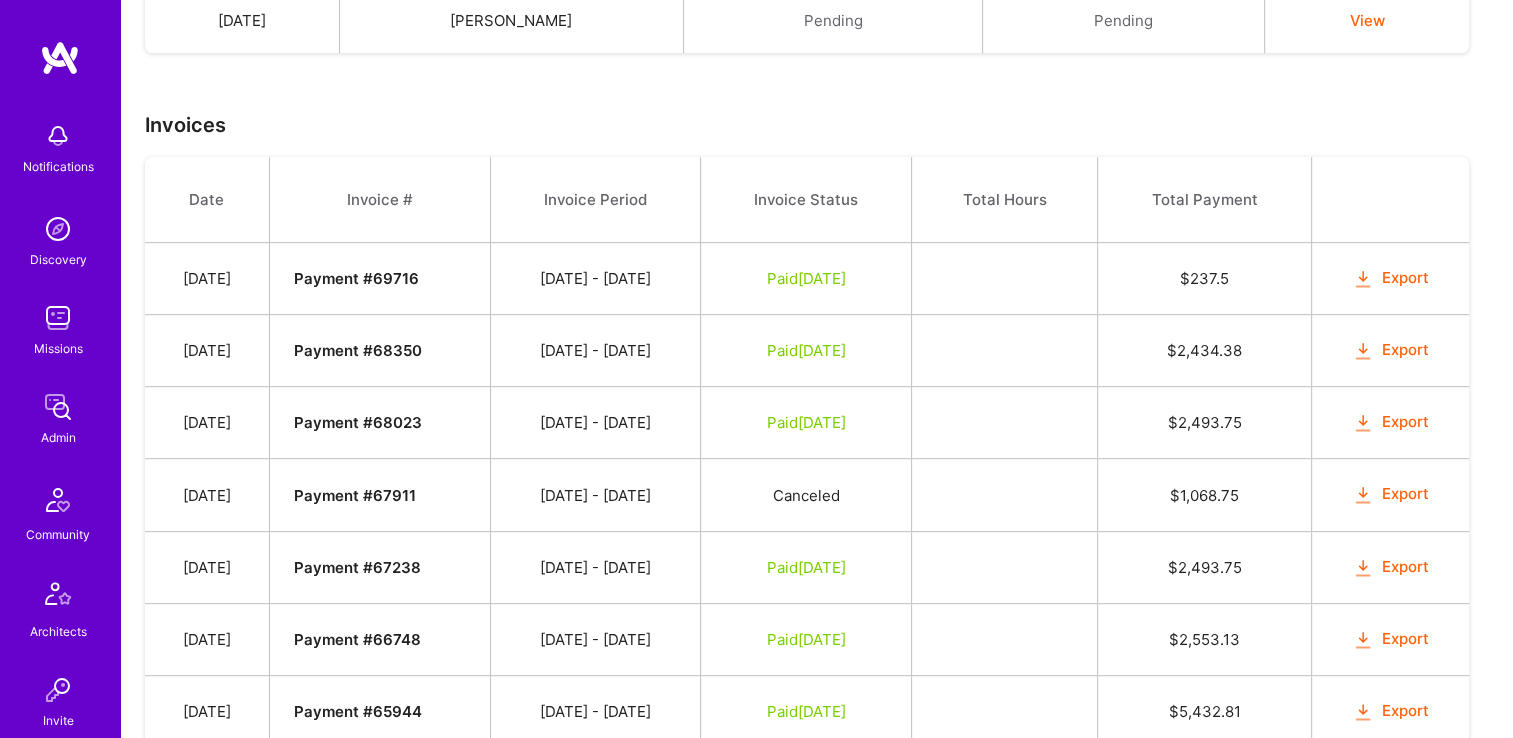 click at bounding box center [58, 407] 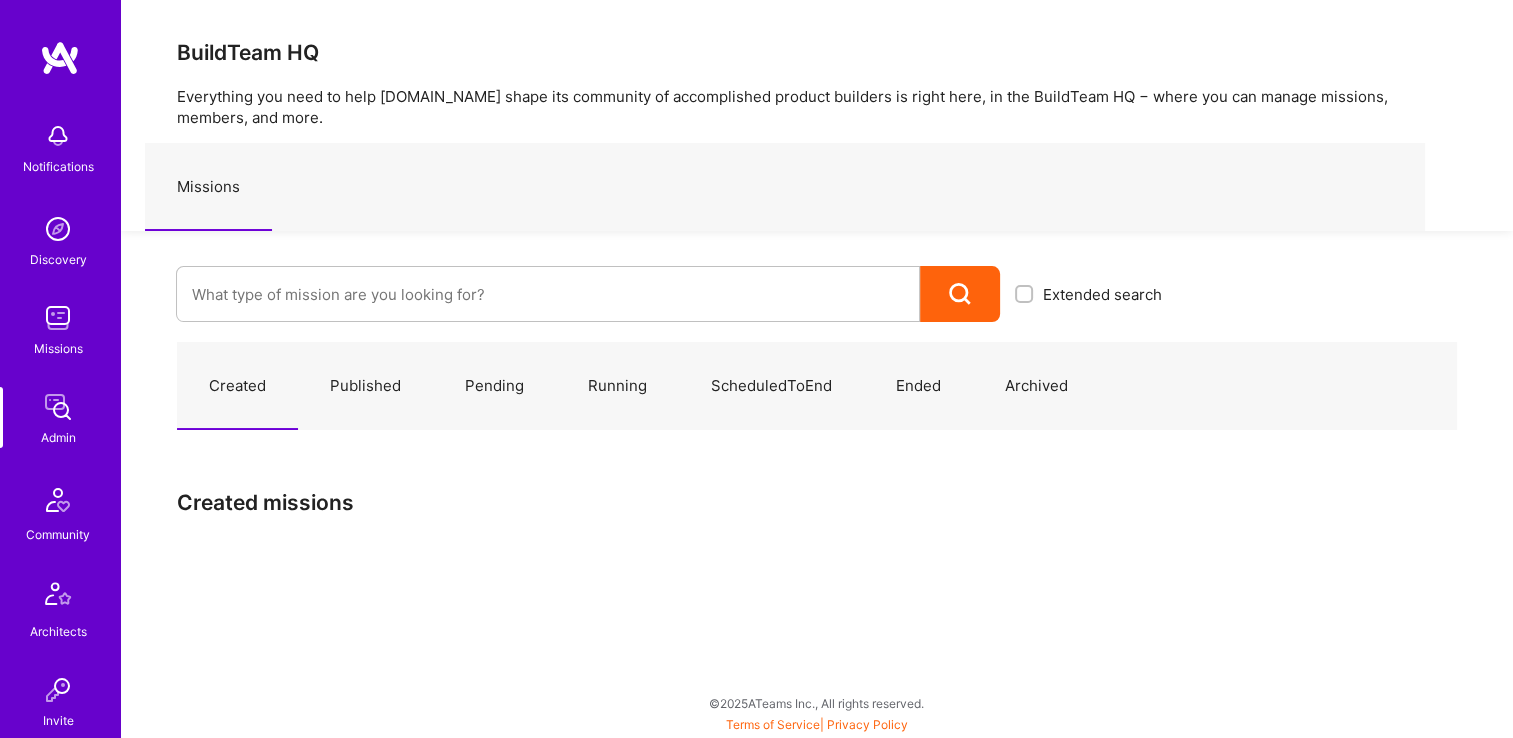 scroll, scrollTop: 0, scrollLeft: 0, axis: both 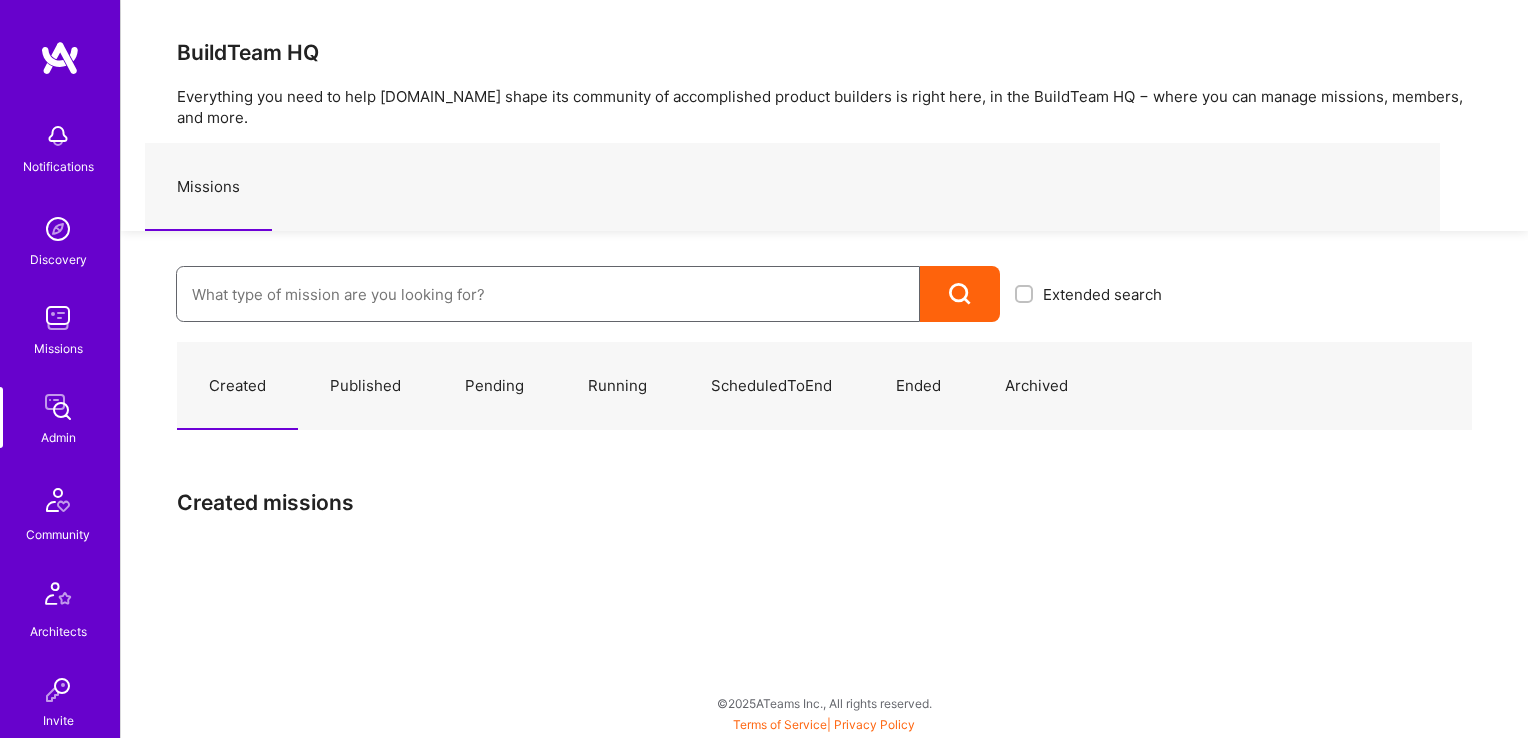 click at bounding box center [548, 294] 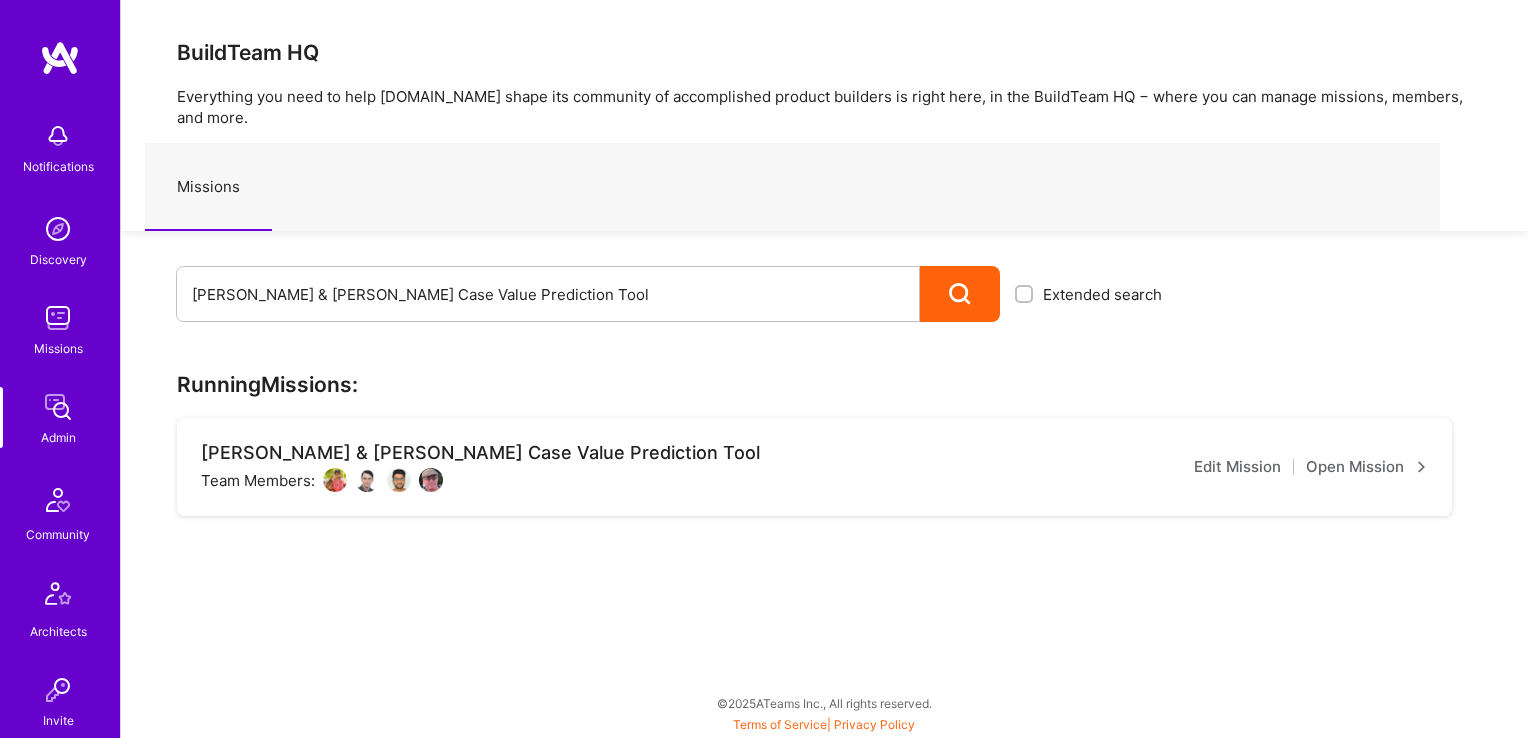 click on "Open Mission" at bounding box center [1367, 467] 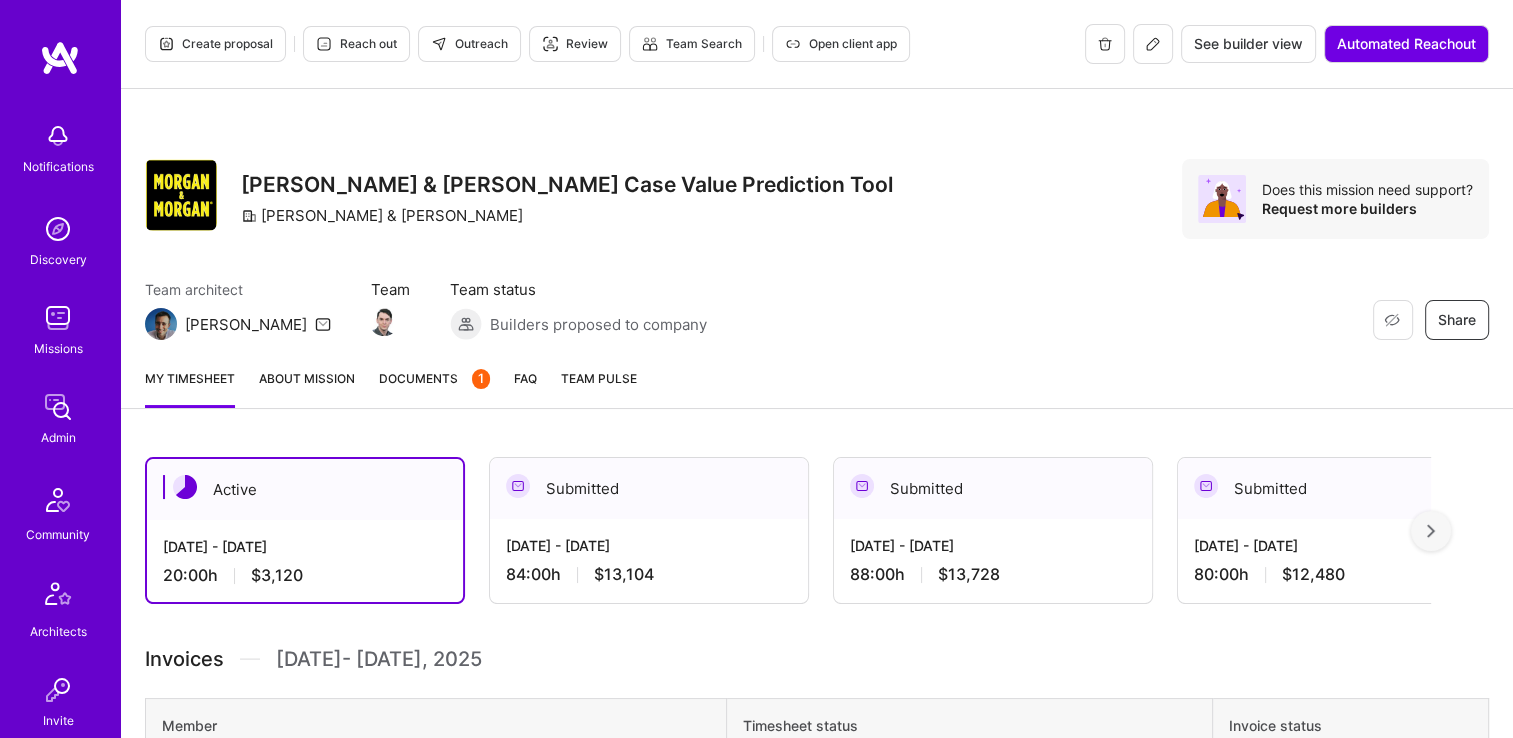 click on "Documents 1" at bounding box center [434, 378] 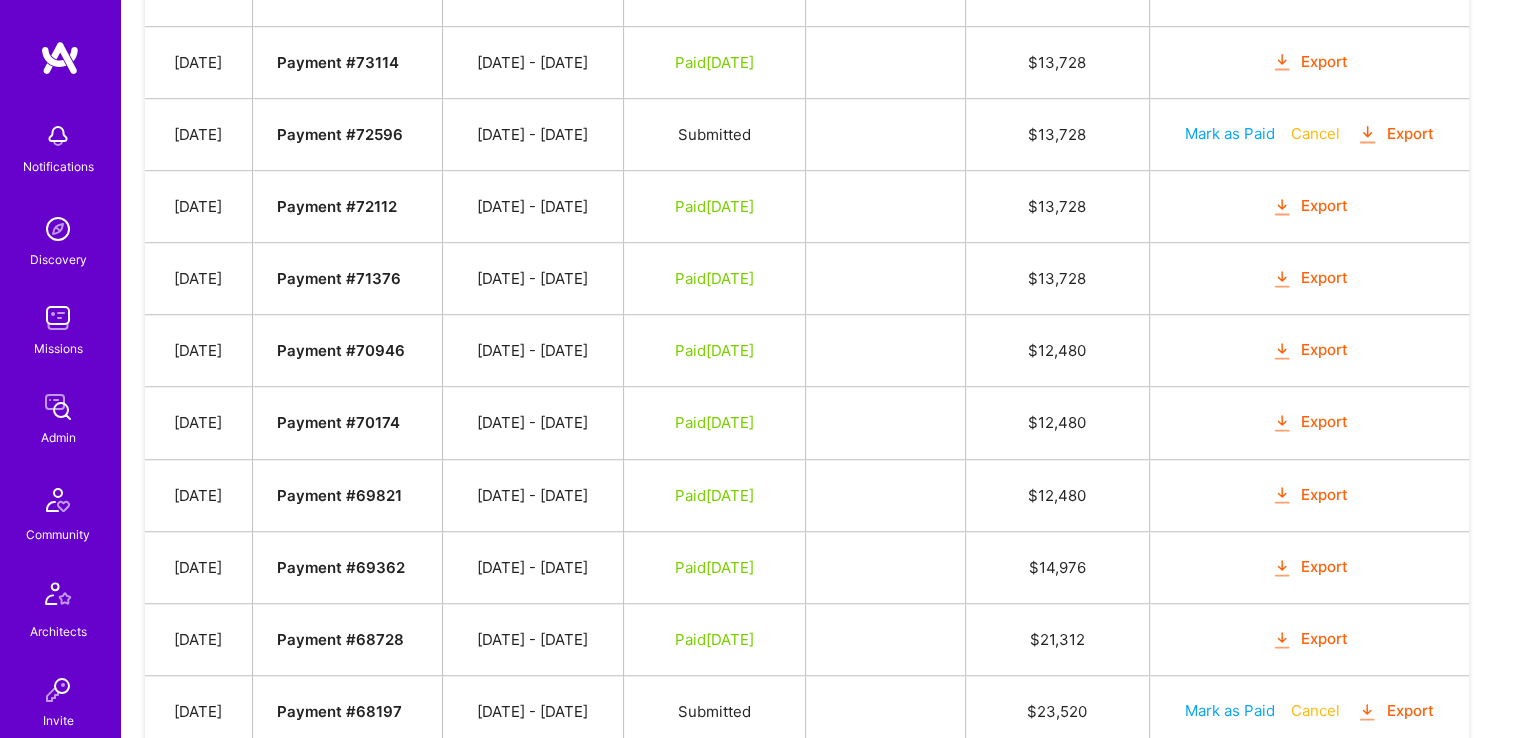 scroll, scrollTop: 1348, scrollLeft: 0, axis: vertical 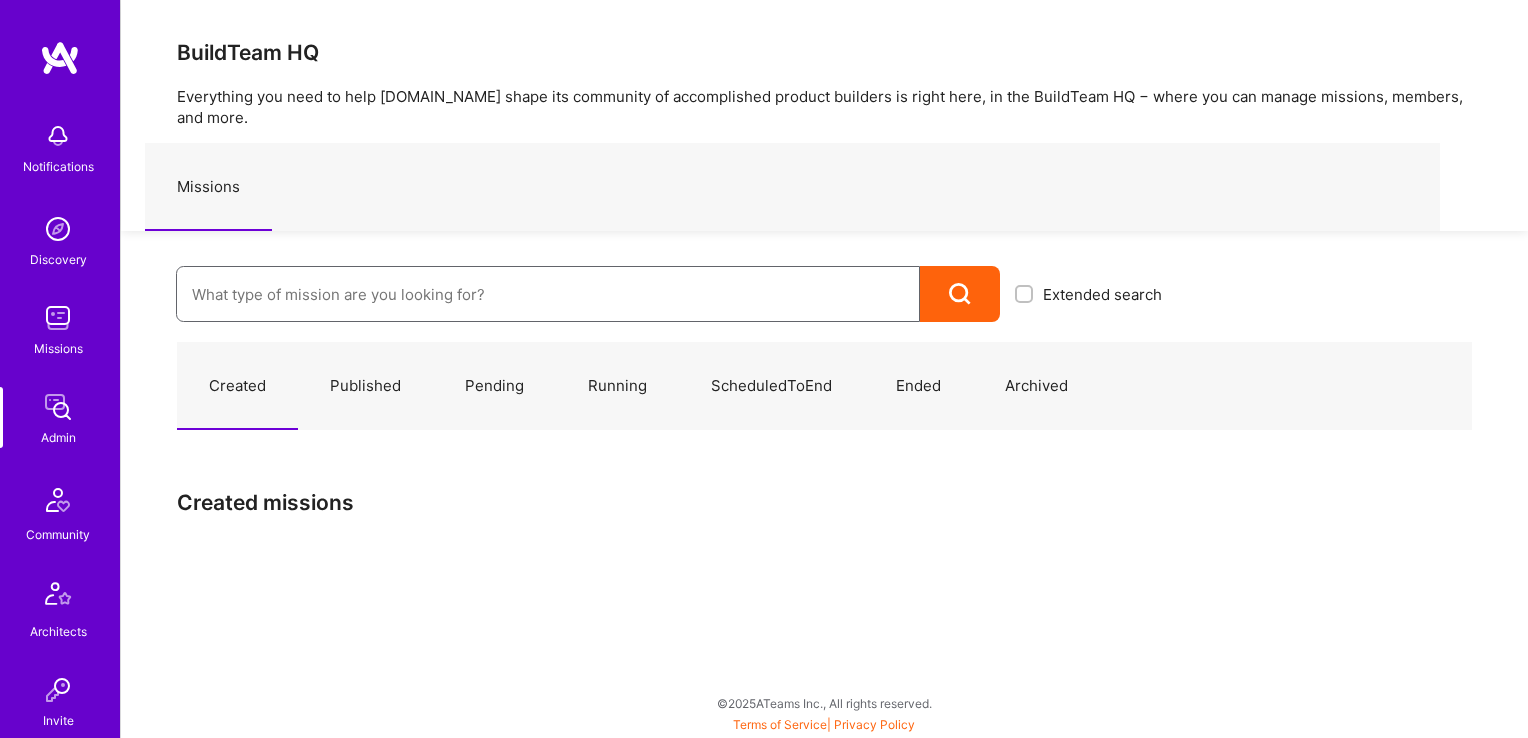 click at bounding box center [548, 294] 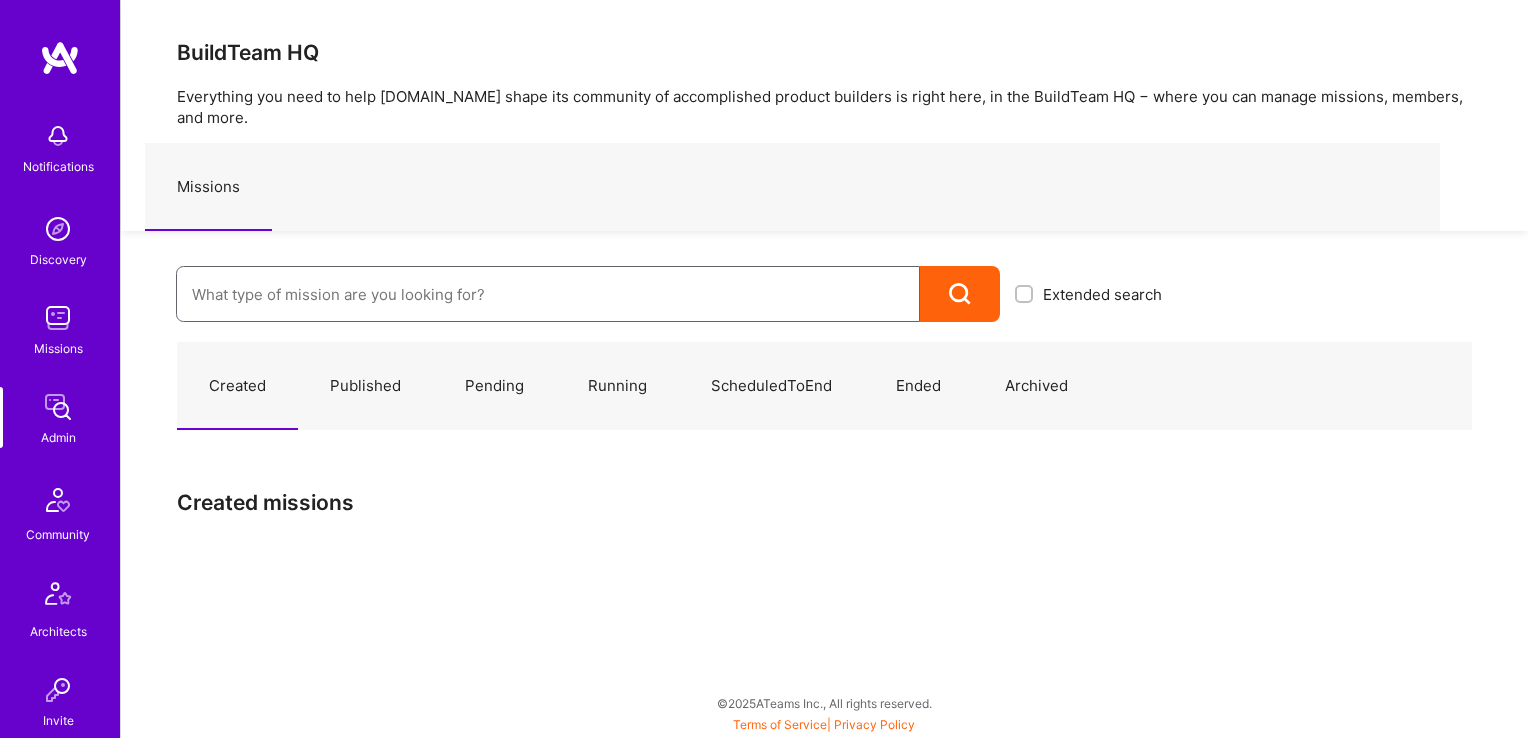 paste on "[PERSON_NAME] & [PERSON_NAME]: Building an internal portal for healthcare providers" 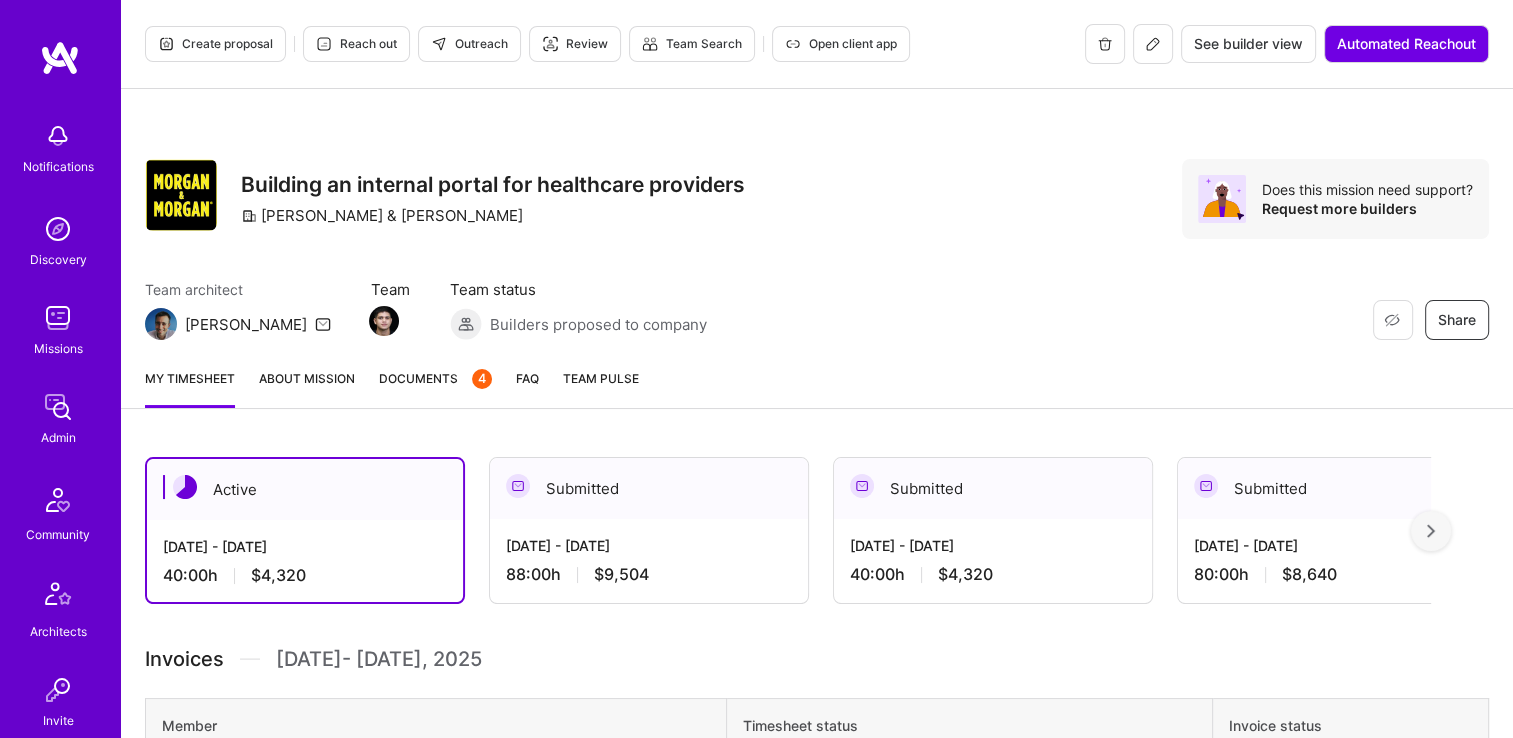 click on "Documents 4" at bounding box center [435, 378] 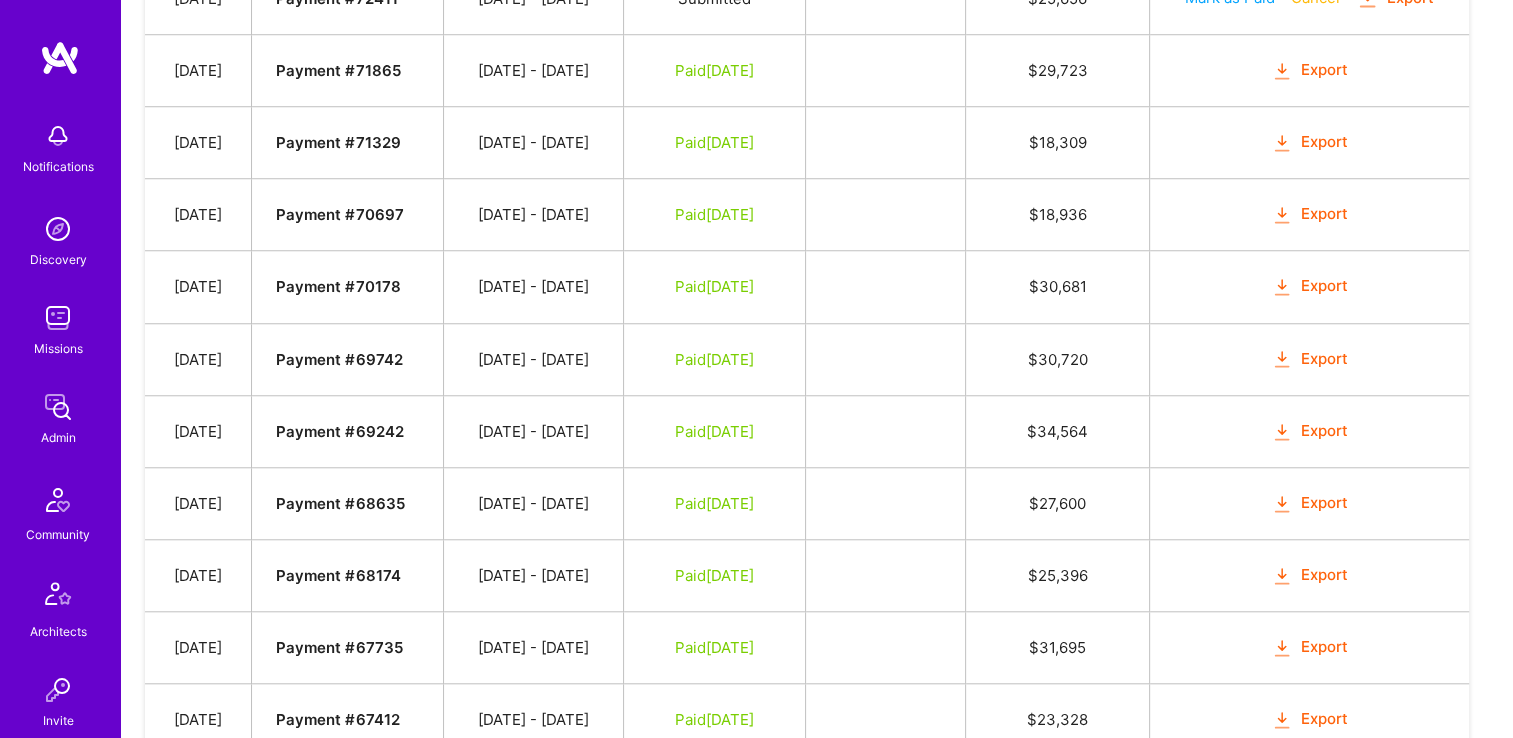 scroll, scrollTop: 1682, scrollLeft: 0, axis: vertical 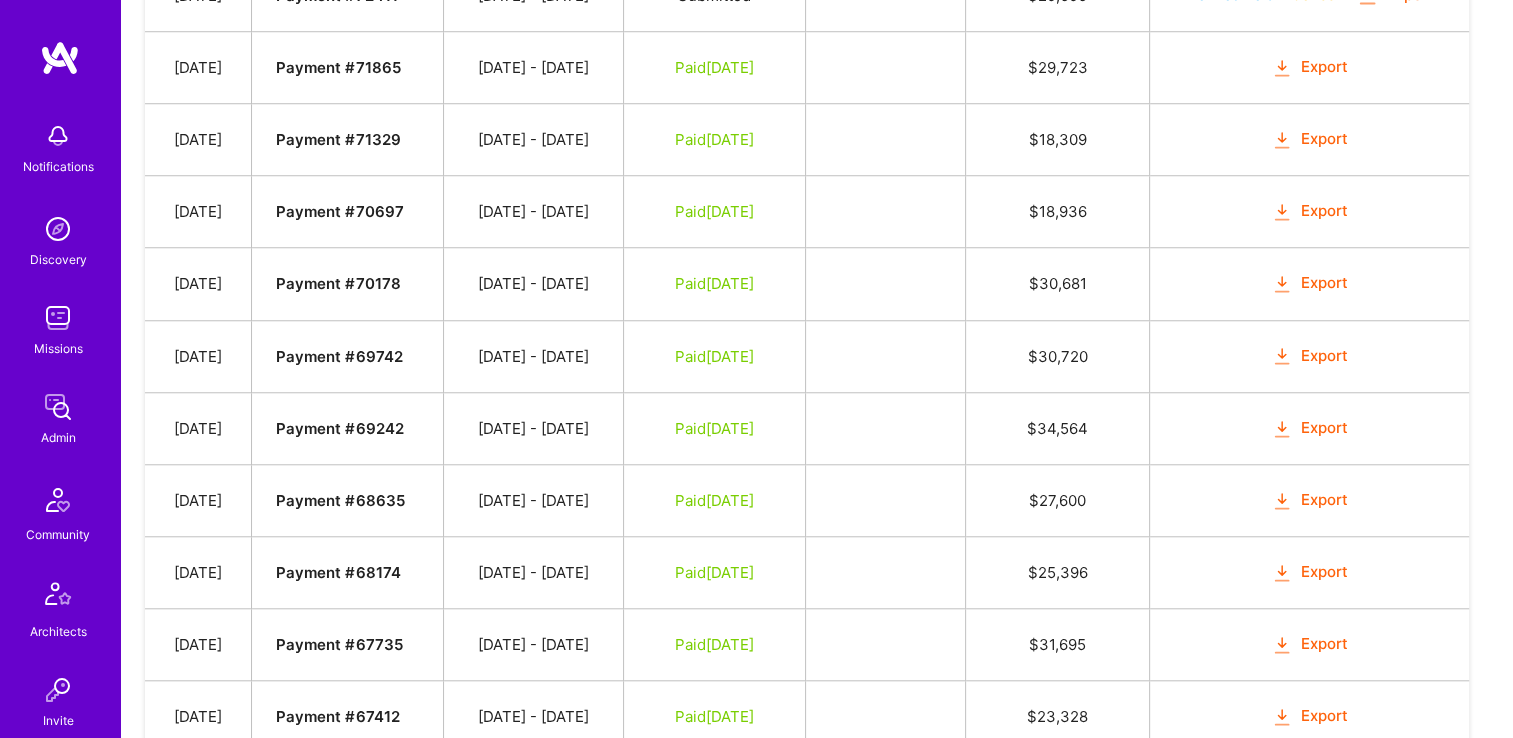 click at bounding box center (58, 407) 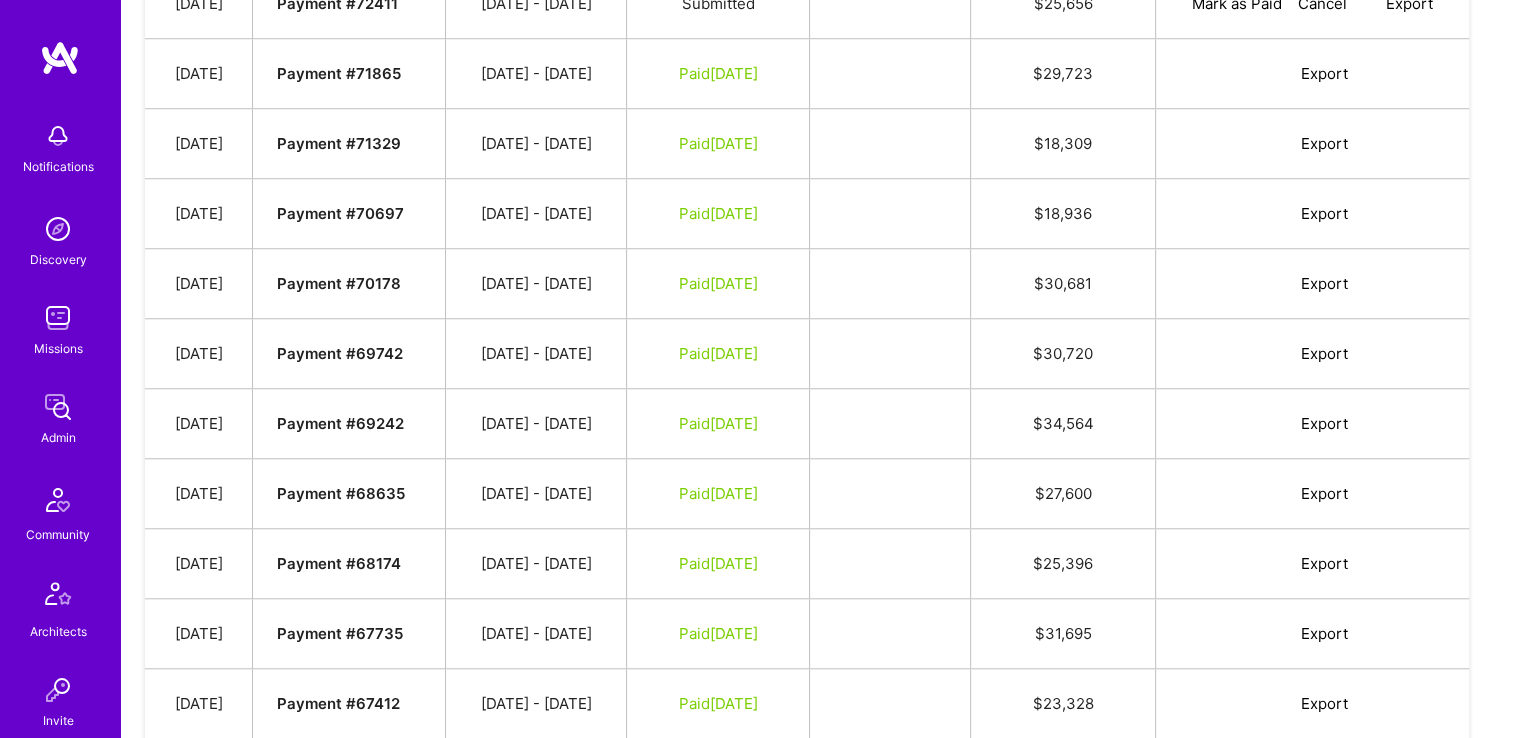 scroll, scrollTop: 0, scrollLeft: 0, axis: both 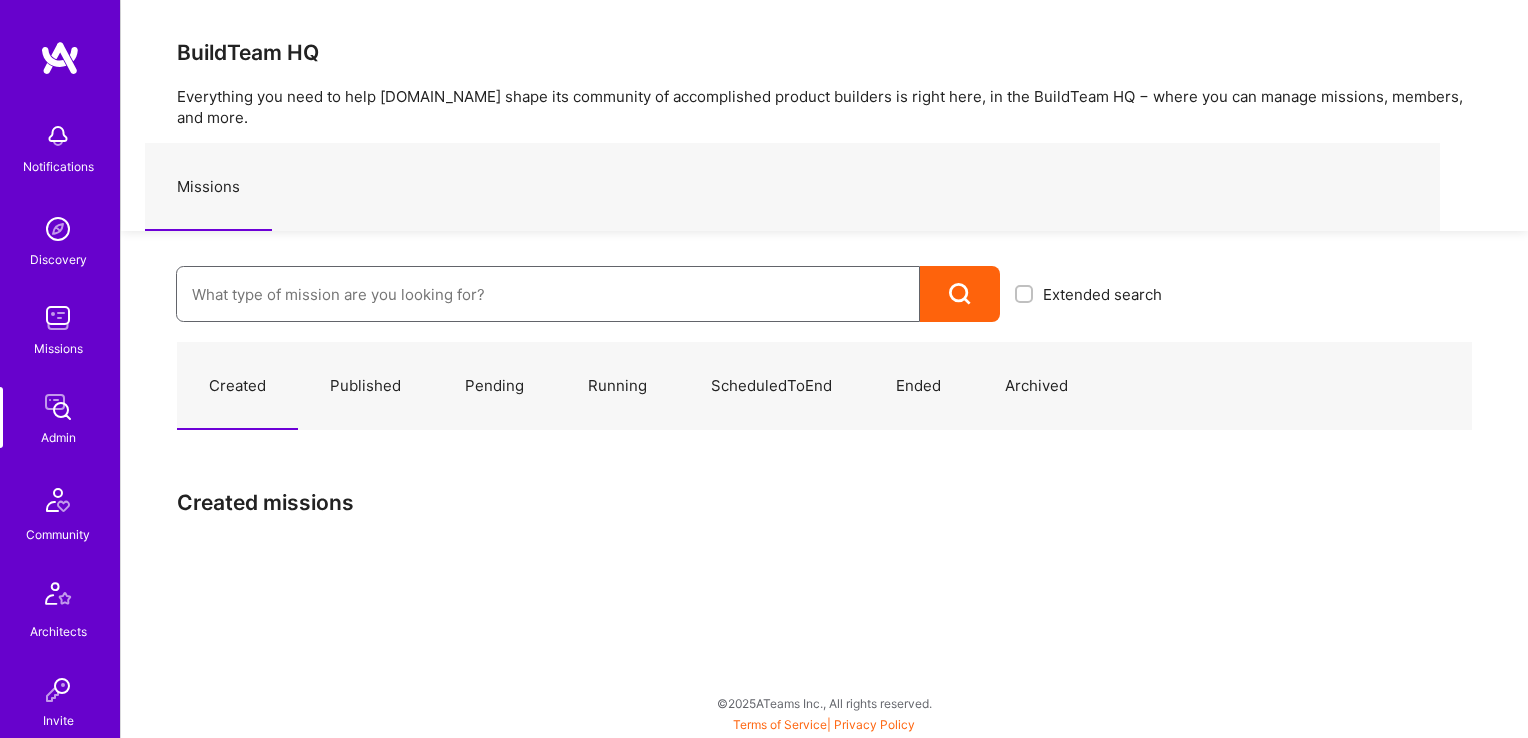 click at bounding box center [548, 294] 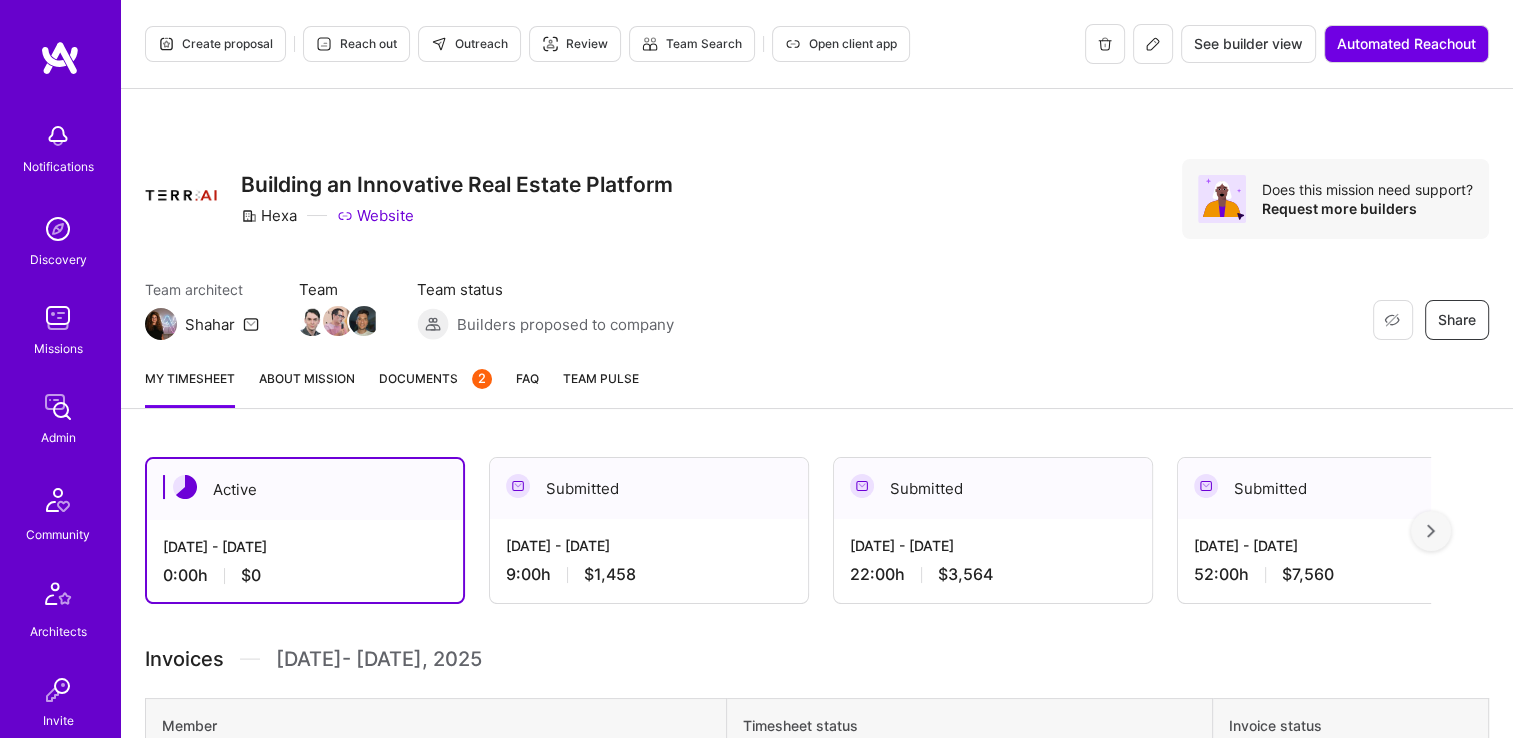 click on "Documents 2" at bounding box center [435, 388] 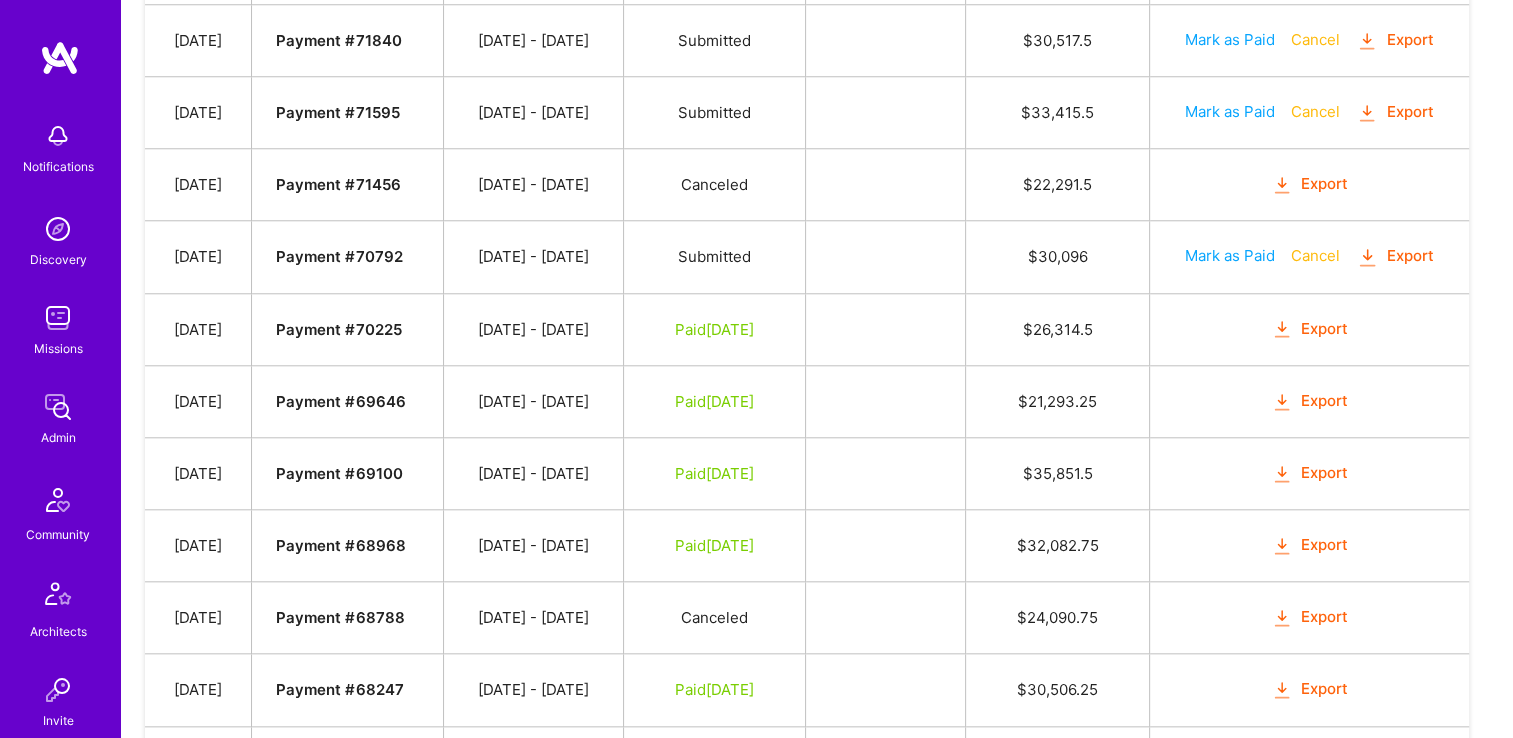 scroll, scrollTop: 1900, scrollLeft: 0, axis: vertical 